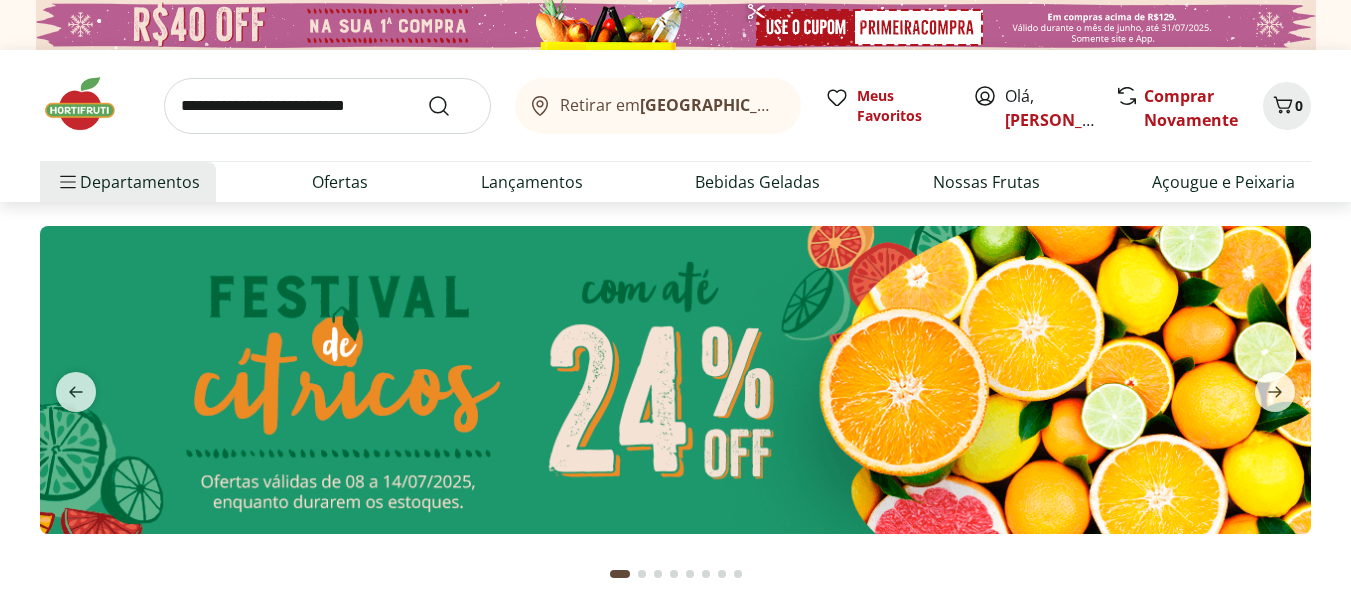 scroll, scrollTop: 0, scrollLeft: 0, axis: both 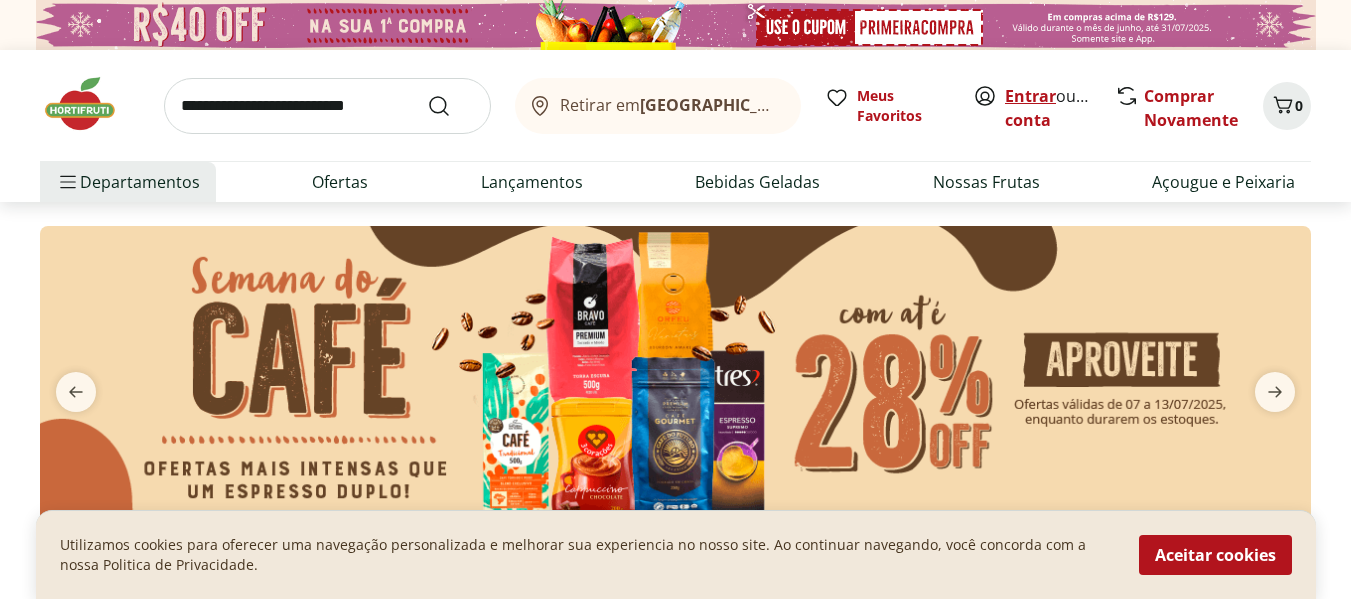 click on "Entrar" at bounding box center (1030, 96) 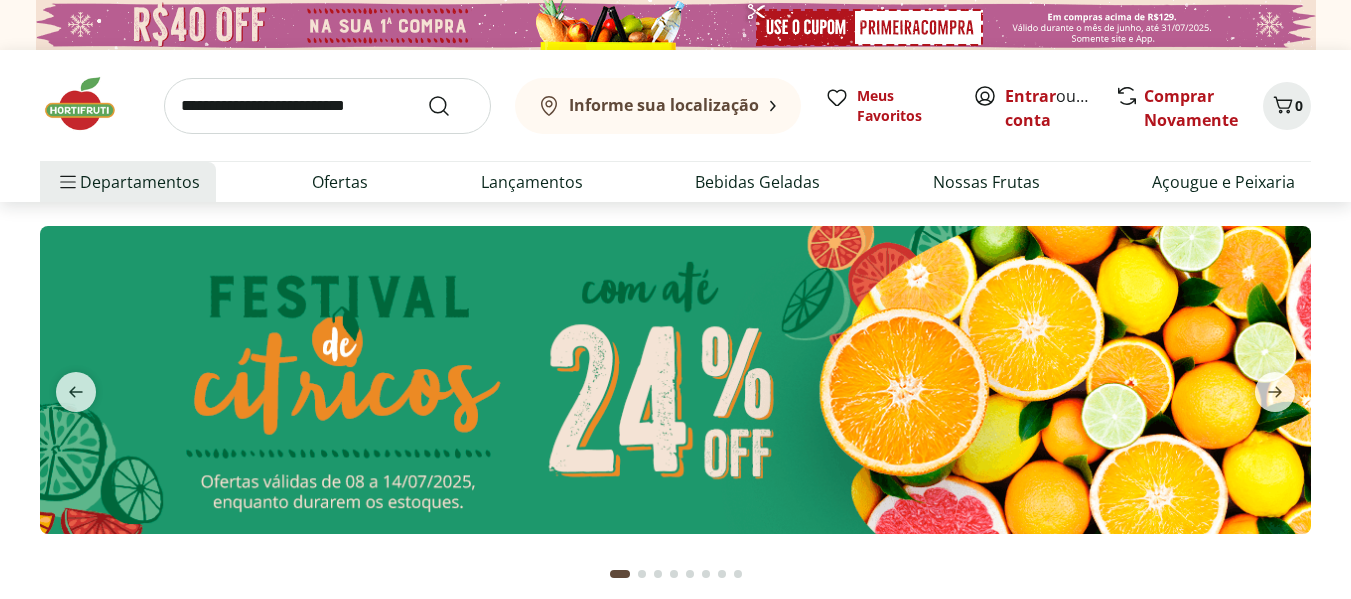 scroll, scrollTop: 0, scrollLeft: 0, axis: both 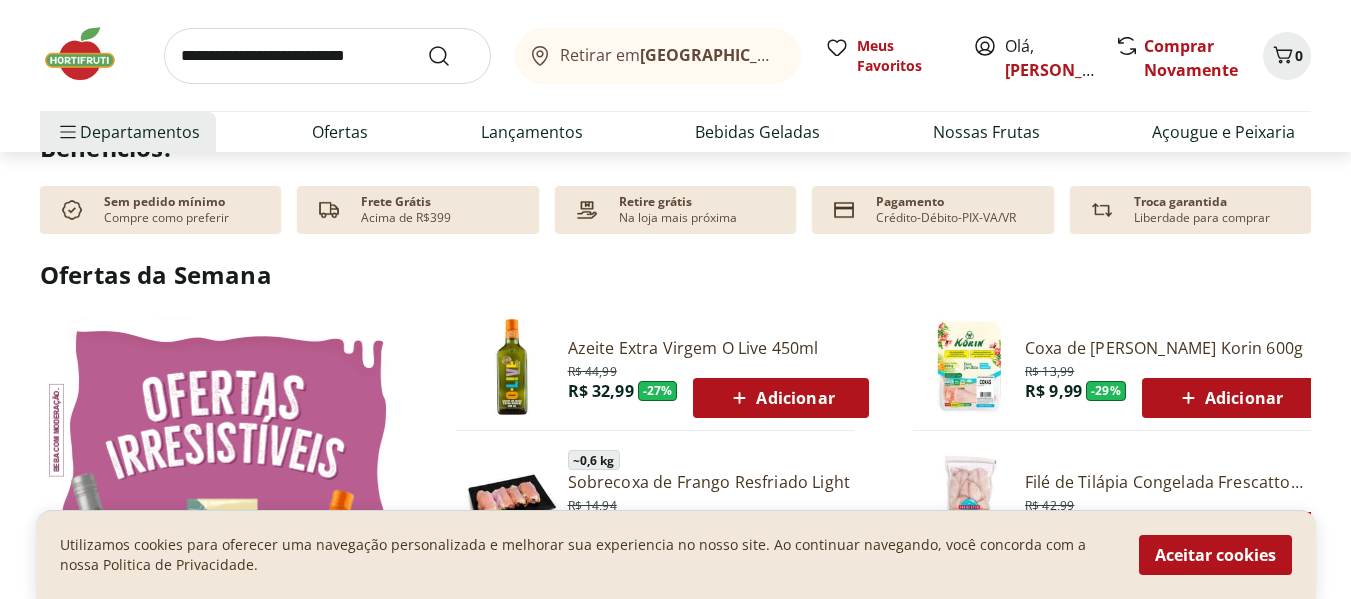 click on "Adicionar" at bounding box center [780, 398] 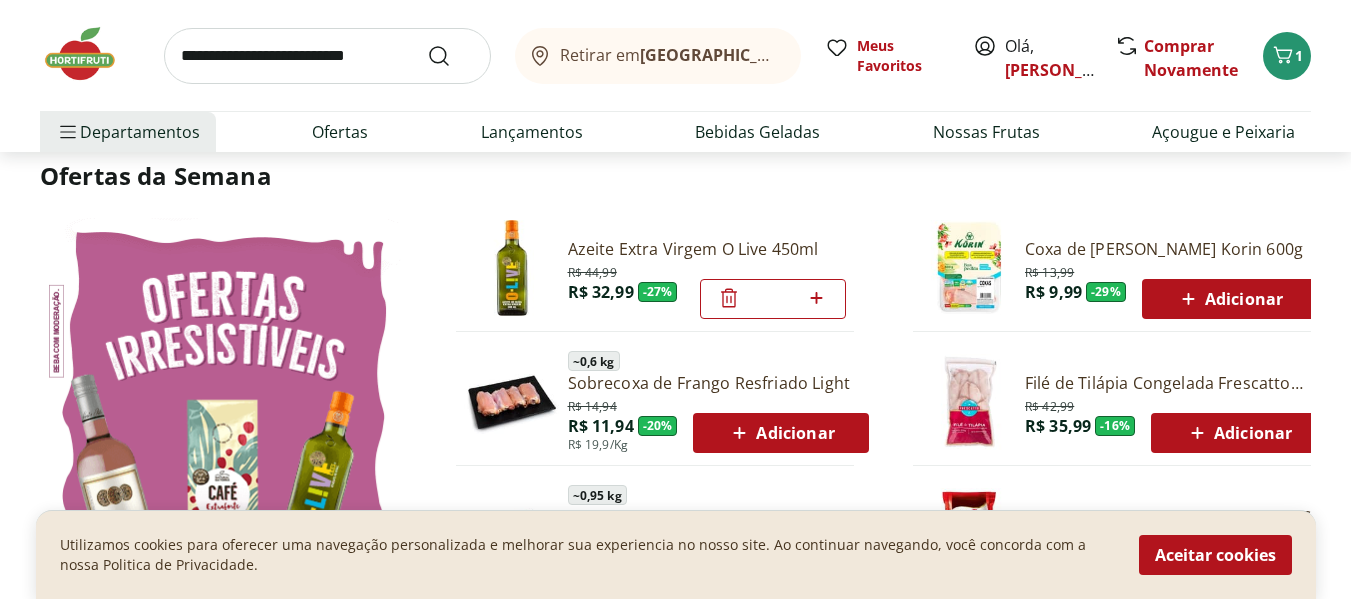 scroll, scrollTop: 1100, scrollLeft: 0, axis: vertical 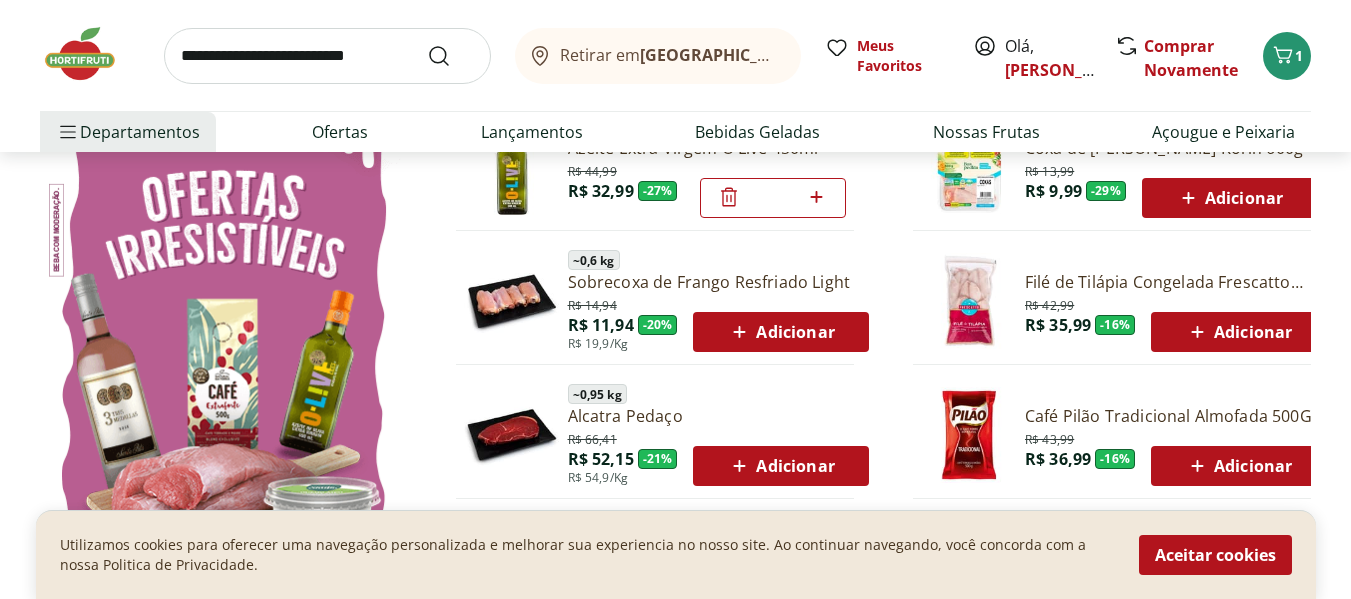 click on "Adicionar" at bounding box center (1238, 332) 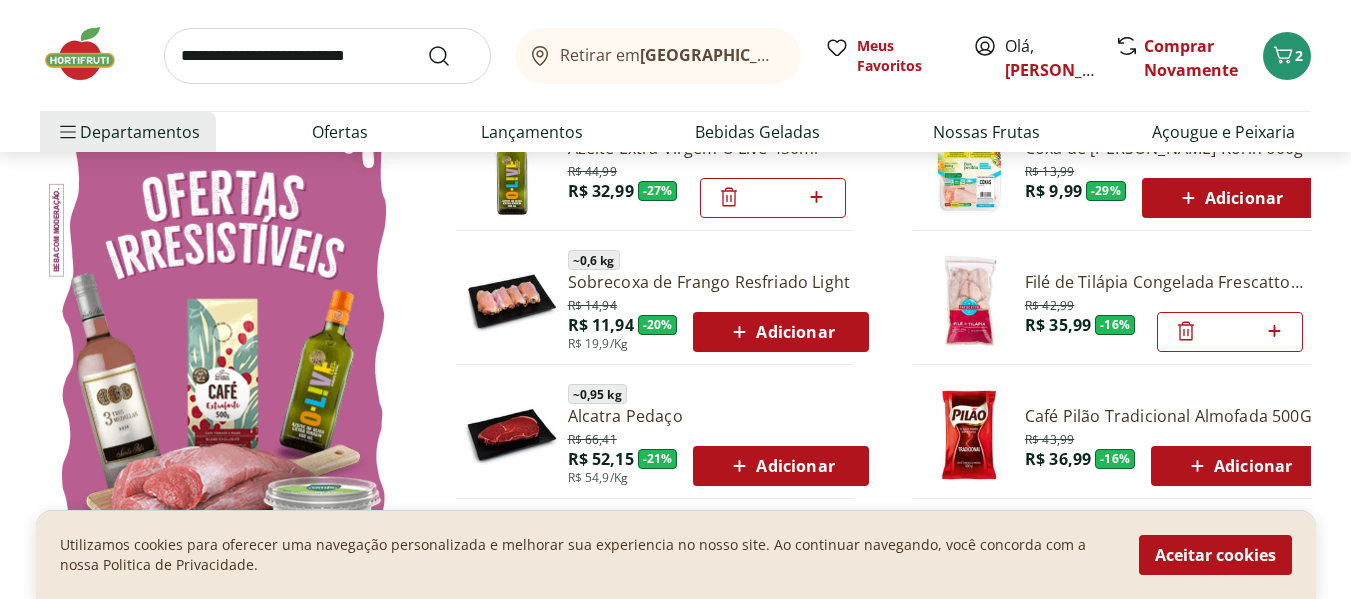 type on "*" 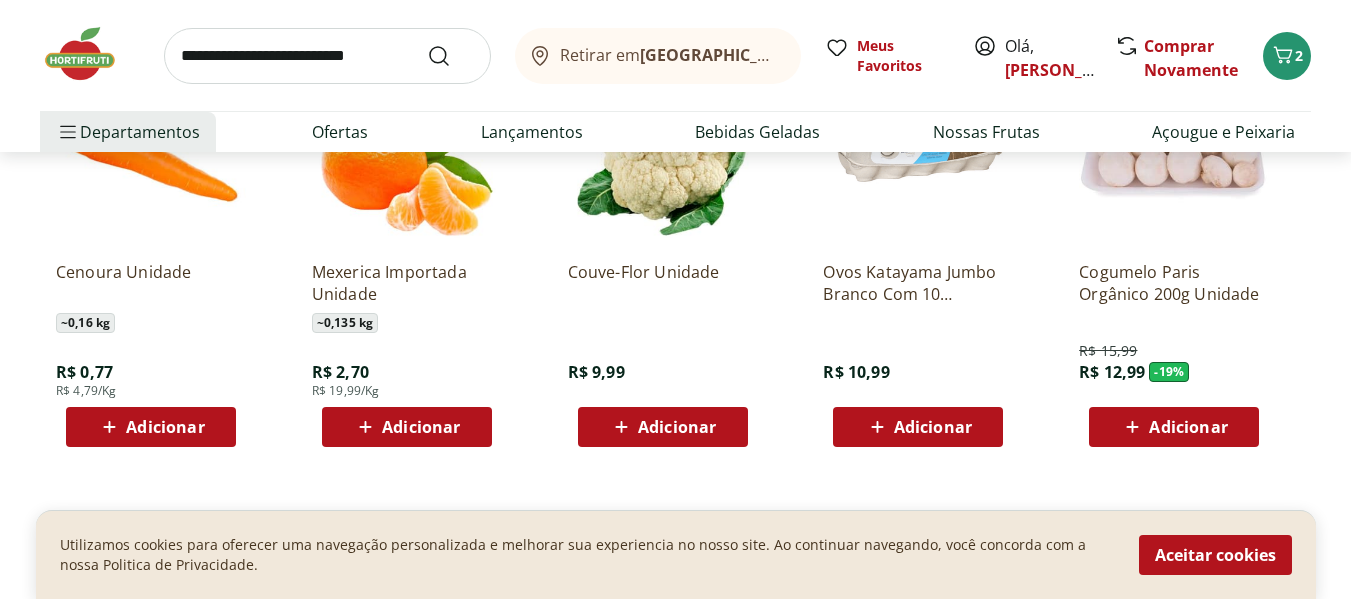 scroll, scrollTop: 1800, scrollLeft: 0, axis: vertical 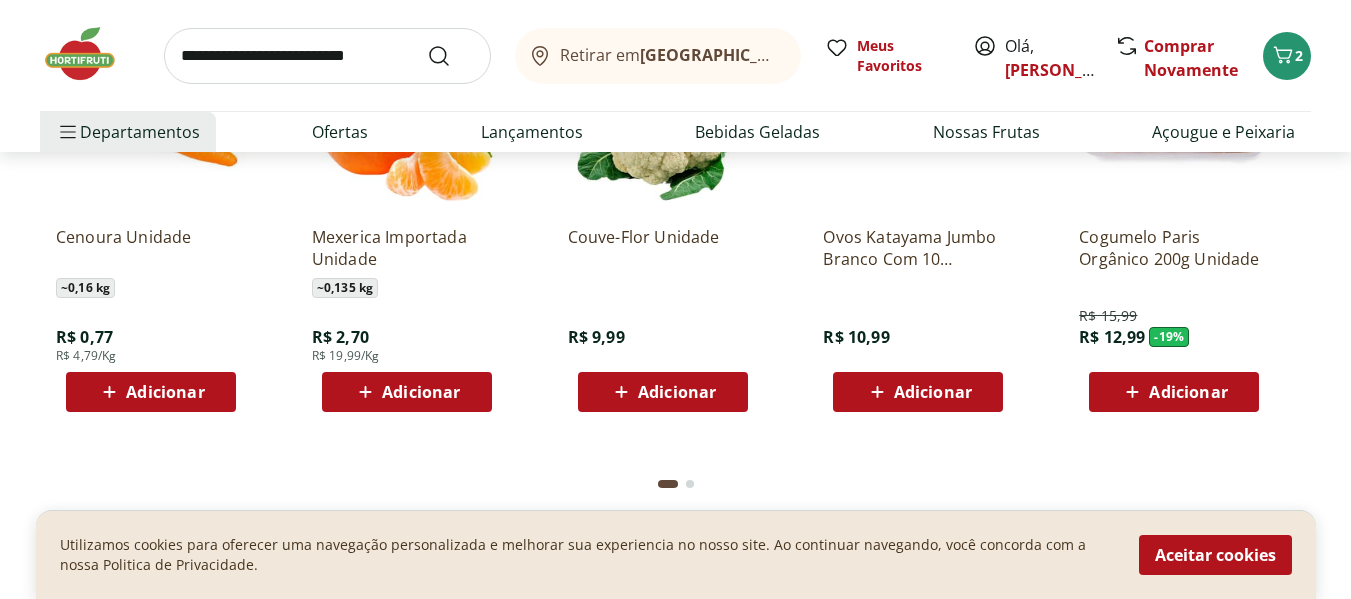 click on "Adicionar" at bounding box center [165, 392] 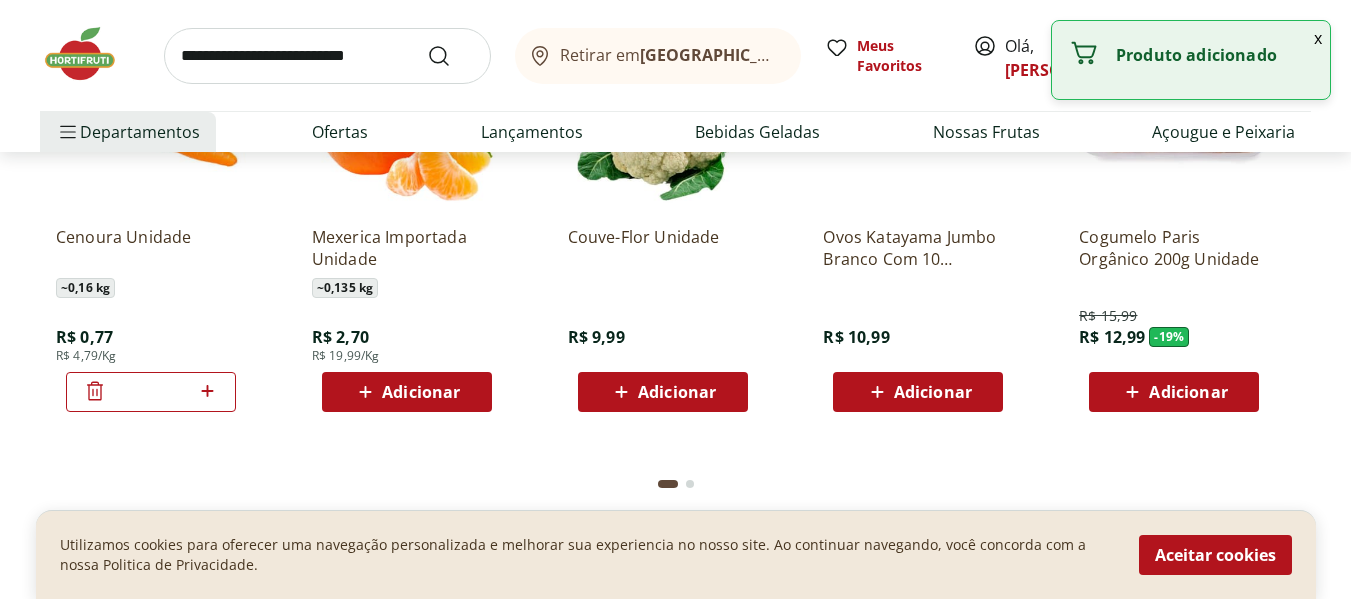 click 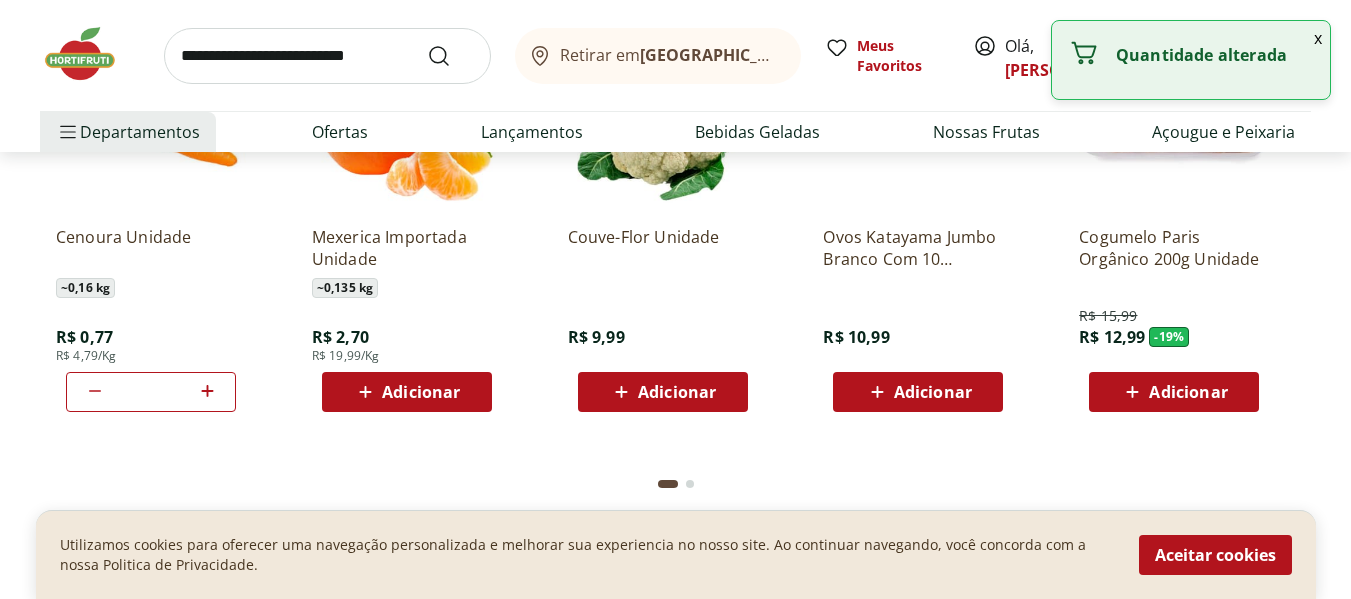 click 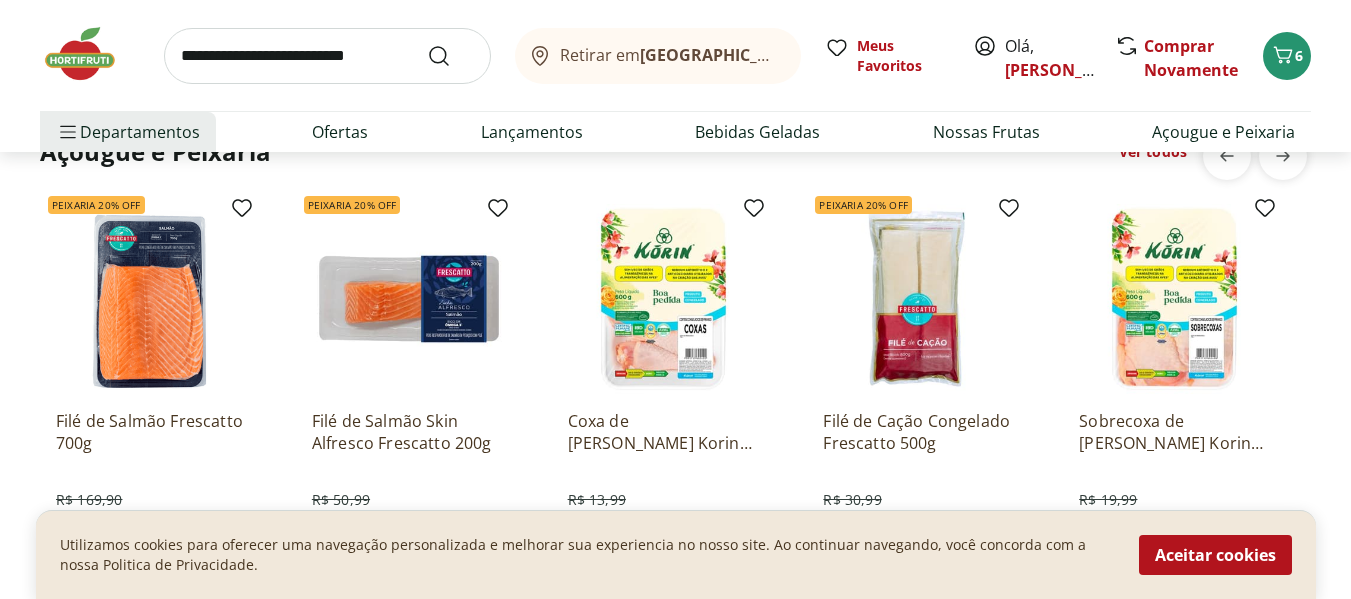 scroll, scrollTop: 2300, scrollLeft: 0, axis: vertical 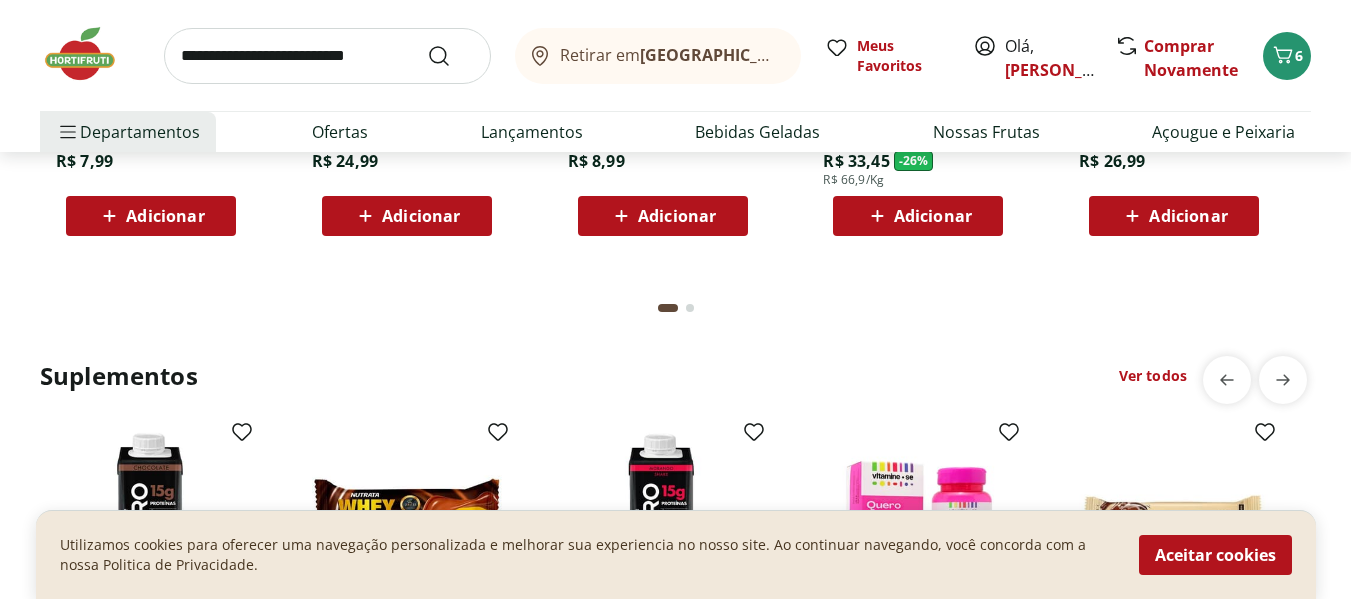 click at bounding box center [690, -1716] 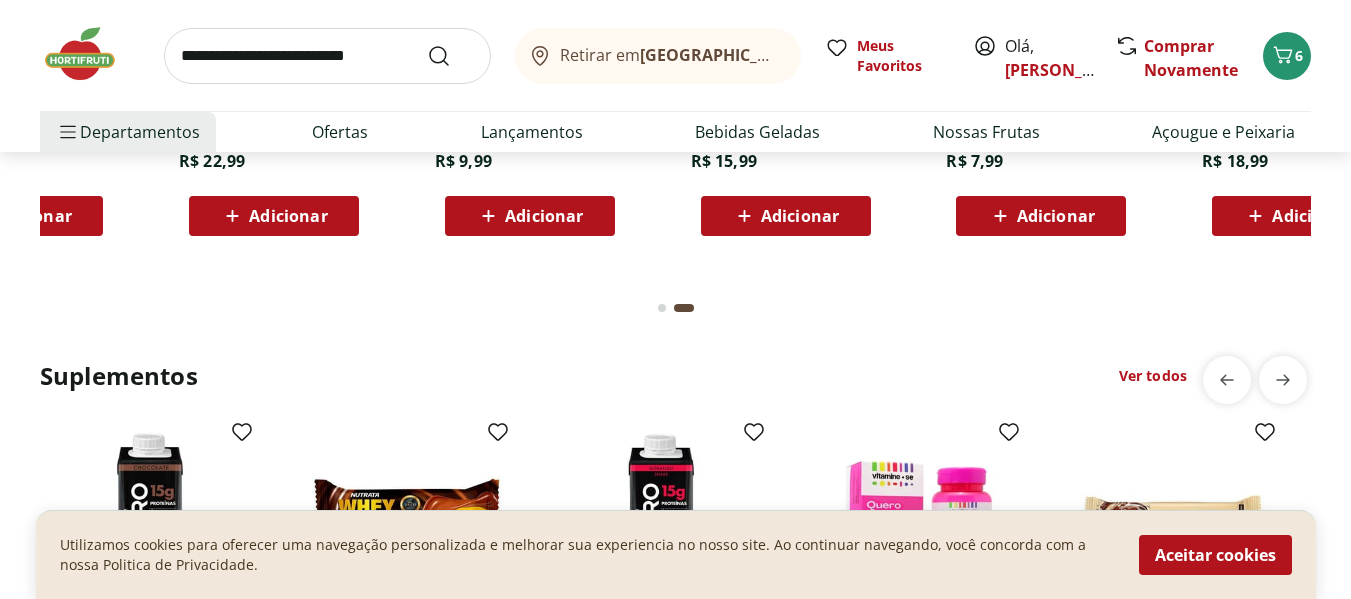 scroll, scrollTop: 0, scrollLeft: 1279, axis: horizontal 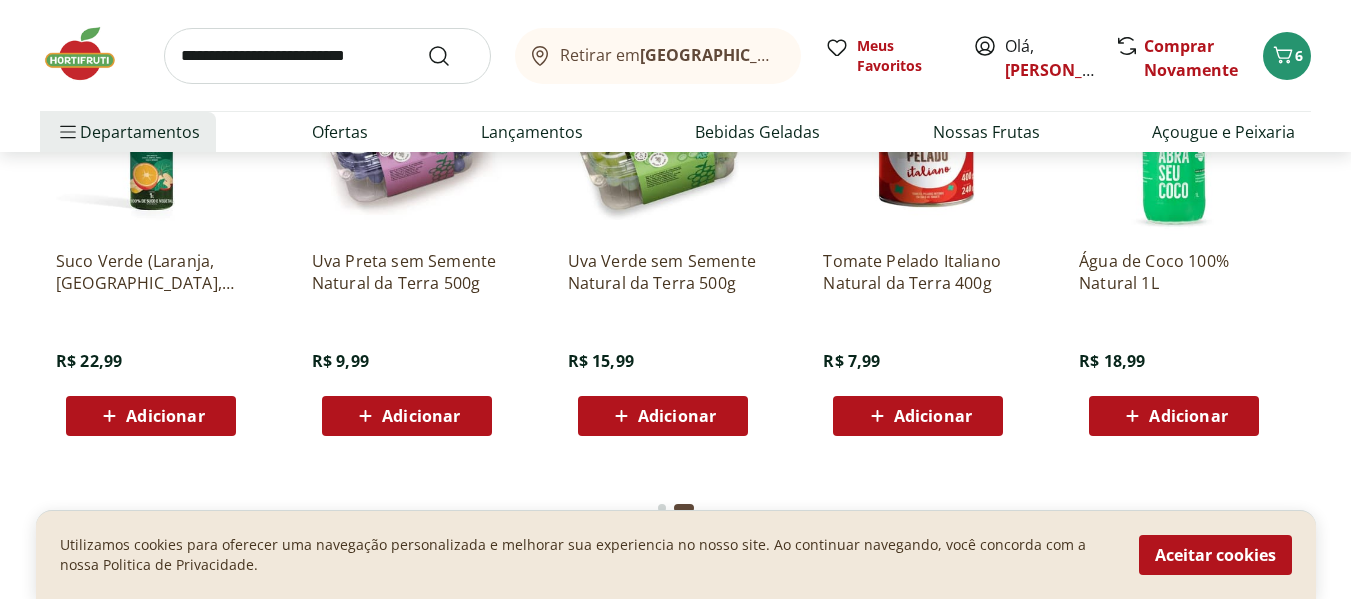 click on "Adicionar" at bounding box center [1956, -1608] 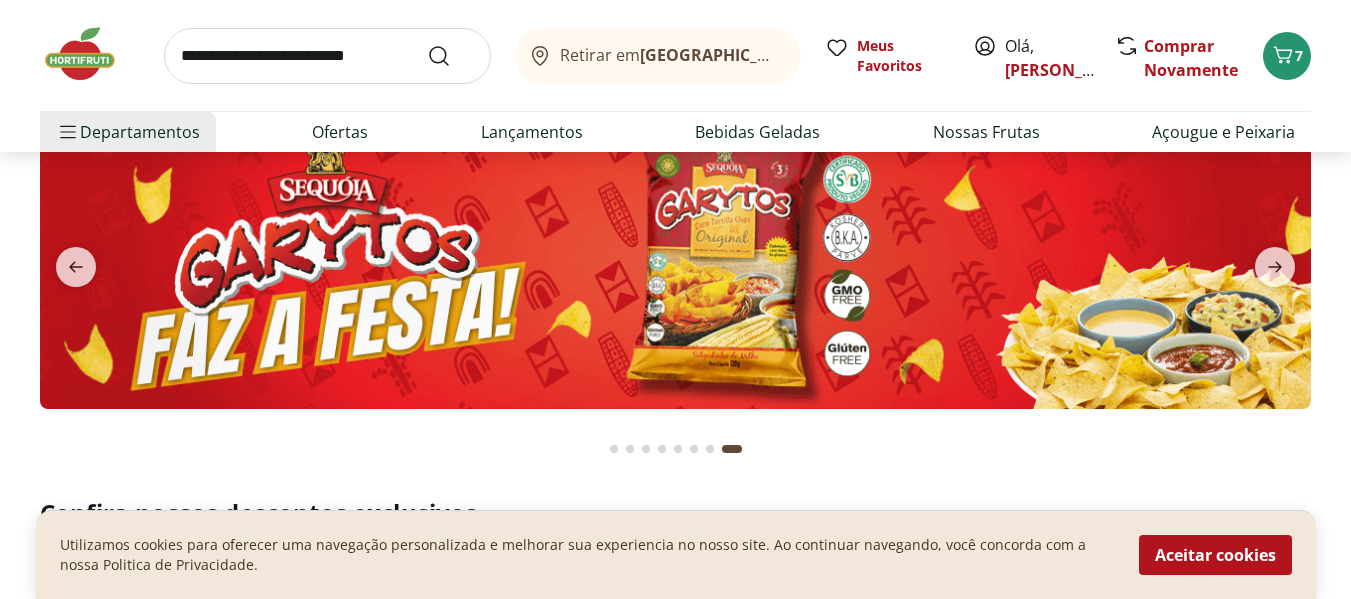 scroll, scrollTop: 0, scrollLeft: 0, axis: both 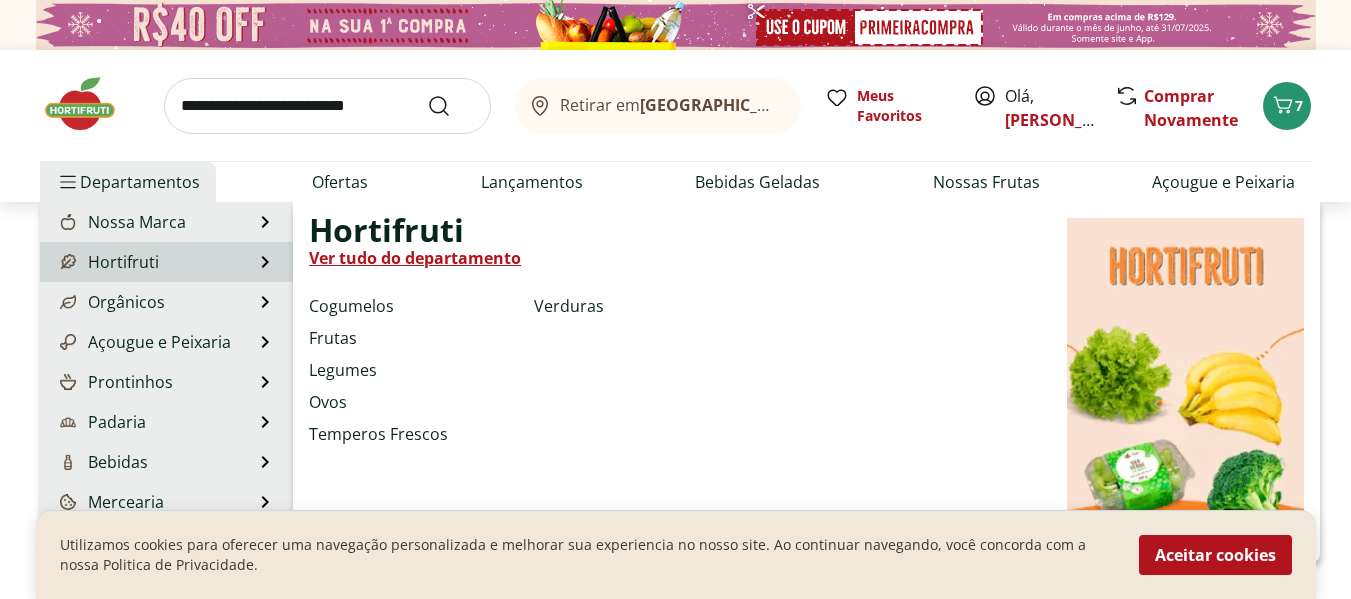 click on "Ver tudo do departamento" at bounding box center (415, 258) 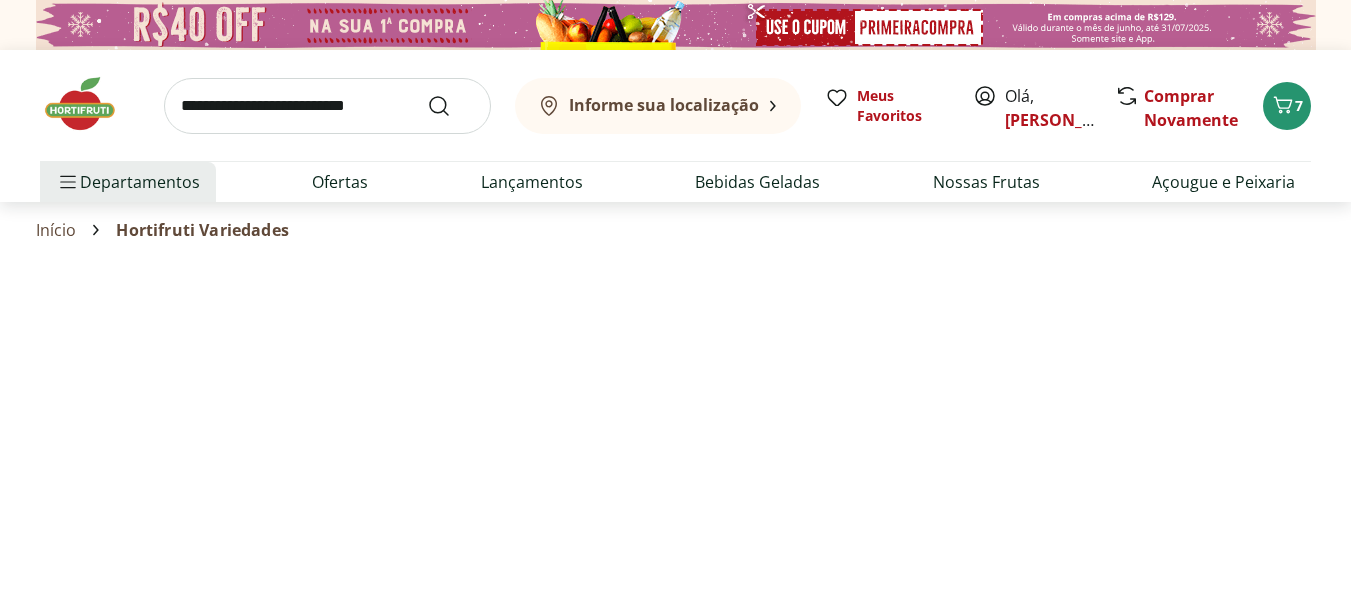 select on "**********" 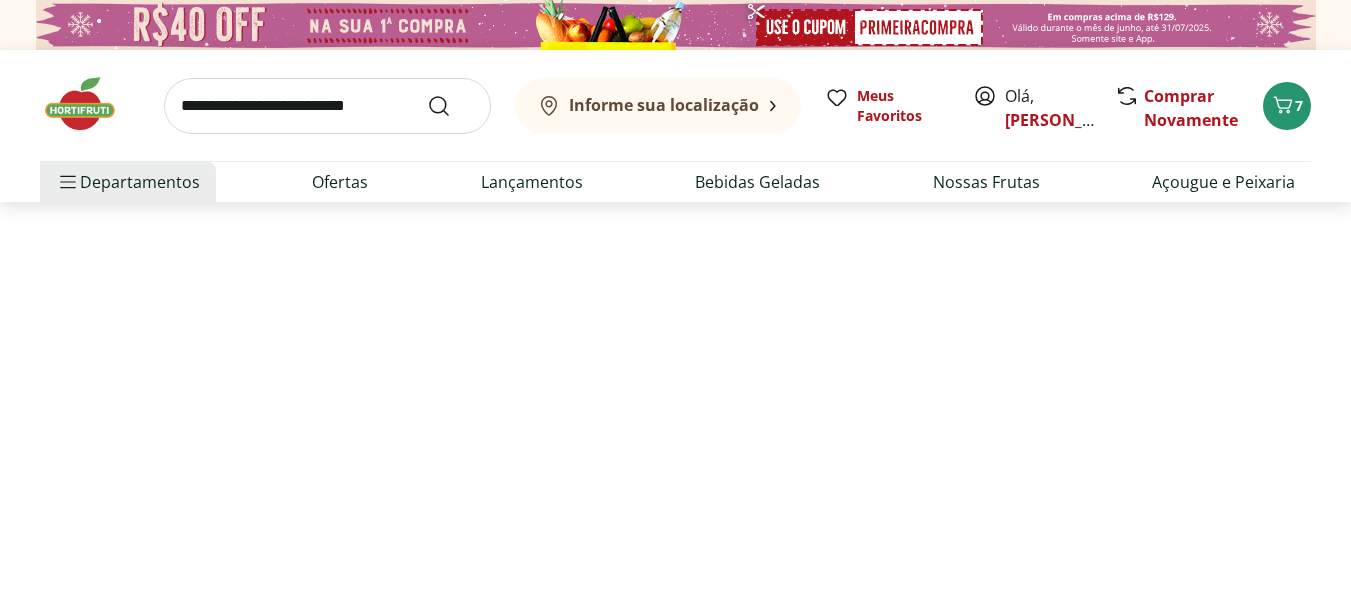 scroll, scrollTop: 0, scrollLeft: 0, axis: both 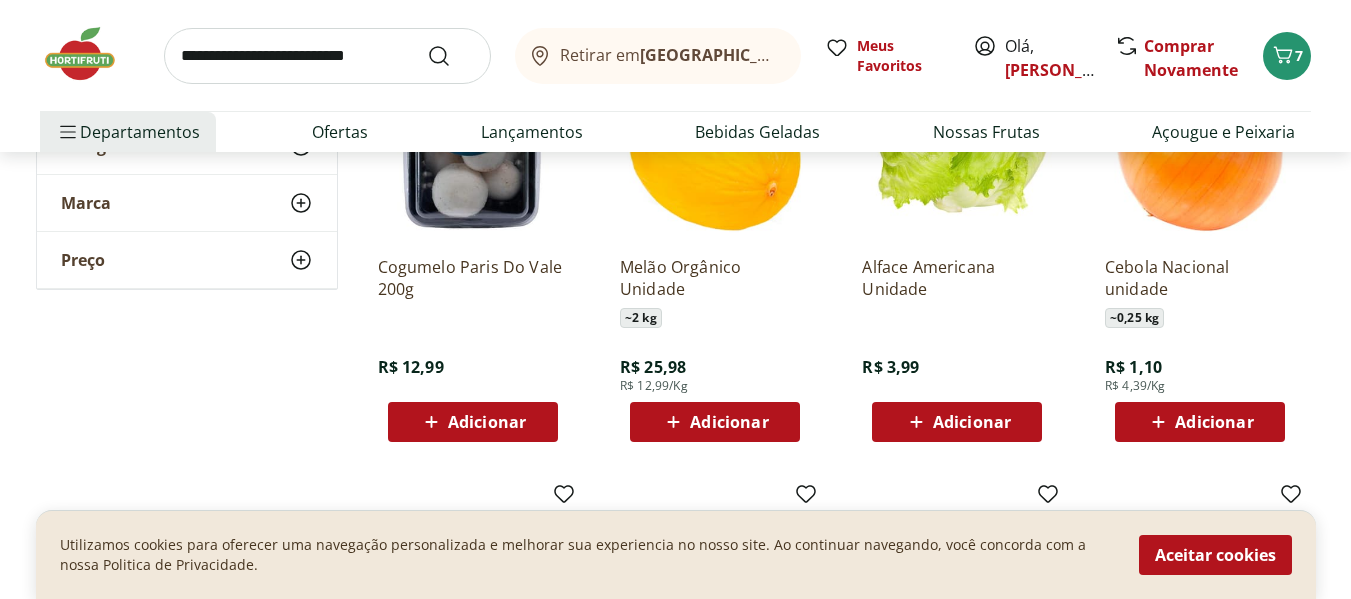 click on "Adicionar" at bounding box center [1214, 422] 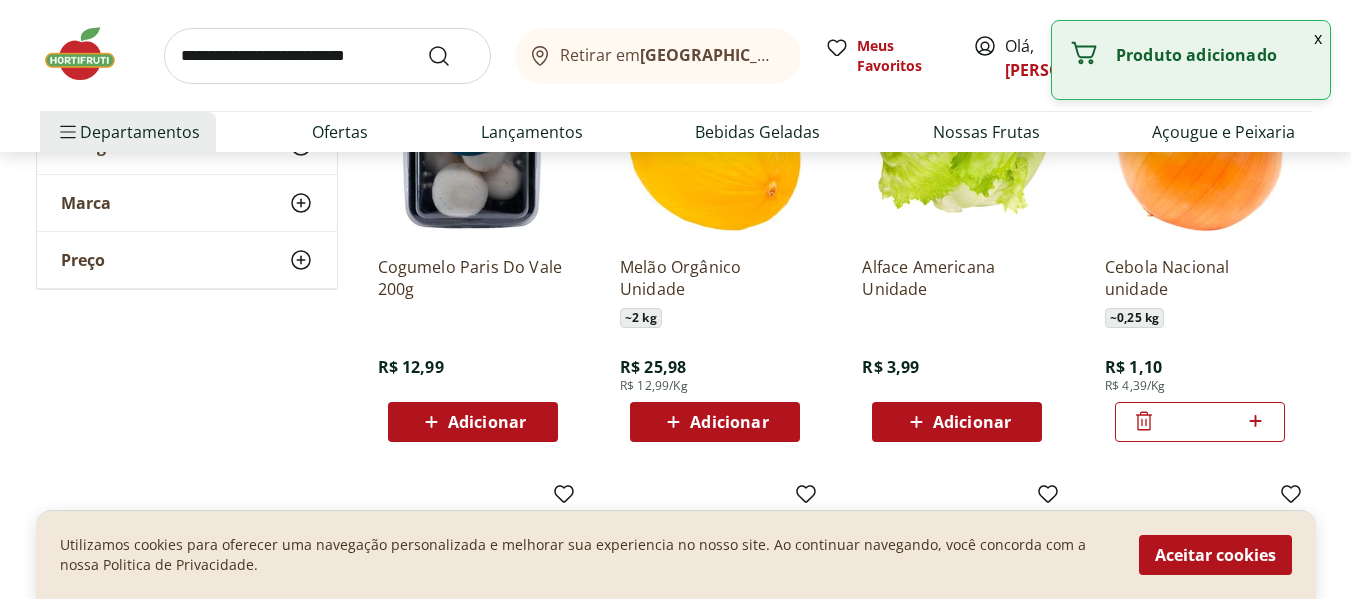 click 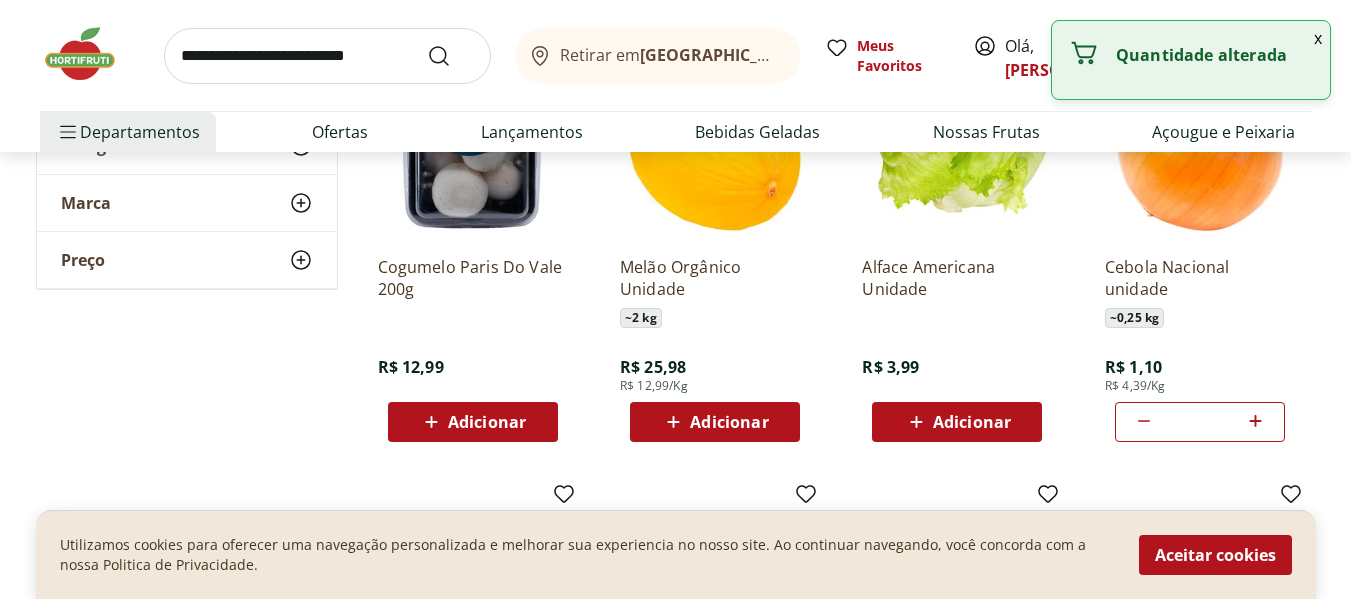 click 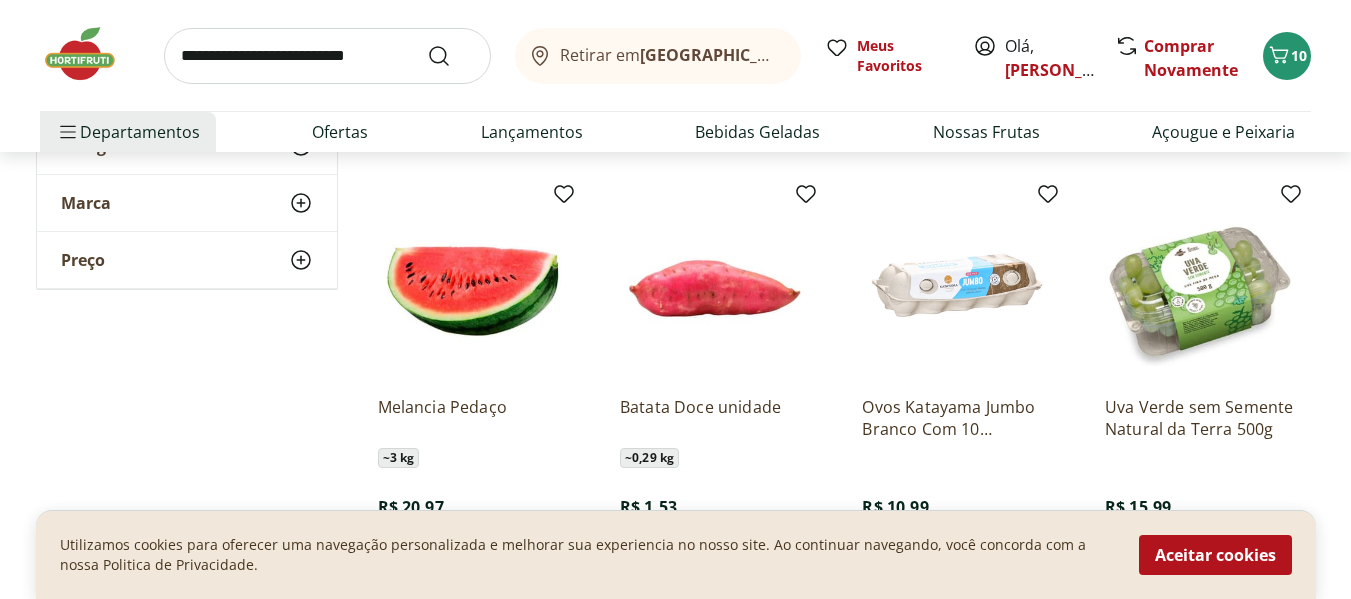scroll, scrollTop: 700, scrollLeft: 0, axis: vertical 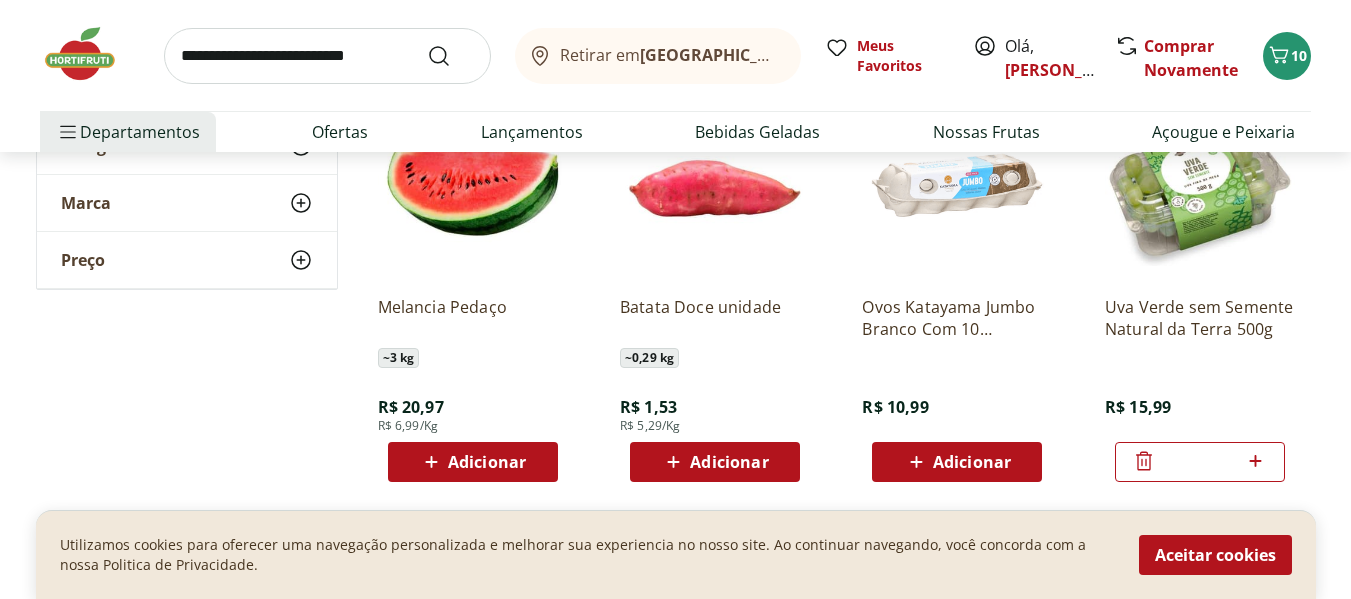 click on "Adicionar" at bounding box center [729, 462] 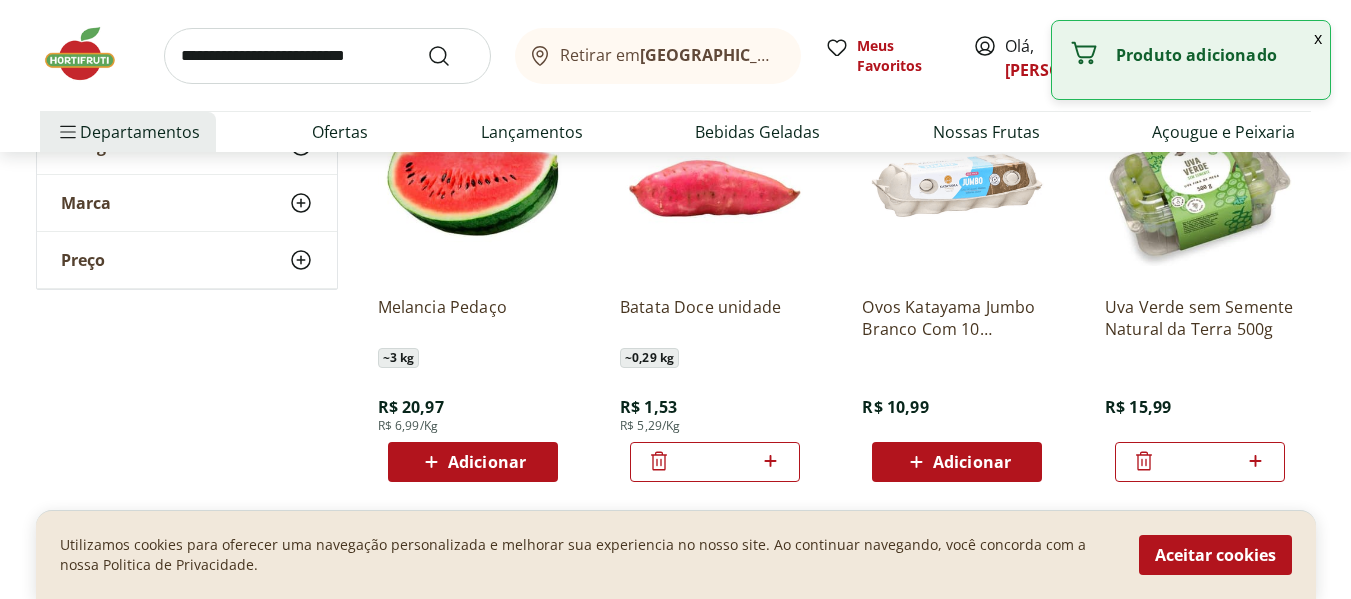 click 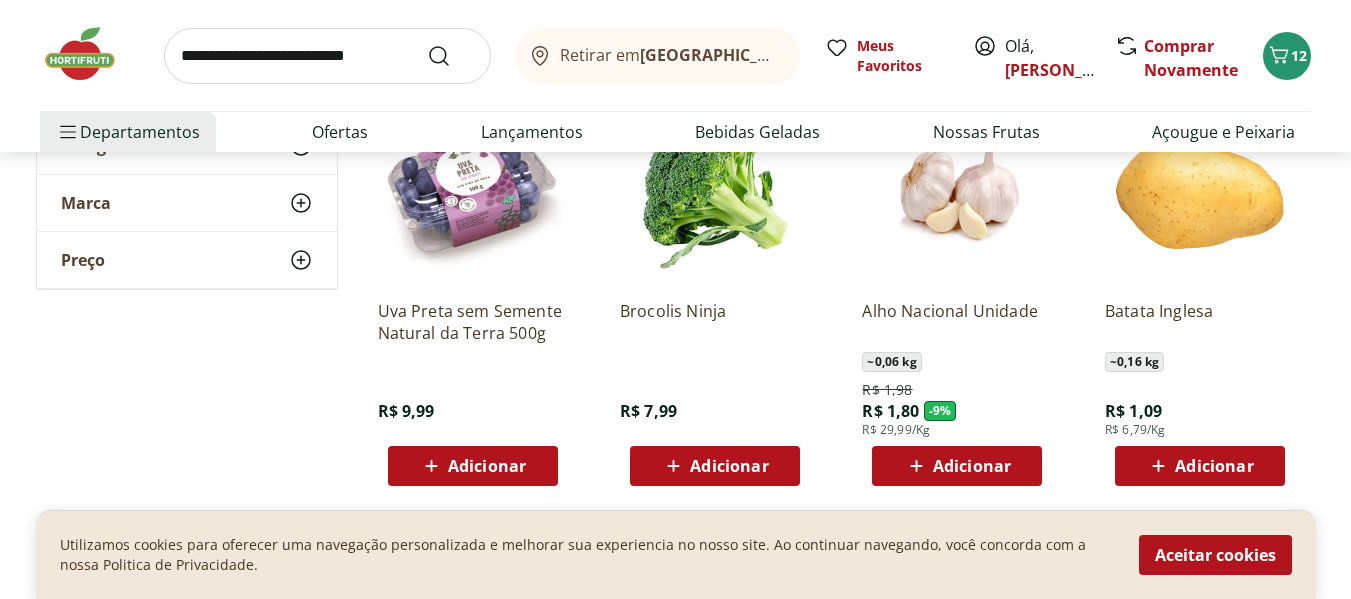 scroll, scrollTop: 1100, scrollLeft: 0, axis: vertical 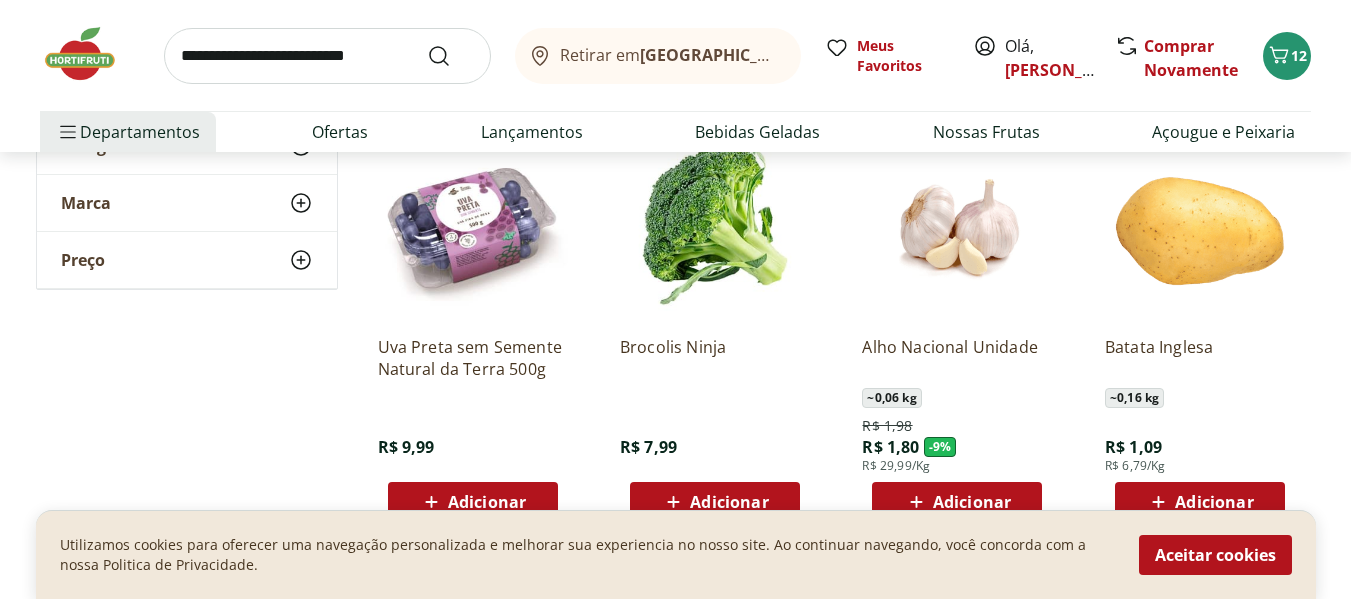 click on "Alho Nacional Unidade" at bounding box center [957, 358] 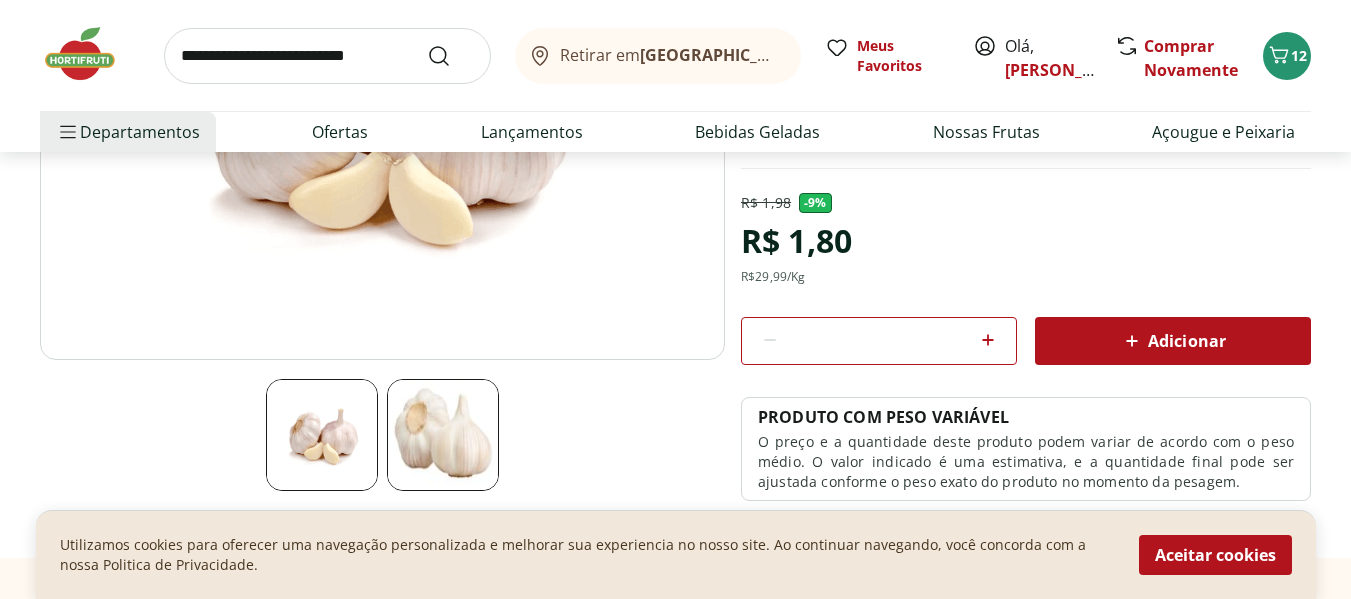 scroll, scrollTop: 400, scrollLeft: 0, axis: vertical 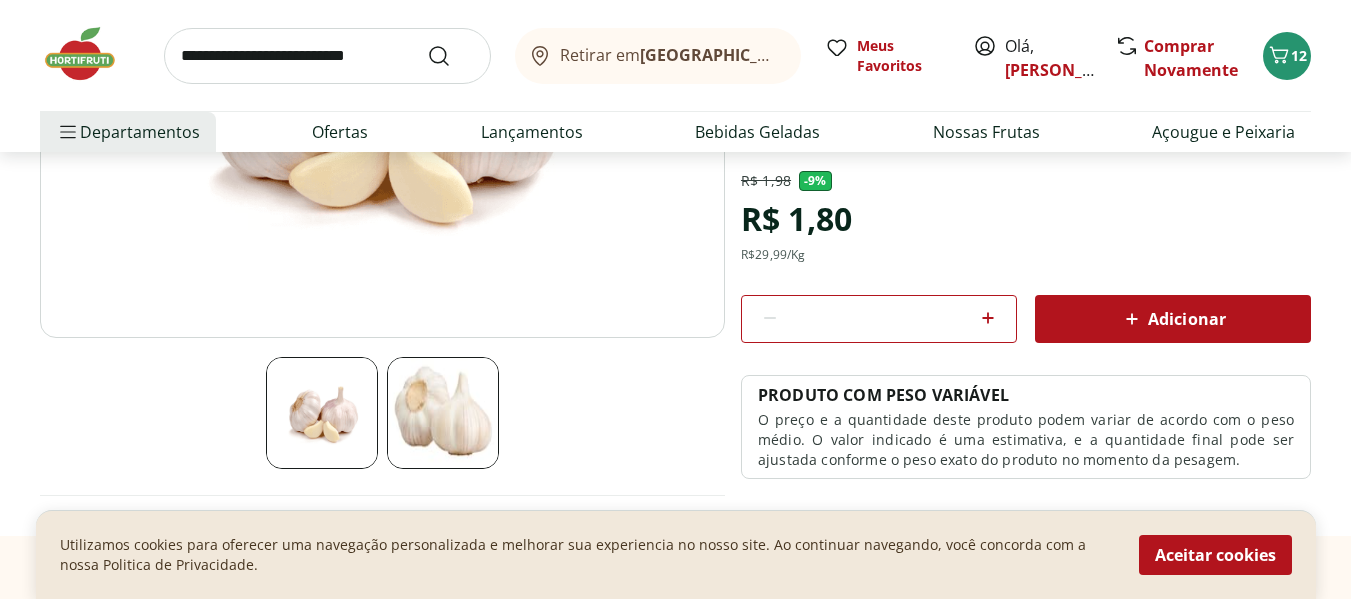 click 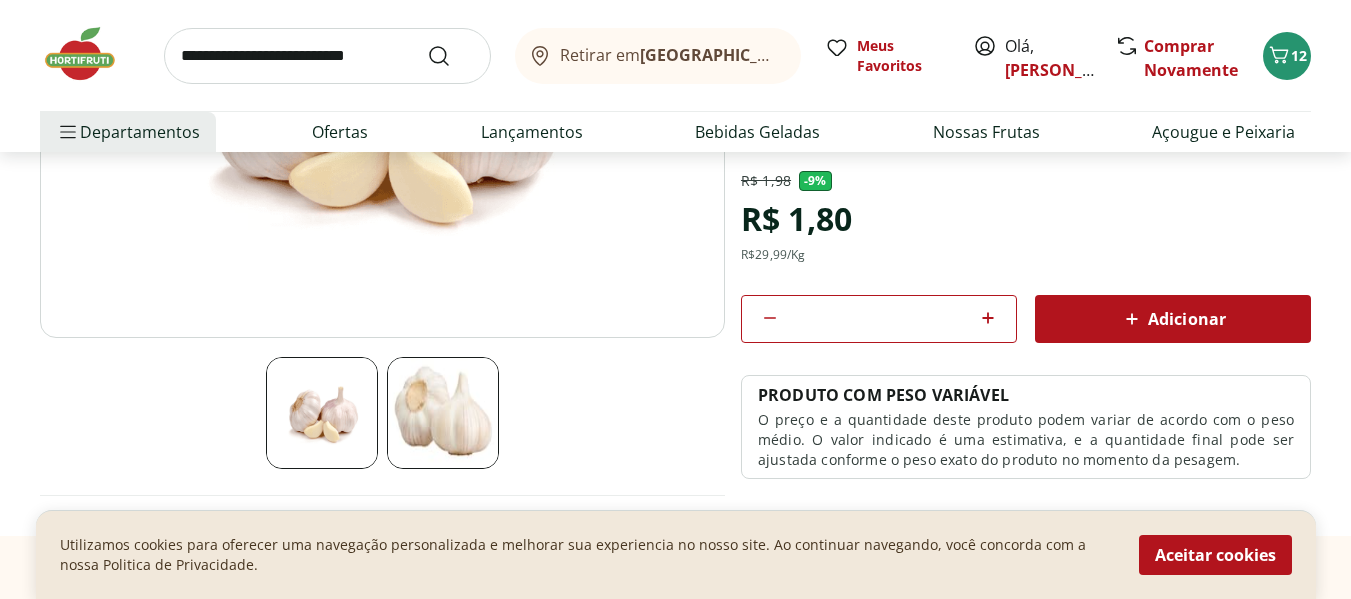 click 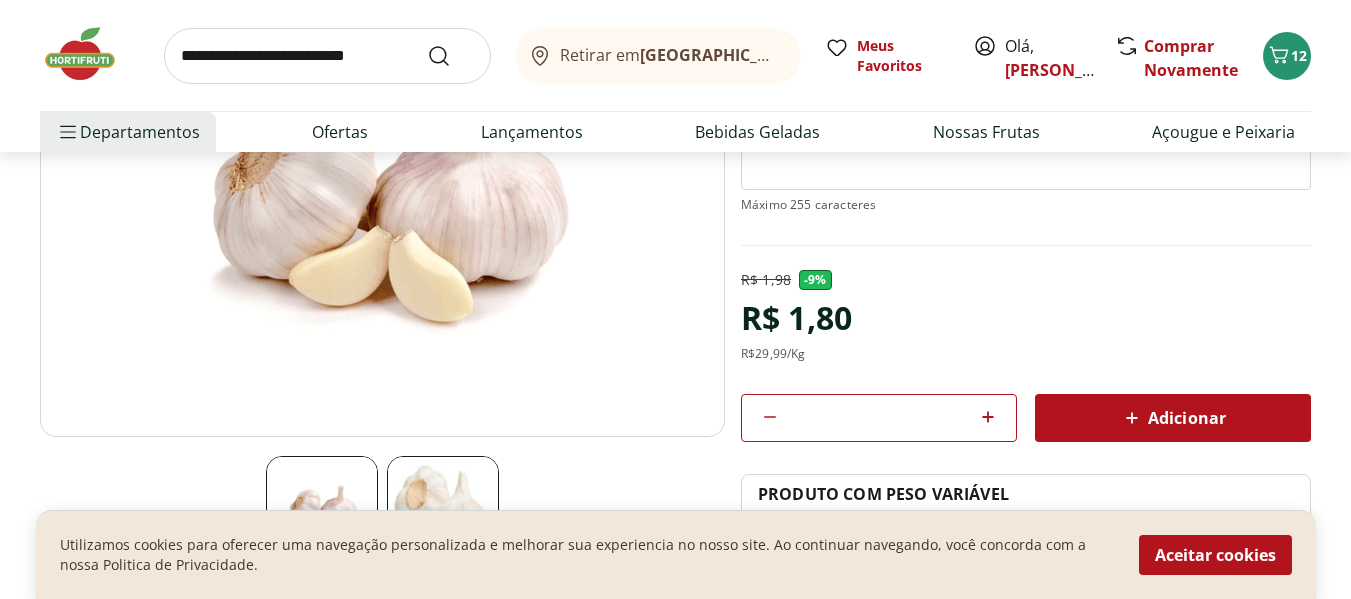 scroll, scrollTop: 300, scrollLeft: 0, axis: vertical 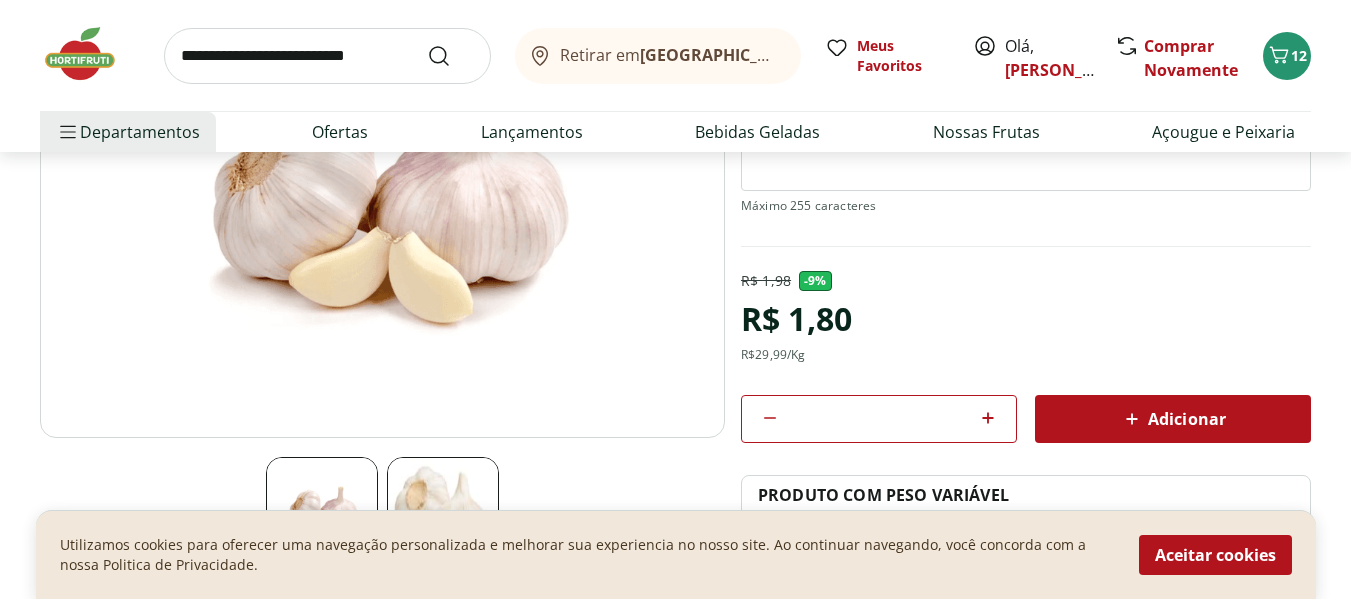 click 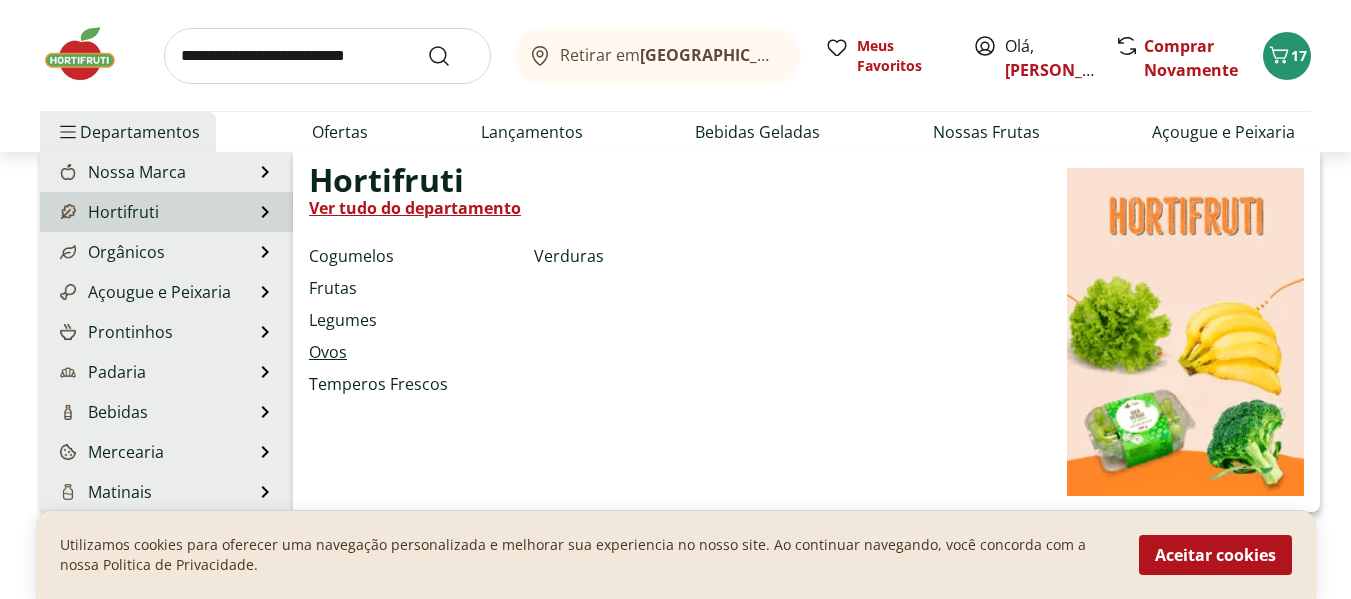 click on "Ovos" at bounding box center [328, 352] 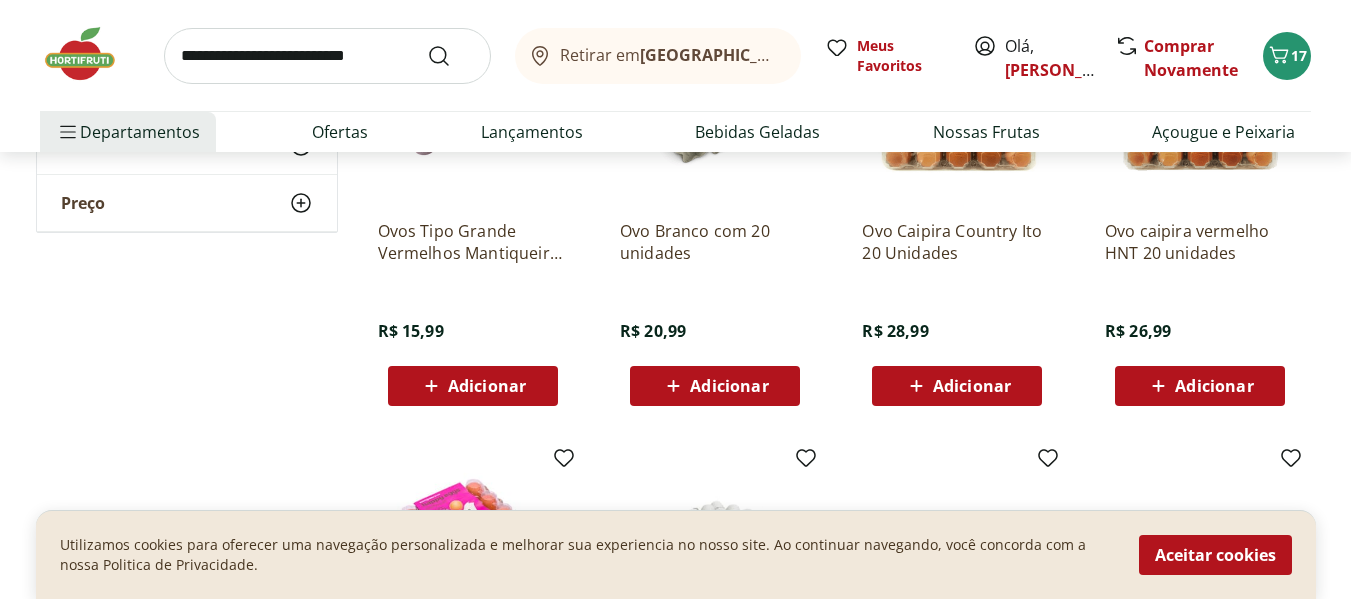 scroll, scrollTop: 300, scrollLeft: 0, axis: vertical 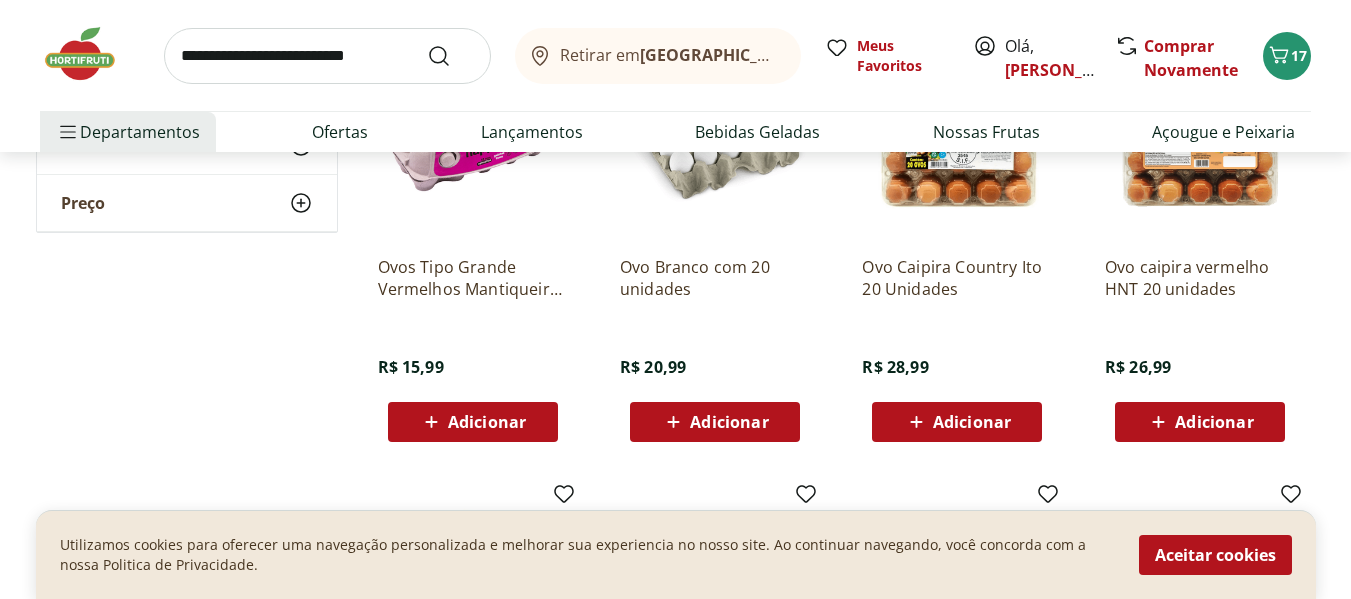click on "Adicionar" at bounding box center (487, 422) 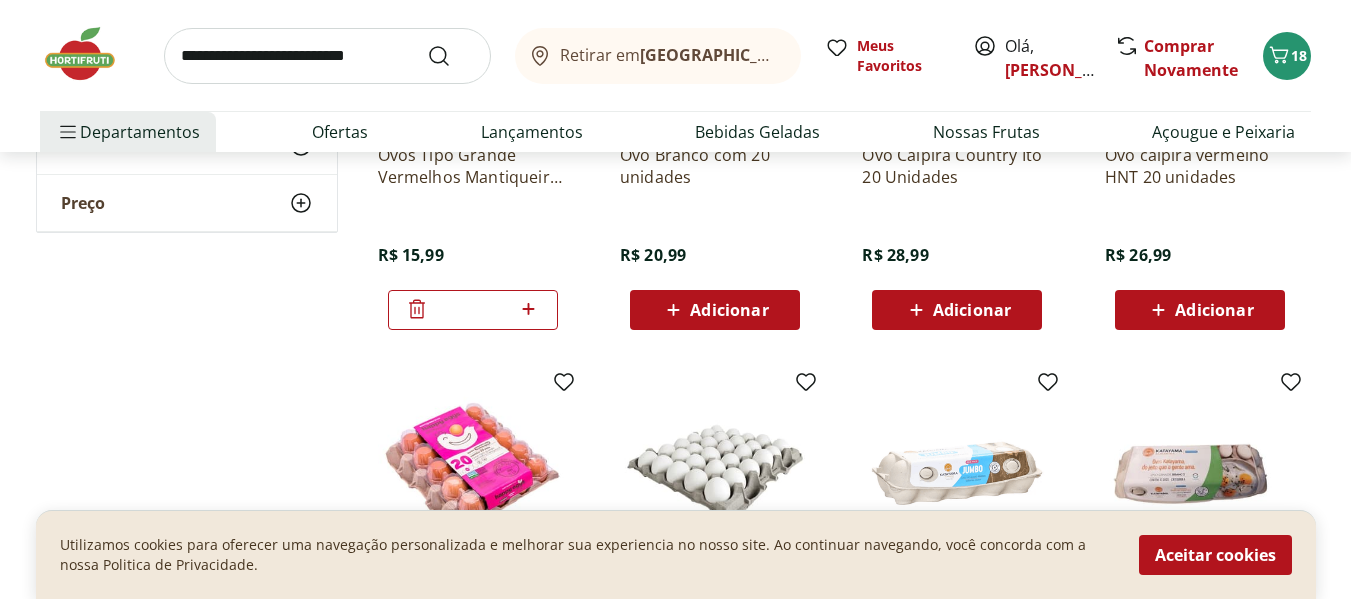 scroll, scrollTop: 400, scrollLeft: 0, axis: vertical 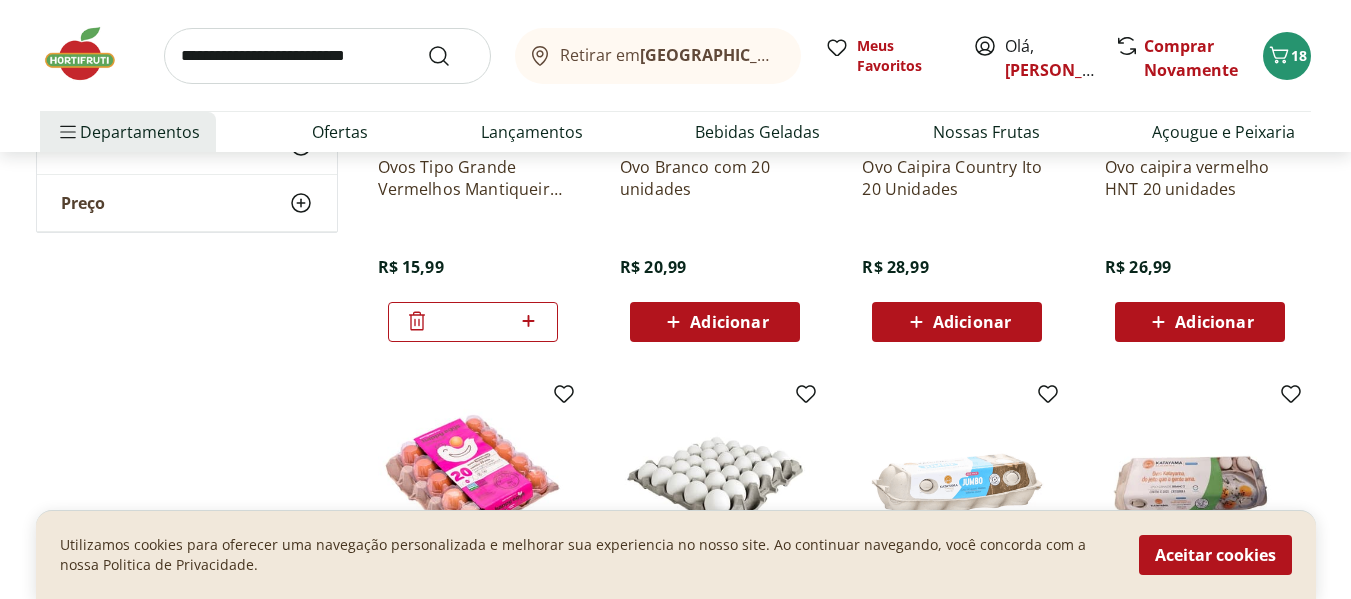 click 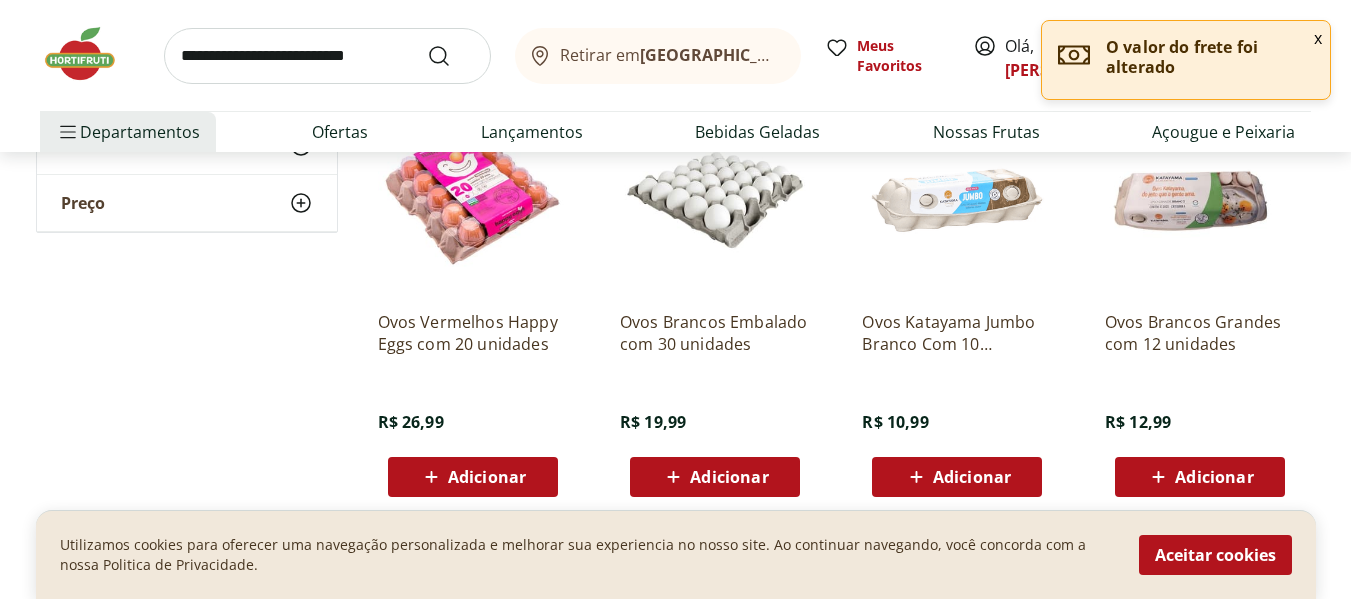 scroll, scrollTop: 700, scrollLeft: 0, axis: vertical 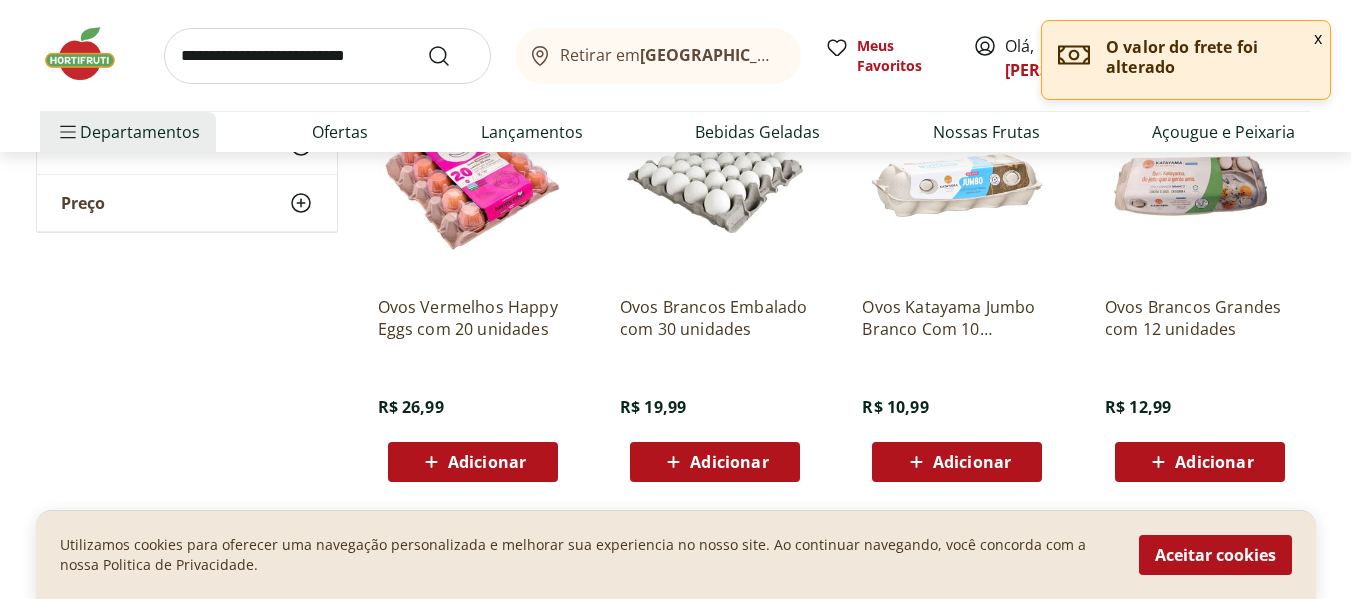 click on "Adicionar" at bounding box center (972, 462) 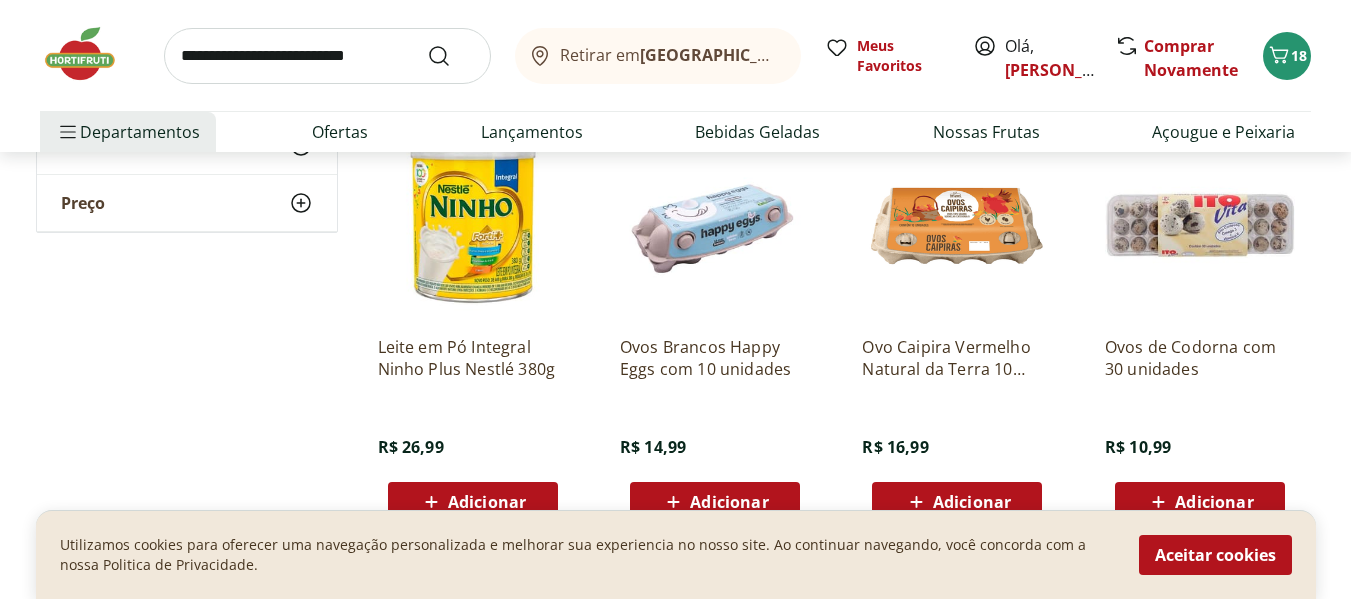 scroll, scrollTop: 1200, scrollLeft: 0, axis: vertical 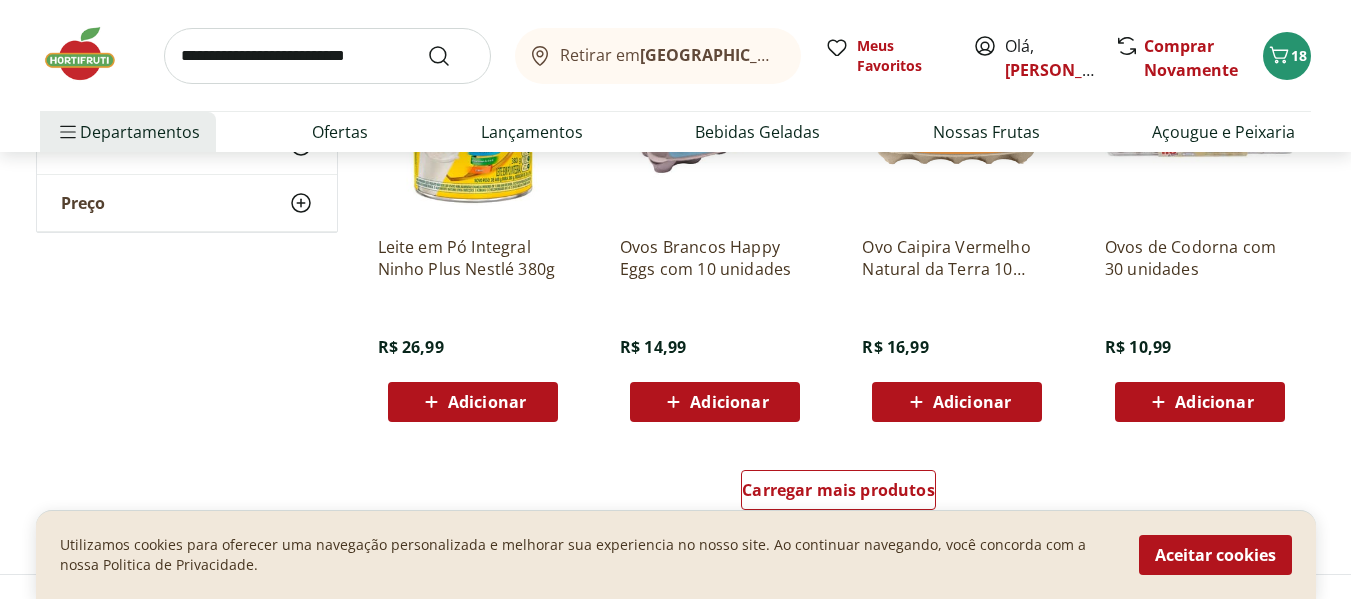 click on "Adicionar" at bounding box center (487, 402) 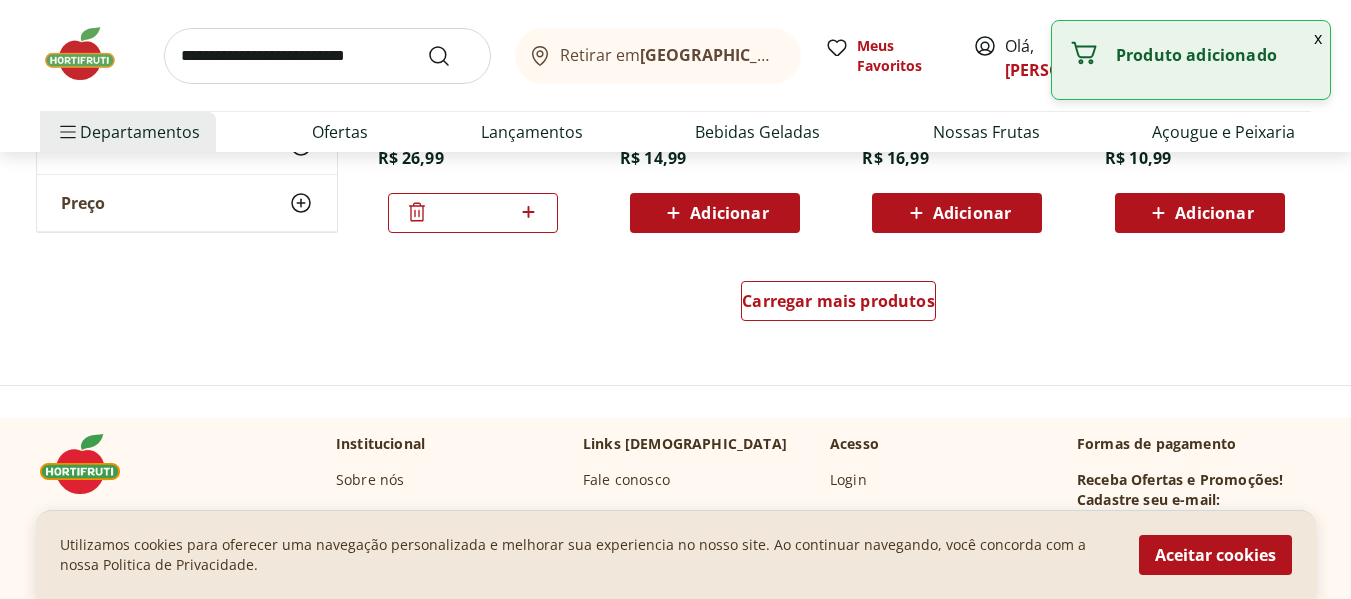 scroll, scrollTop: 1400, scrollLeft: 0, axis: vertical 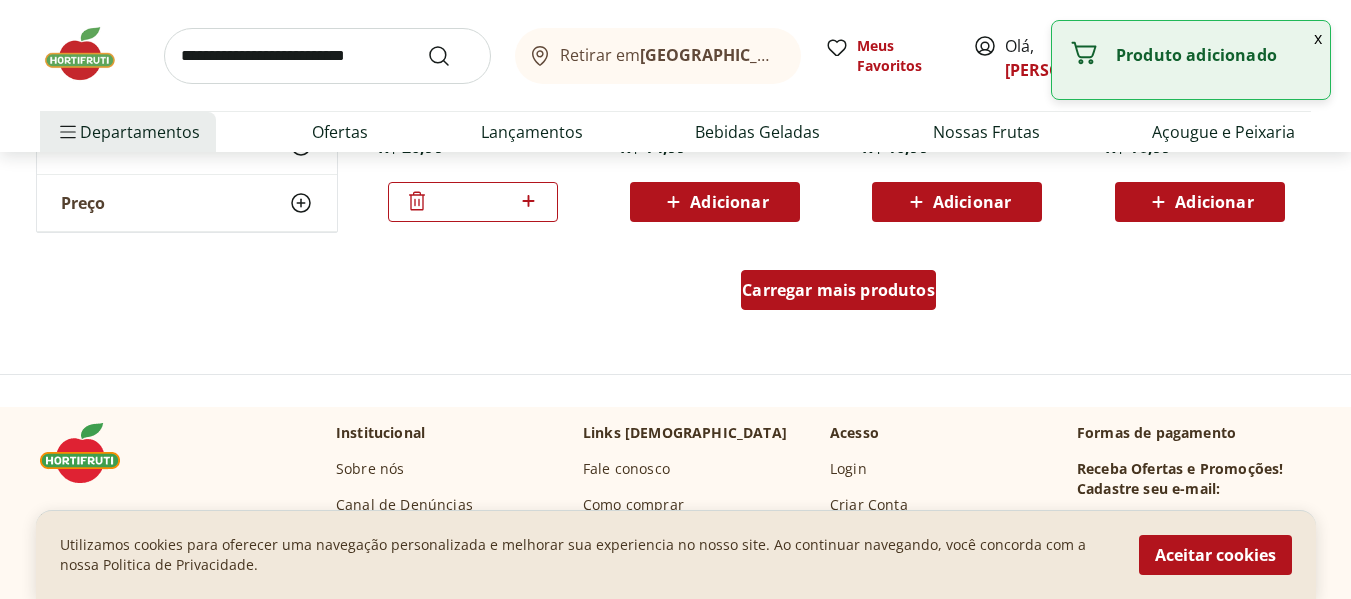 click on "Carregar mais produtos" at bounding box center (838, 290) 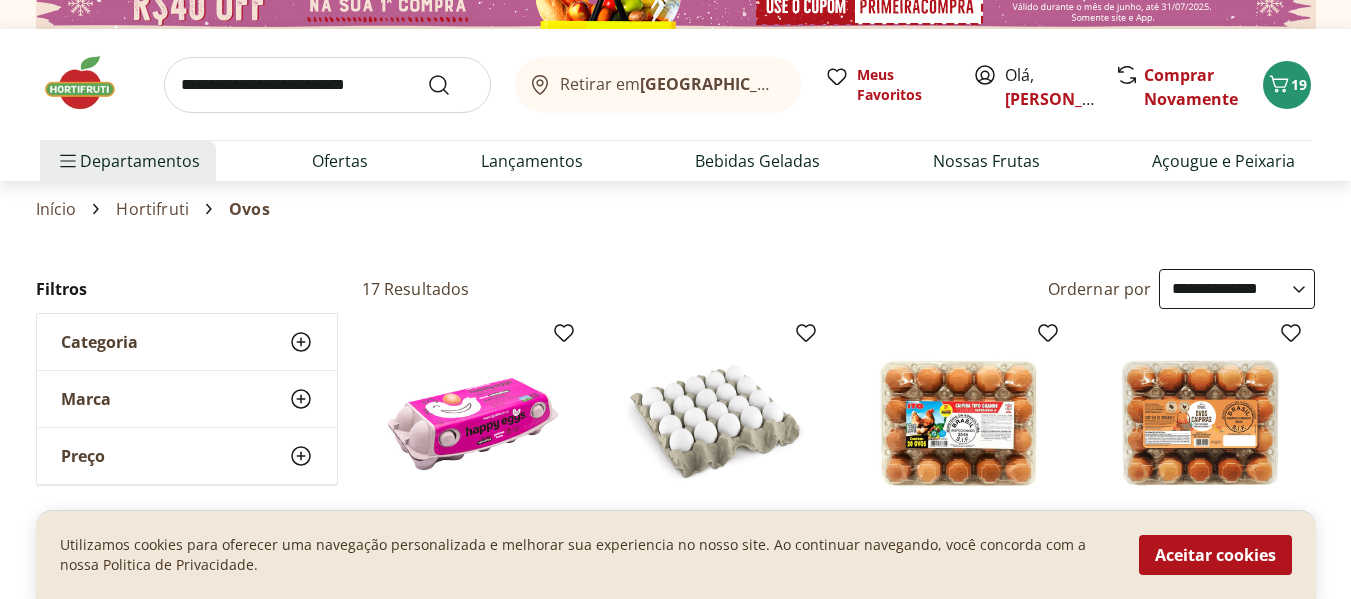 scroll, scrollTop: 0, scrollLeft: 0, axis: both 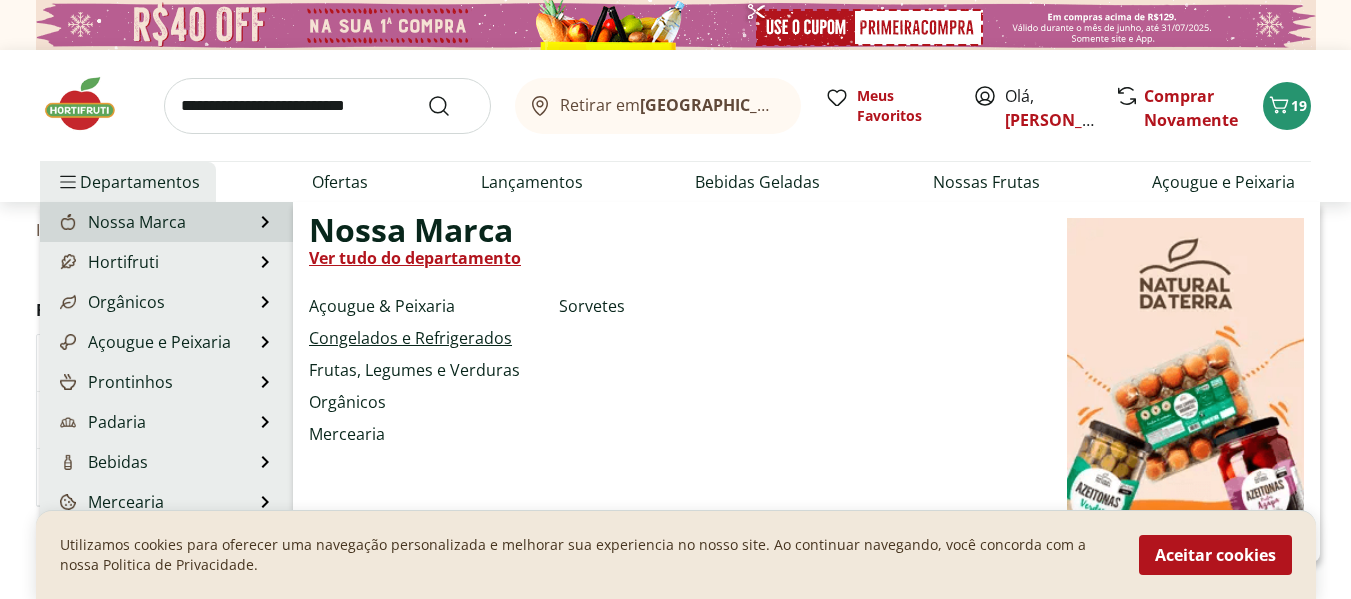 click on "Congelados e Refrigerados" at bounding box center [410, 338] 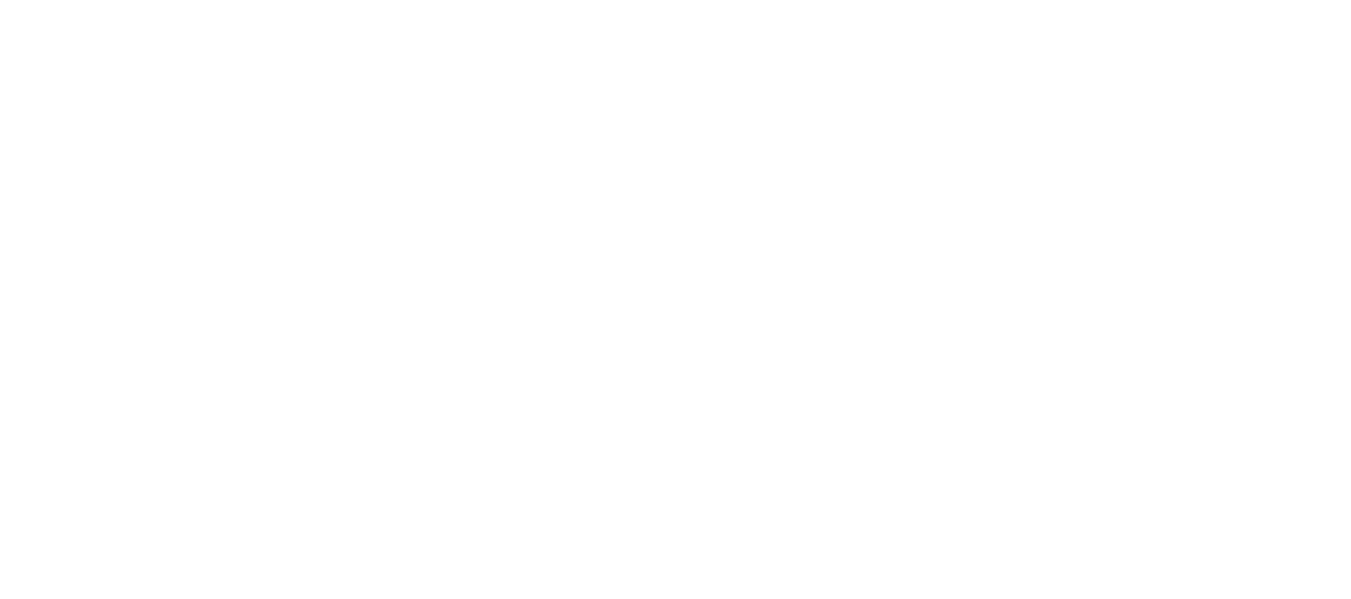 select on "**********" 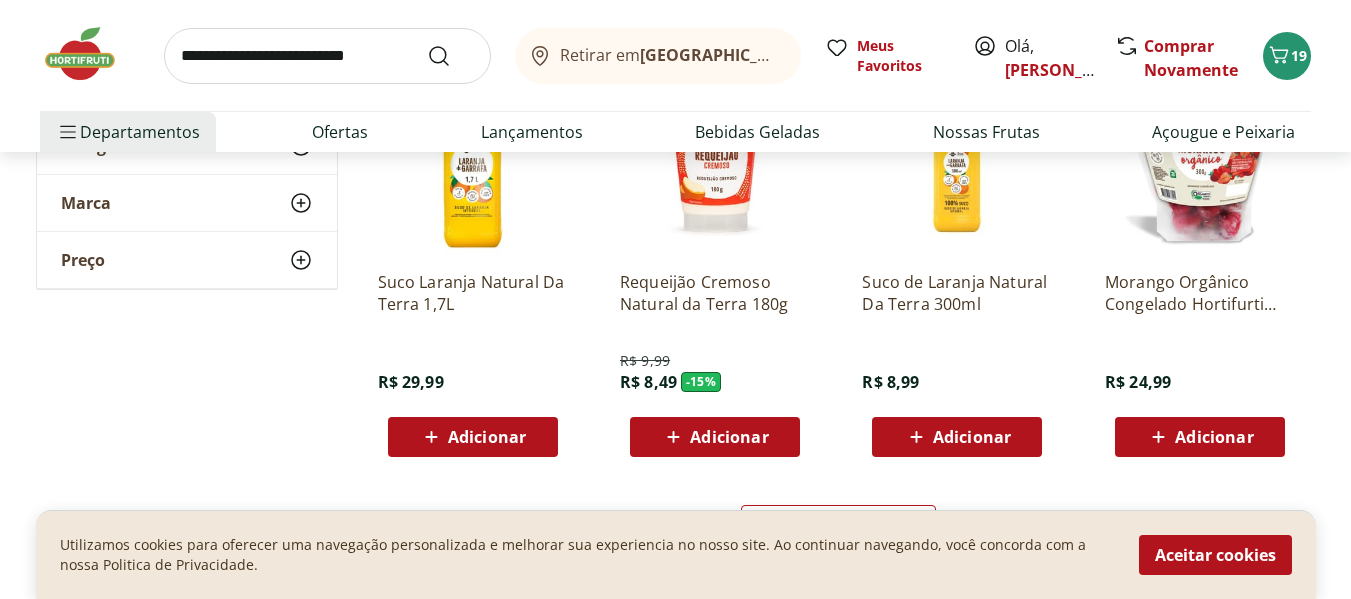 scroll, scrollTop: 1200, scrollLeft: 0, axis: vertical 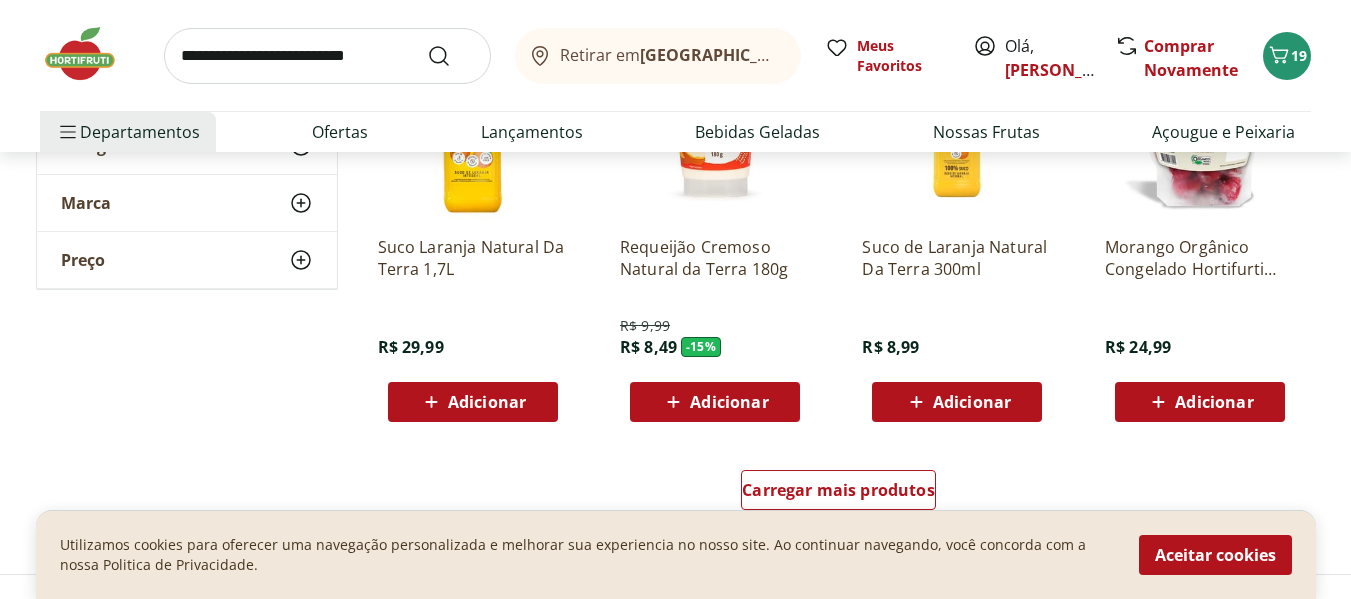 click on "Adicionar" at bounding box center (729, 402) 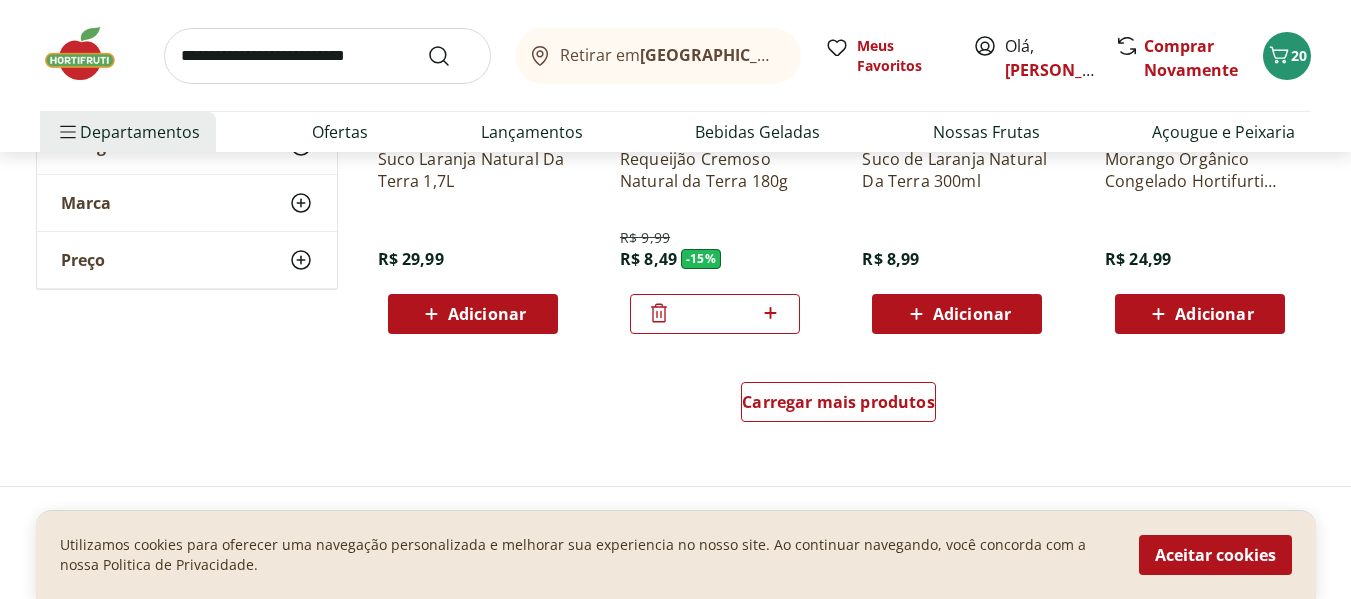 scroll, scrollTop: 1400, scrollLeft: 0, axis: vertical 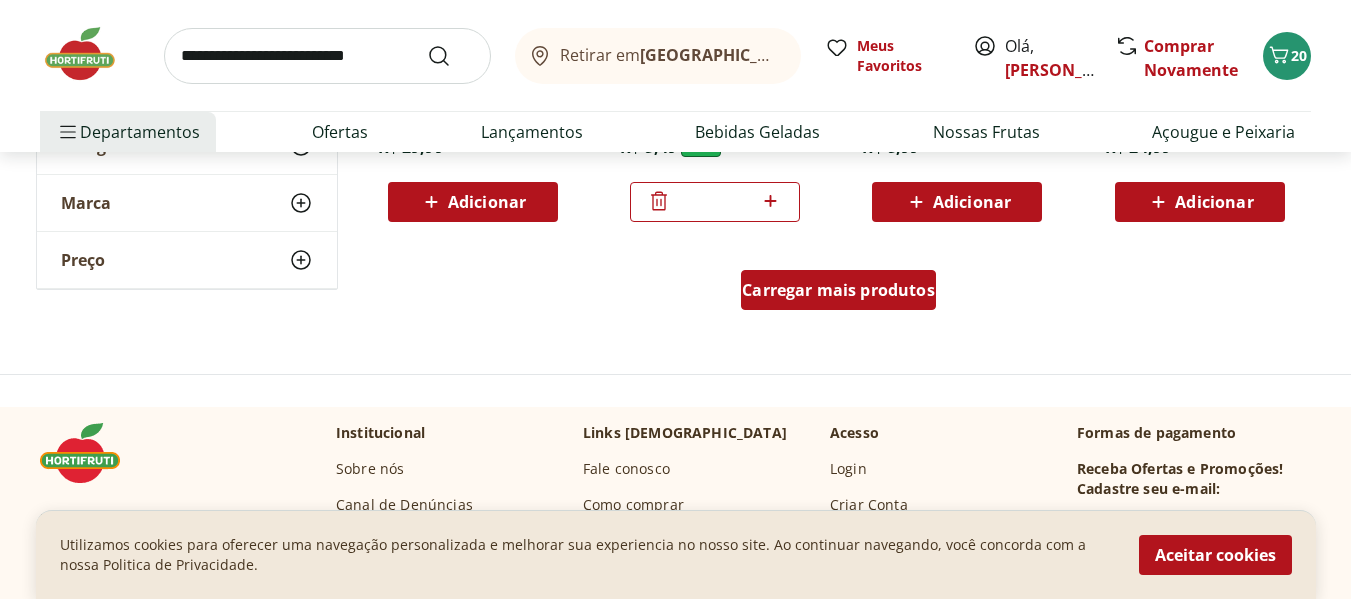 click on "Carregar mais produtos" at bounding box center [838, 290] 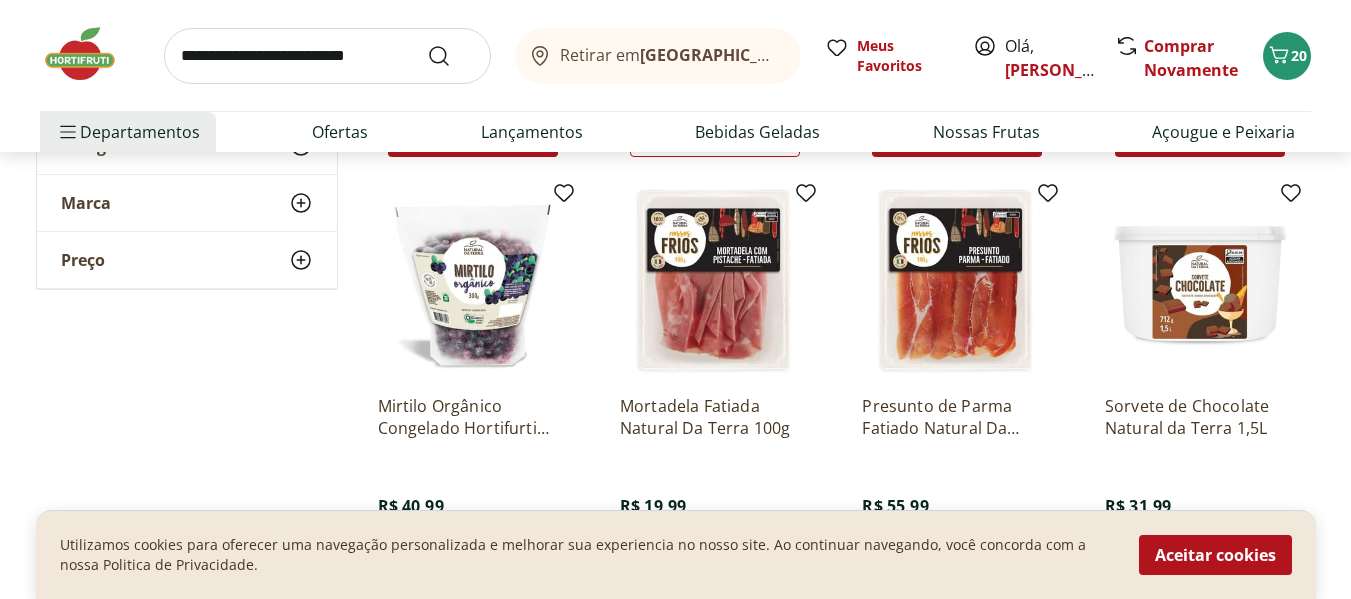 scroll, scrollTop: 1500, scrollLeft: 0, axis: vertical 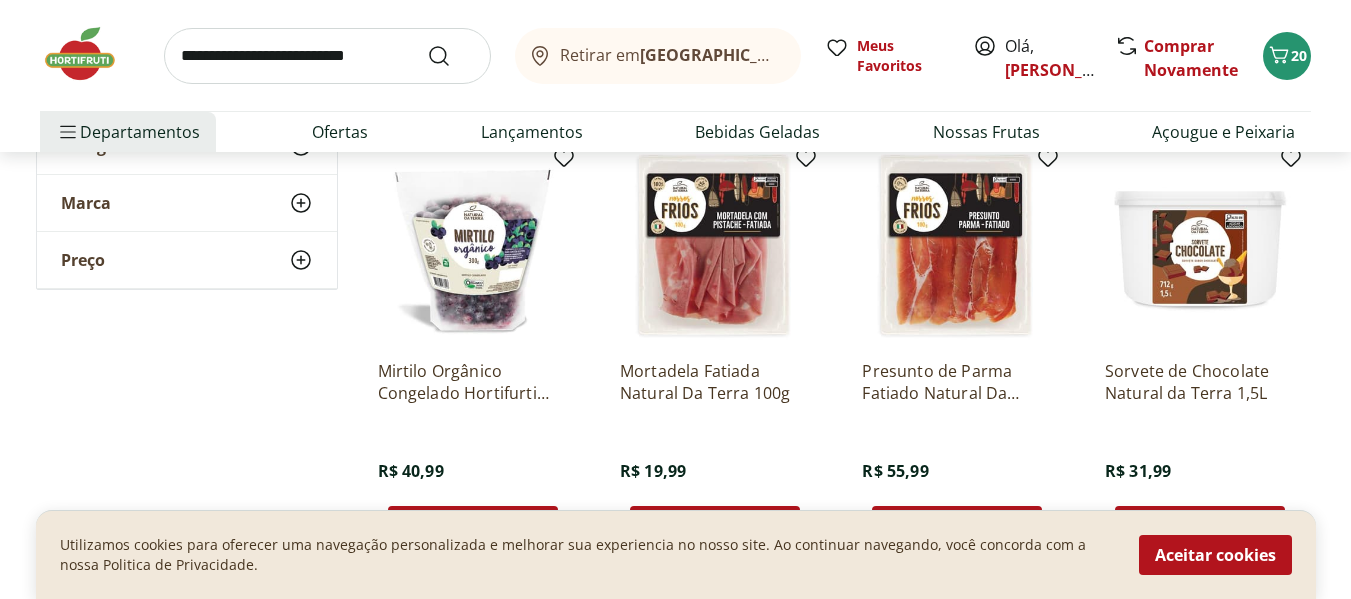 click at bounding box center (715, 249) 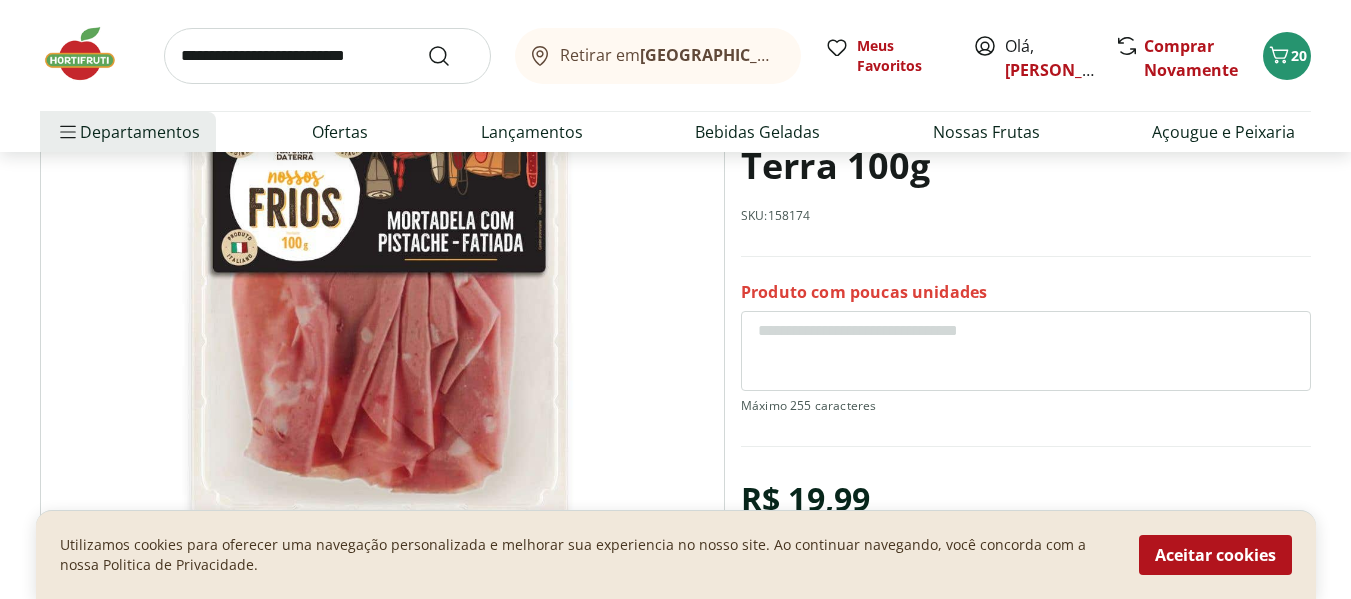 scroll, scrollTop: 100, scrollLeft: 0, axis: vertical 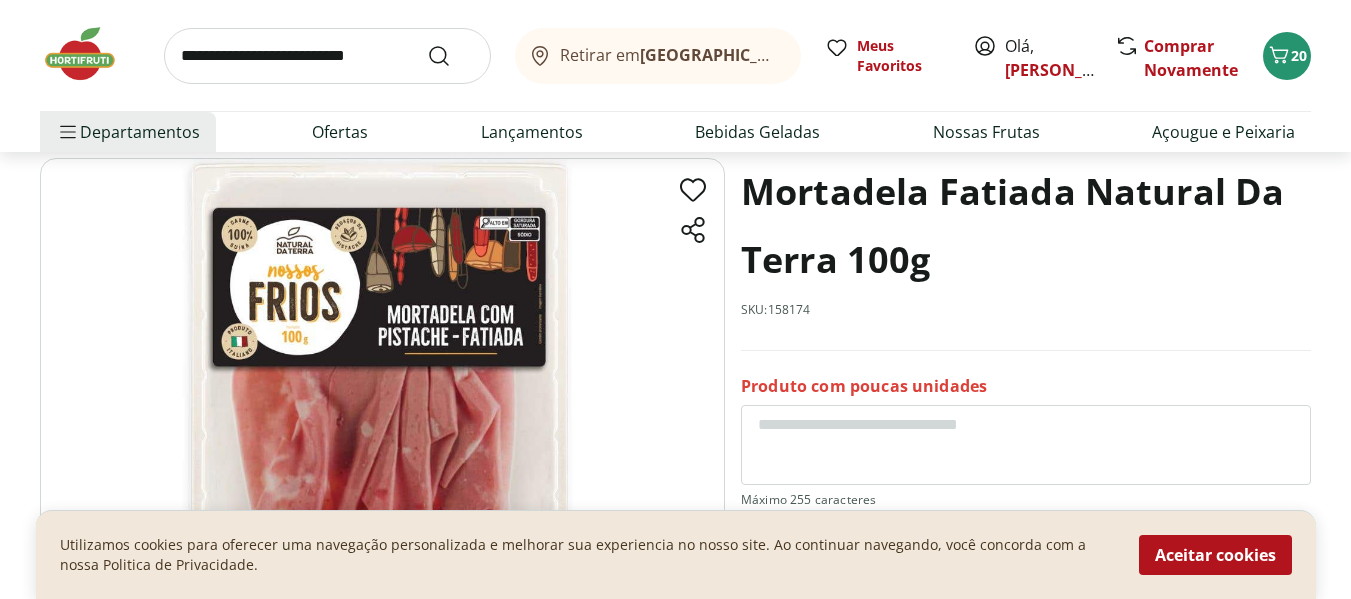 select on "**********" 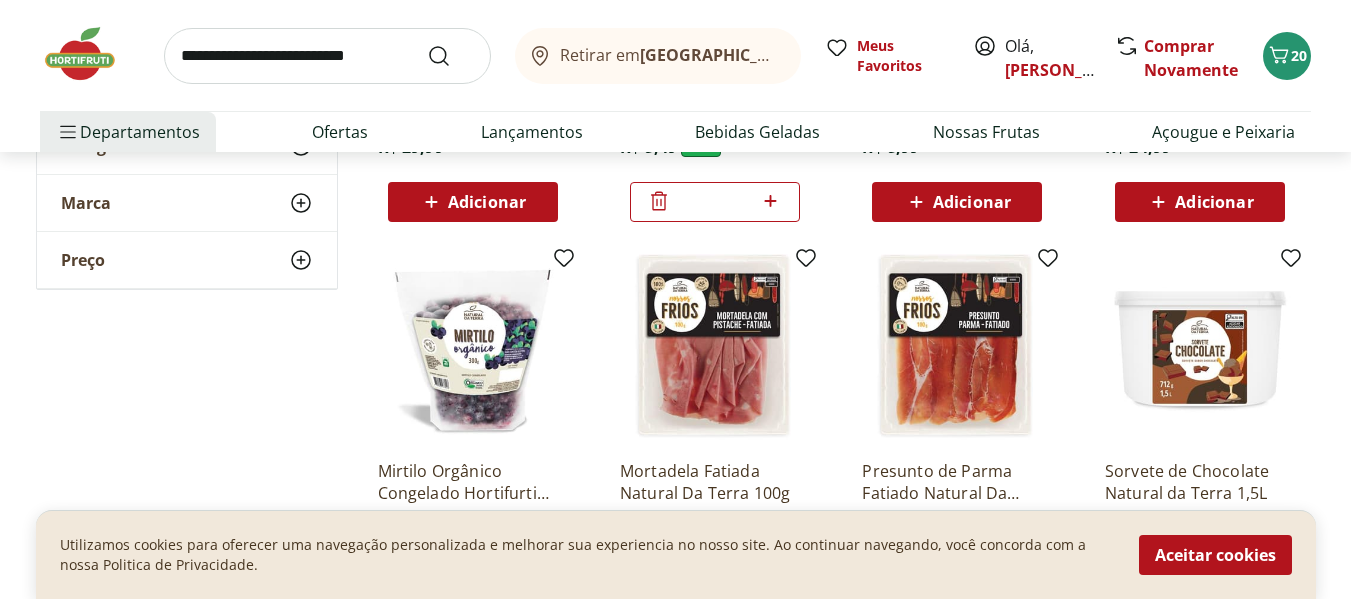scroll, scrollTop: 1500, scrollLeft: 0, axis: vertical 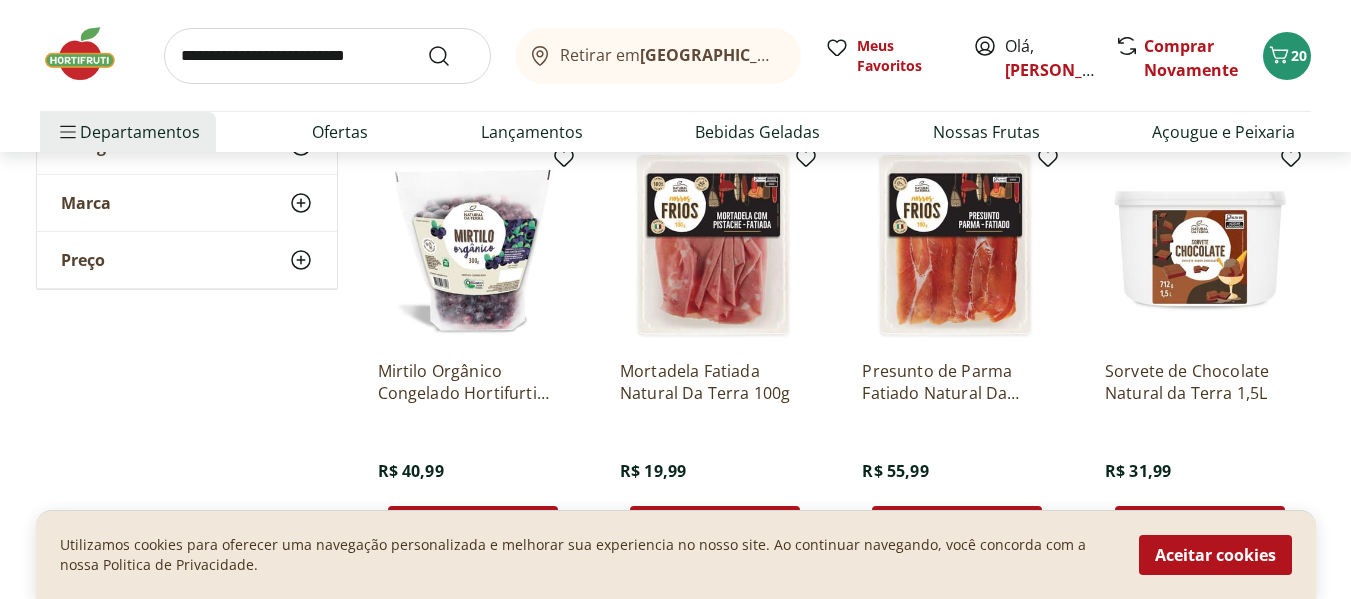 click at bounding box center (957, 249) 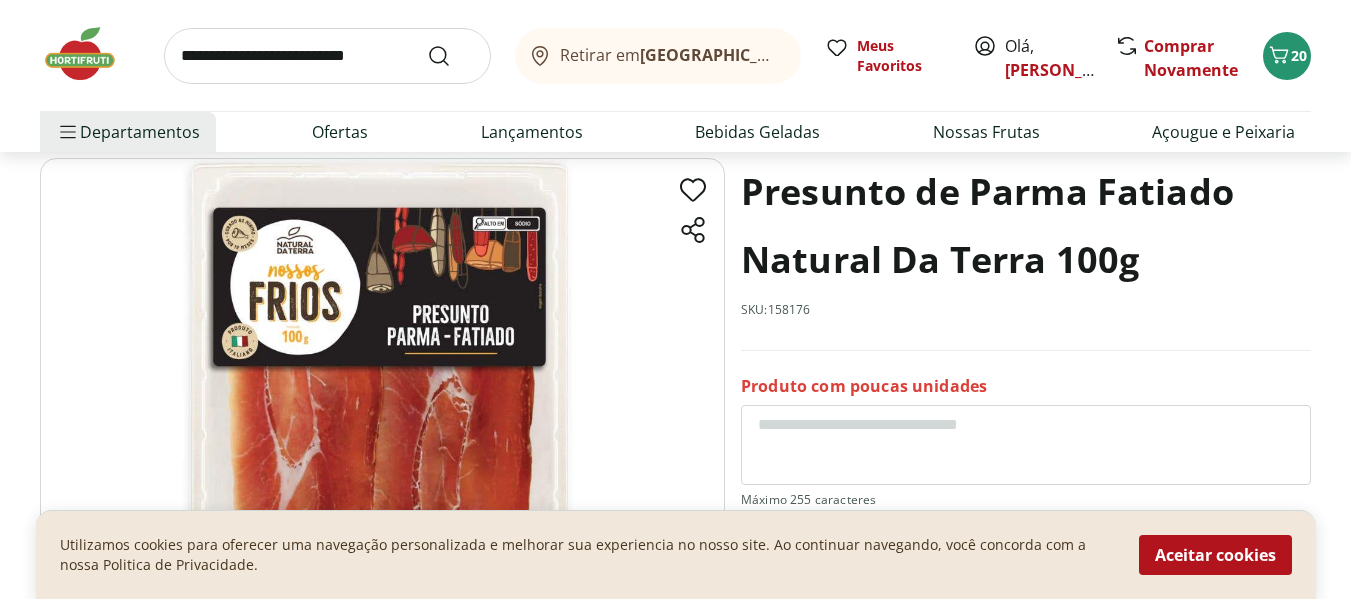 scroll, scrollTop: 200, scrollLeft: 0, axis: vertical 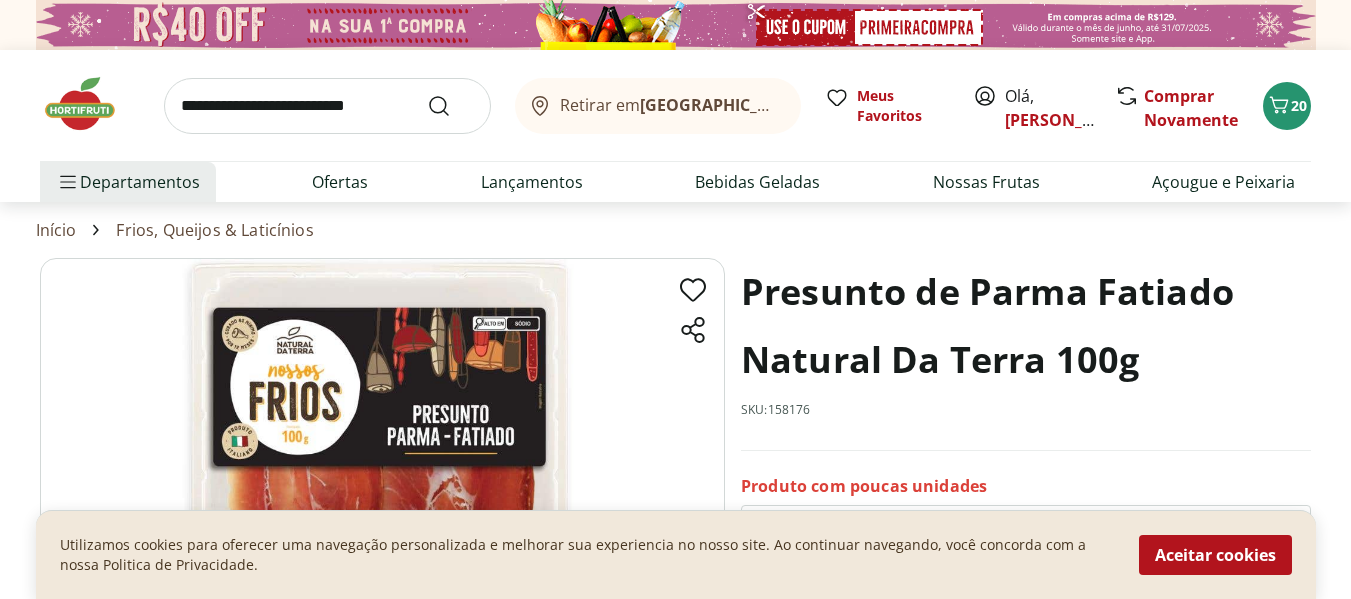 select on "**********" 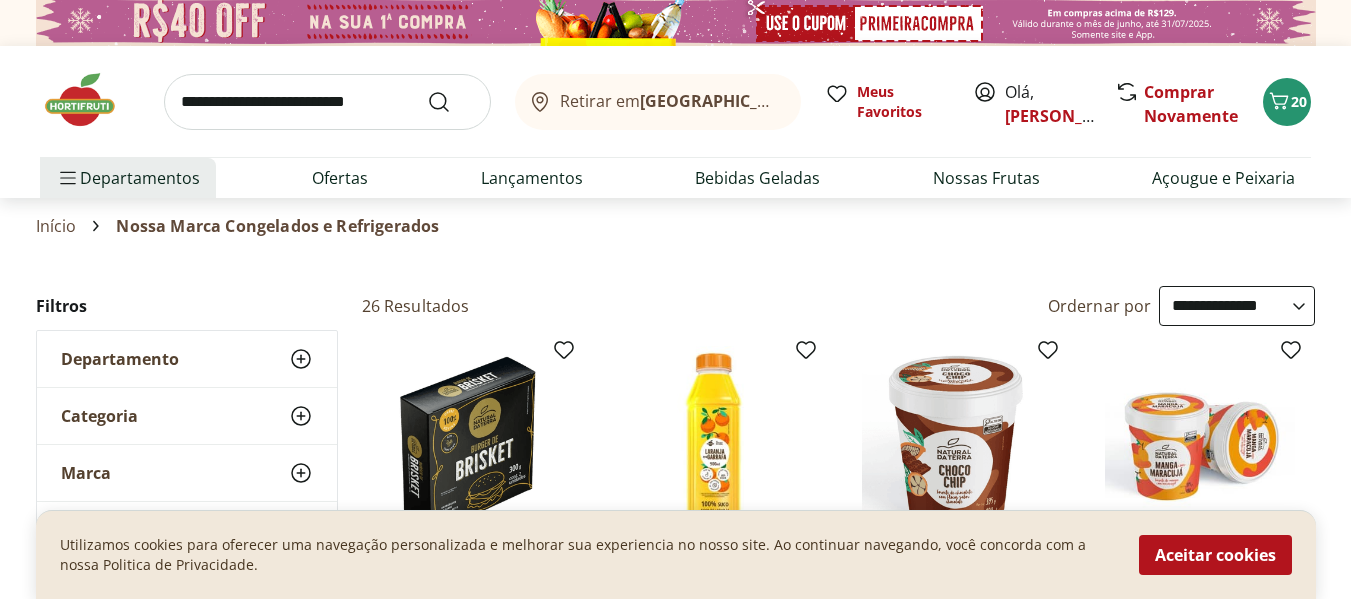 scroll, scrollTop: 0, scrollLeft: 0, axis: both 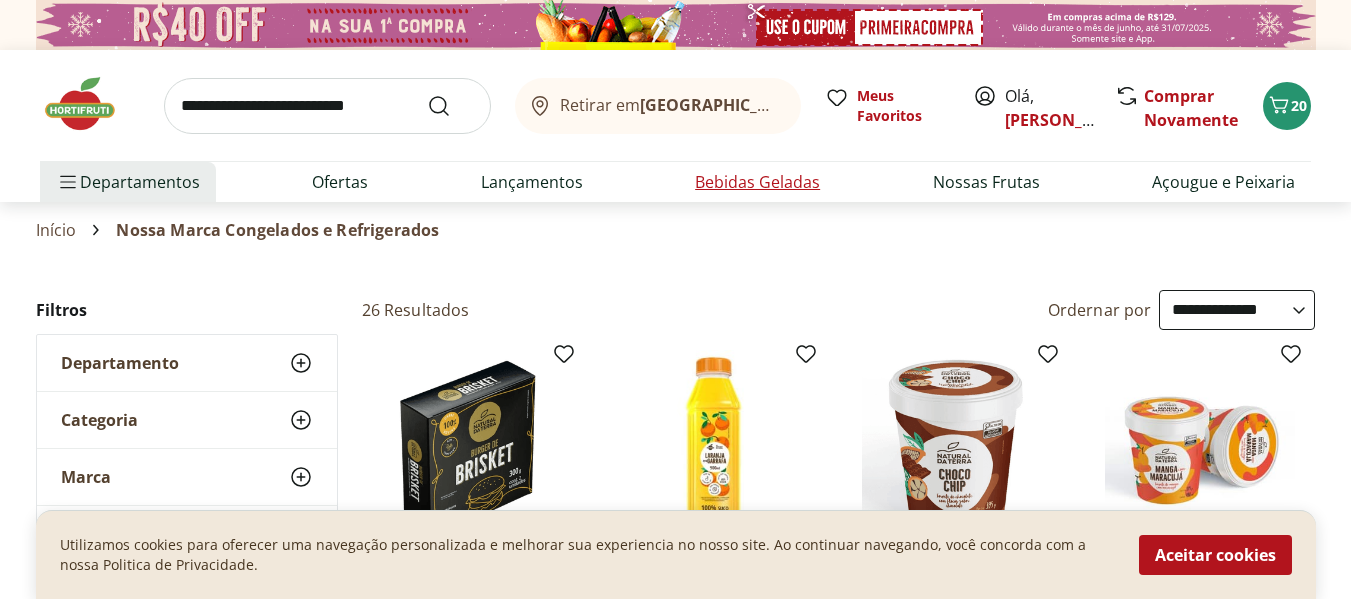 click on "Bebidas Geladas" at bounding box center (757, 182) 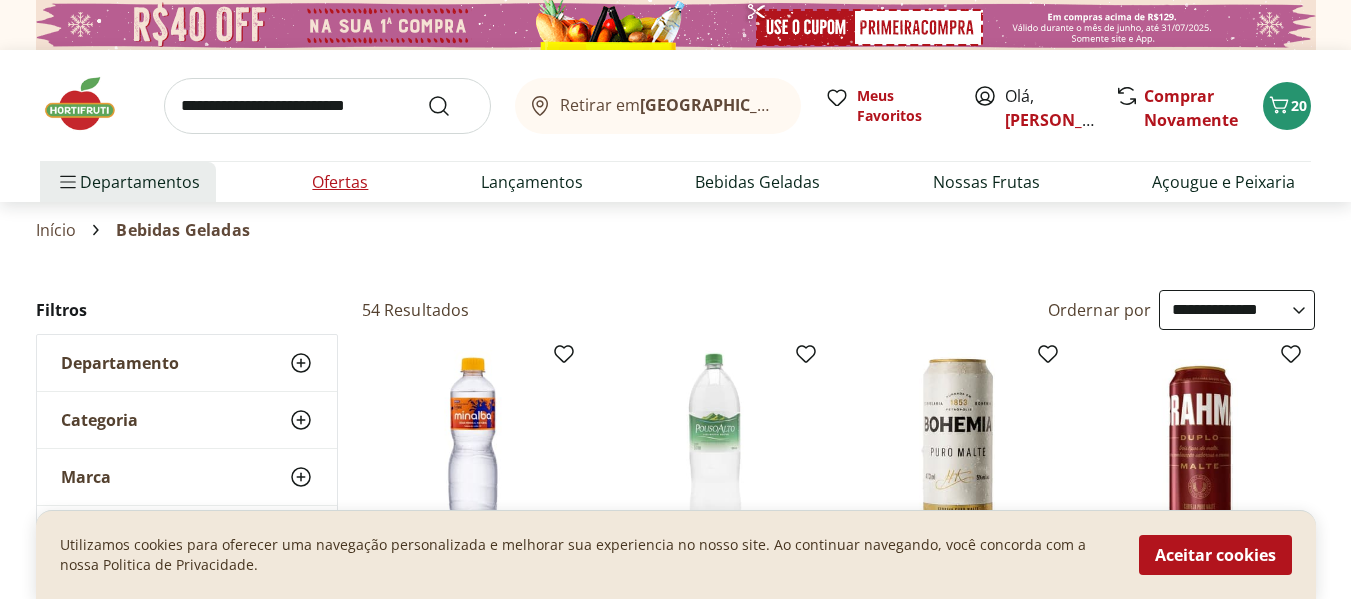 click on "Ofertas" at bounding box center (340, 182) 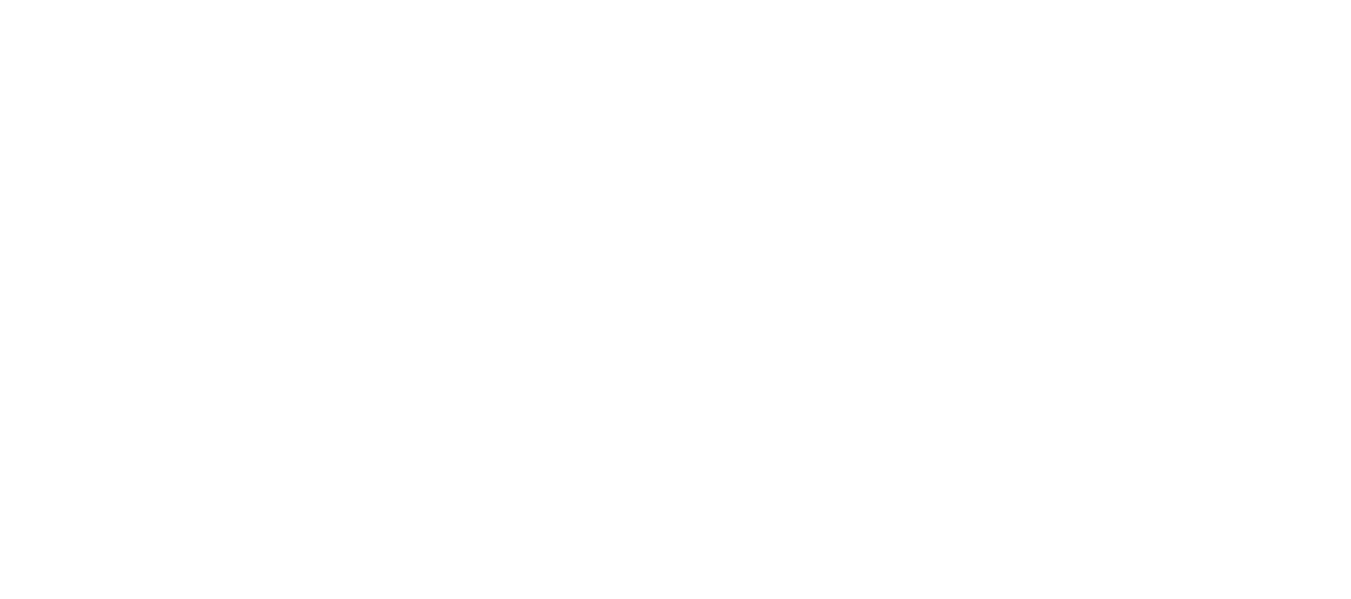 select on "**********" 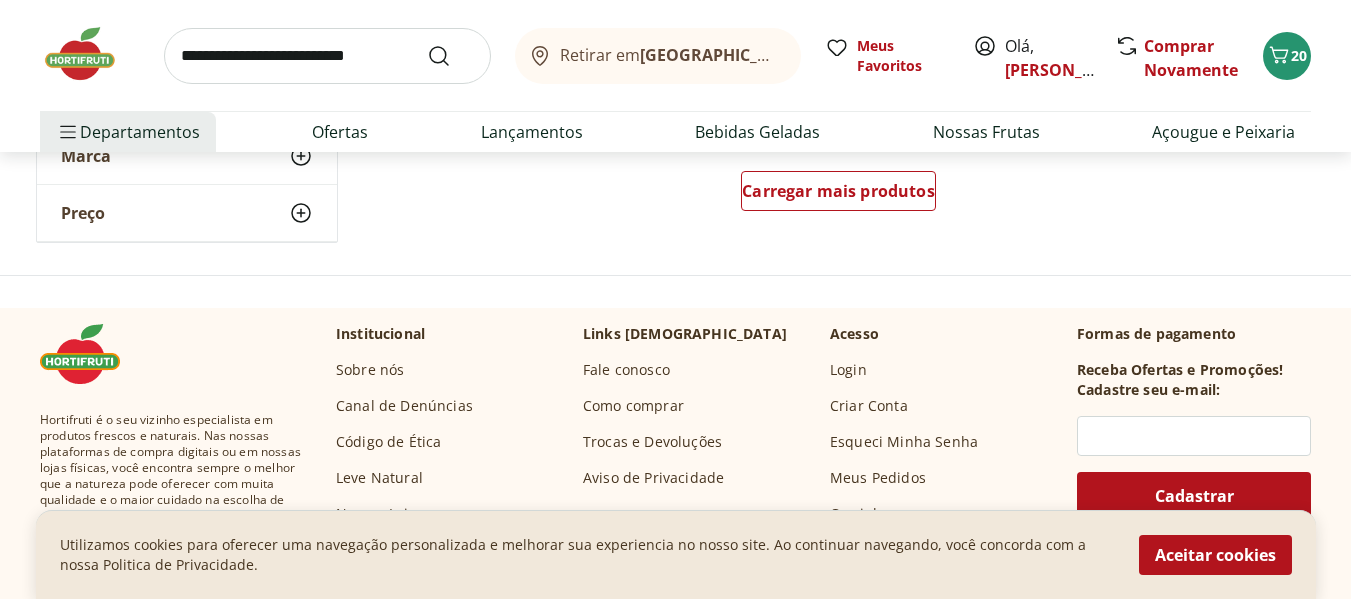 scroll, scrollTop: 1500, scrollLeft: 0, axis: vertical 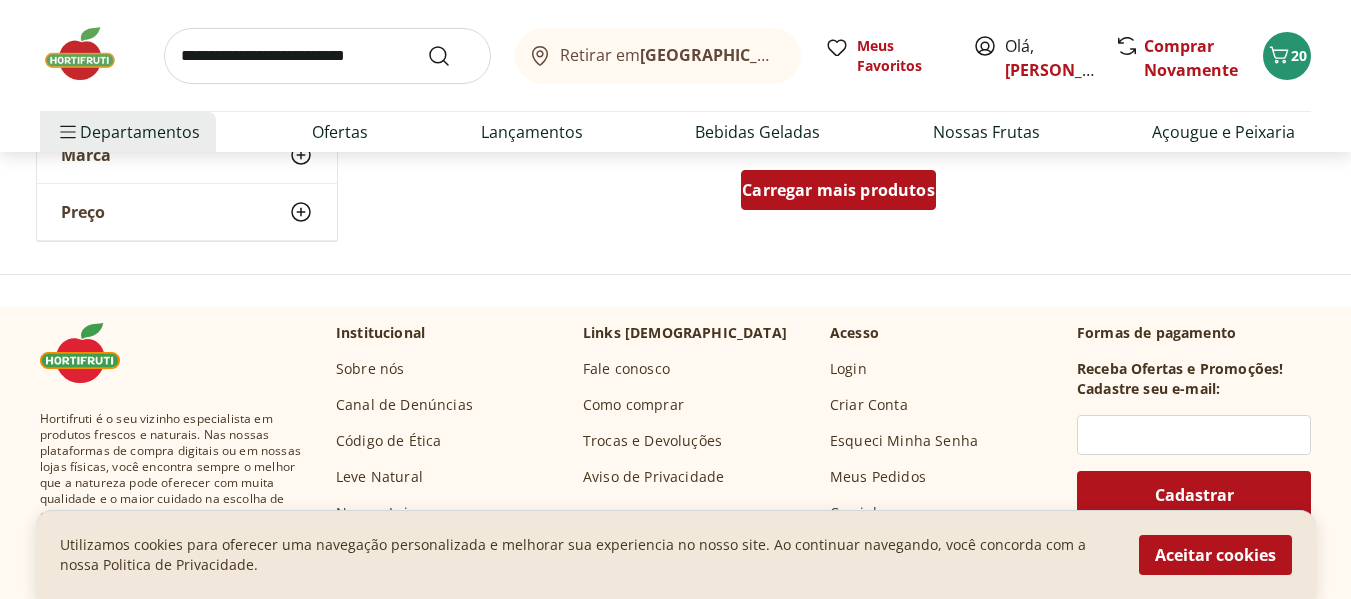 click on "Carregar mais produtos" at bounding box center [838, 190] 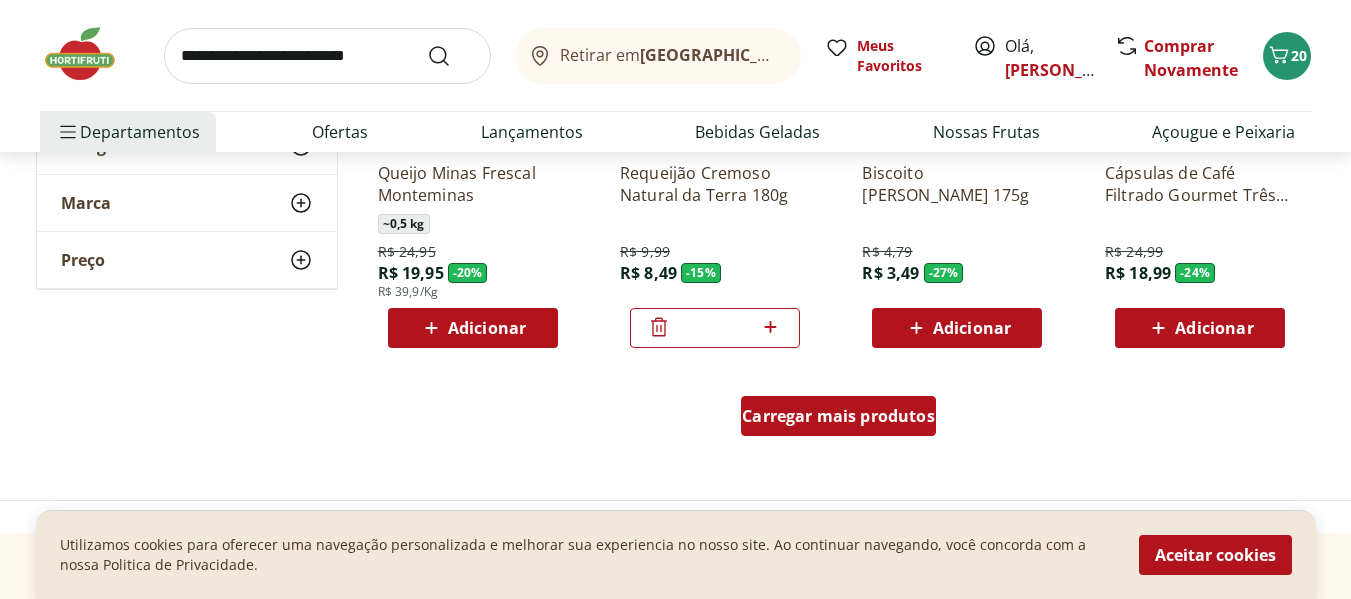 scroll, scrollTop: 2600, scrollLeft: 0, axis: vertical 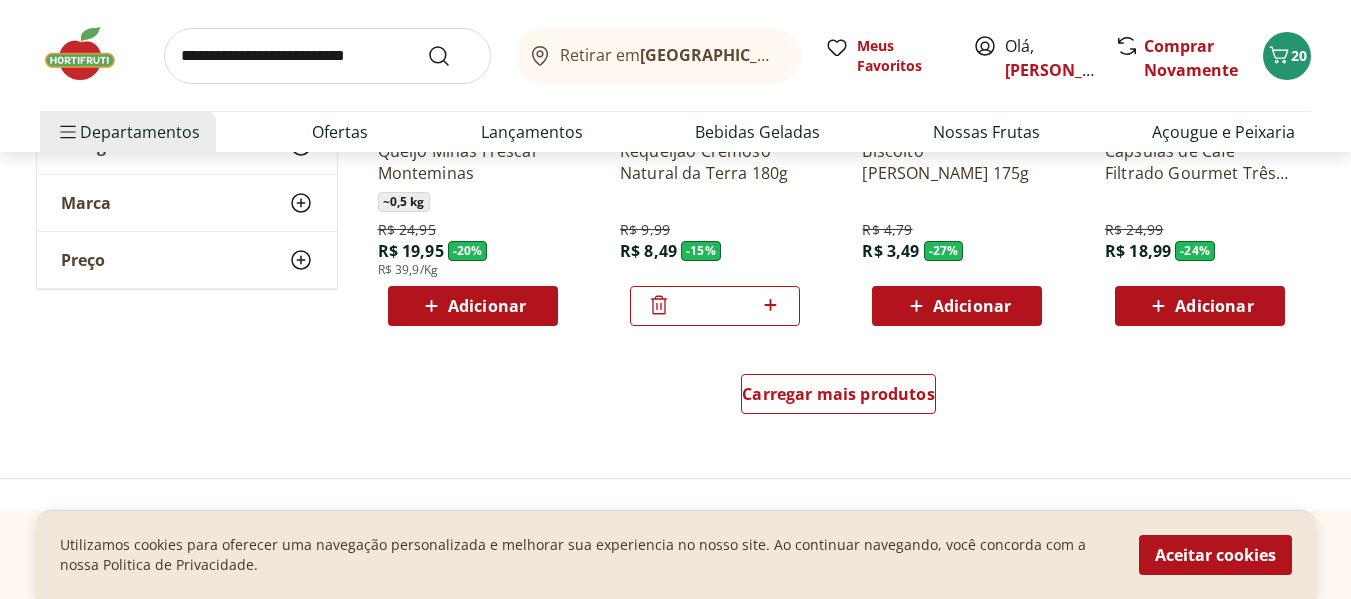 click on "Adicionar" at bounding box center [487, 306] 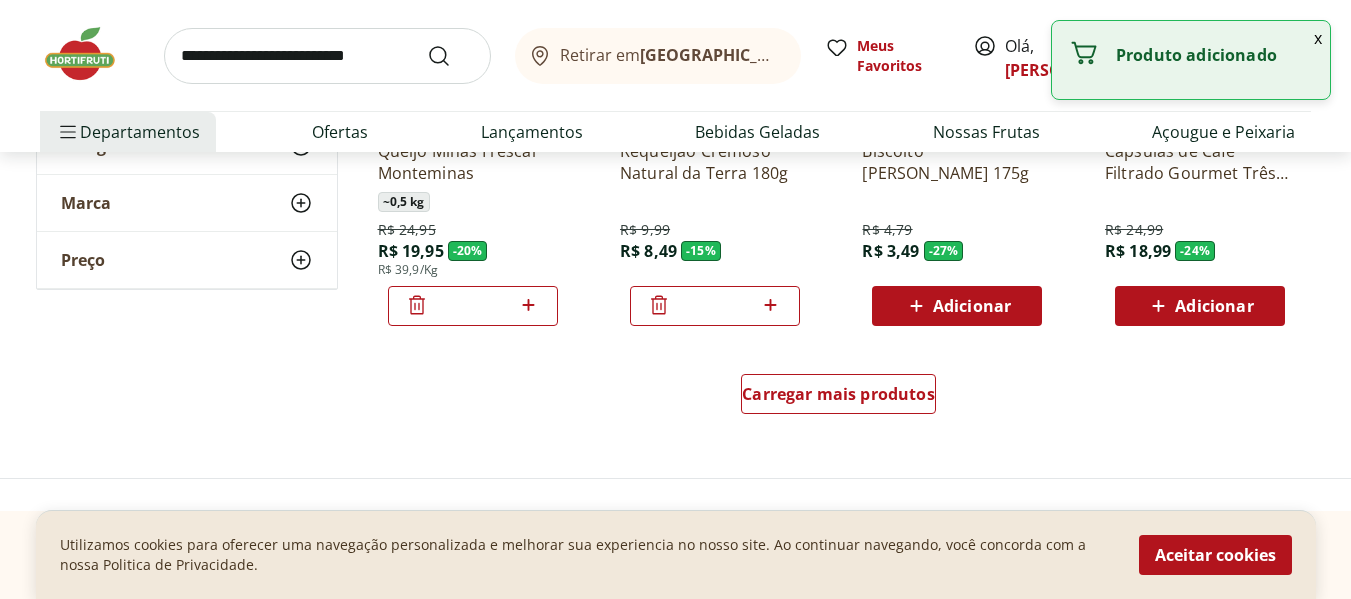 click 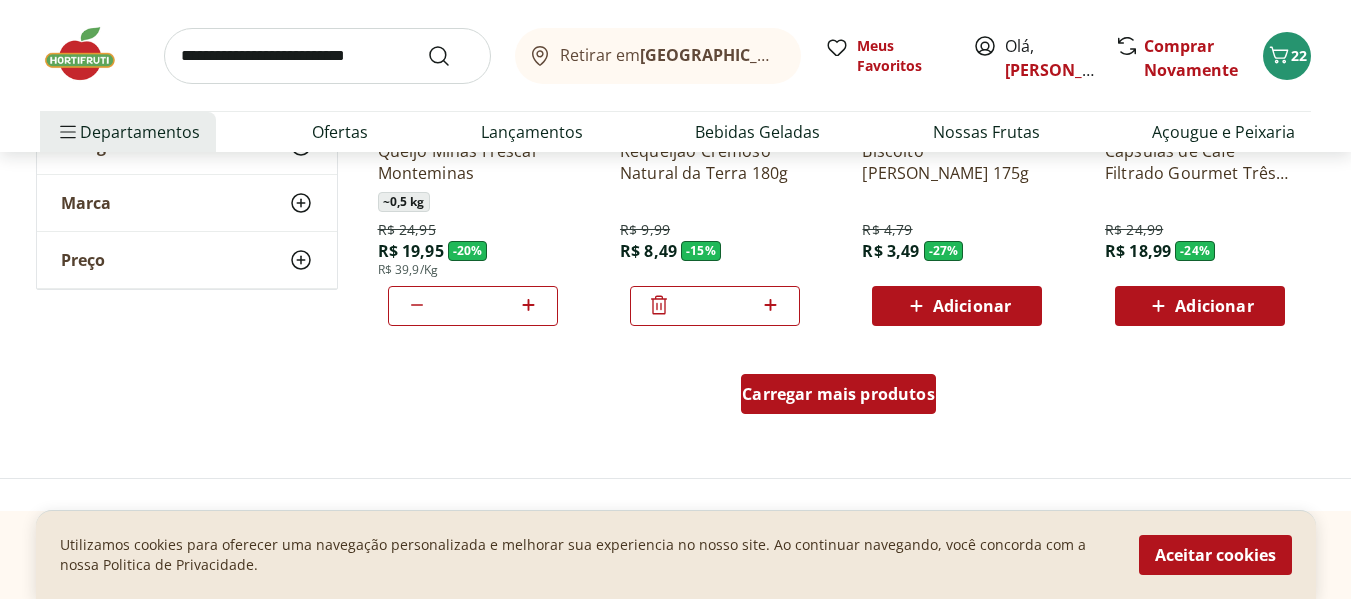 click on "Carregar mais produtos" at bounding box center [838, 394] 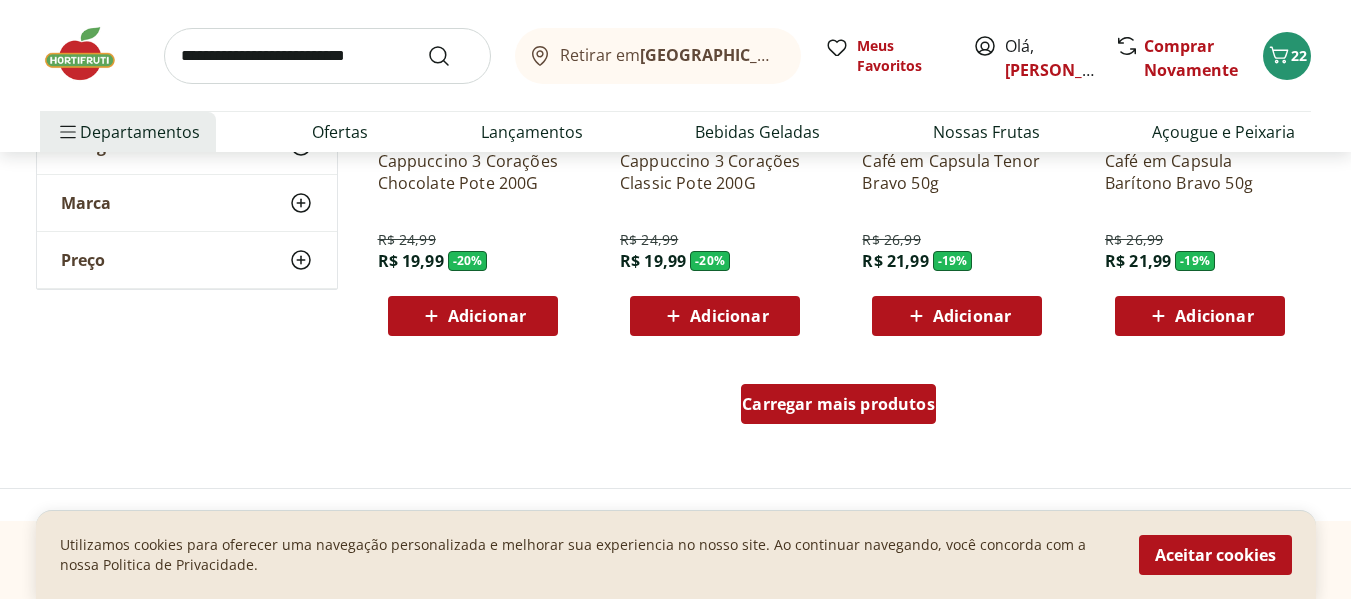 scroll, scrollTop: 4000, scrollLeft: 0, axis: vertical 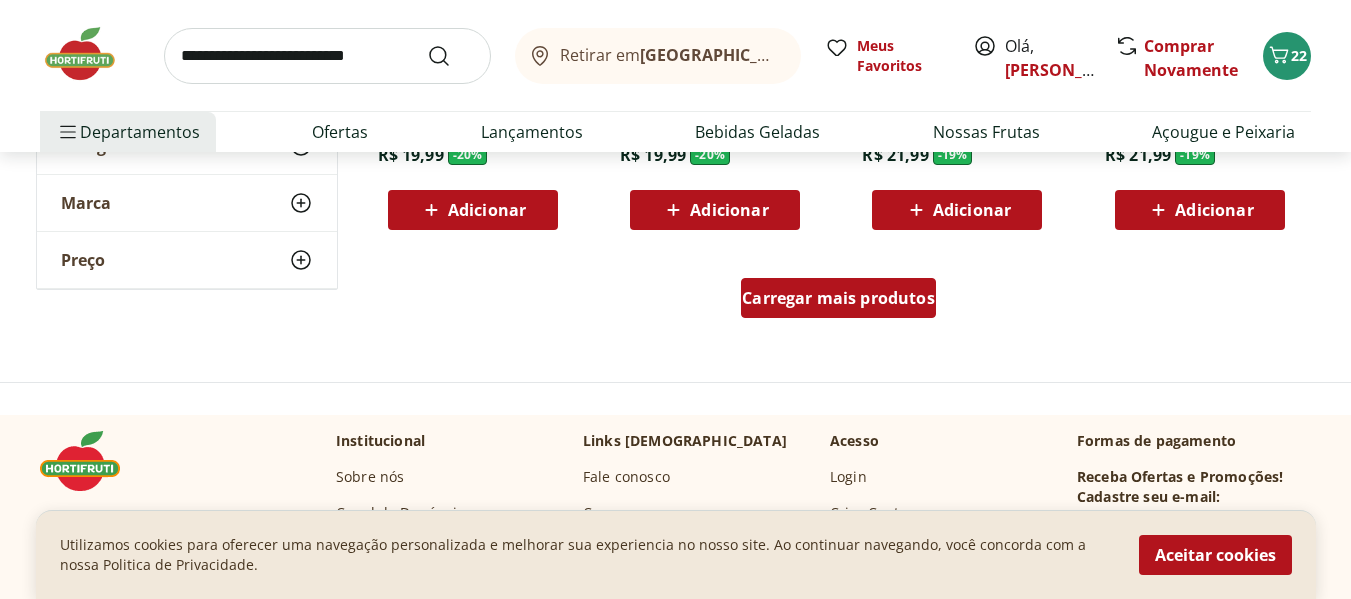click on "Carregar mais produtos" at bounding box center (838, 298) 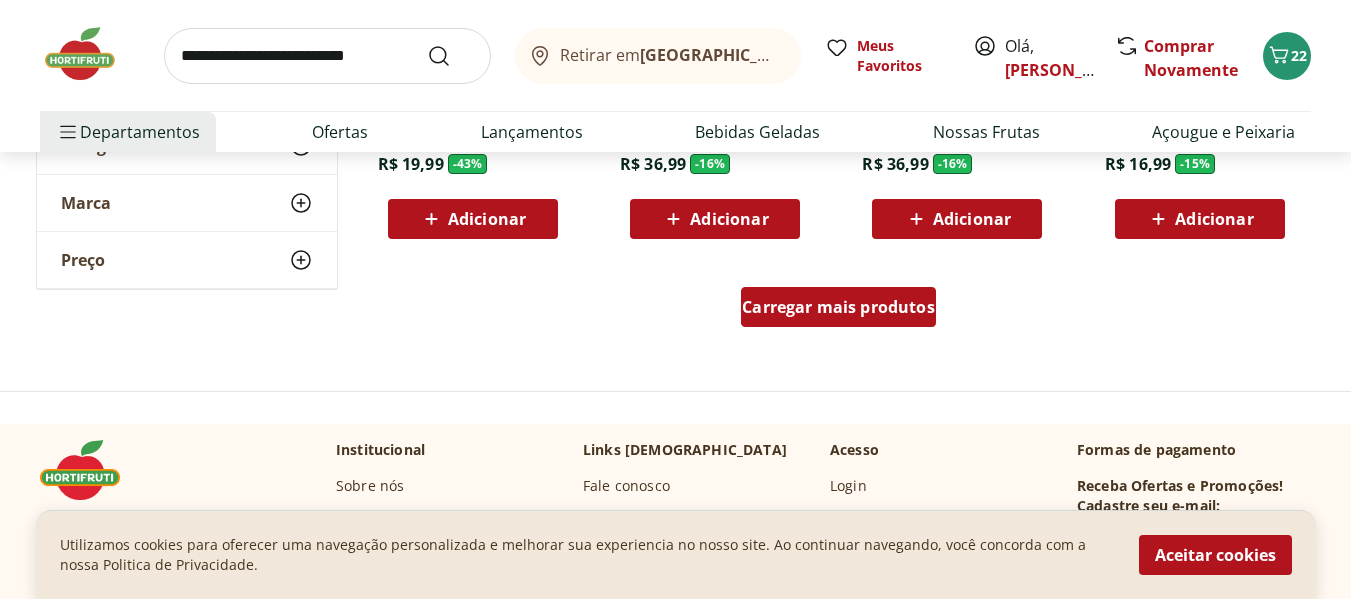 scroll, scrollTop: 5300, scrollLeft: 0, axis: vertical 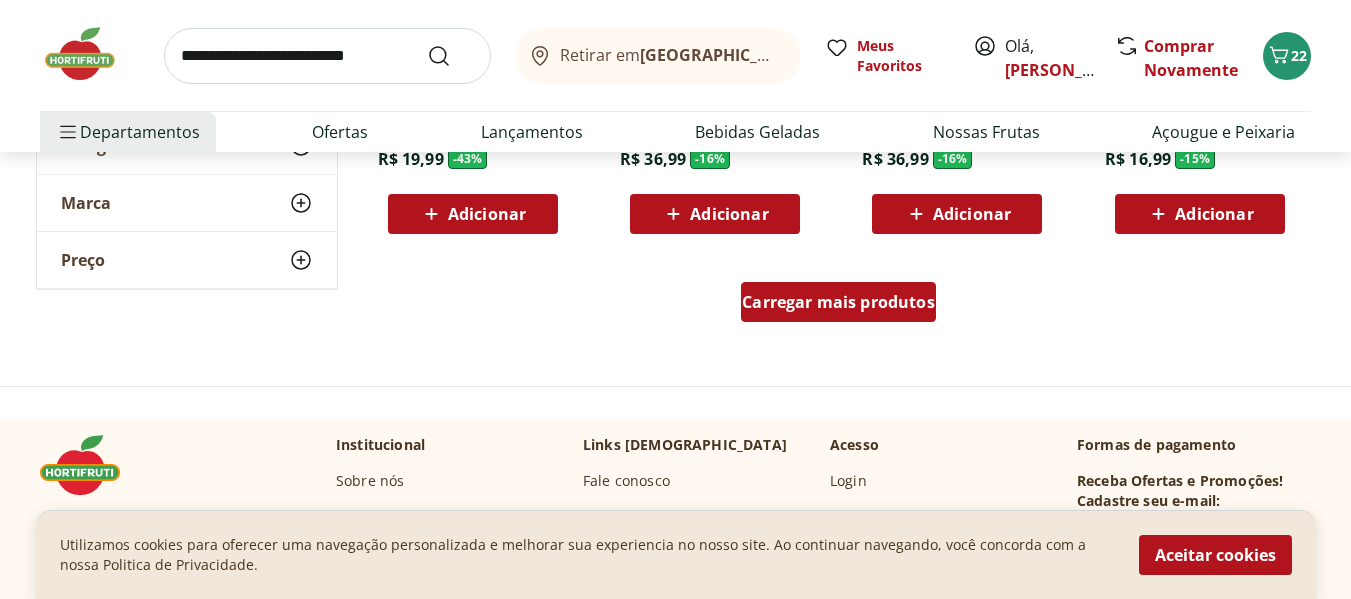 click on "Carregar mais produtos" at bounding box center [838, 302] 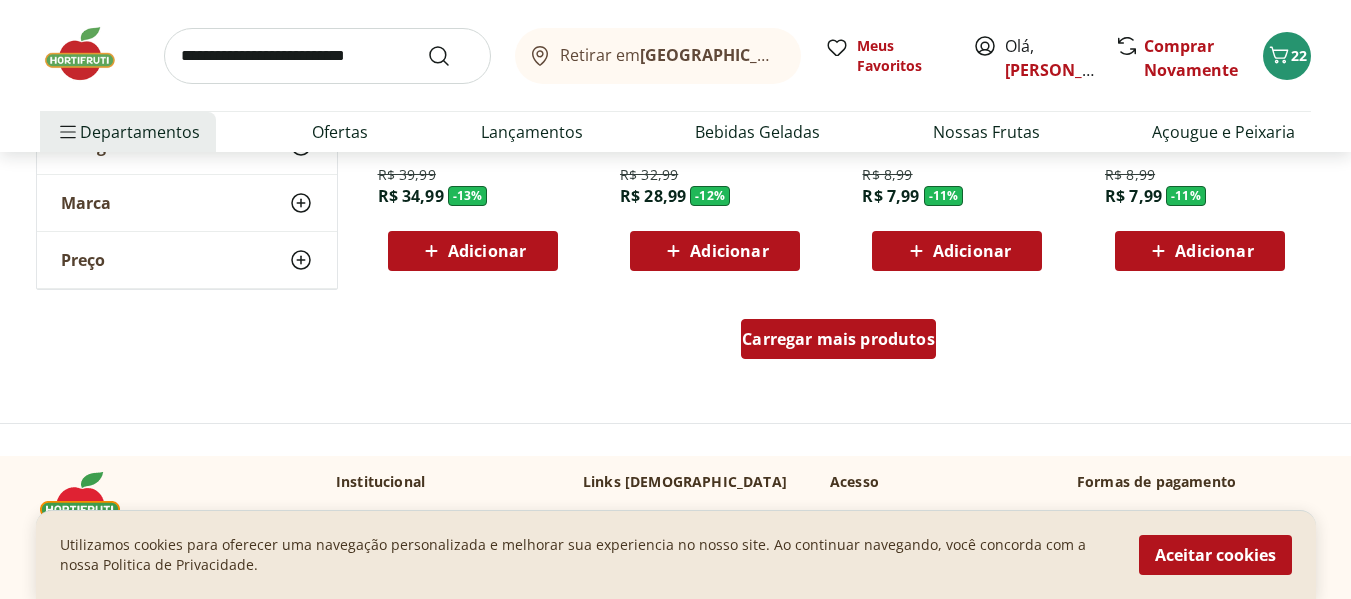 scroll, scrollTop: 6600, scrollLeft: 0, axis: vertical 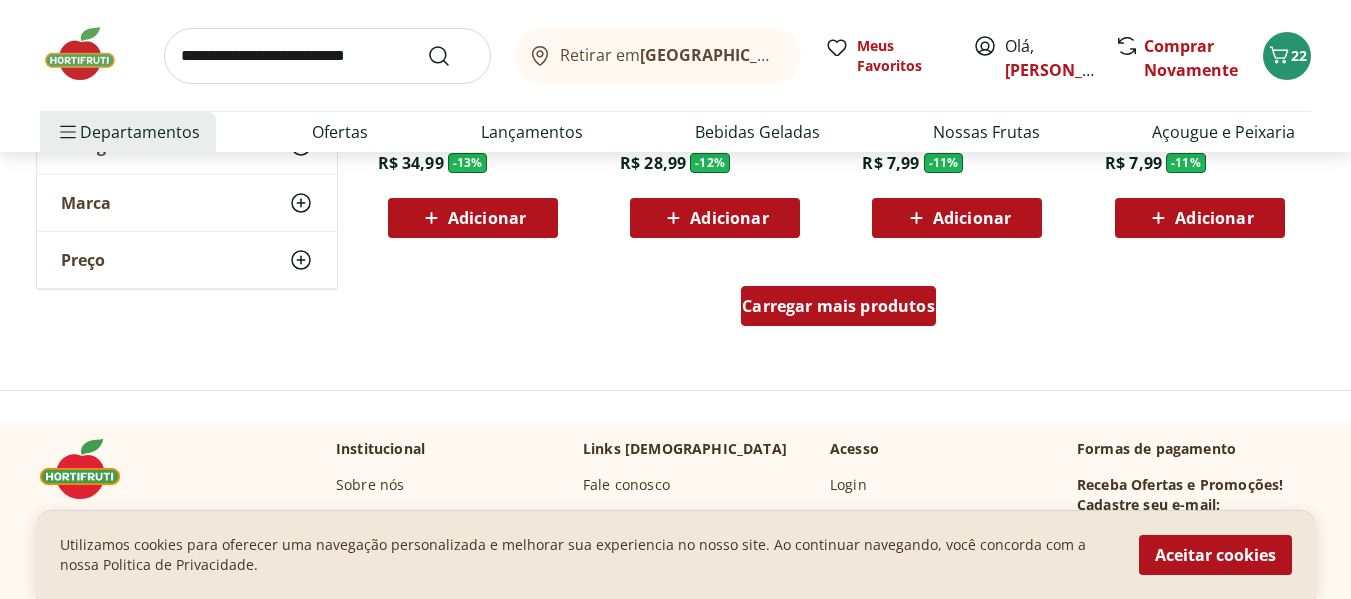 click on "Carregar mais produtos" at bounding box center (838, 306) 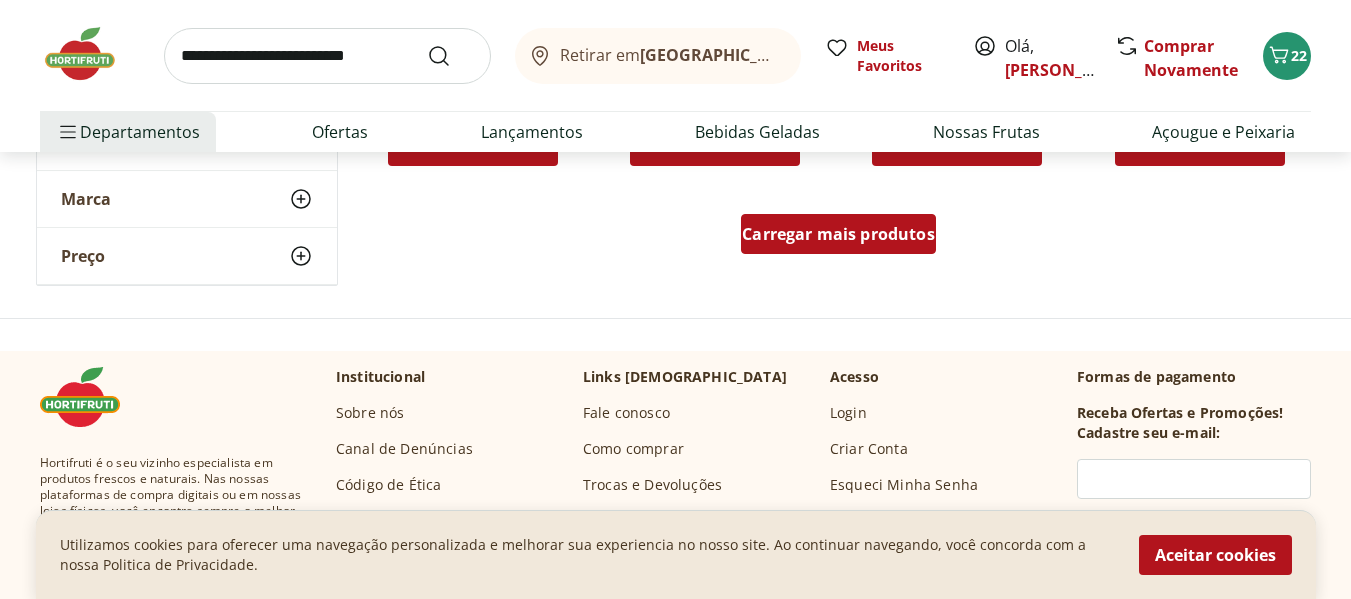 scroll, scrollTop: 8000, scrollLeft: 0, axis: vertical 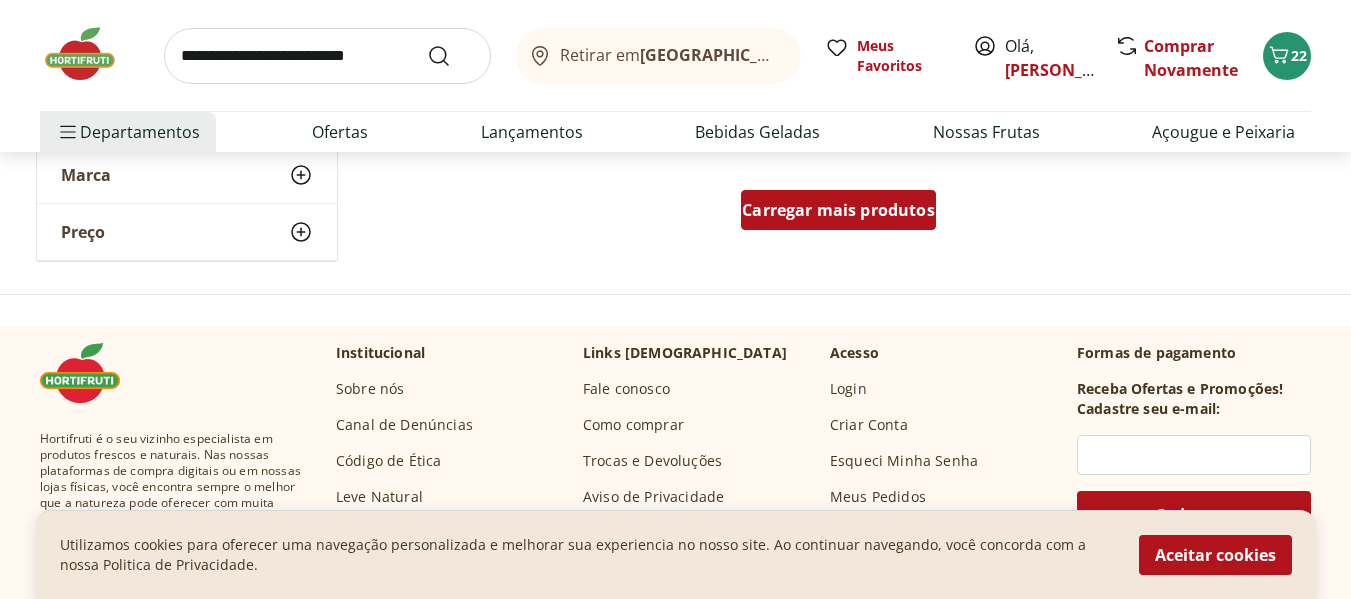 click on "Carregar mais produtos" at bounding box center (838, 210) 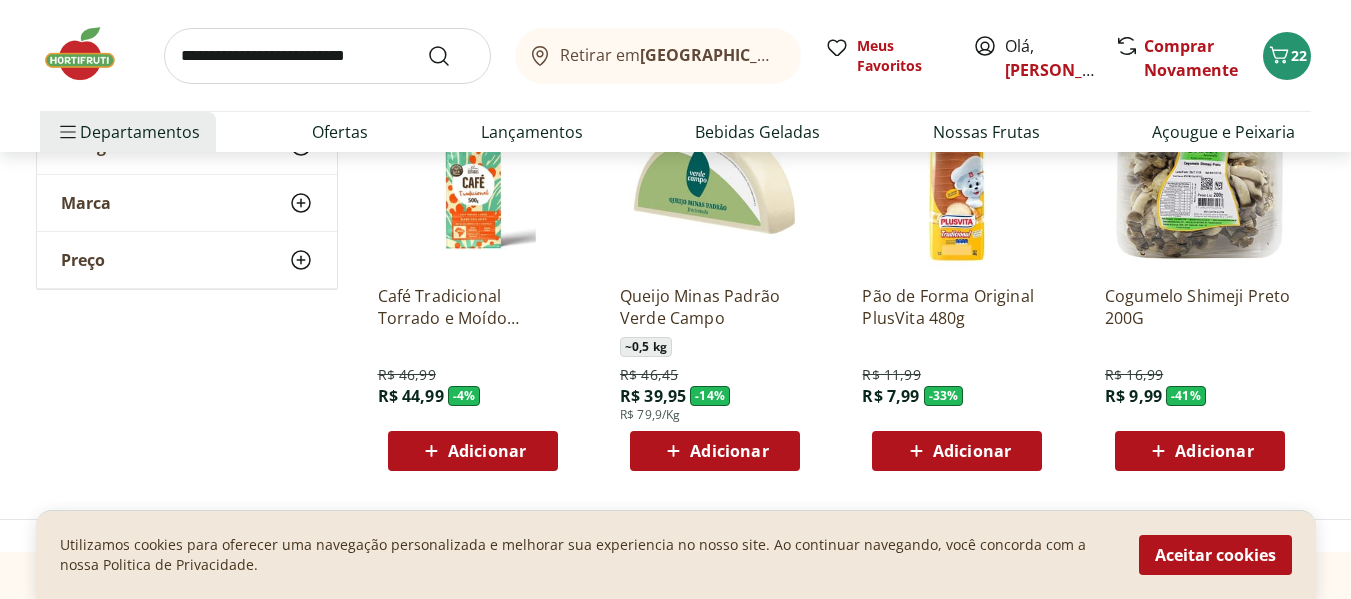 scroll, scrollTop: 8500, scrollLeft: 0, axis: vertical 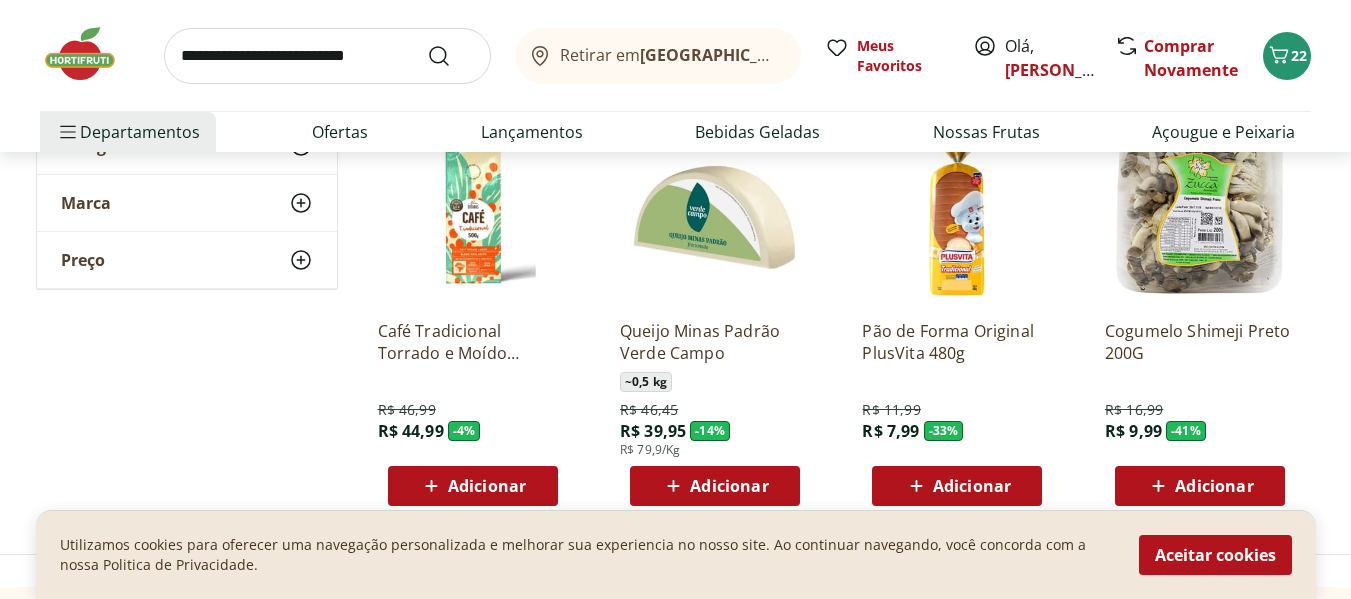 click on "Adicionar" at bounding box center (729, 486) 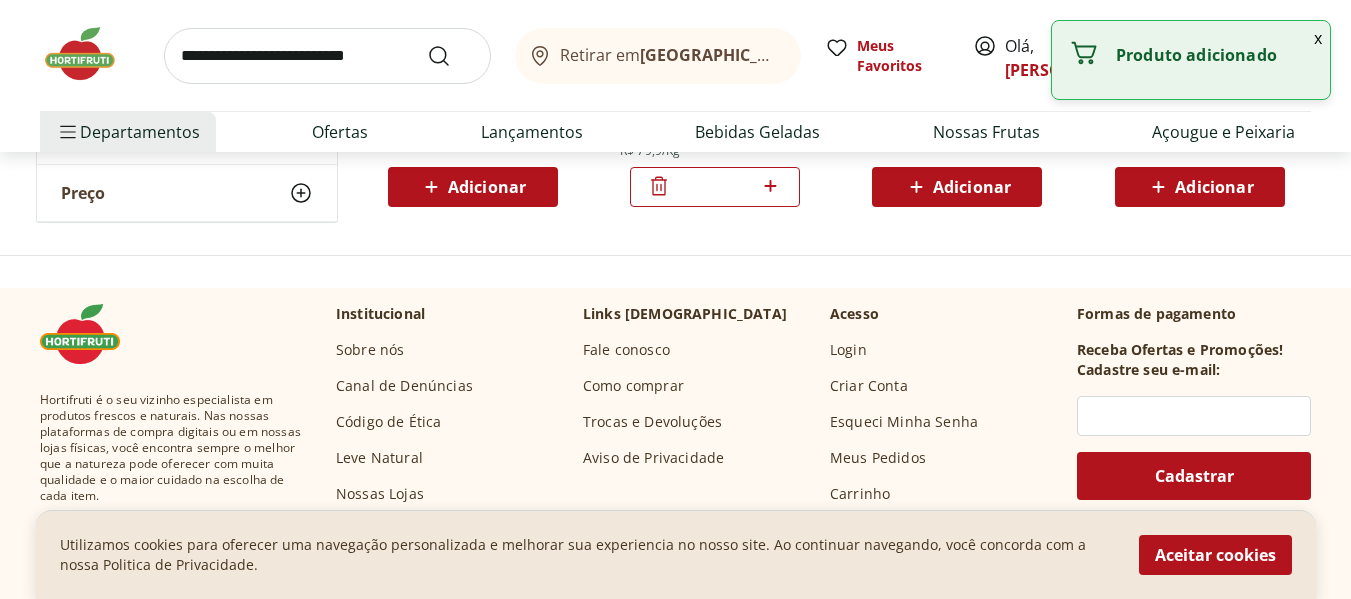 scroll, scrollTop: 8800, scrollLeft: 0, axis: vertical 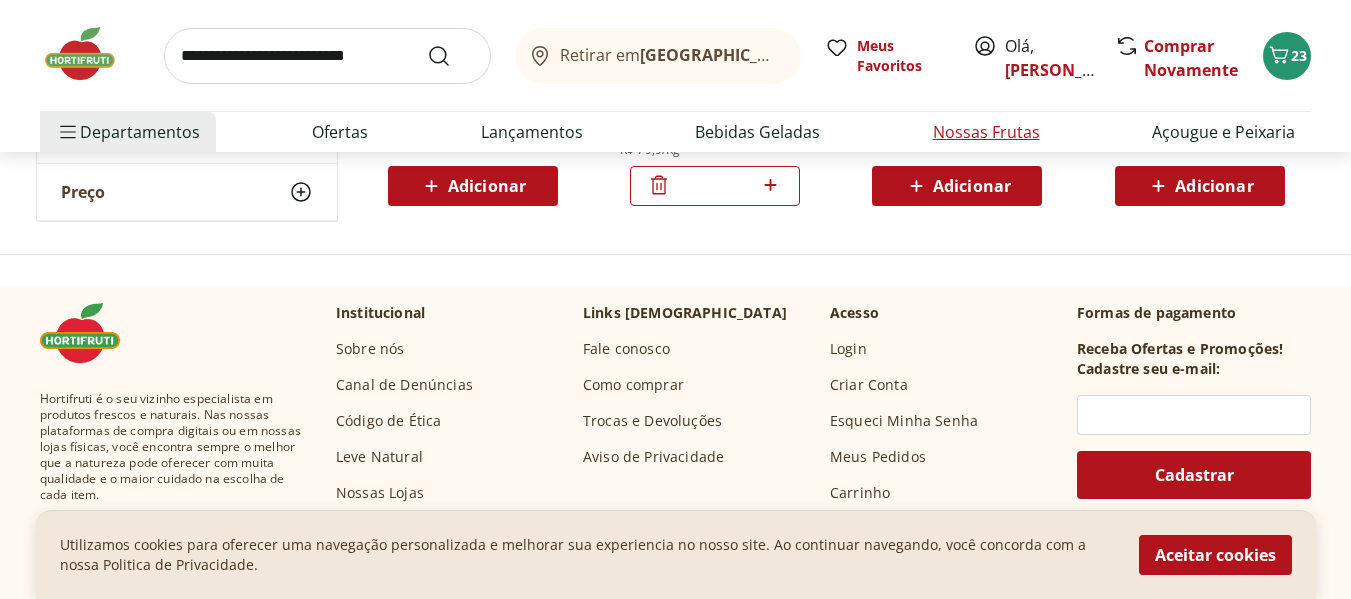 click on "Nossas Frutas" at bounding box center [986, 132] 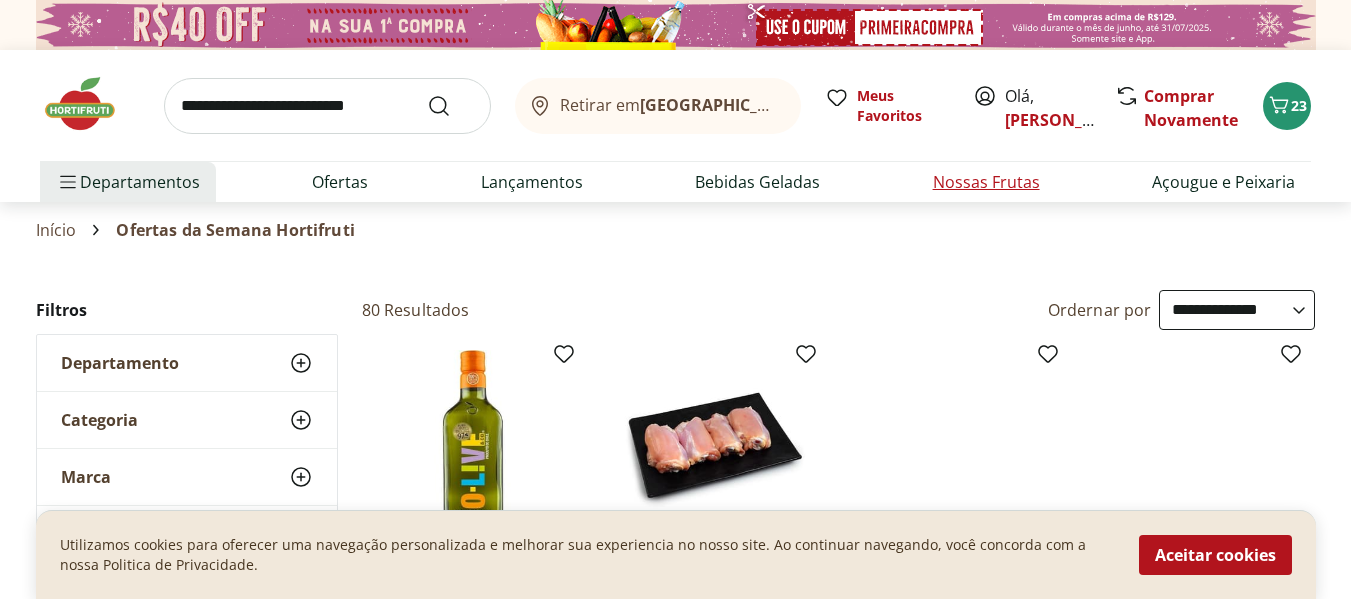select on "**********" 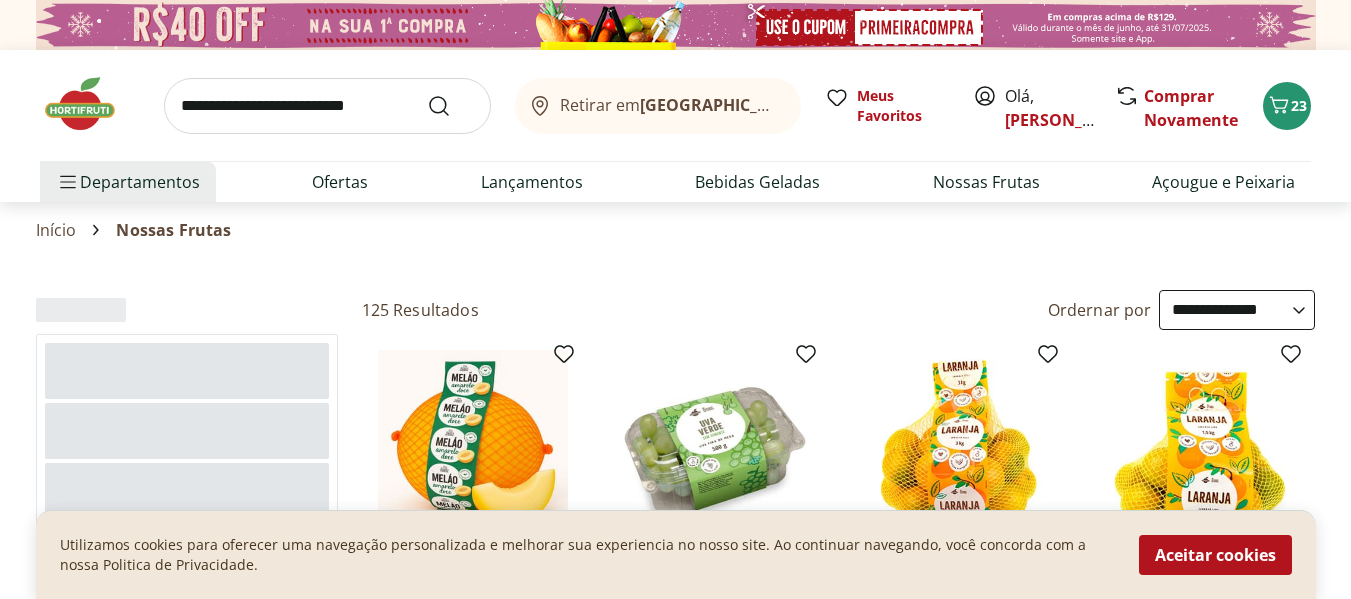 select on "**********" 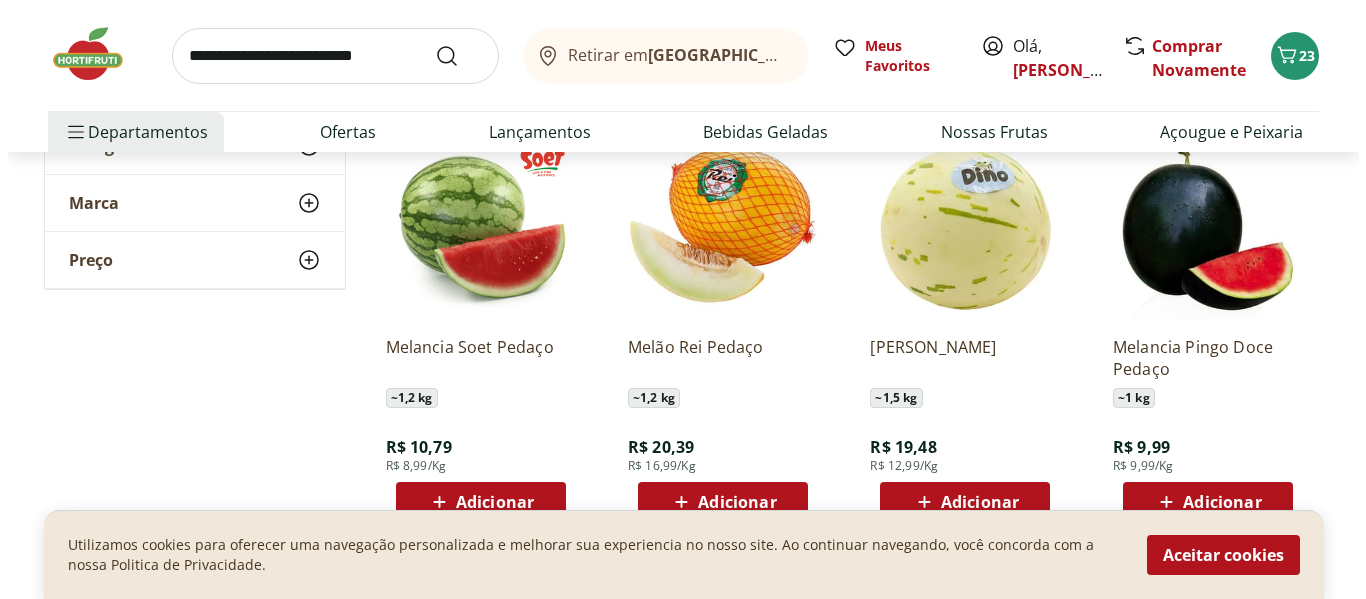 scroll, scrollTop: 1200, scrollLeft: 0, axis: vertical 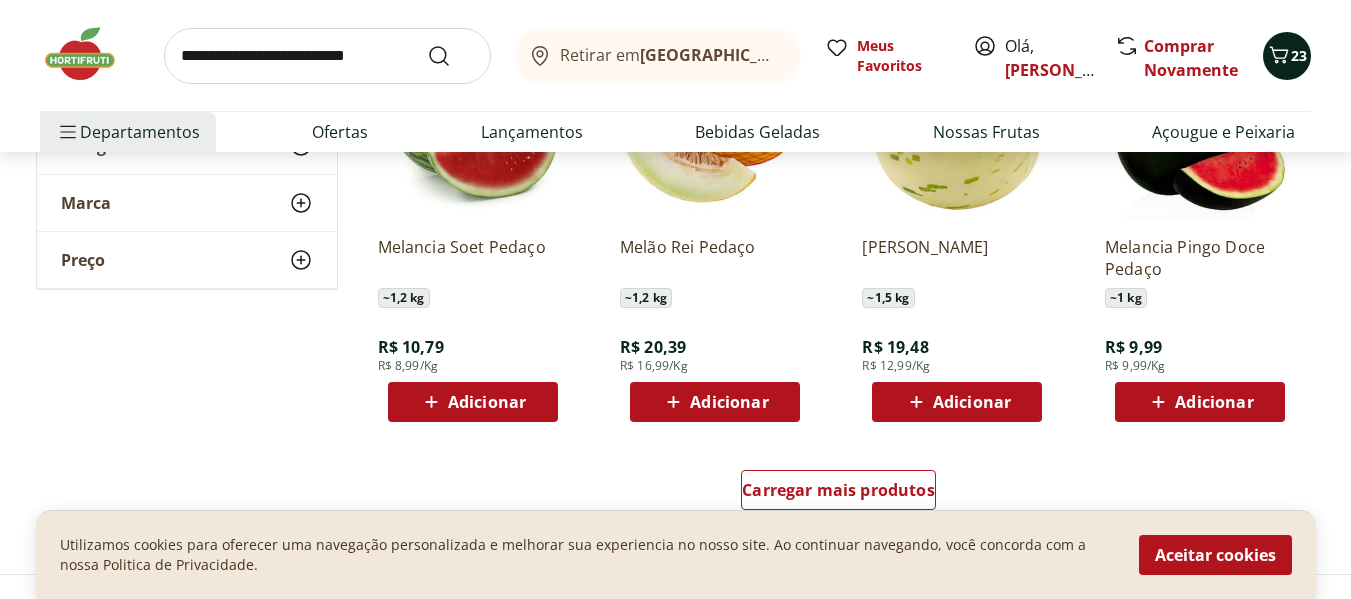 click 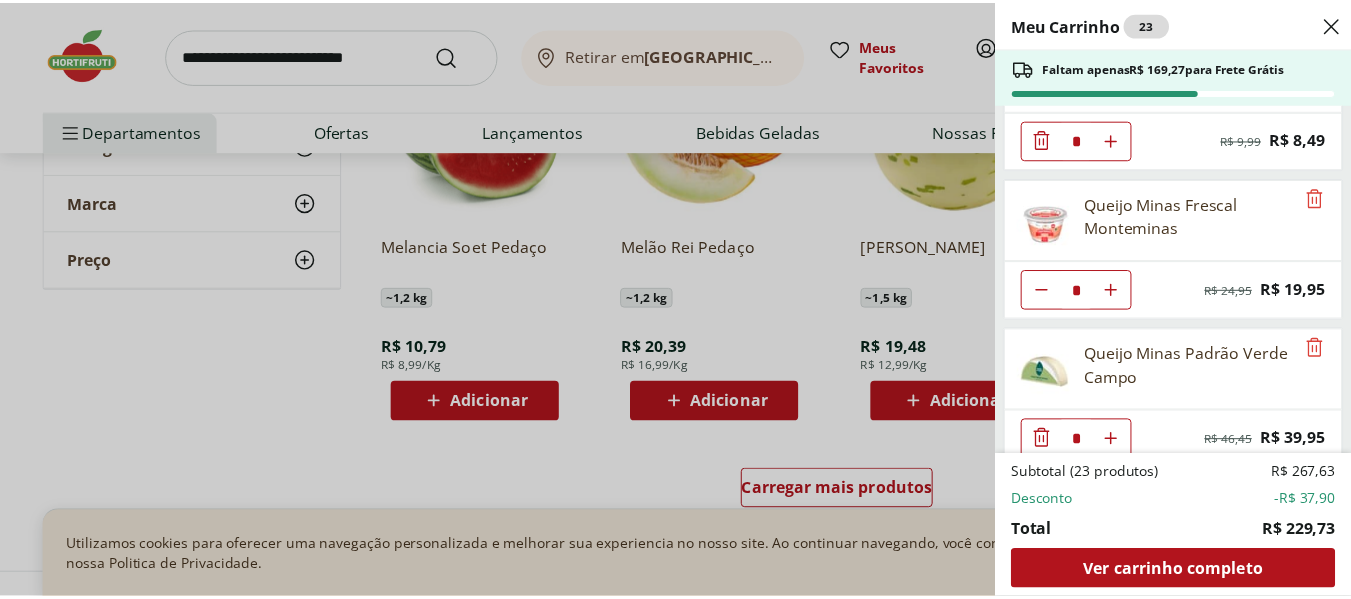scroll, scrollTop: 1457, scrollLeft: 0, axis: vertical 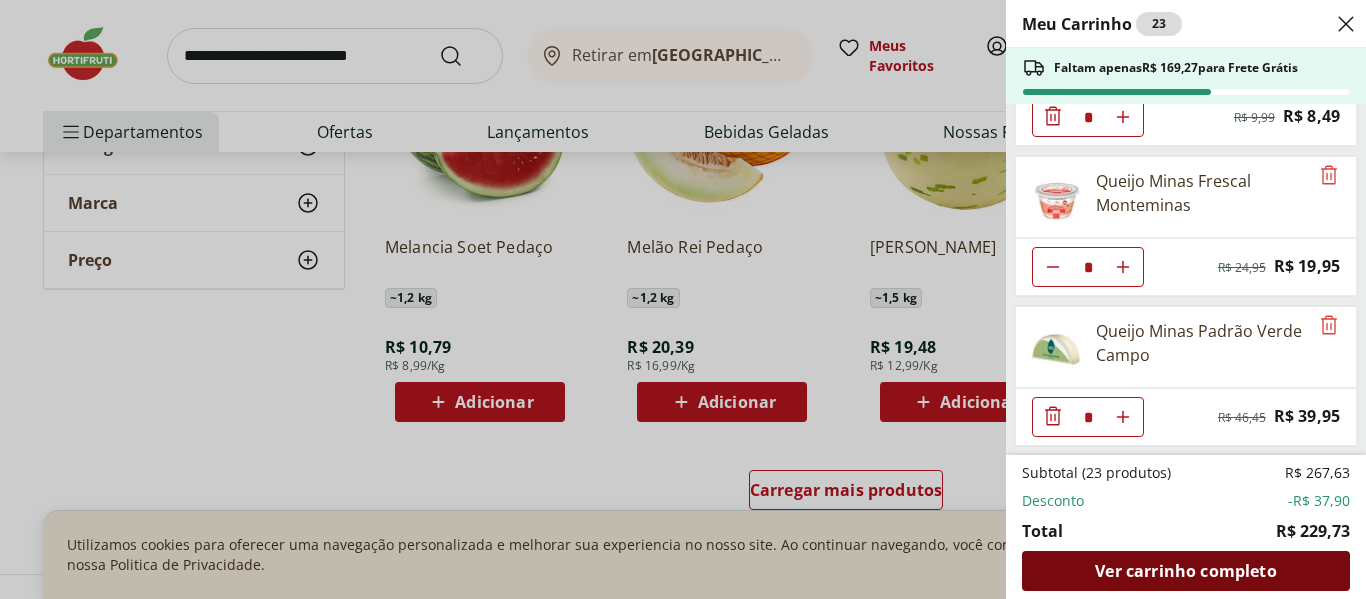 click on "Ver carrinho completo" at bounding box center [1185, 571] 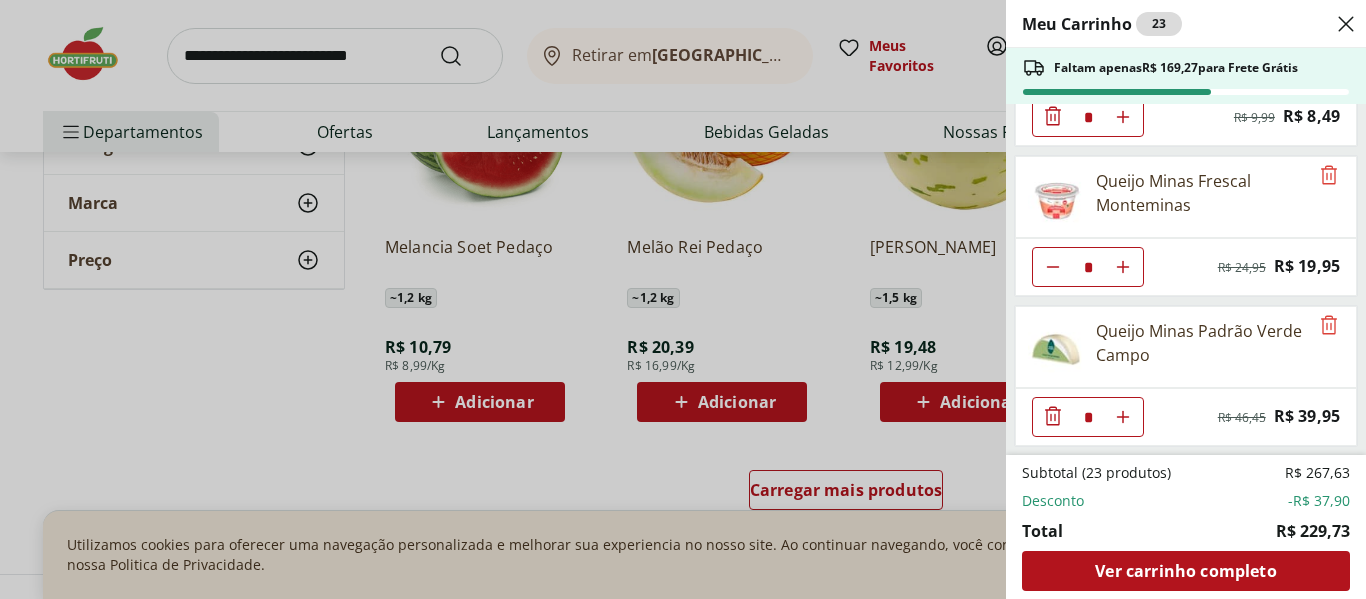 click 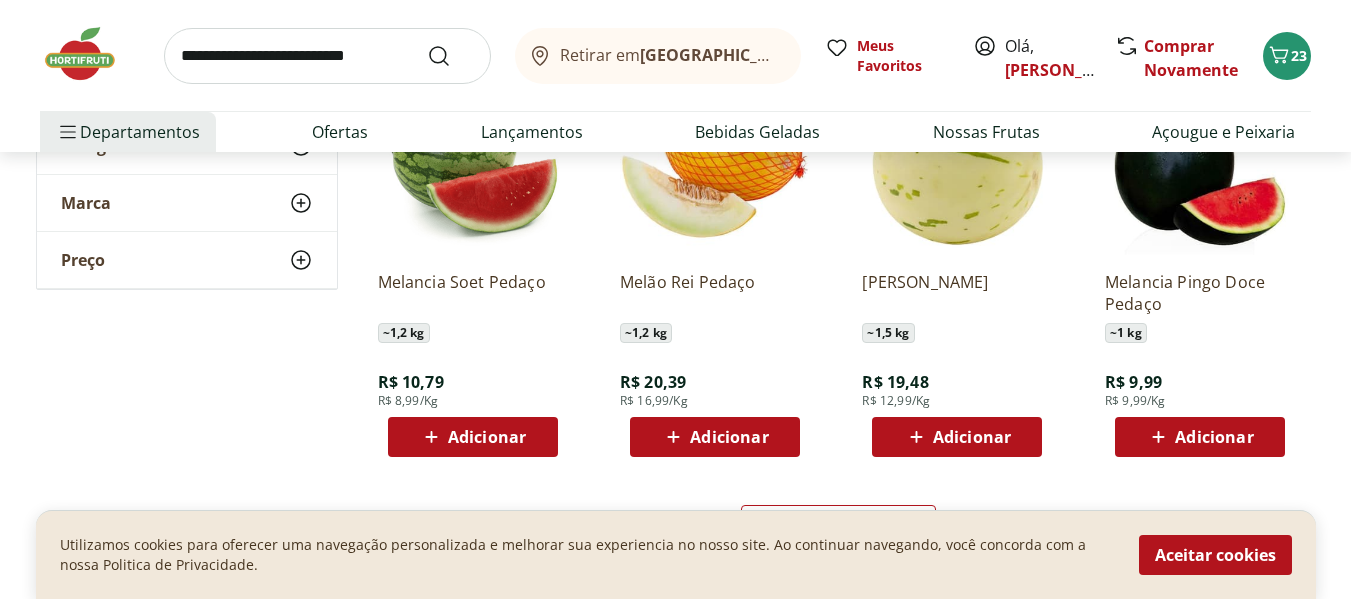 scroll, scrollTop: 1200, scrollLeft: 0, axis: vertical 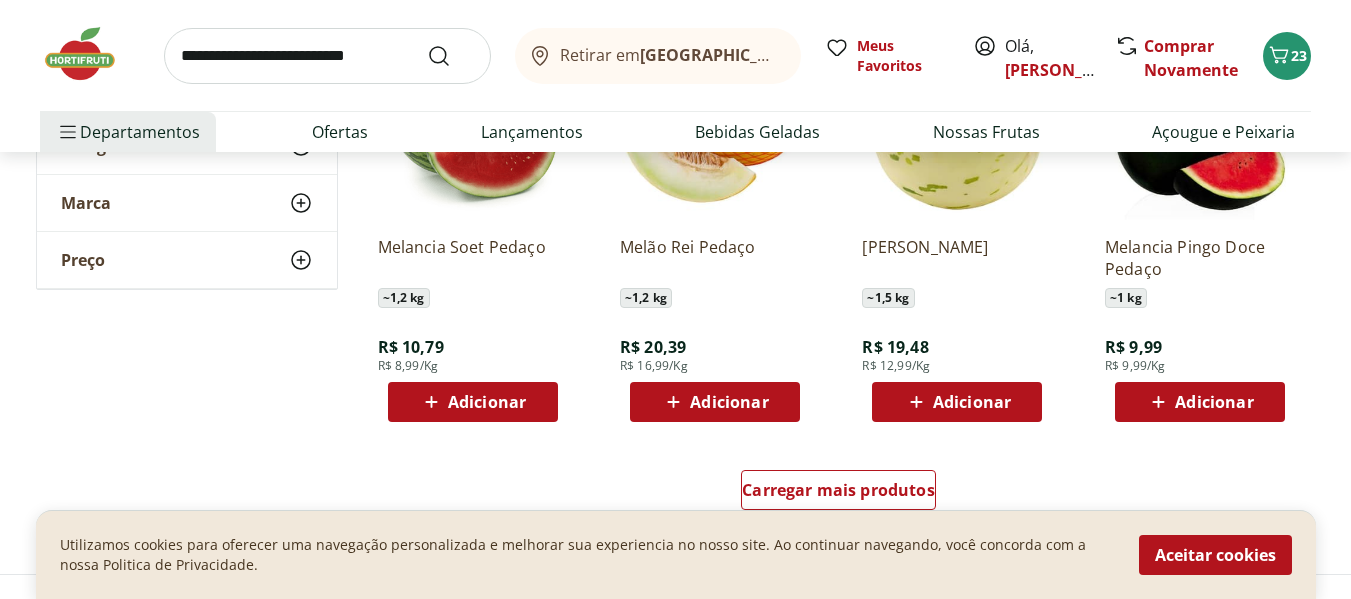 click on "Adicionar" at bounding box center [487, 402] 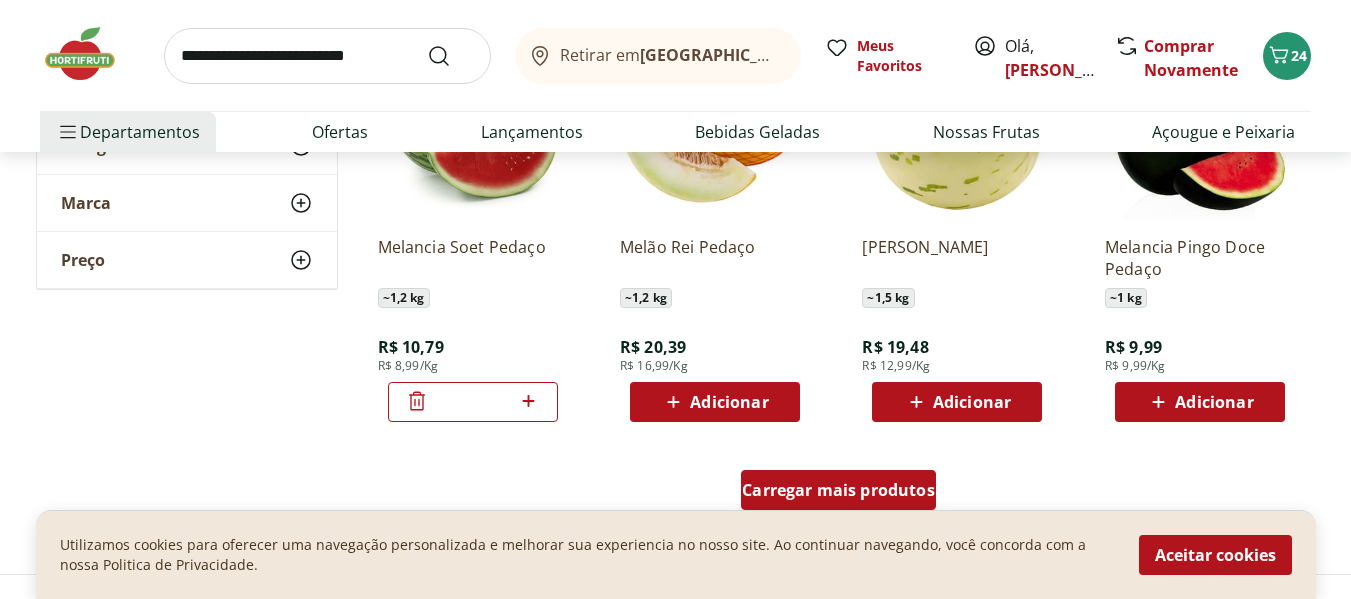 click on "Carregar mais produtos" at bounding box center (838, 490) 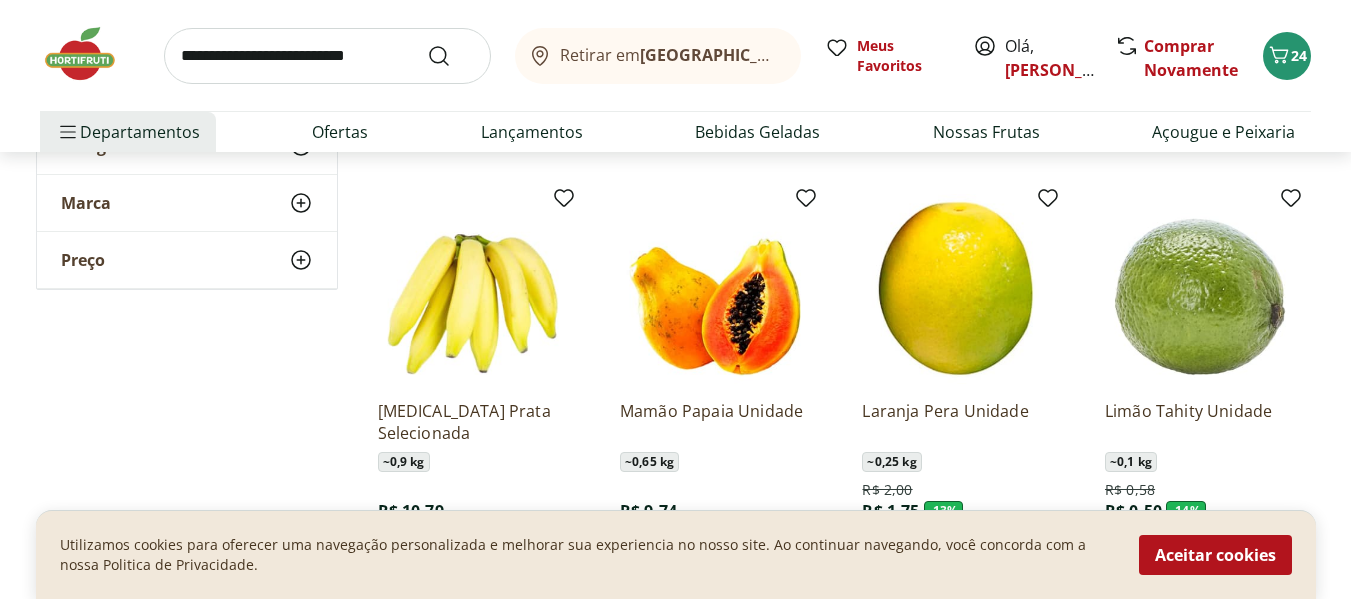 scroll, scrollTop: 2000, scrollLeft: 0, axis: vertical 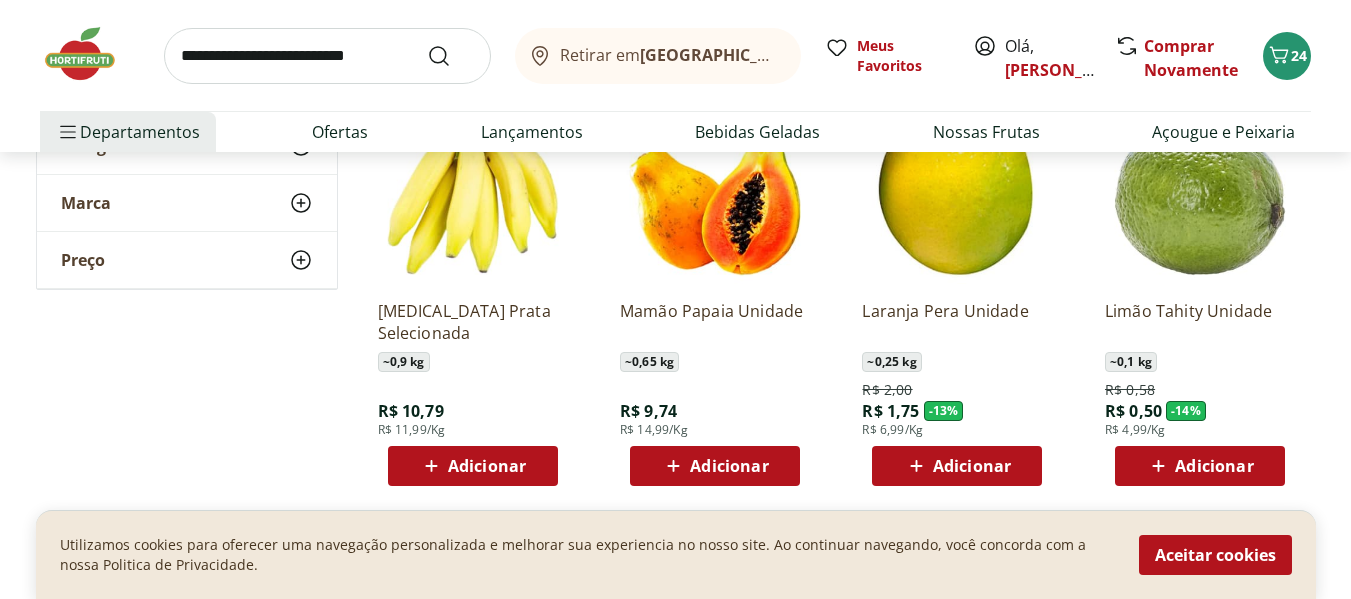 click on "Adicionar" at bounding box center [487, 466] 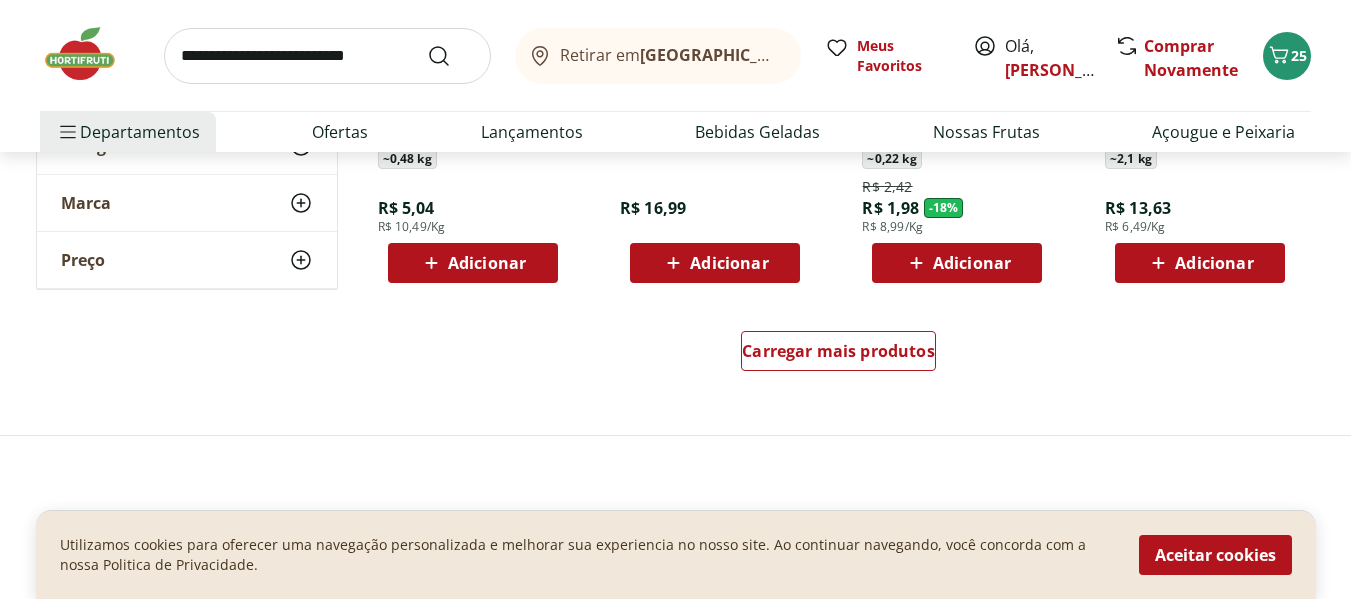 scroll, scrollTop: 2700, scrollLeft: 0, axis: vertical 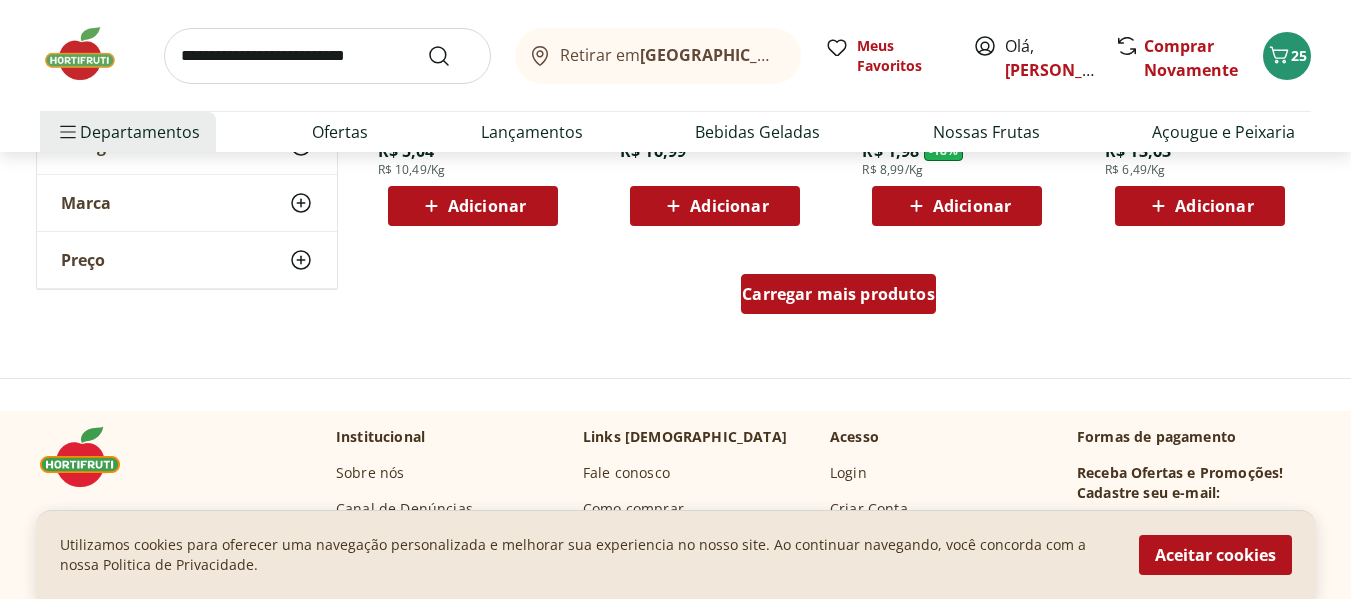 click on "Carregar mais produtos" at bounding box center [838, 294] 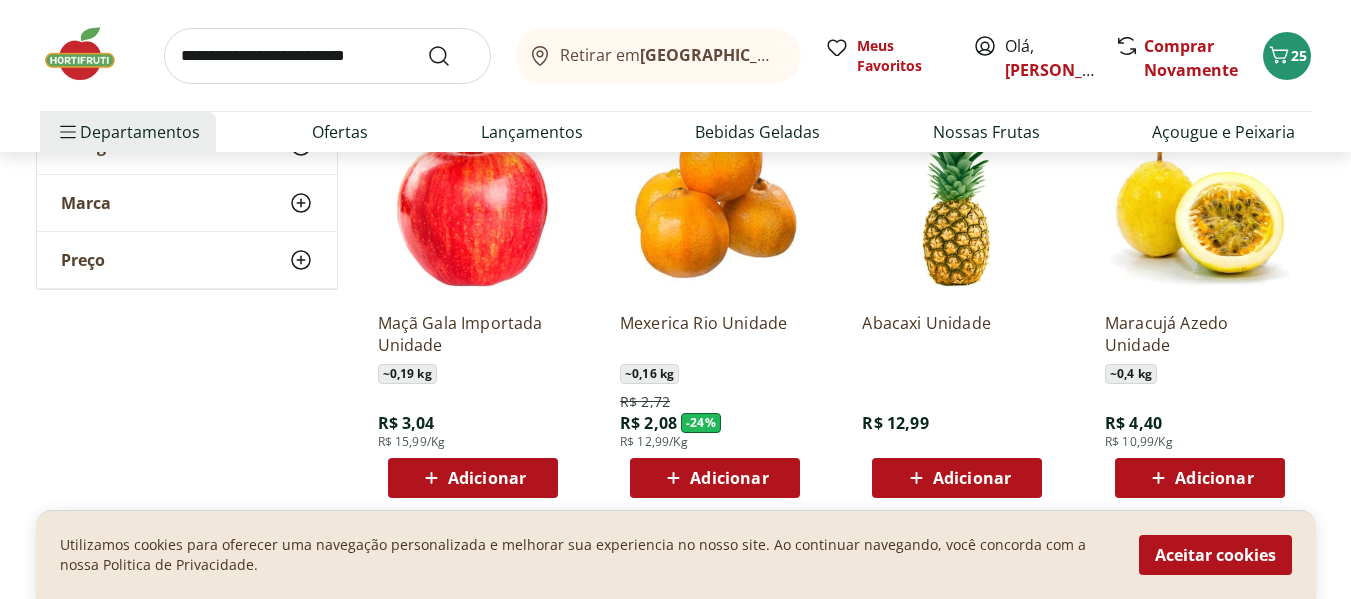 scroll, scrollTop: 2900, scrollLeft: 0, axis: vertical 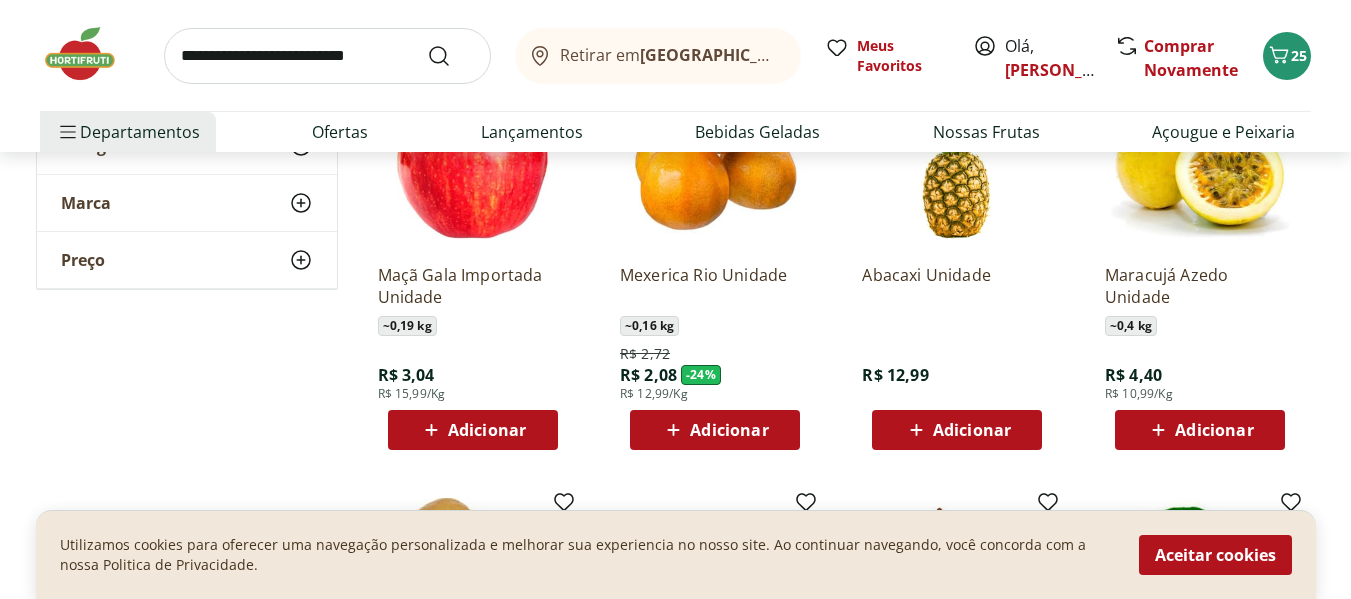 click on "Adicionar" at bounding box center [1214, 430] 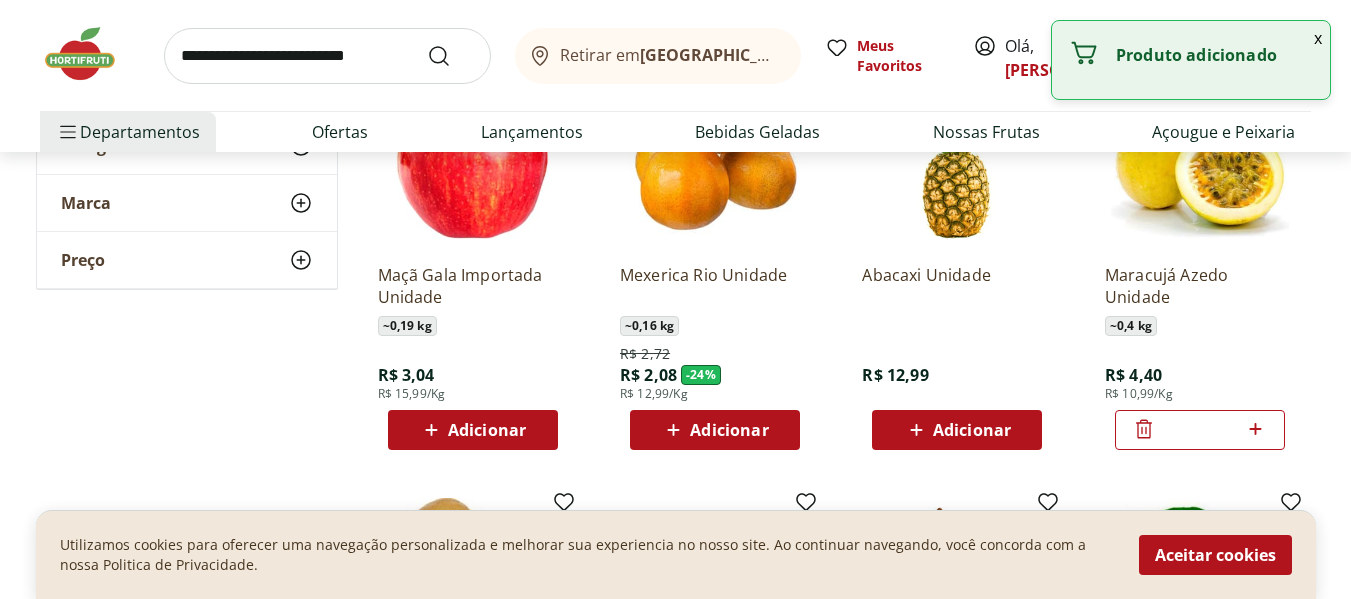 click 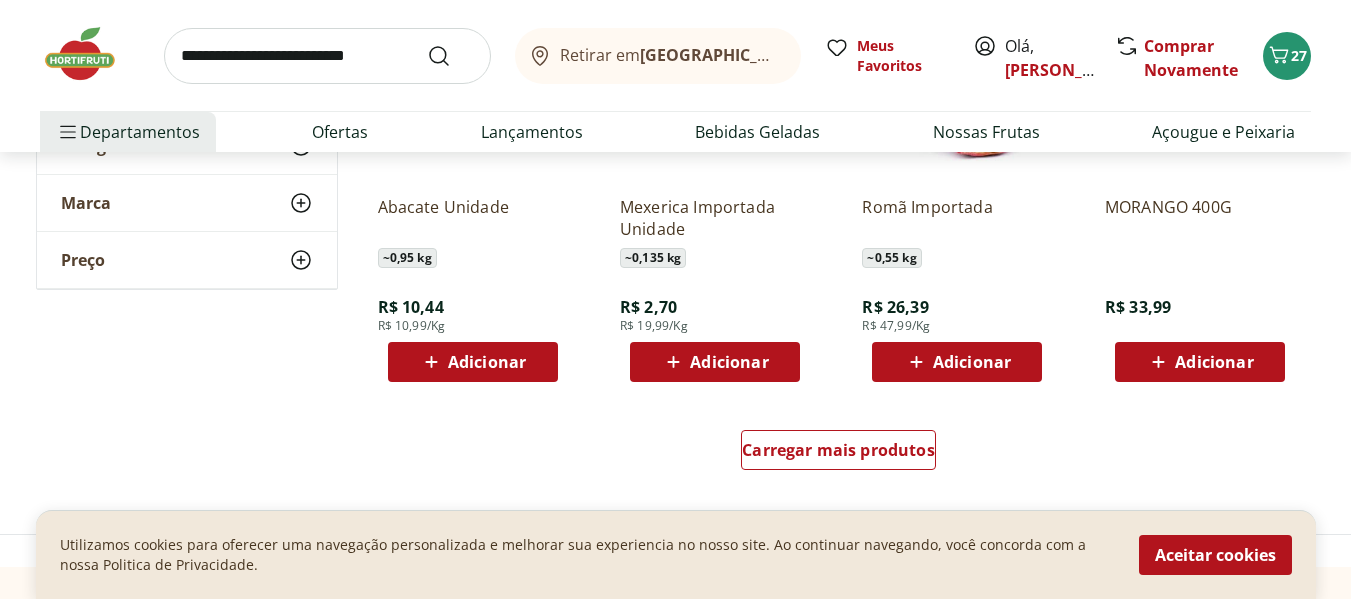 scroll, scrollTop: 4000, scrollLeft: 0, axis: vertical 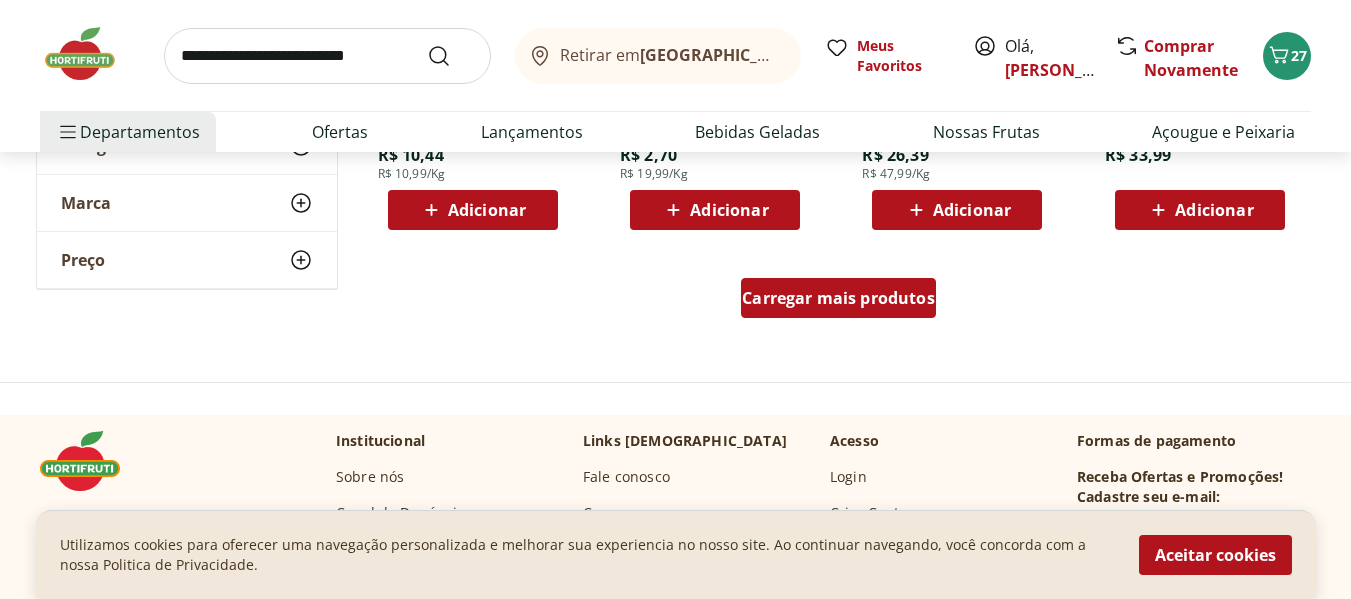 click on "Carregar mais produtos" at bounding box center [838, 298] 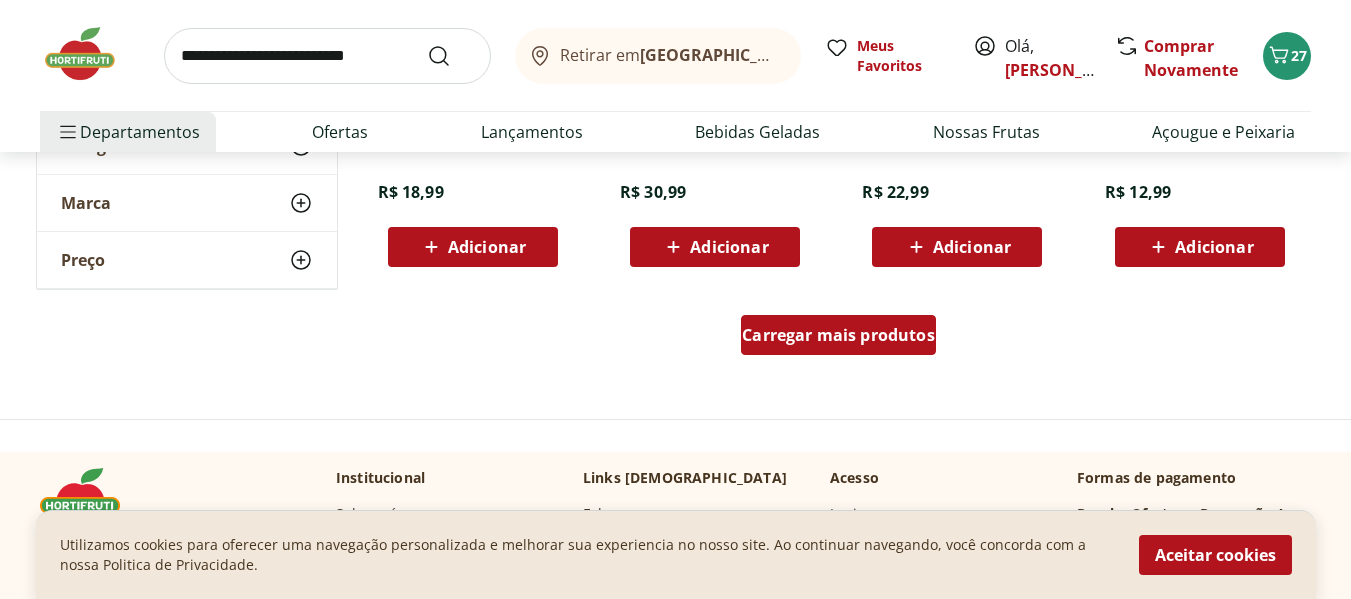 scroll, scrollTop: 5300, scrollLeft: 0, axis: vertical 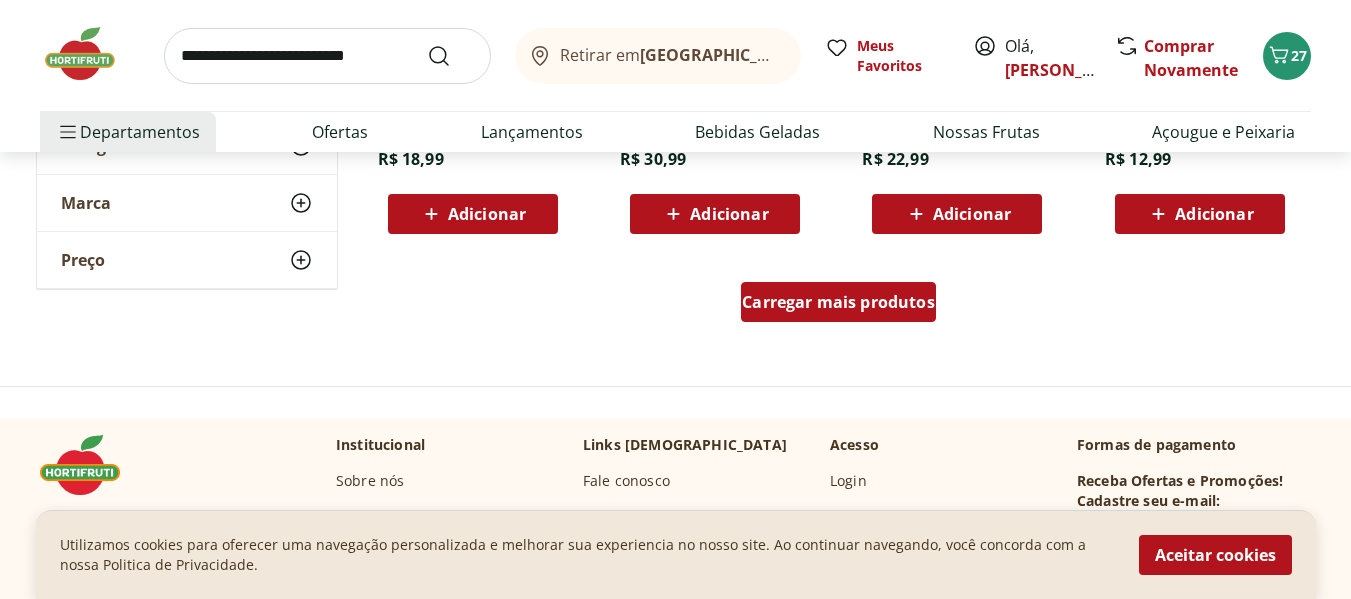 click on "Carregar mais produtos" at bounding box center (838, 302) 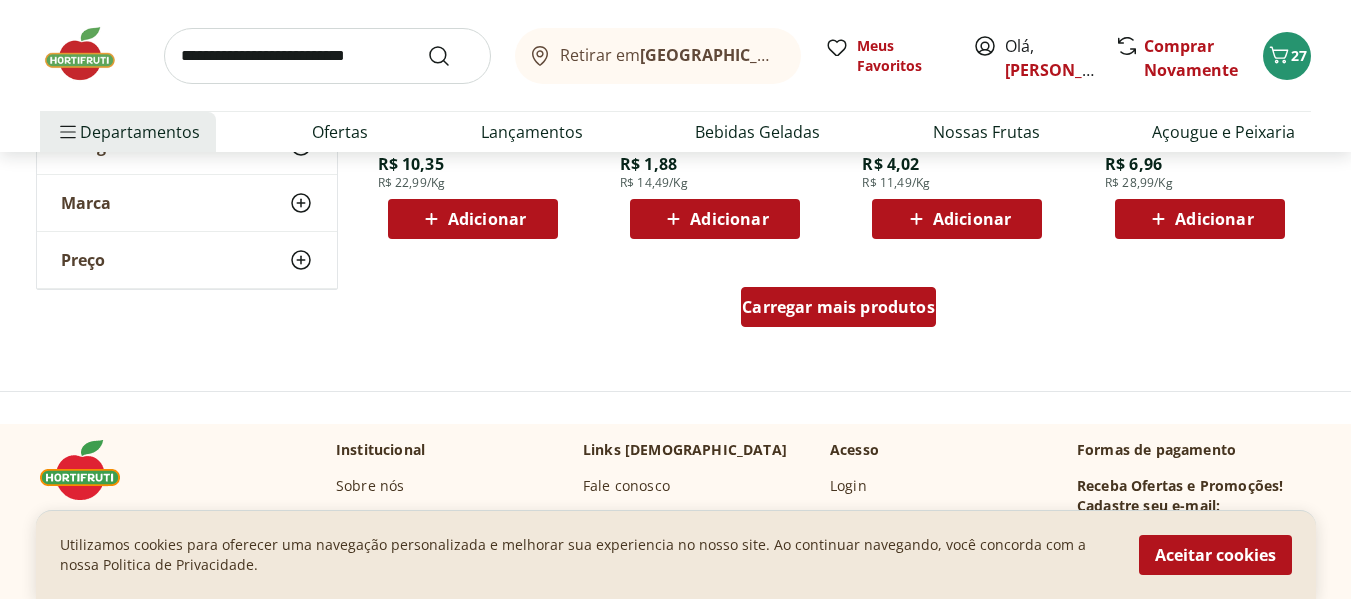 scroll, scrollTop: 6600, scrollLeft: 0, axis: vertical 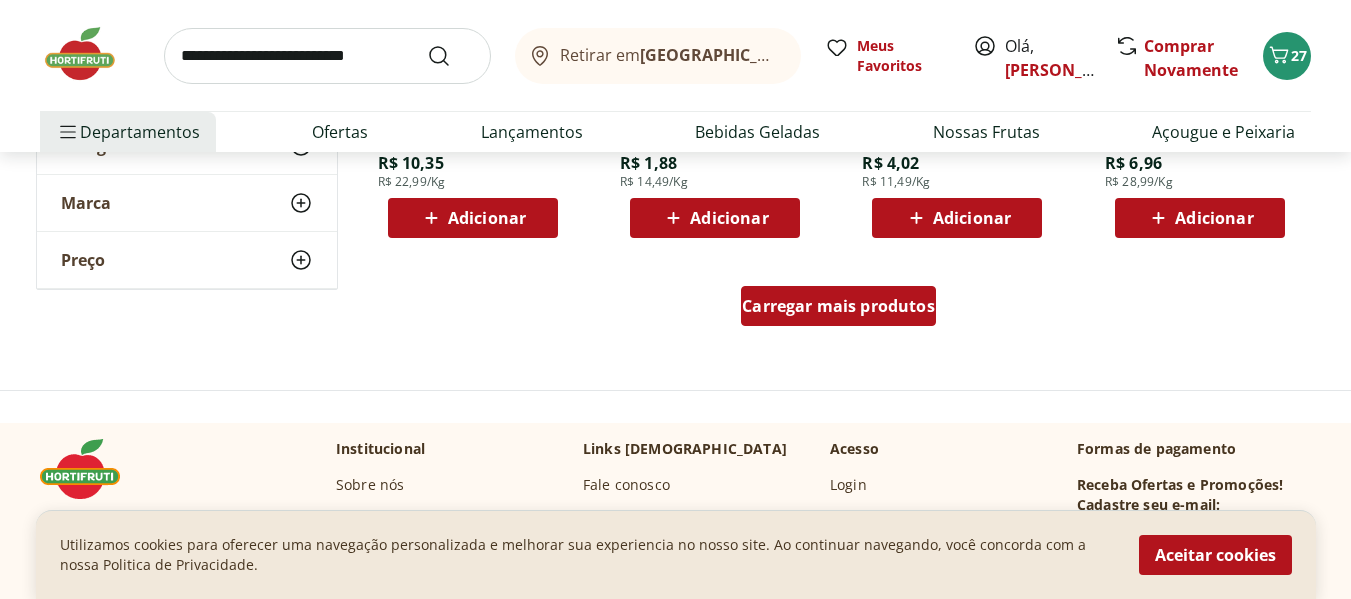 click on "Carregar mais produtos" at bounding box center [838, 306] 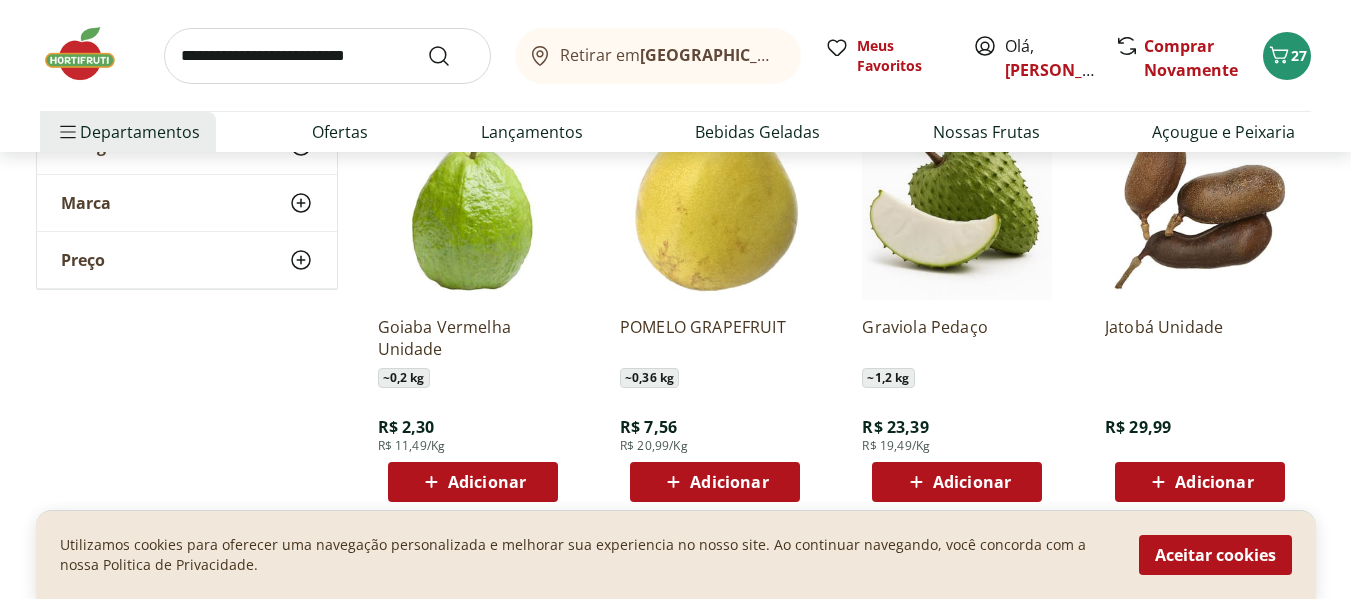 scroll, scrollTop: 7300, scrollLeft: 0, axis: vertical 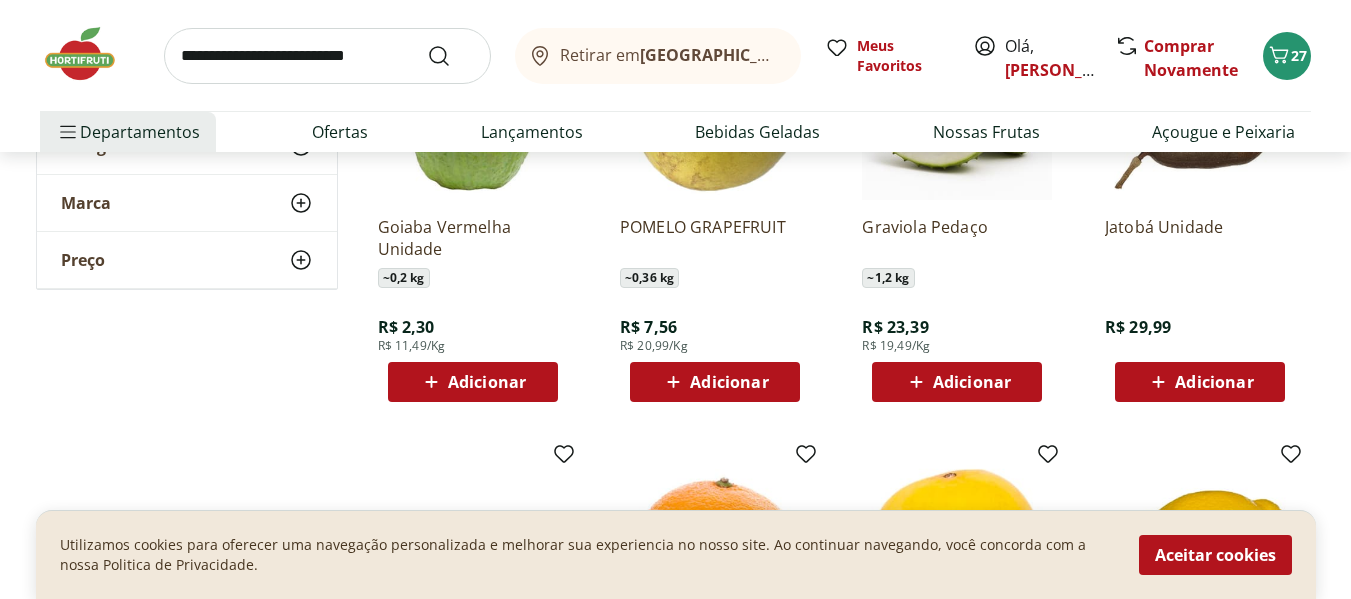 click on "Adicionar" at bounding box center [487, 382] 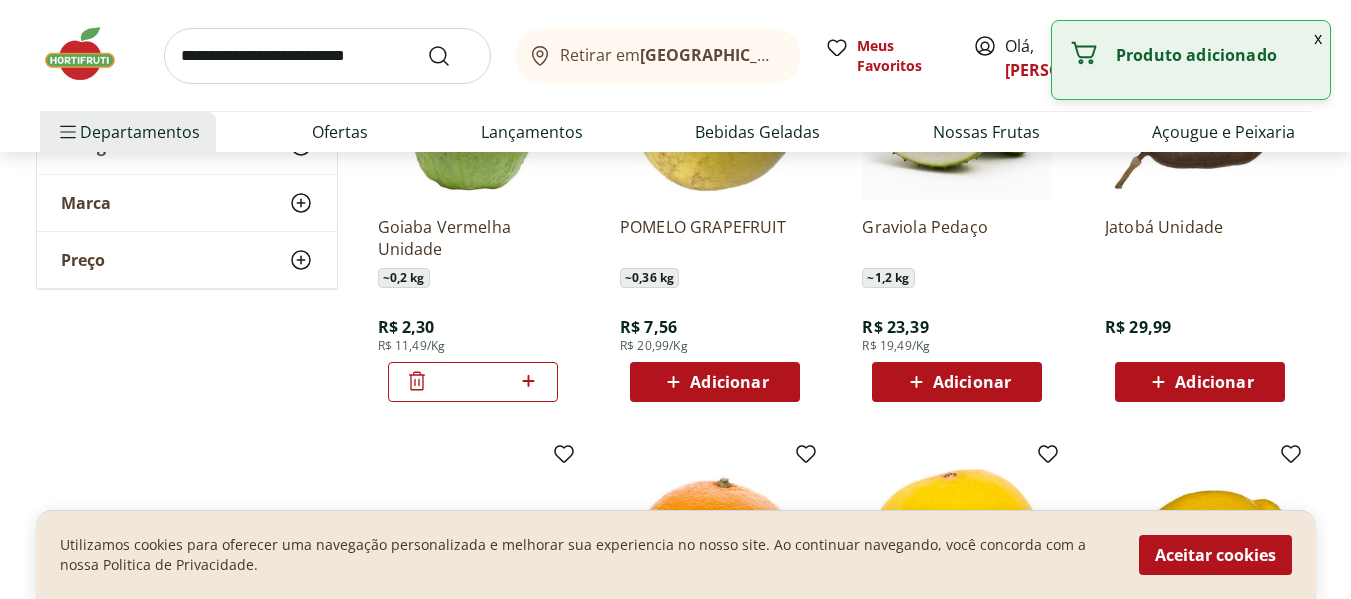 click 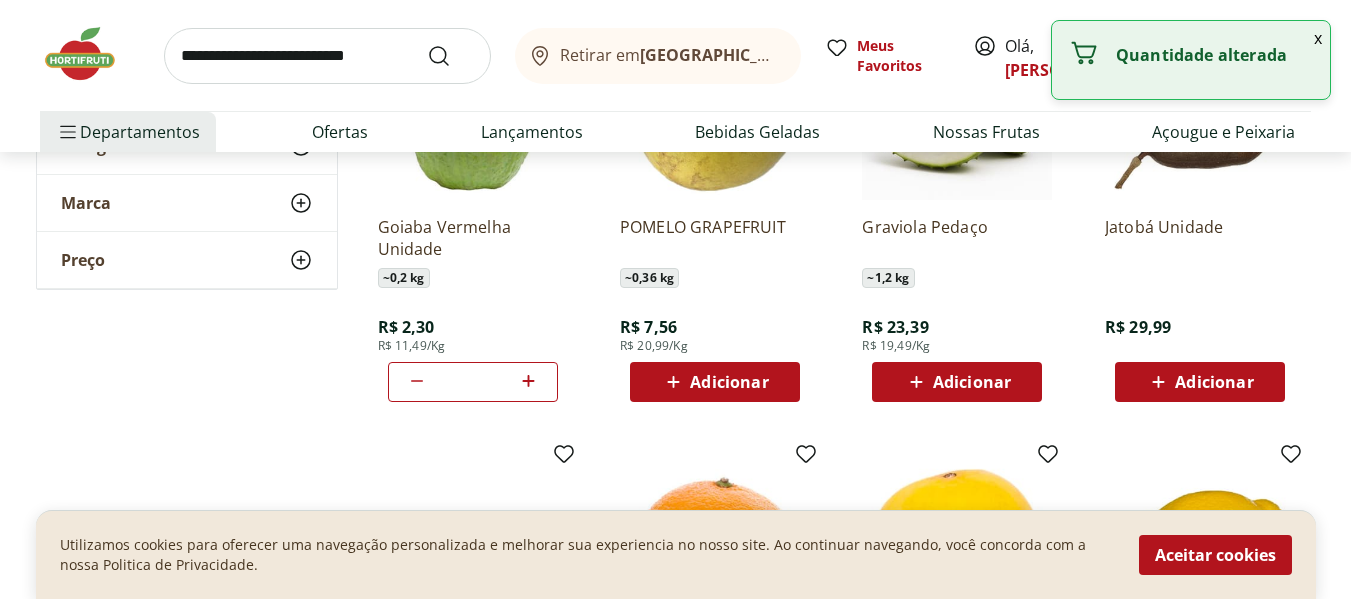 click 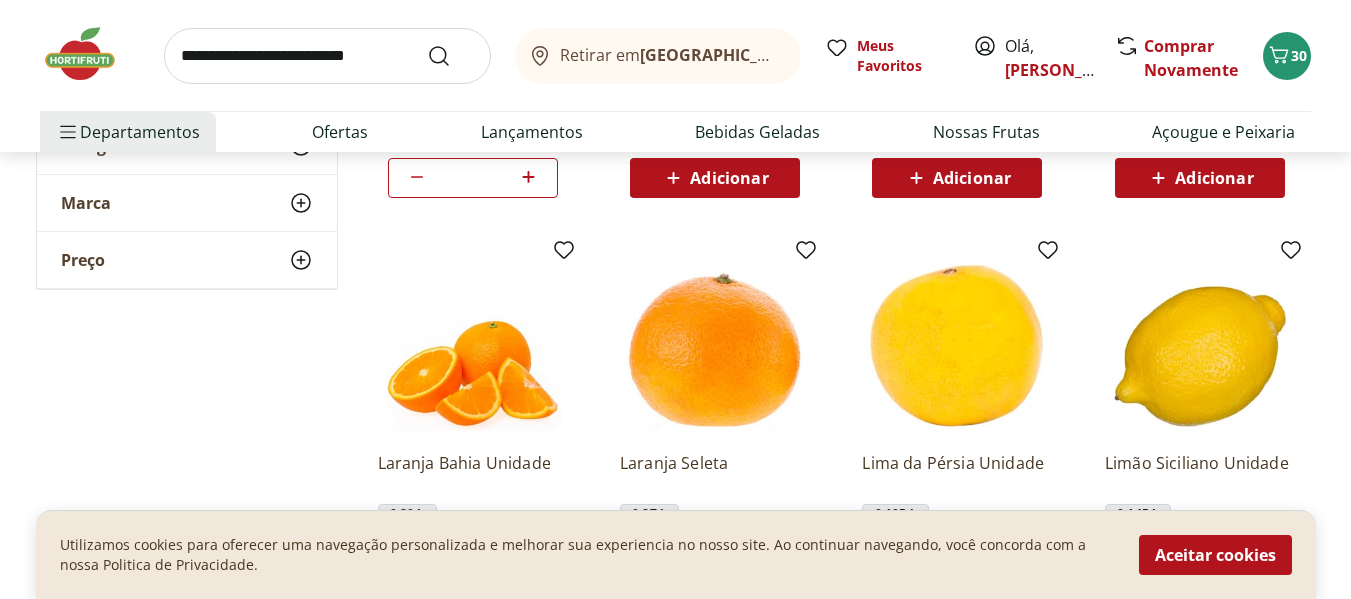 scroll, scrollTop: 7500, scrollLeft: 0, axis: vertical 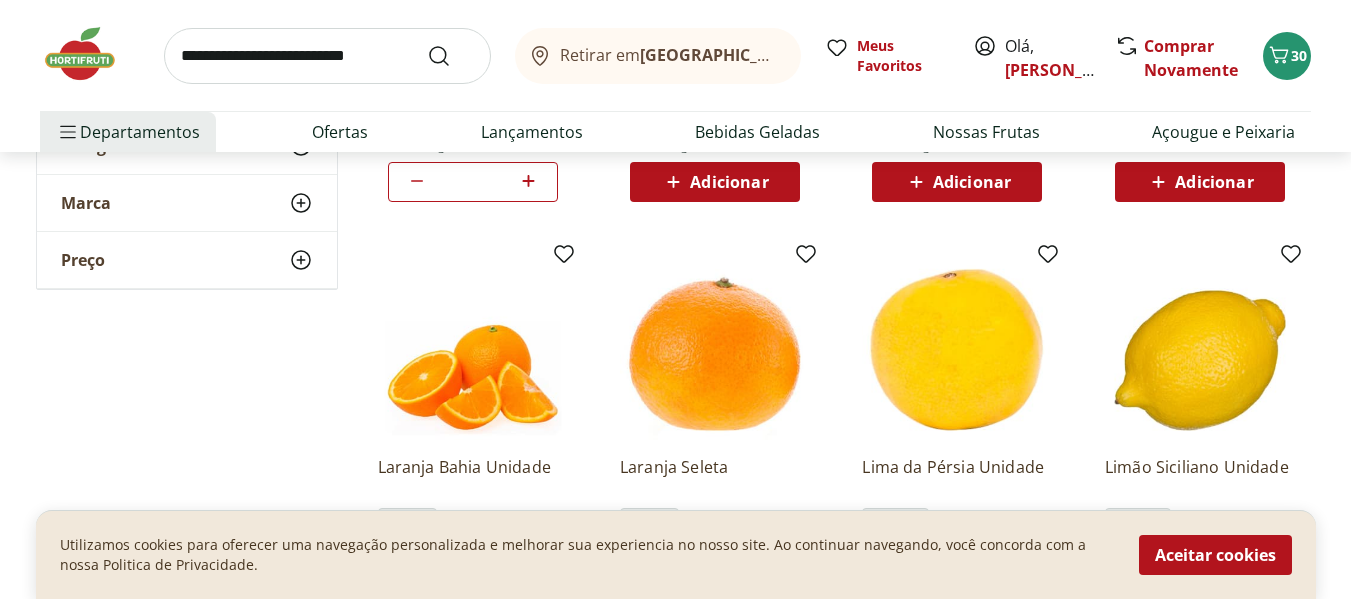 click at bounding box center [715, 345] 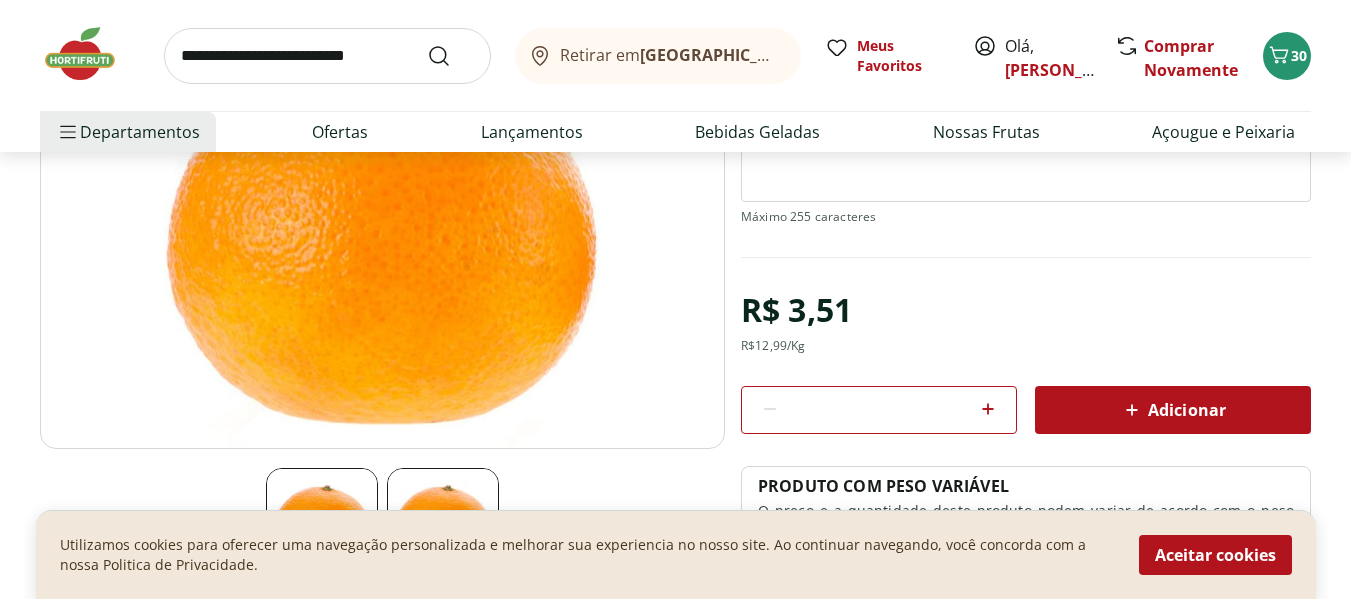 scroll, scrollTop: 200, scrollLeft: 0, axis: vertical 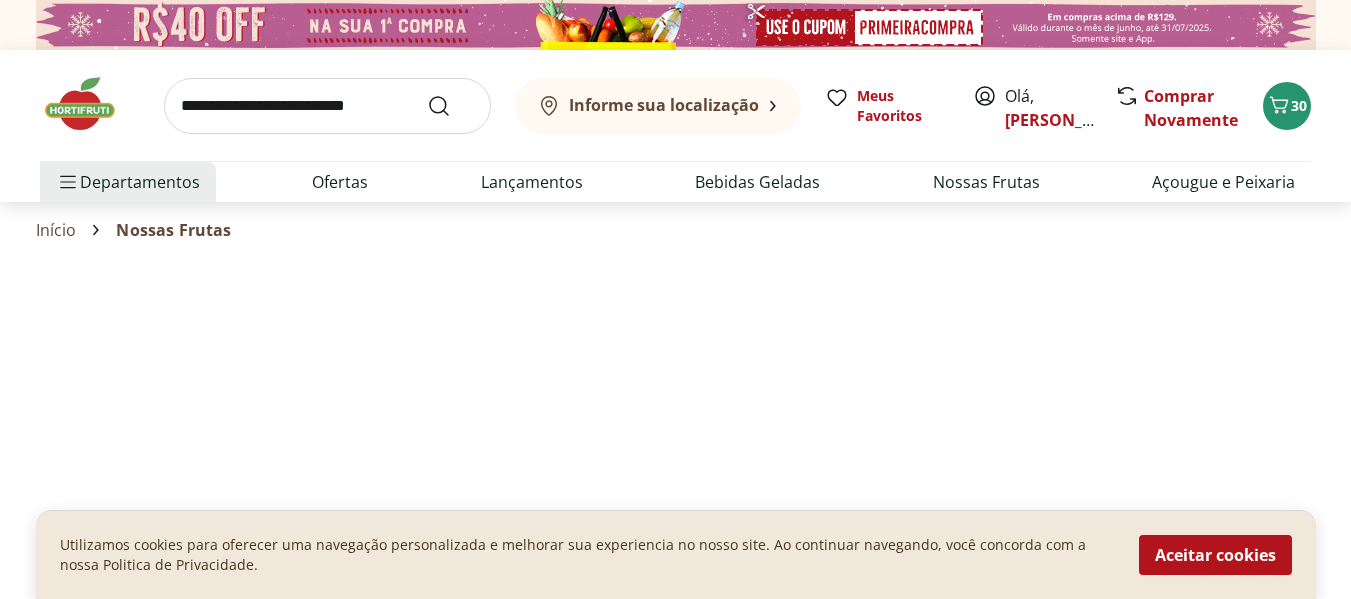 select on "**********" 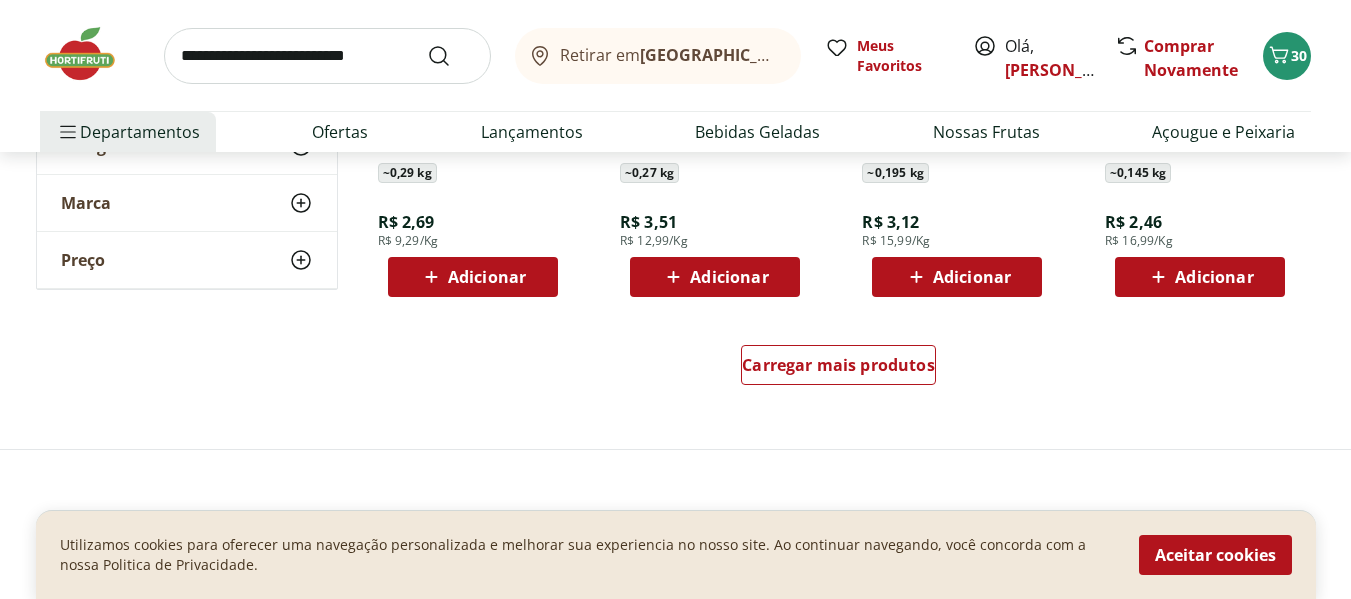 scroll, scrollTop: 8000, scrollLeft: 0, axis: vertical 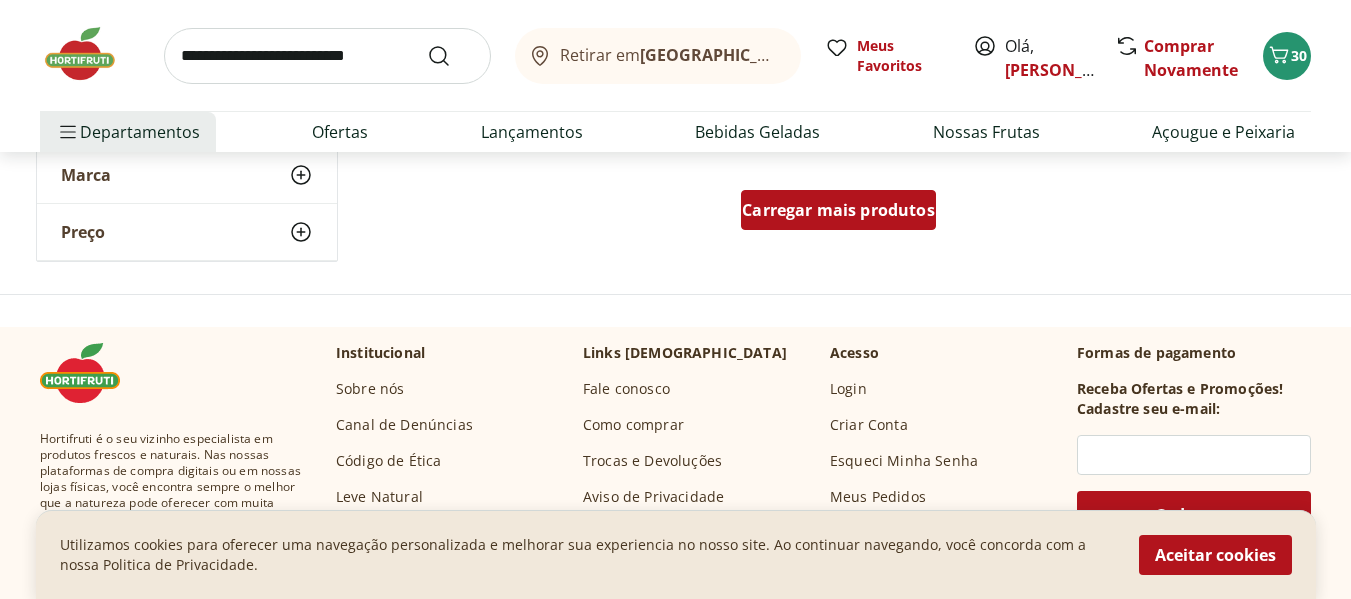 click on "Carregar mais produtos" at bounding box center (838, 210) 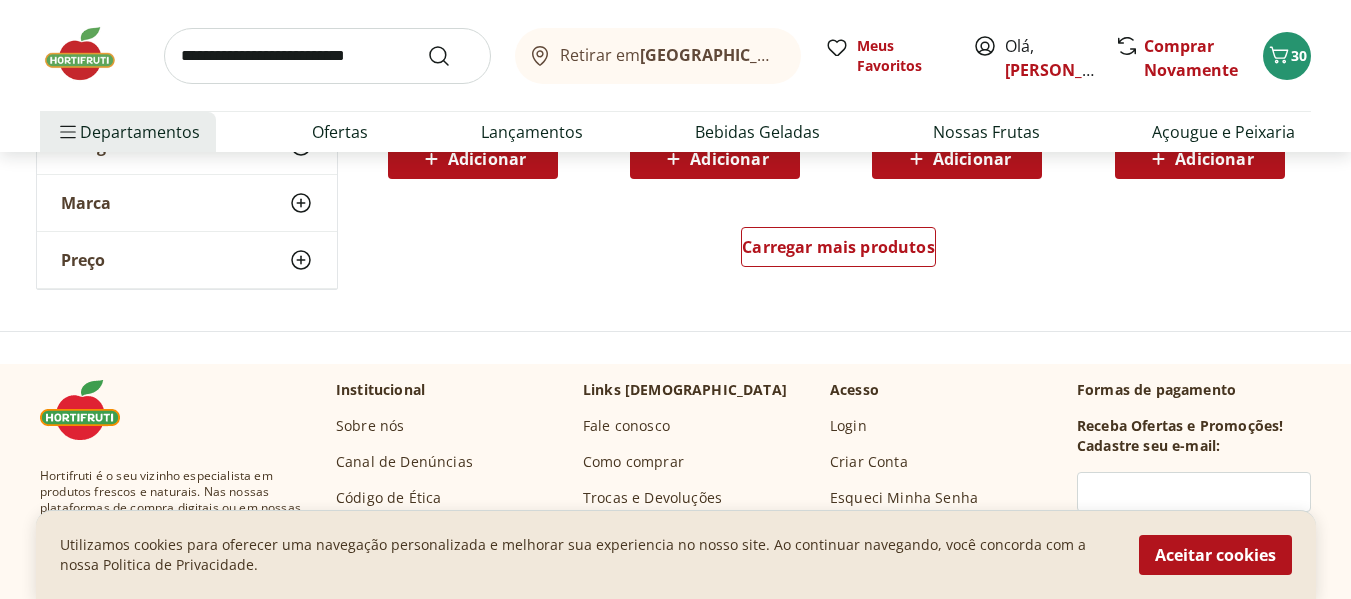 scroll, scrollTop: 9300, scrollLeft: 0, axis: vertical 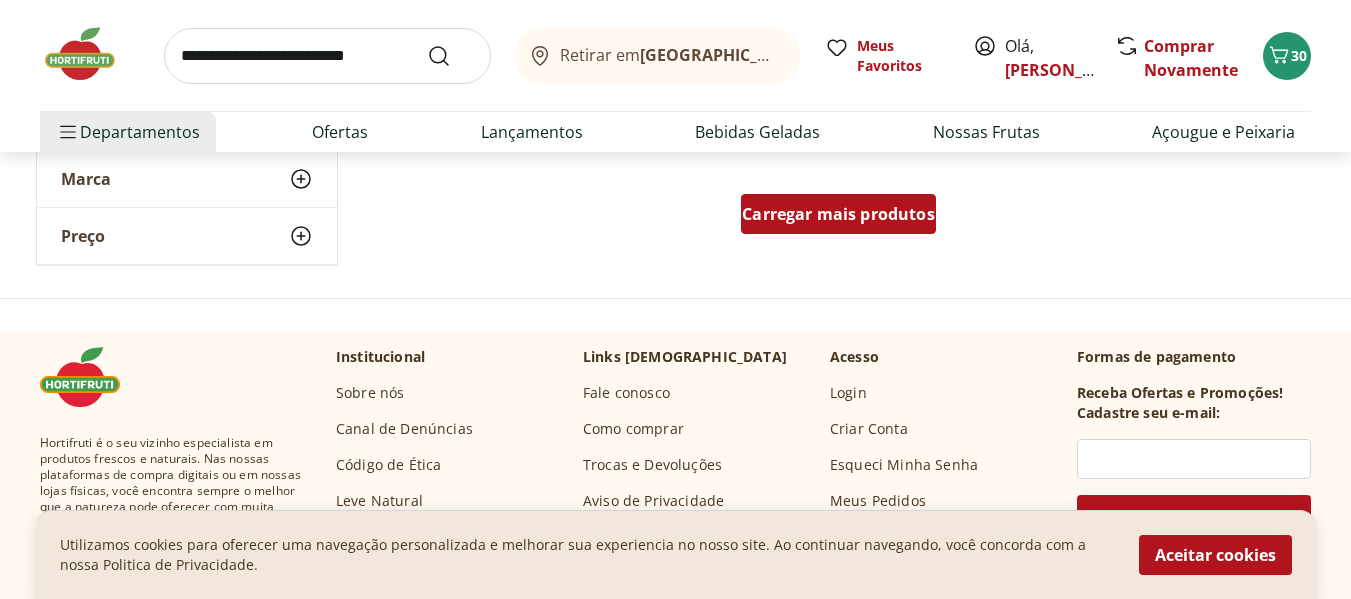 click on "Carregar mais produtos" at bounding box center [838, 214] 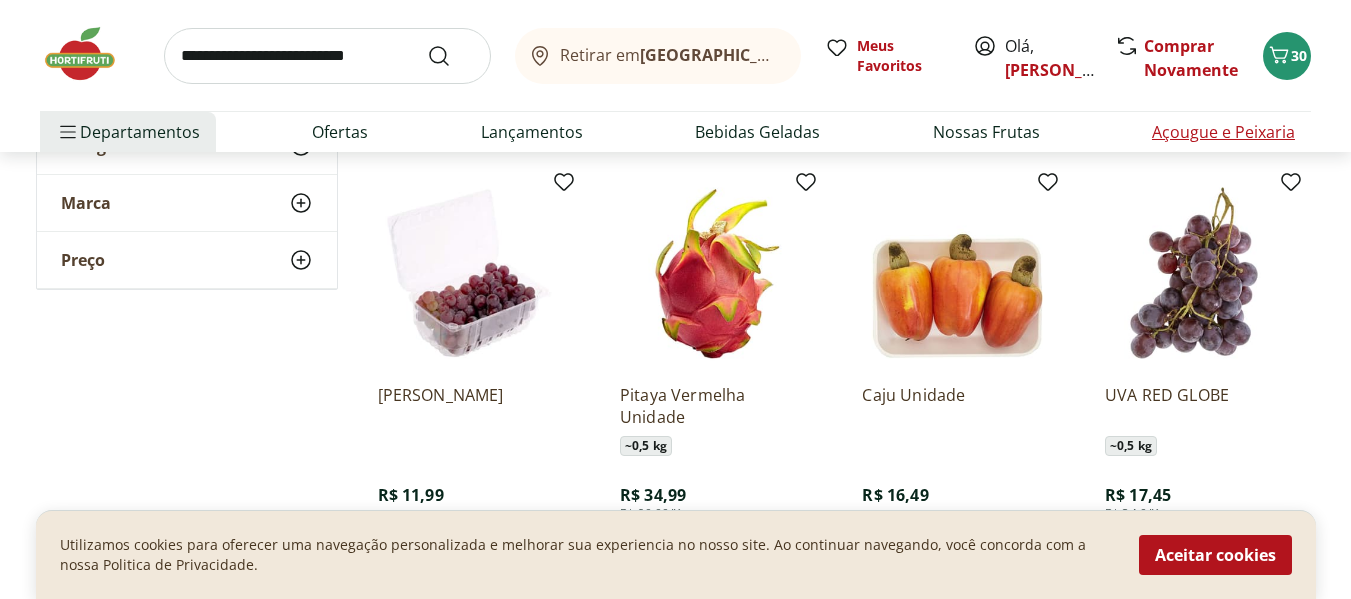 click on "Açougue e Peixaria" at bounding box center (1223, 132) 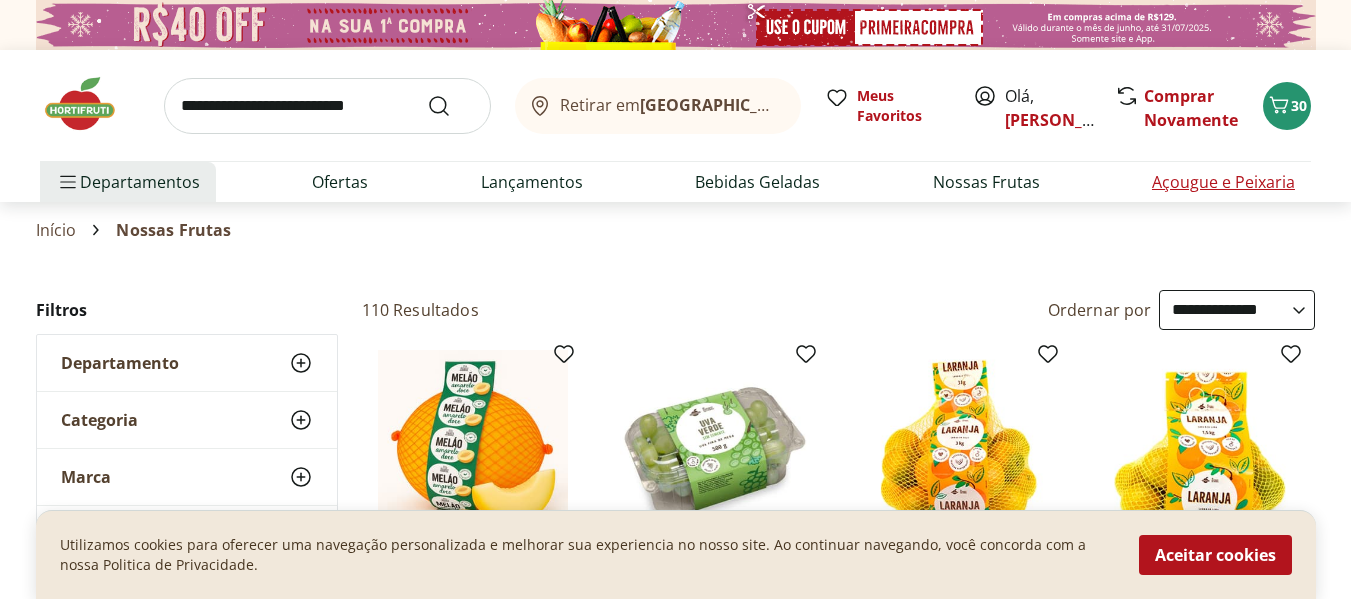 select on "**********" 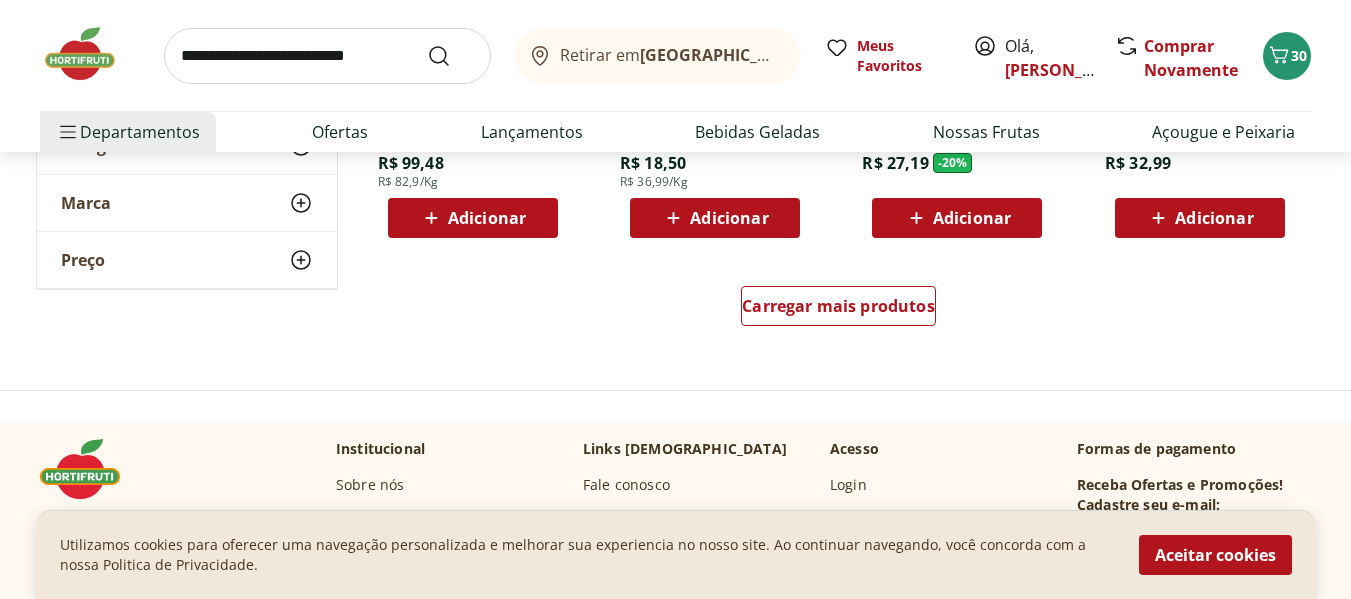 scroll, scrollTop: 1400, scrollLeft: 0, axis: vertical 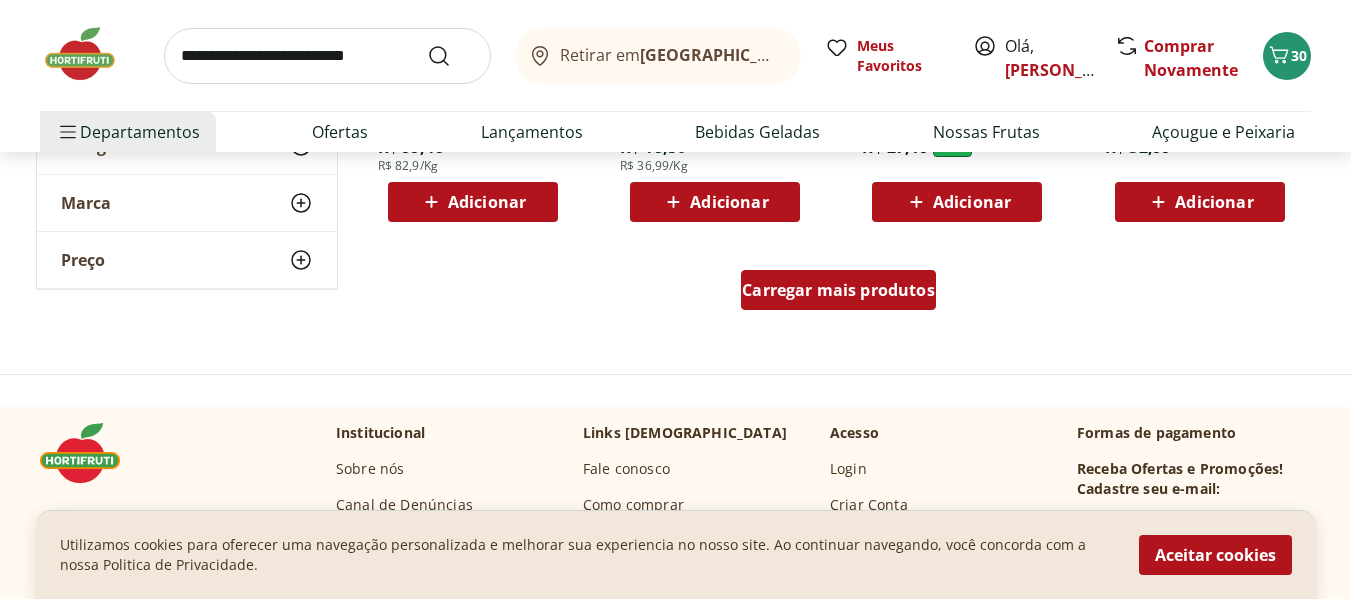 click on "Carregar mais produtos" at bounding box center (838, 290) 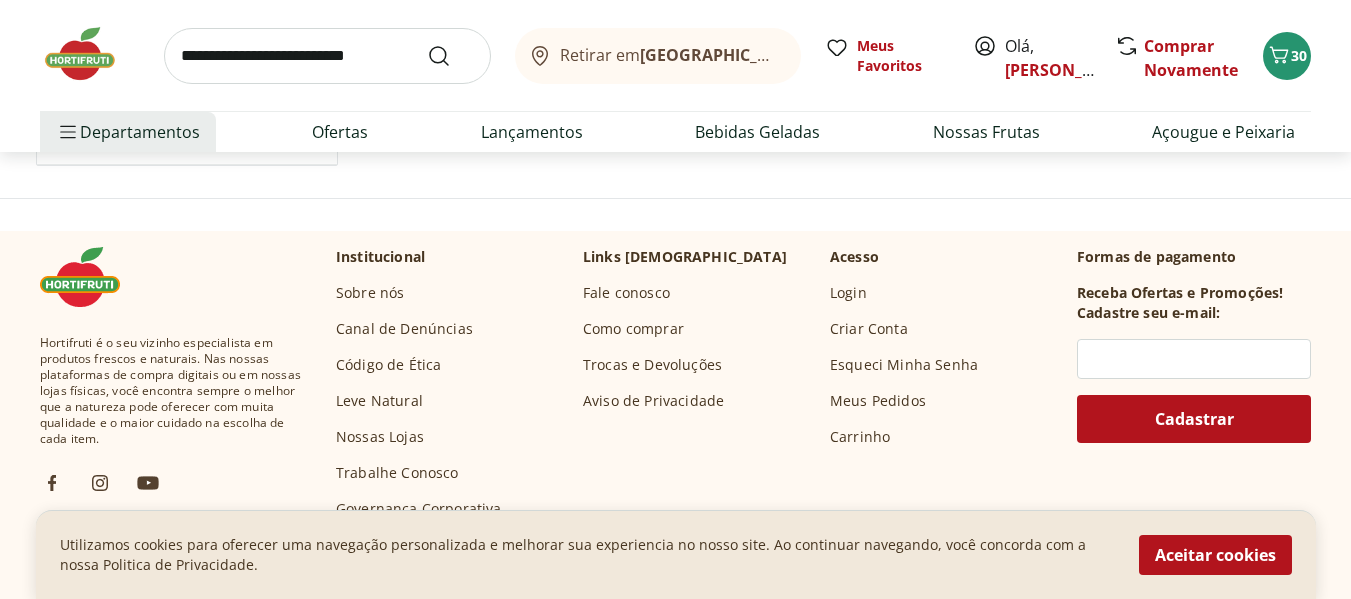 scroll, scrollTop: 2900, scrollLeft: 0, axis: vertical 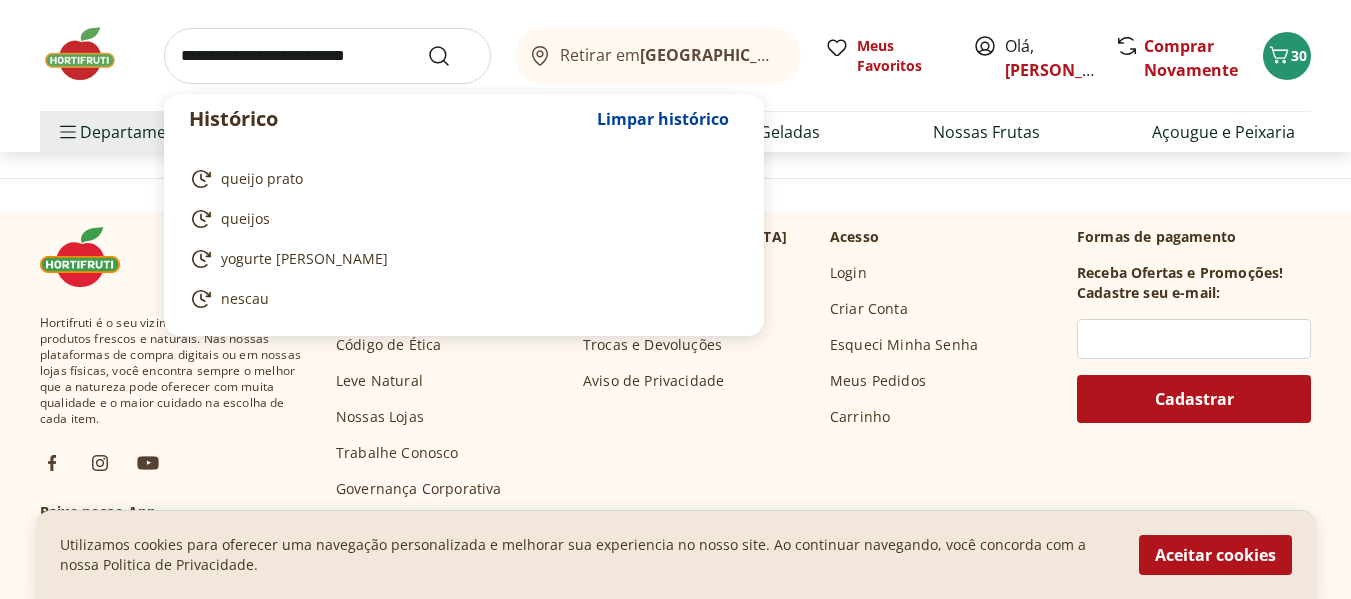 click at bounding box center [327, 56] 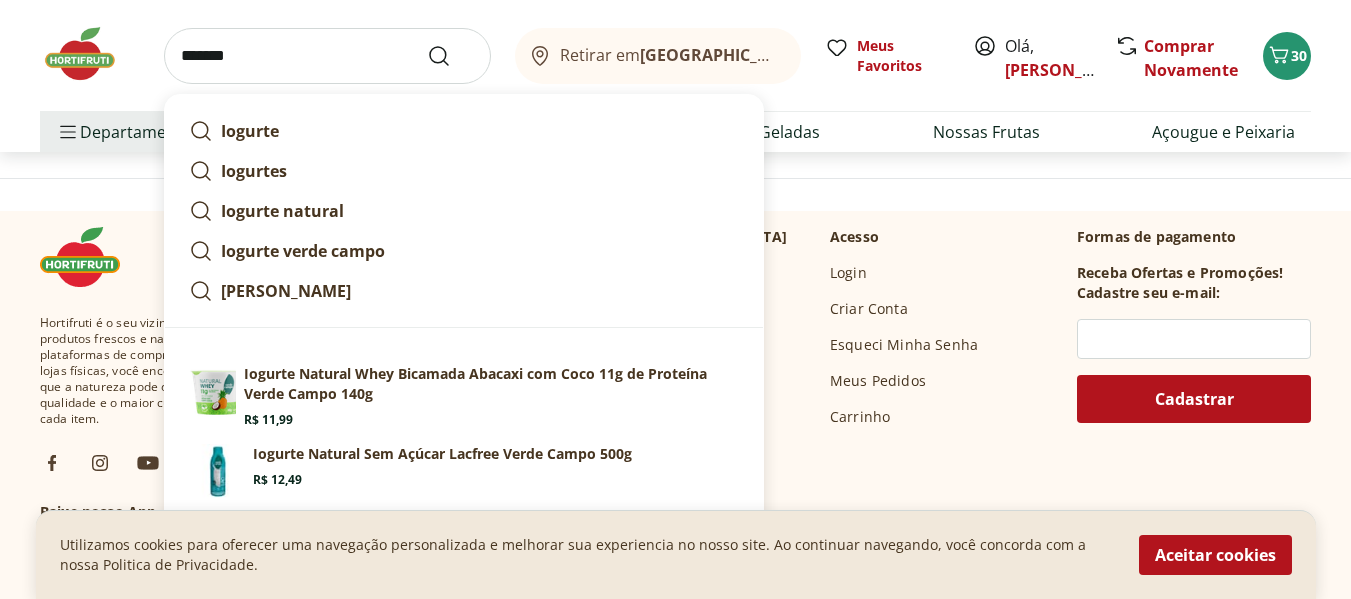 type on "*******" 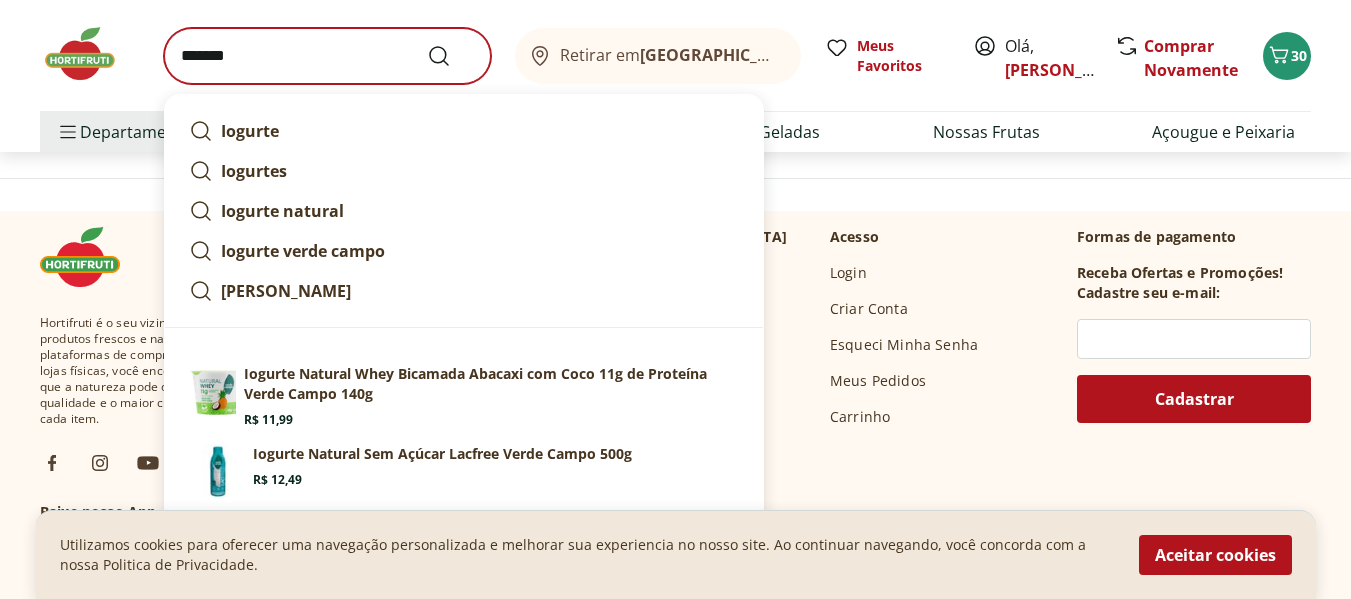 scroll, scrollTop: 0, scrollLeft: 0, axis: both 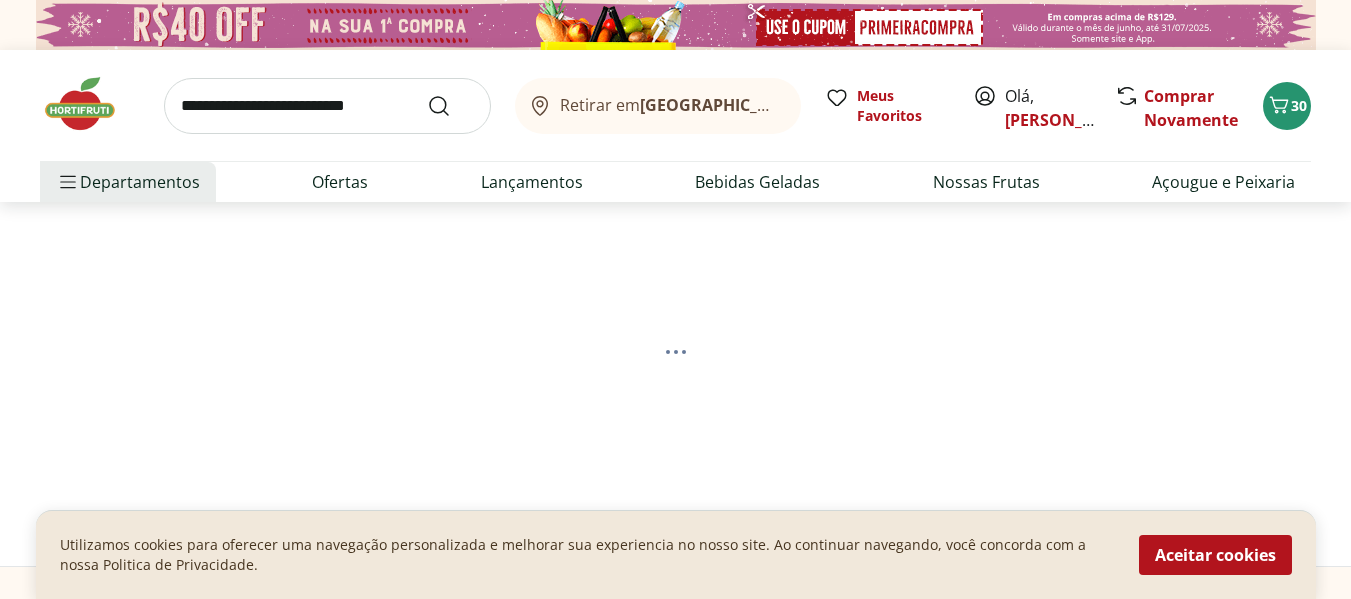 select on "**********" 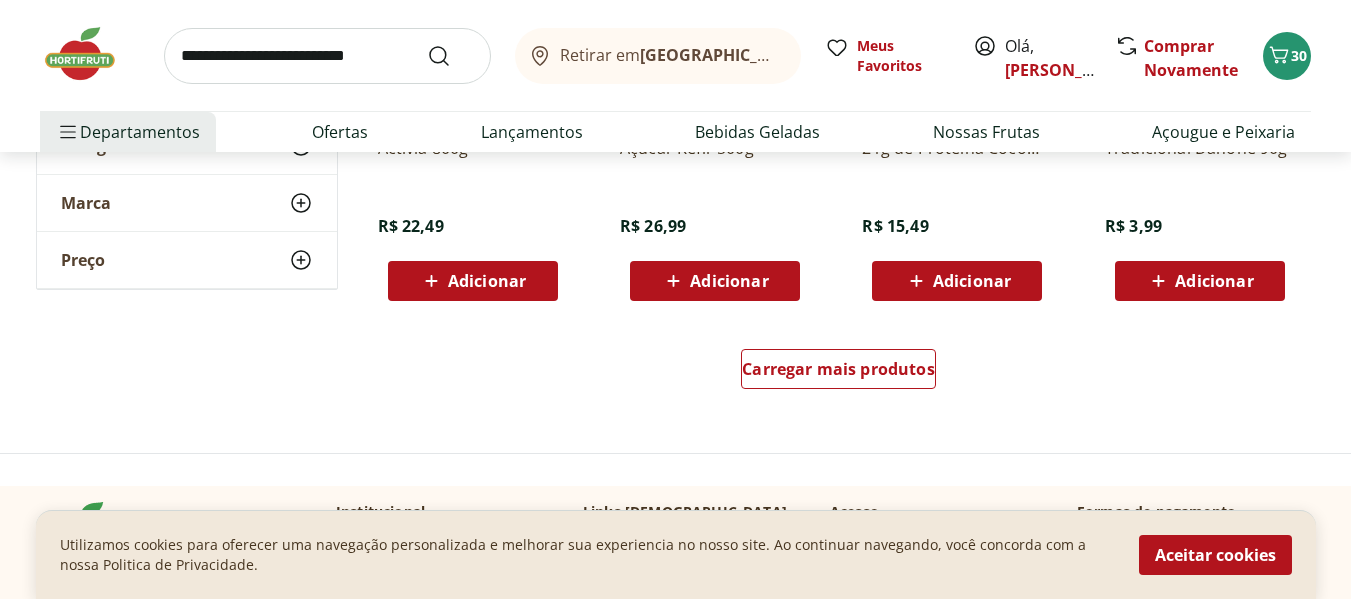 scroll, scrollTop: 1400, scrollLeft: 0, axis: vertical 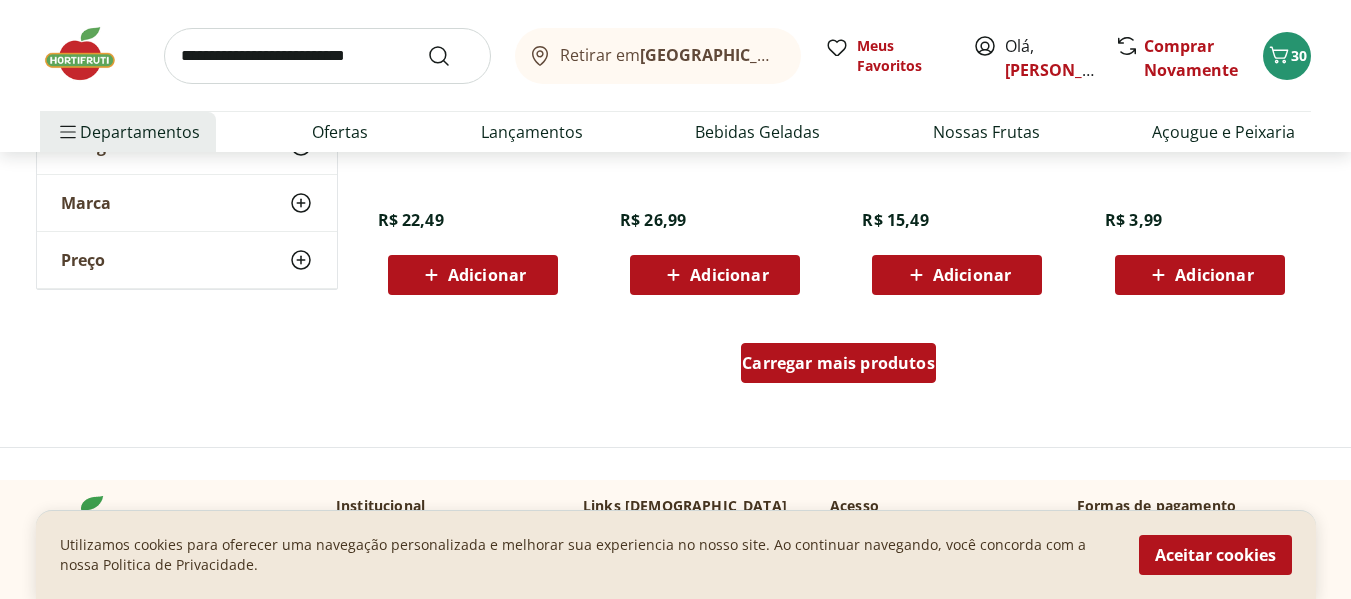 click on "Carregar mais produtos" at bounding box center (838, 363) 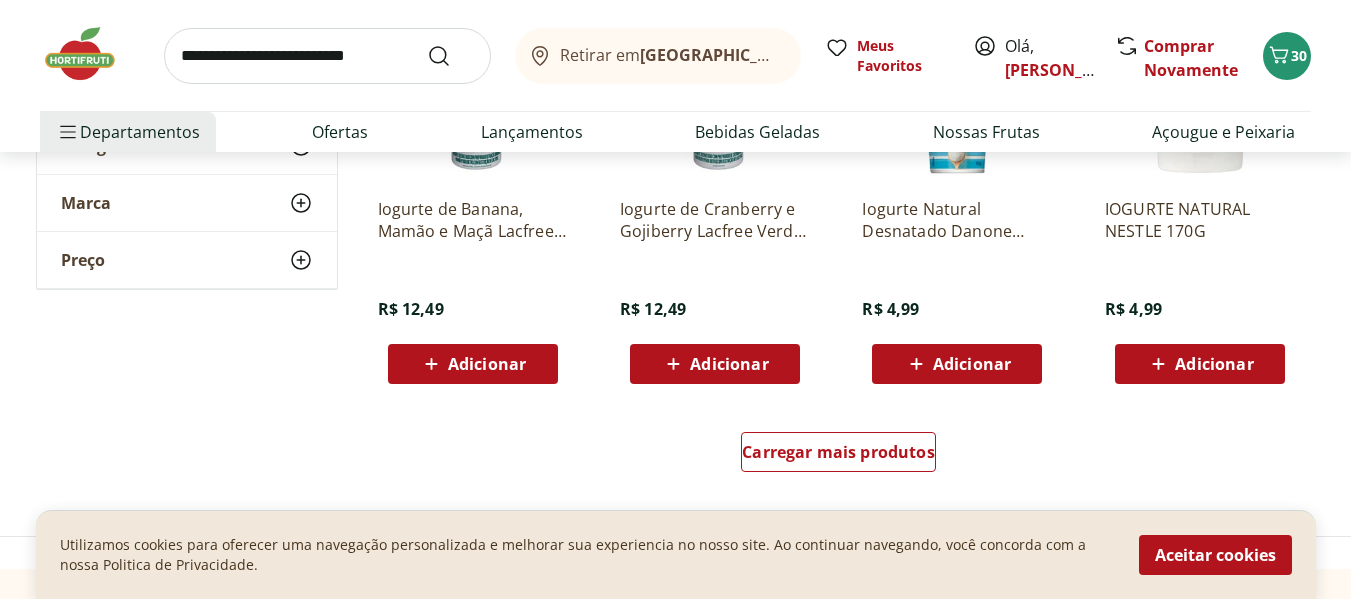 scroll, scrollTop: 2600, scrollLeft: 0, axis: vertical 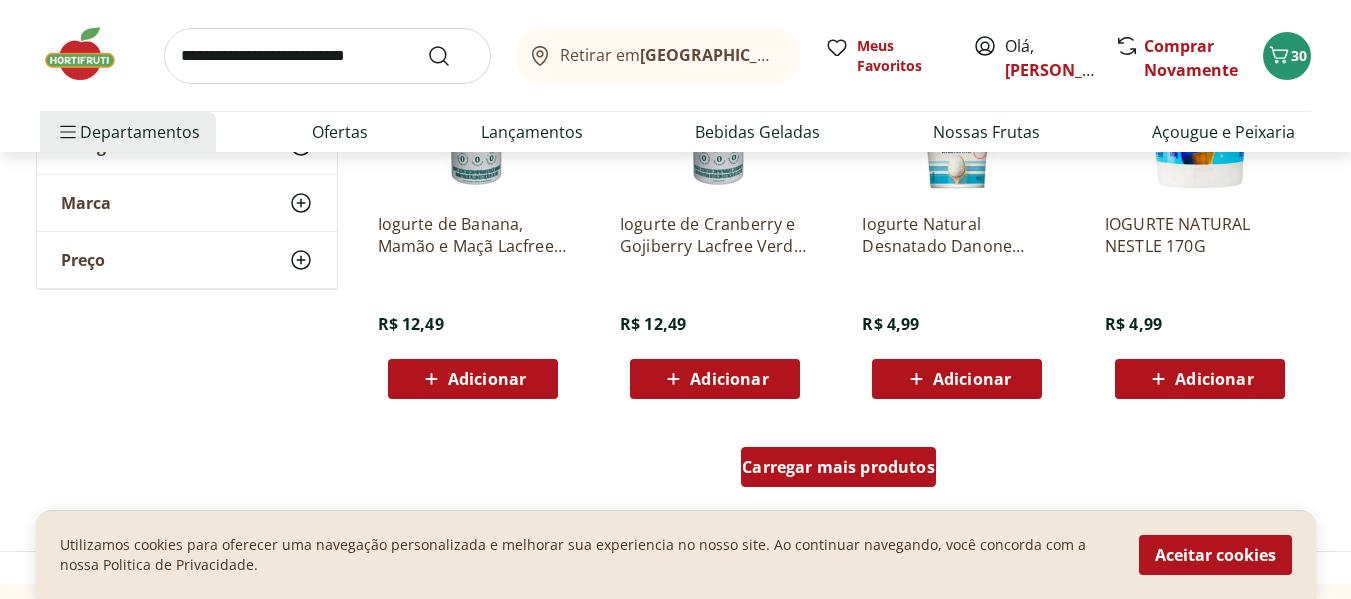 click on "Carregar mais produtos" at bounding box center [838, 467] 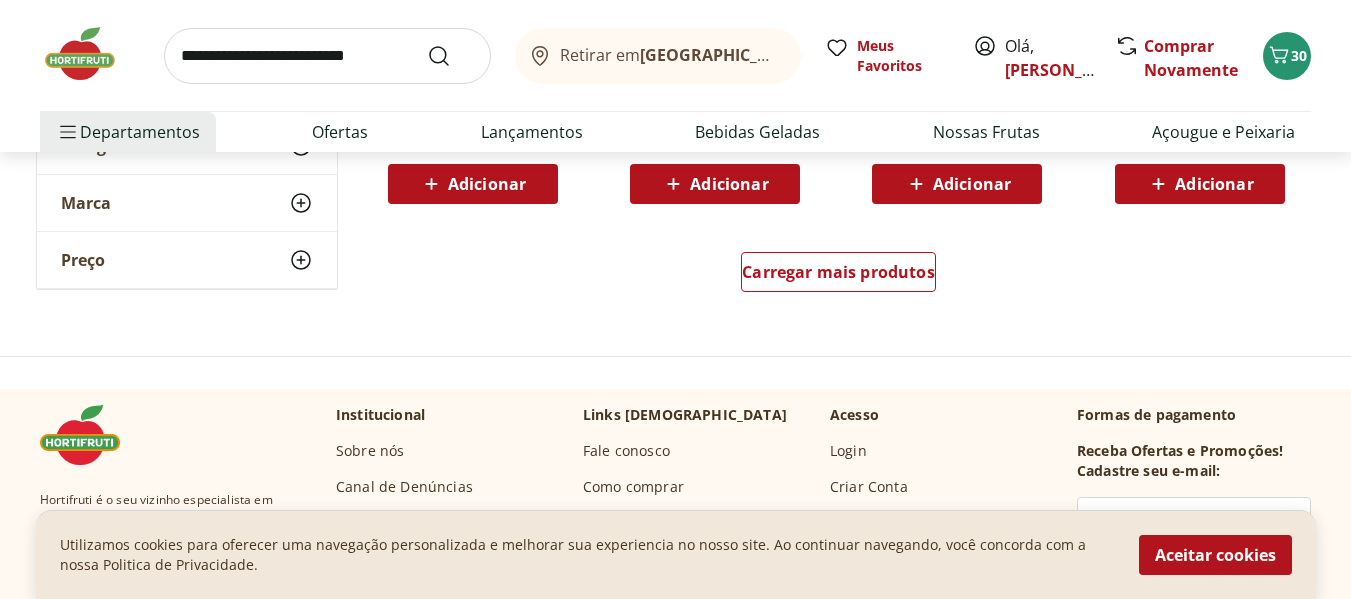 scroll, scrollTop: 4100, scrollLeft: 0, axis: vertical 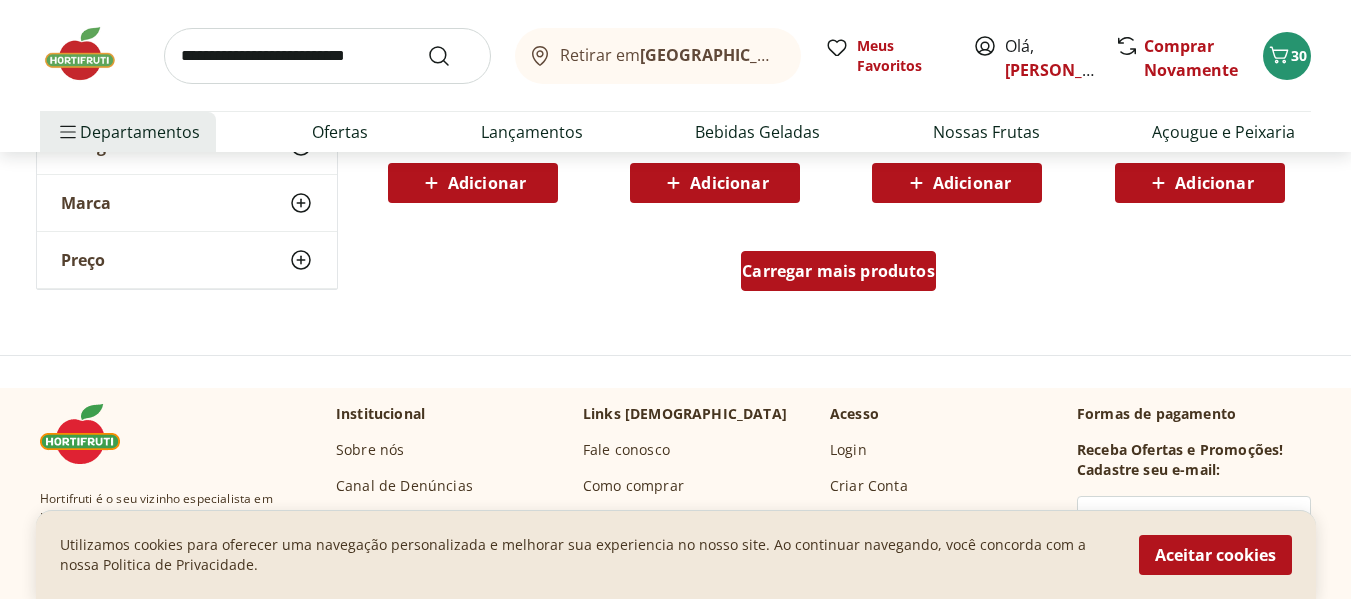 click on "Carregar mais produtos" at bounding box center [838, 271] 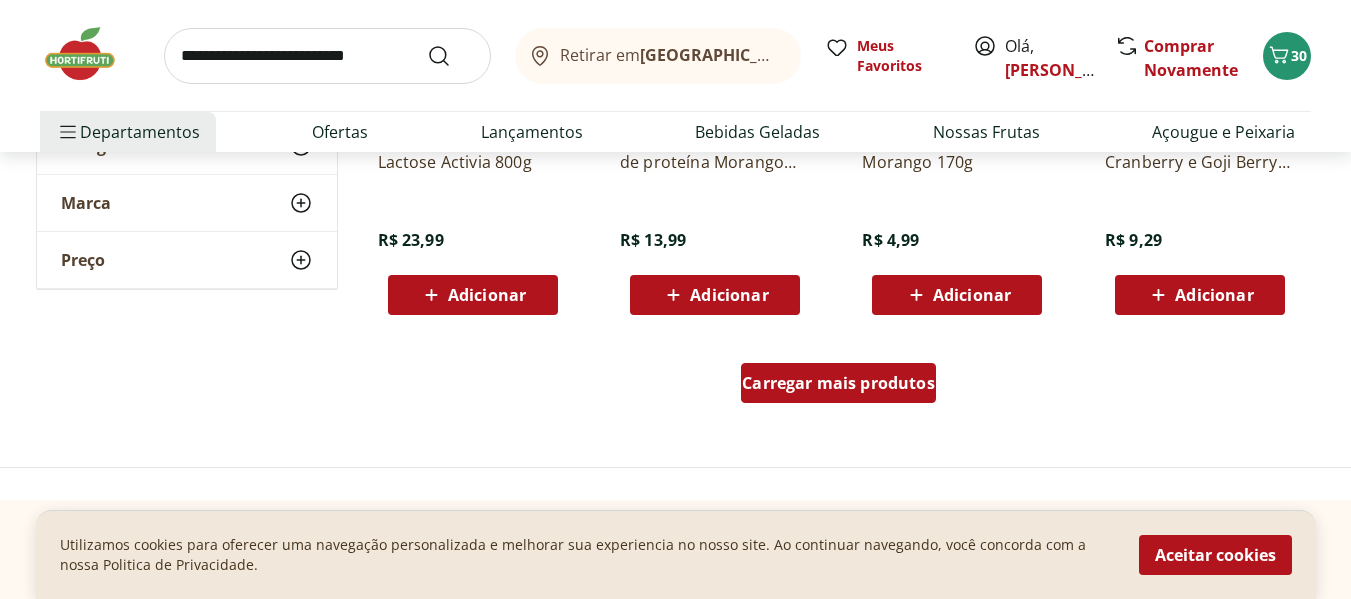 scroll, scrollTop: 5300, scrollLeft: 0, axis: vertical 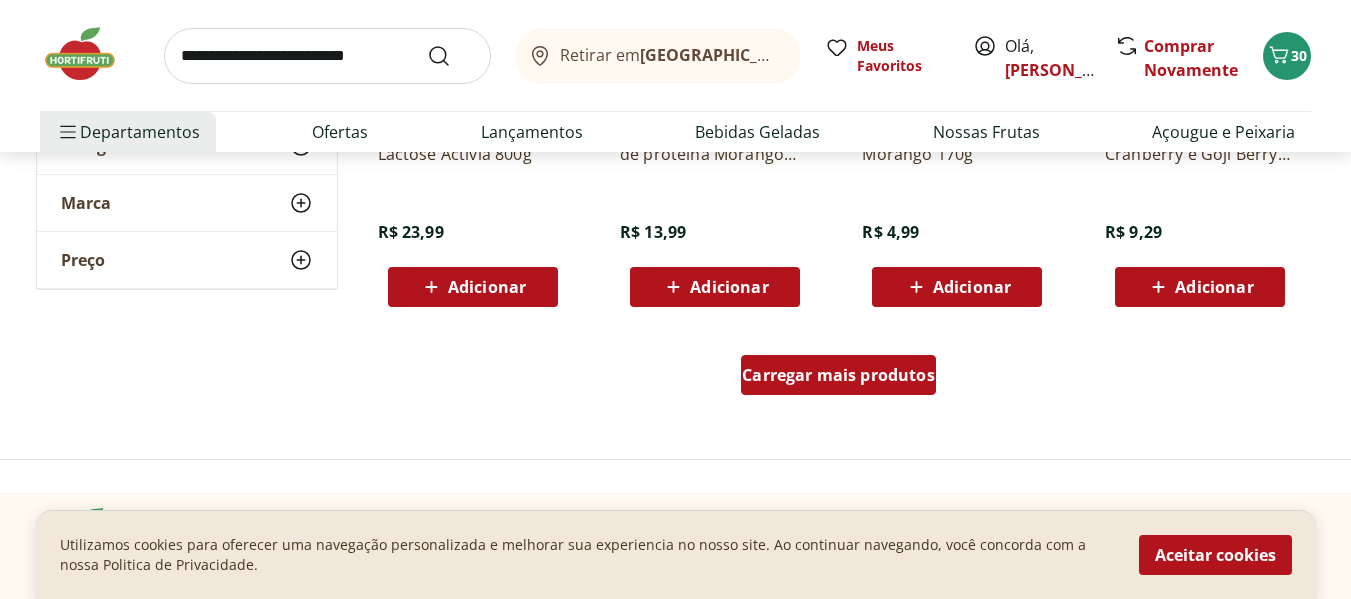 click on "Carregar mais produtos" at bounding box center (838, 375) 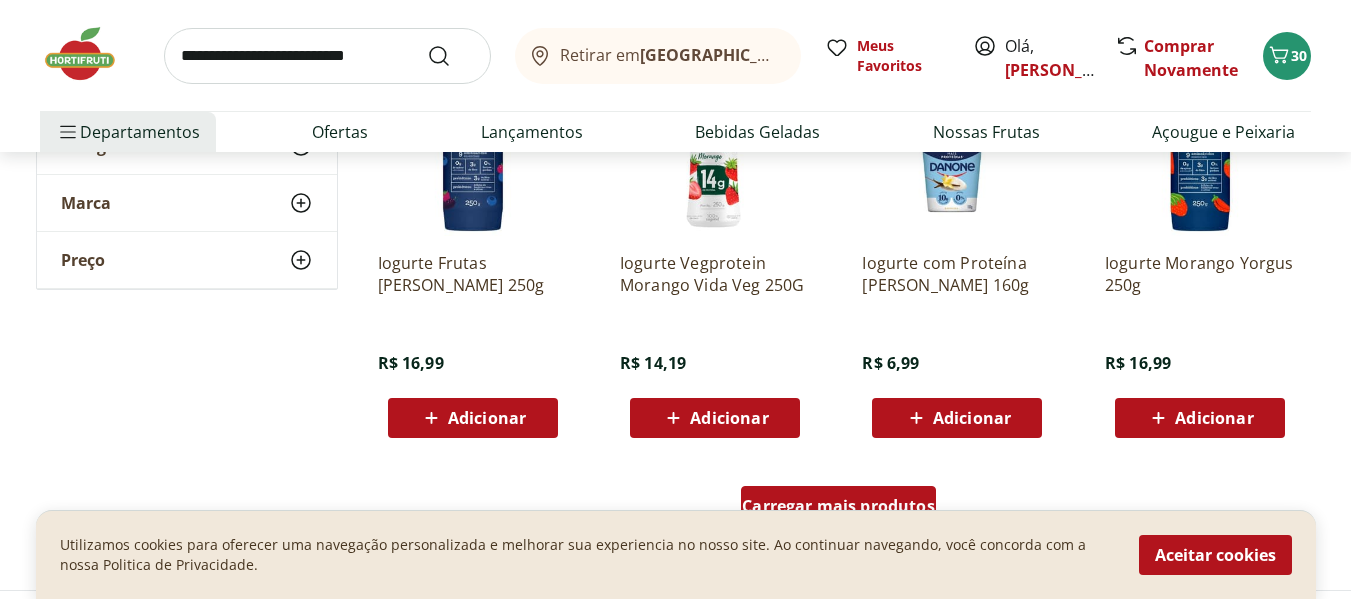 scroll, scrollTop: 6700, scrollLeft: 0, axis: vertical 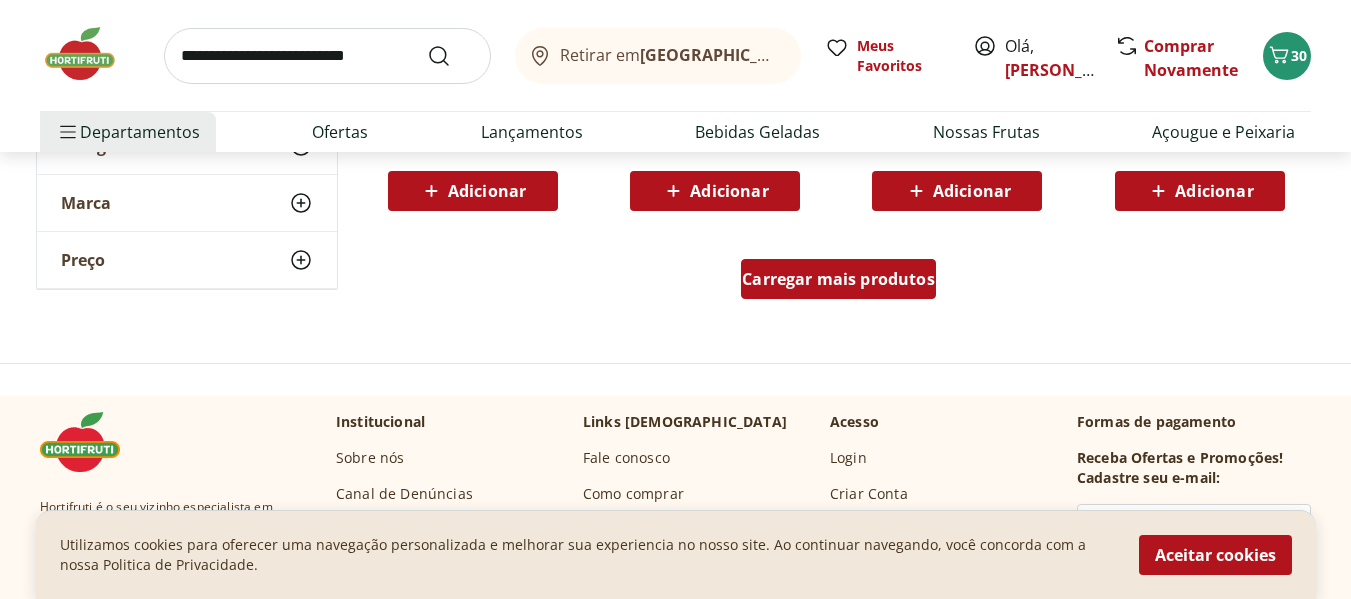 click on "Carregar mais produtos" at bounding box center (838, 279) 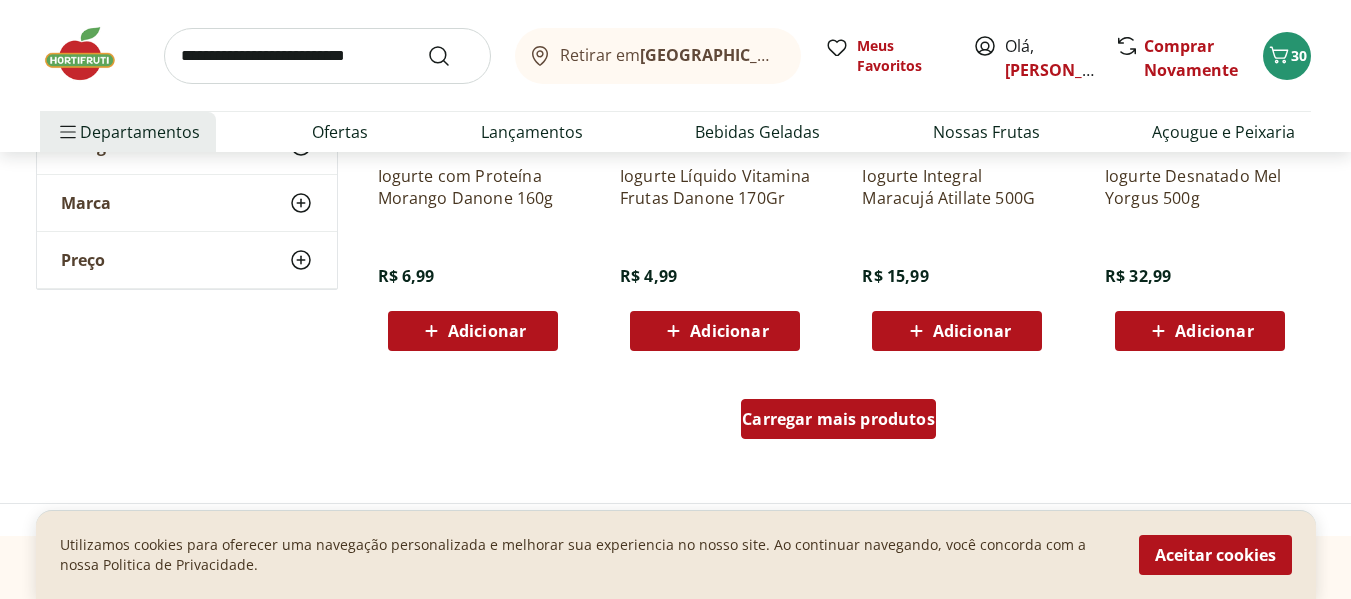 scroll, scrollTop: 7900, scrollLeft: 0, axis: vertical 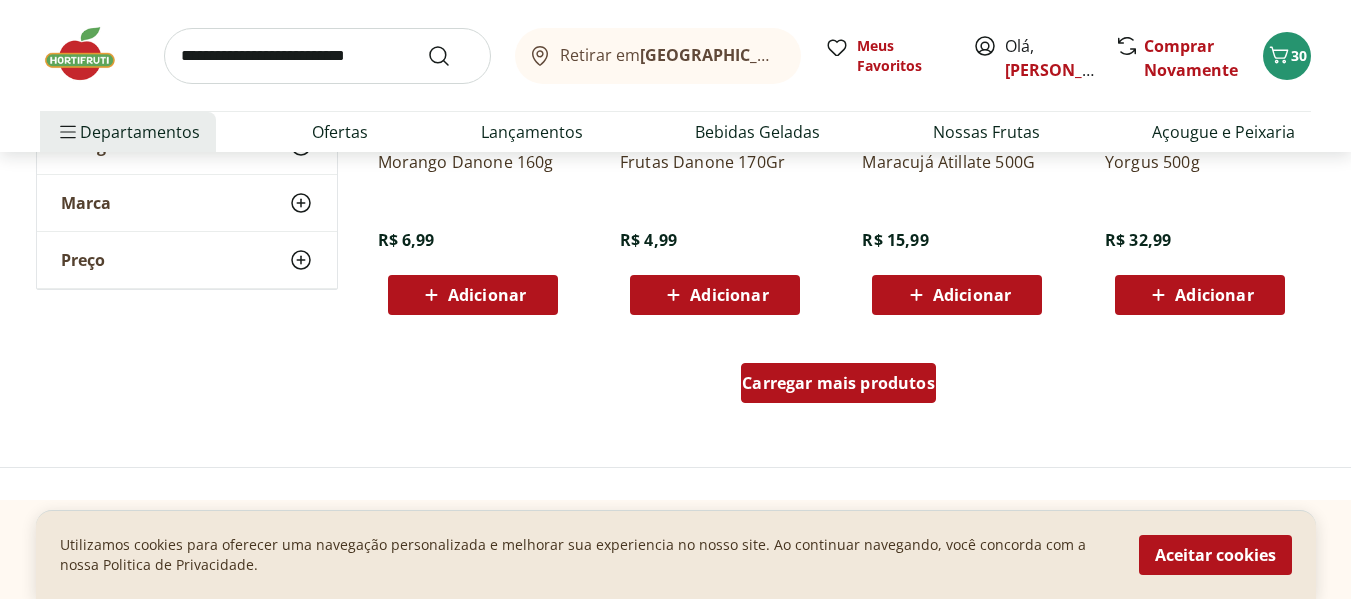 click on "Carregar mais produtos" at bounding box center (838, 383) 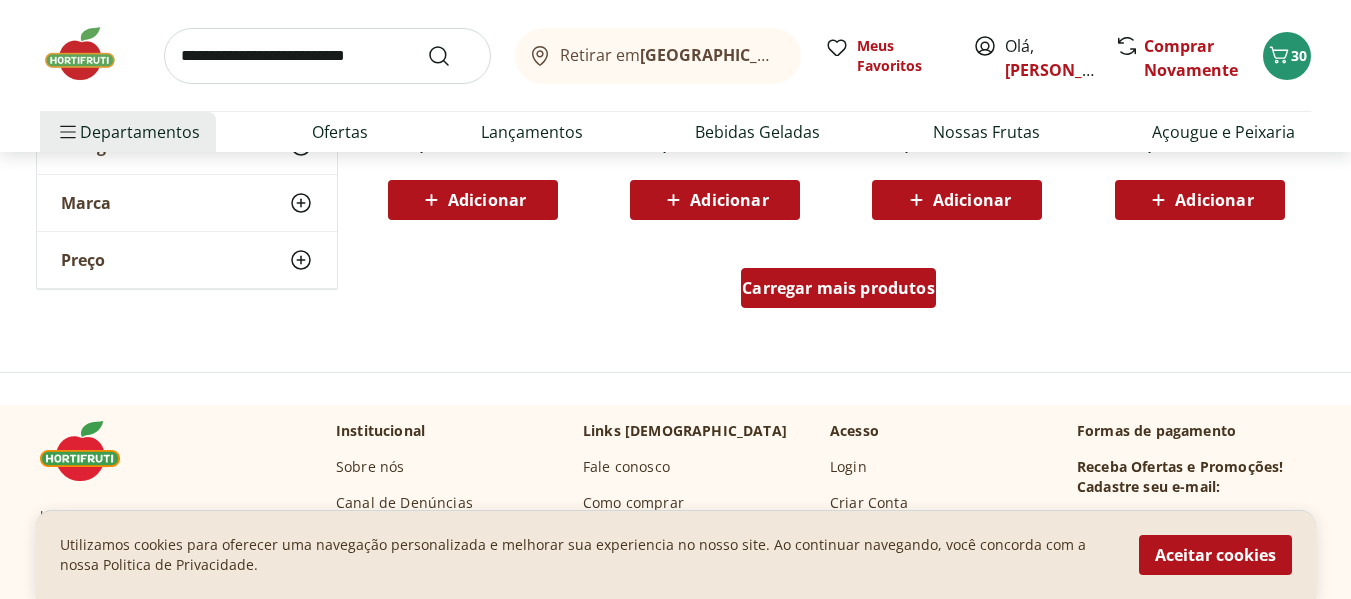 scroll, scrollTop: 9300, scrollLeft: 0, axis: vertical 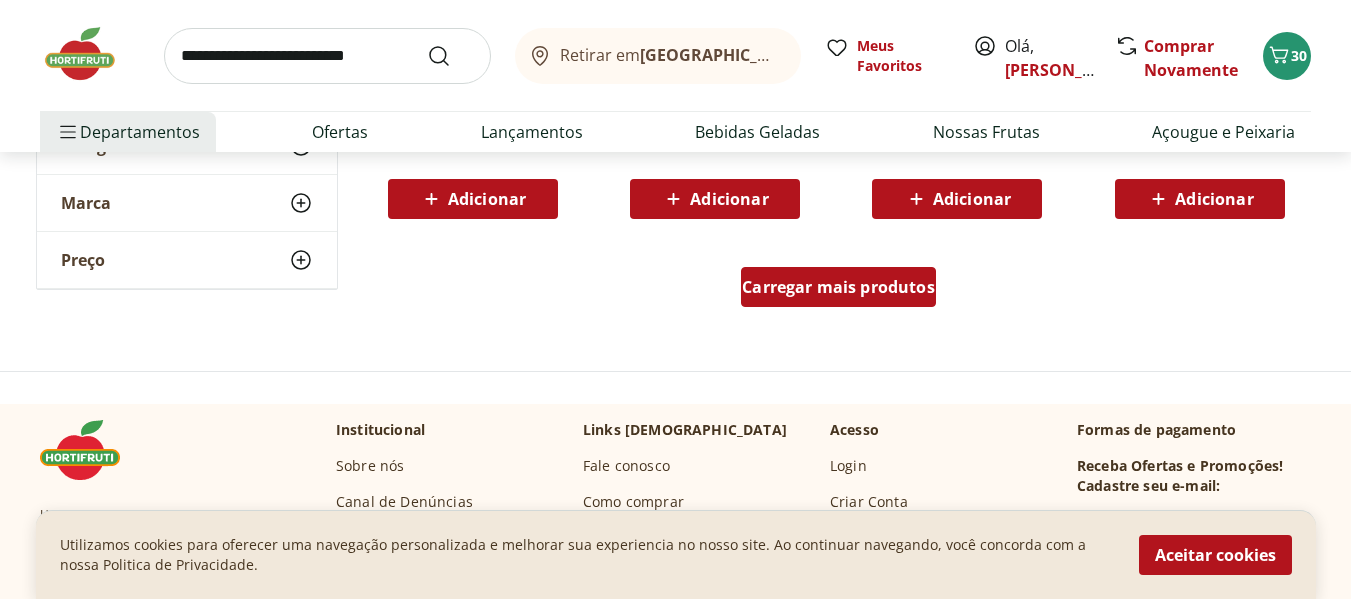 click on "Carregar mais produtos" at bounding box center (838, 287) 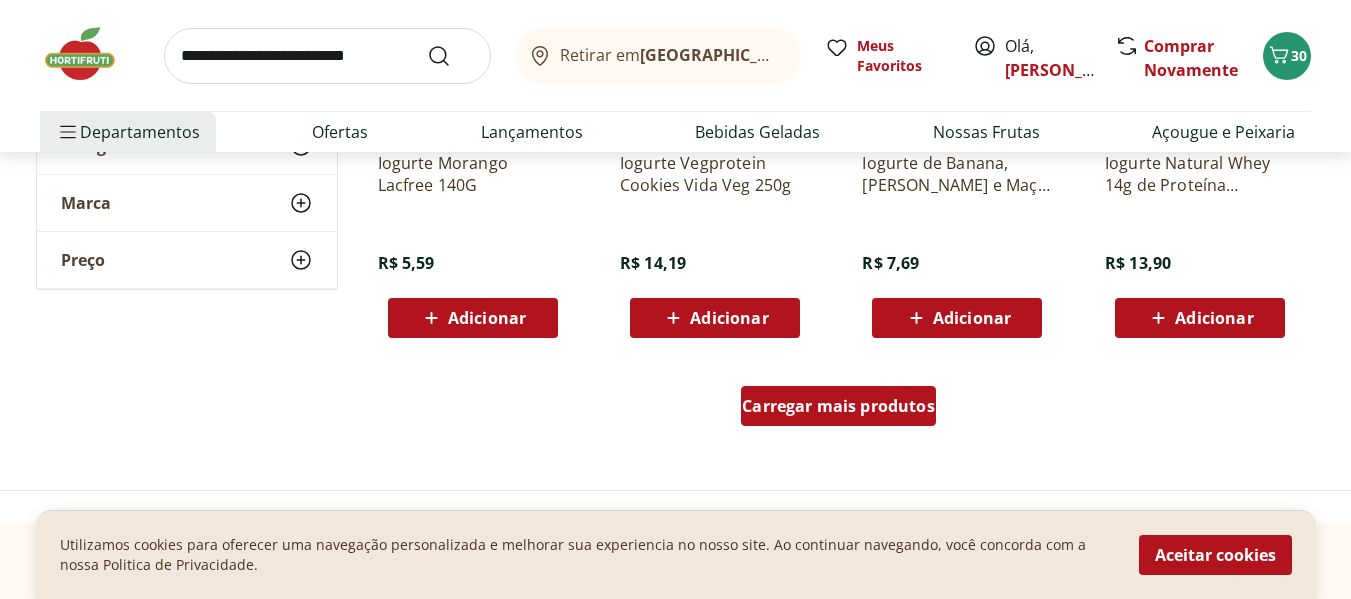 scroll, scrollTop: 10500, scrollLeft: 0, axis: vertical 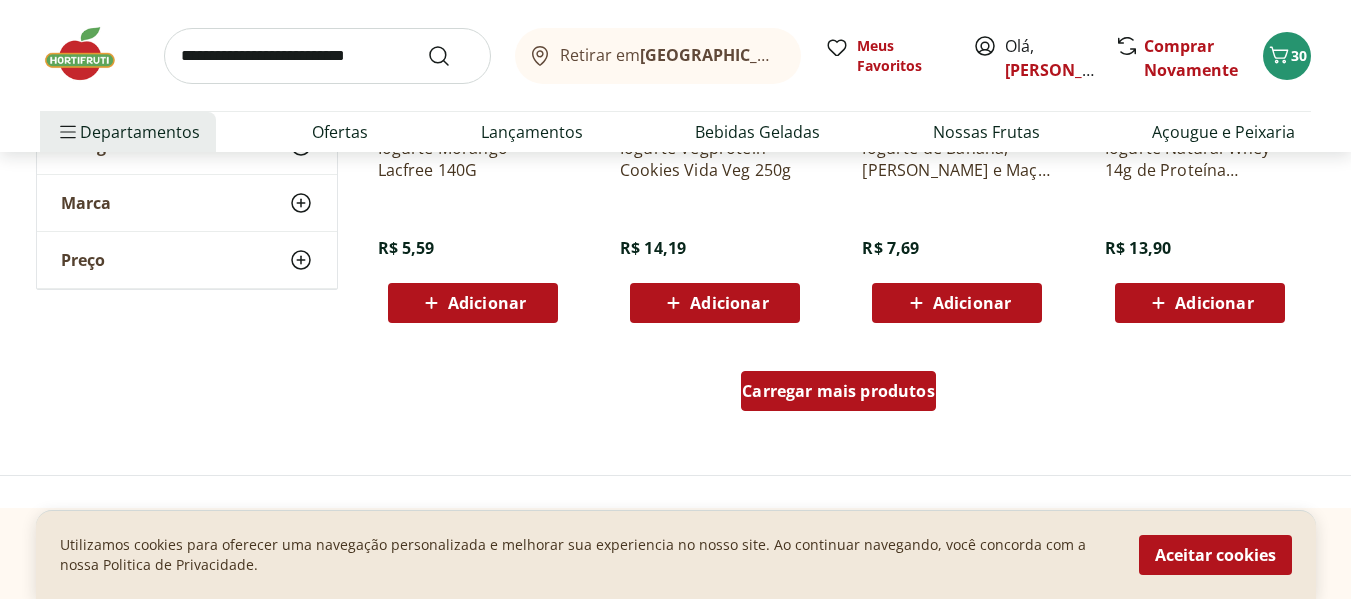 click on "Carregar mais produtos" at bounding box center (838, 391) 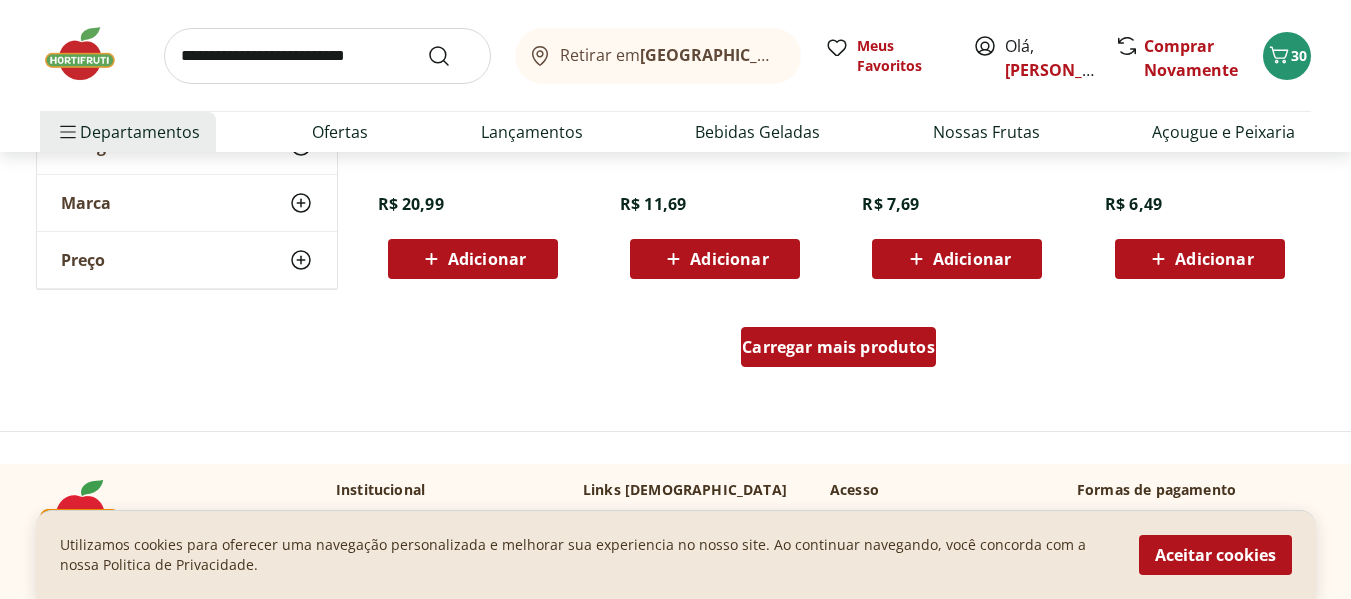 scroll, scrollTop: 11800, scrollLeft: 0, axis: vertical 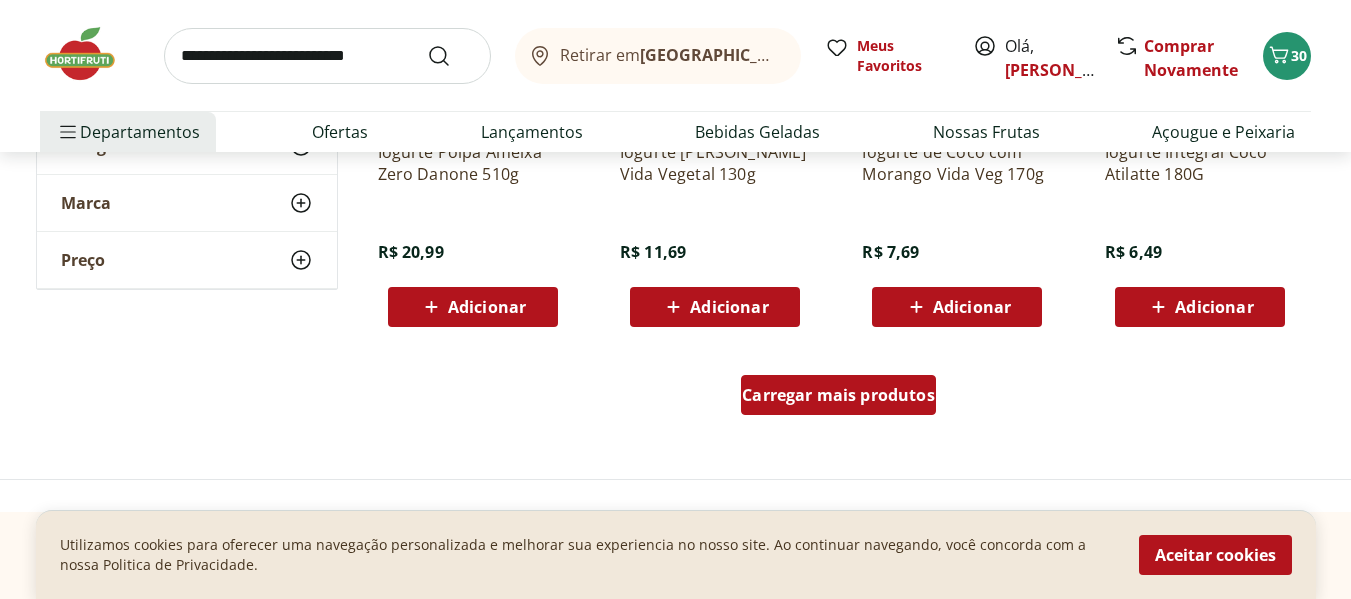 click on "Carregar mais produtos" at bounding box center (838, 395) 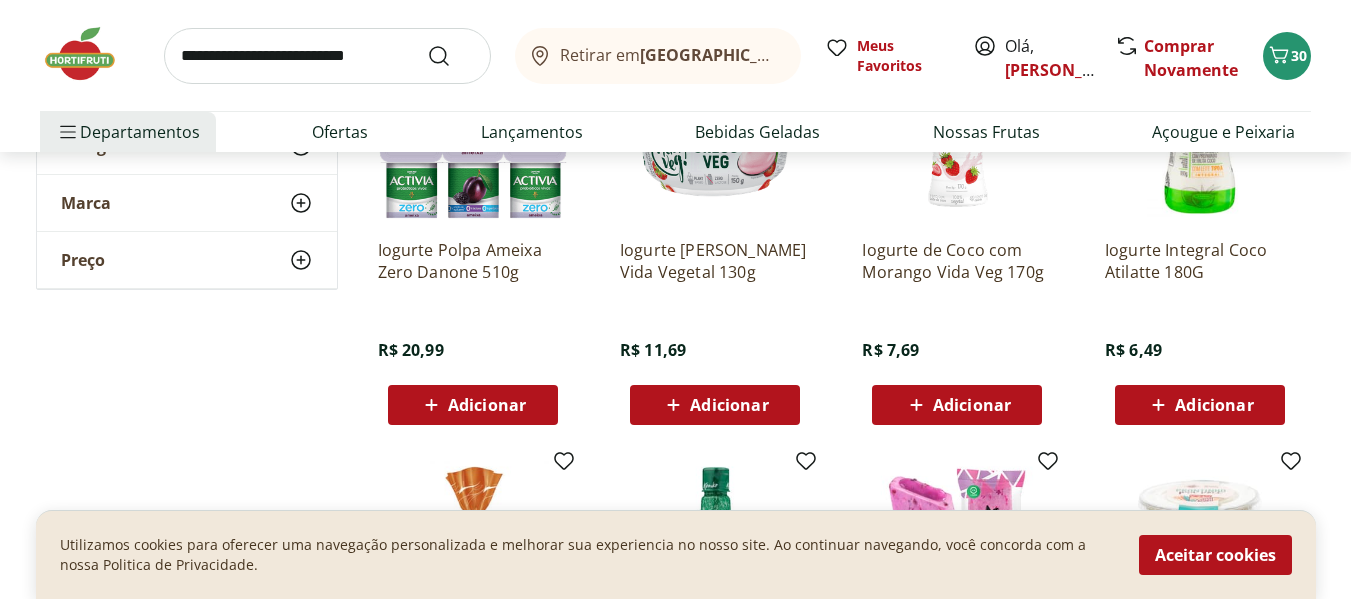 scroll, scrollTop: 11700, scrollLeft: 0, axis: vertical 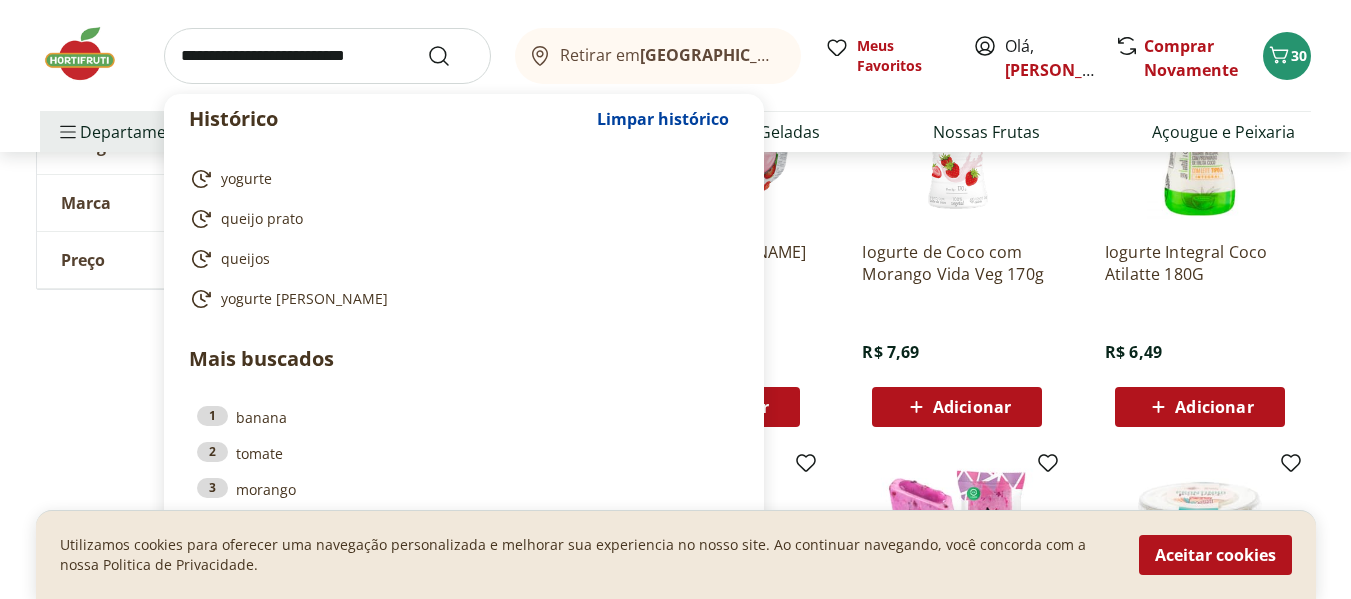 click at bounding box center [327, 56] 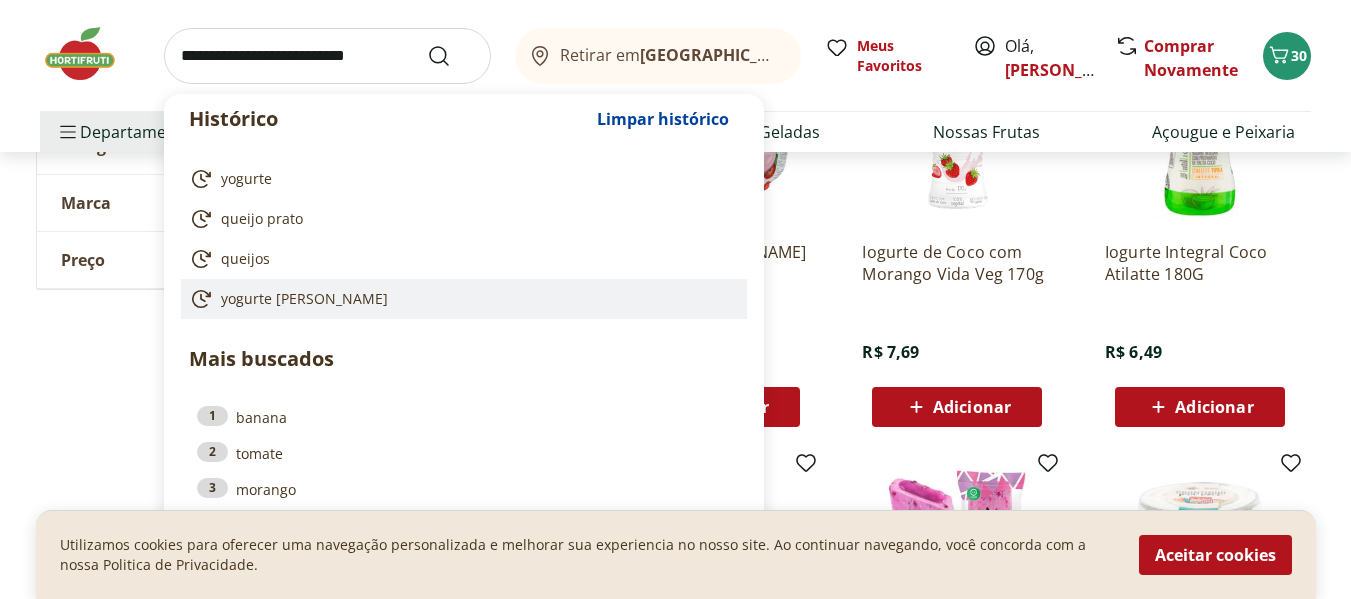 click on "yogurte [PERSON_NAME]" at bounding box center [304, 299] 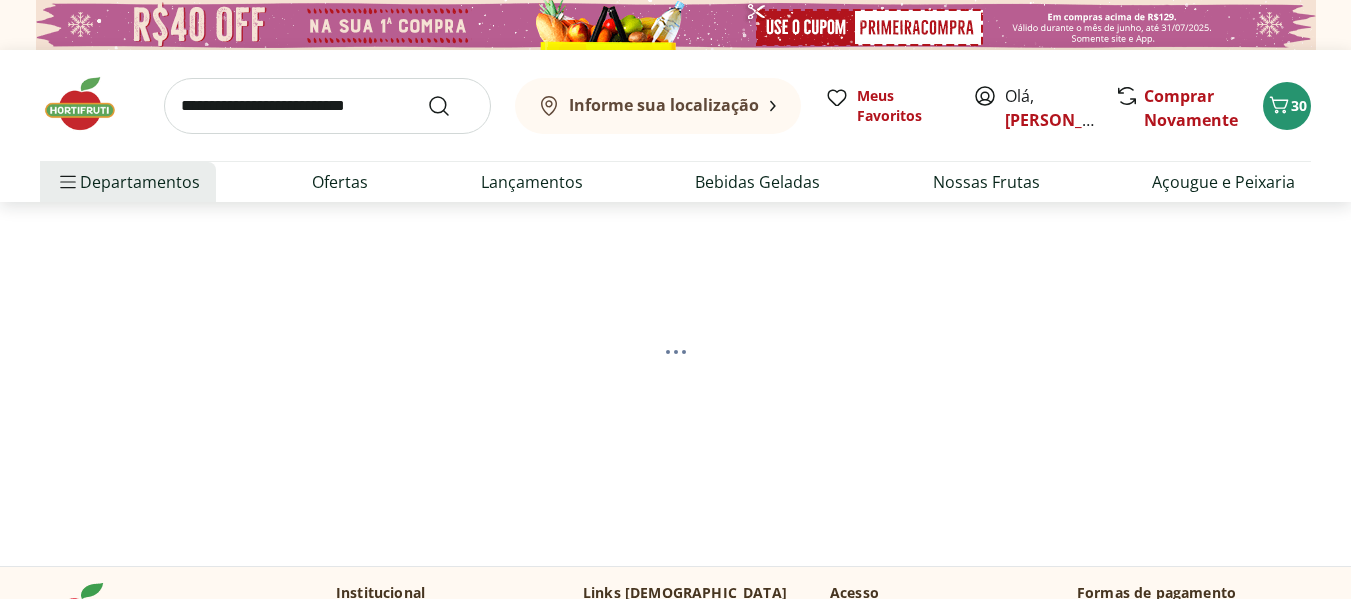 scroll, scrollTop: 0, scrollLeft: 0, axis: both 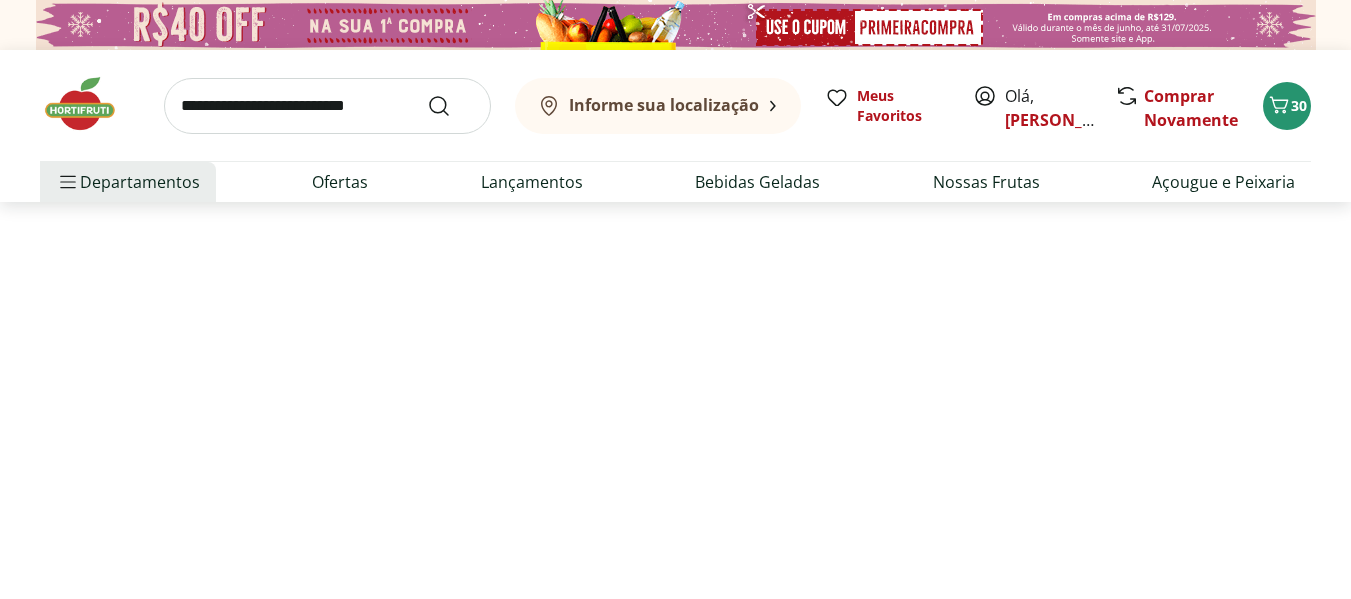 select on "**********" 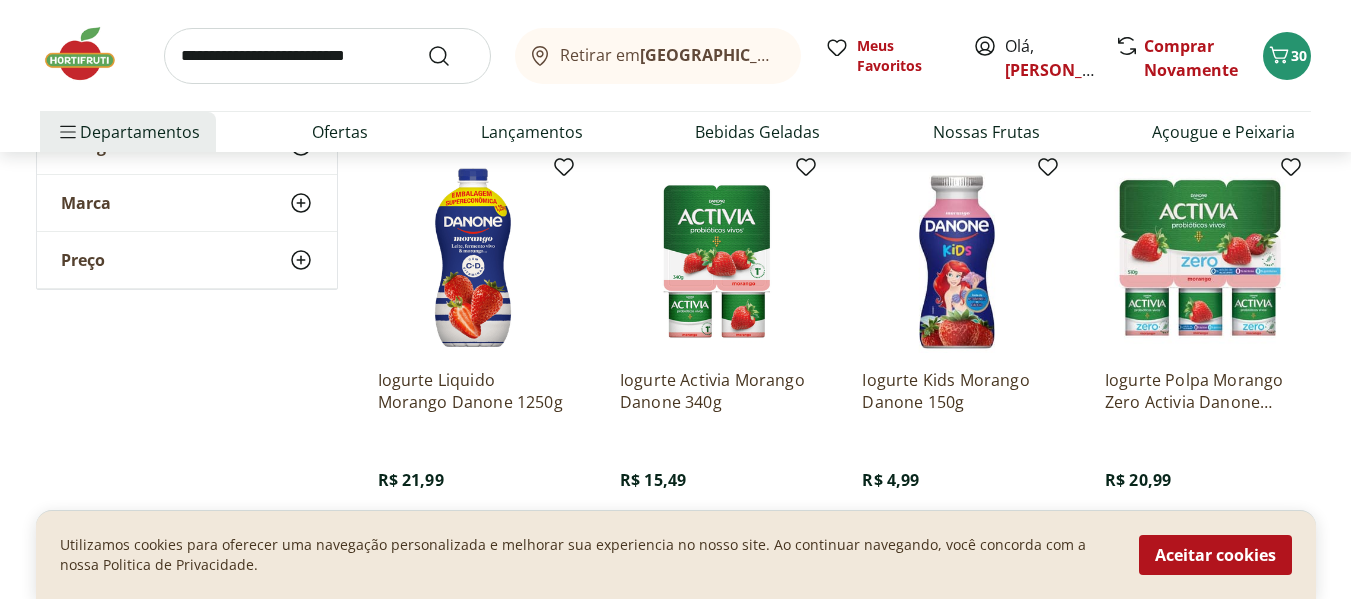 scroll, scrollTop: 800, scrollLeft: 0, axis: vertical 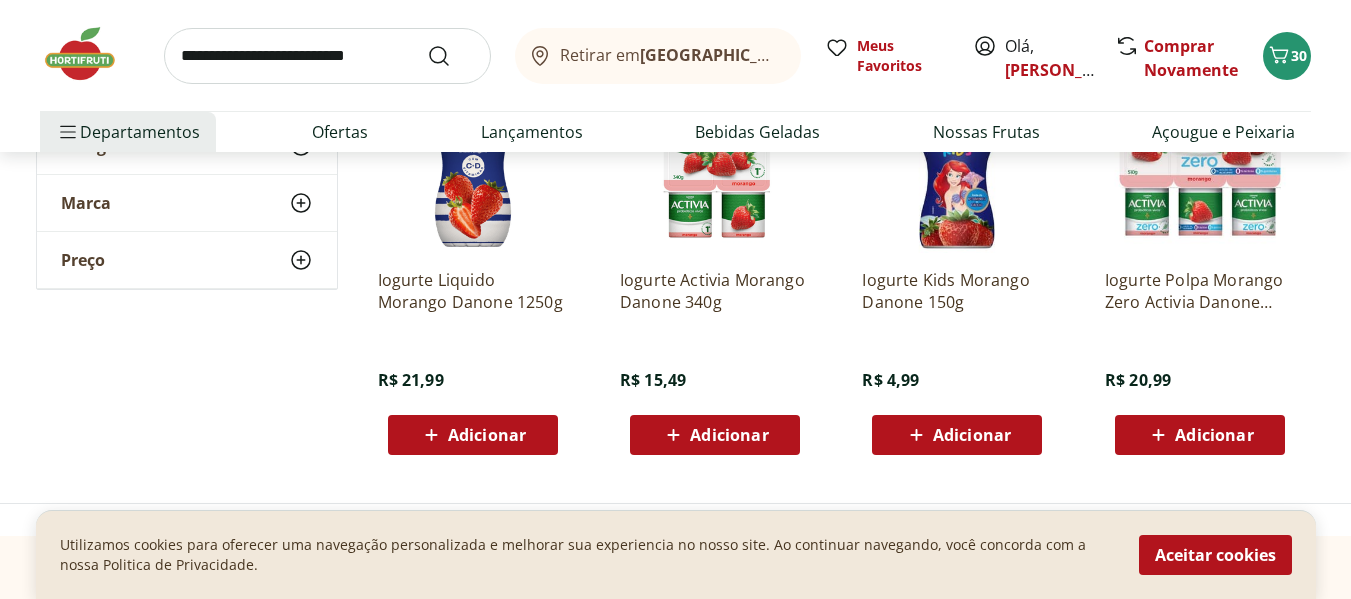 click on "Adicionar" at bounding box center [487, 435] 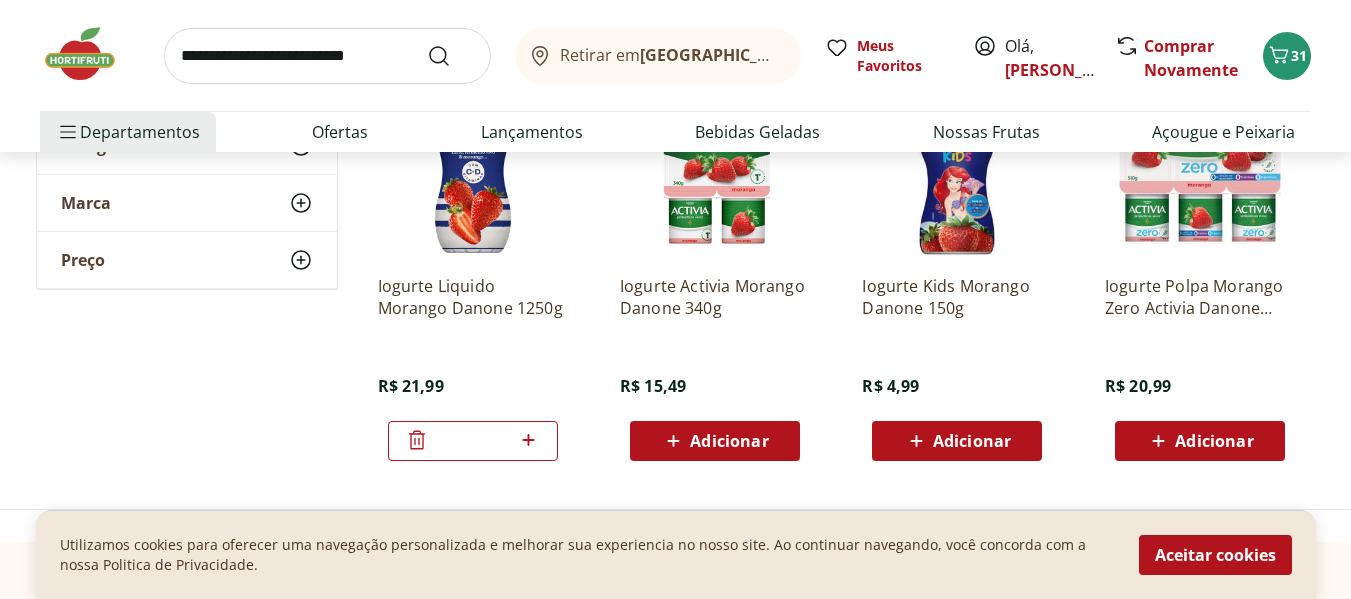 scroll, scrollTop: 800, scrollLeft: 0, axis: vertical 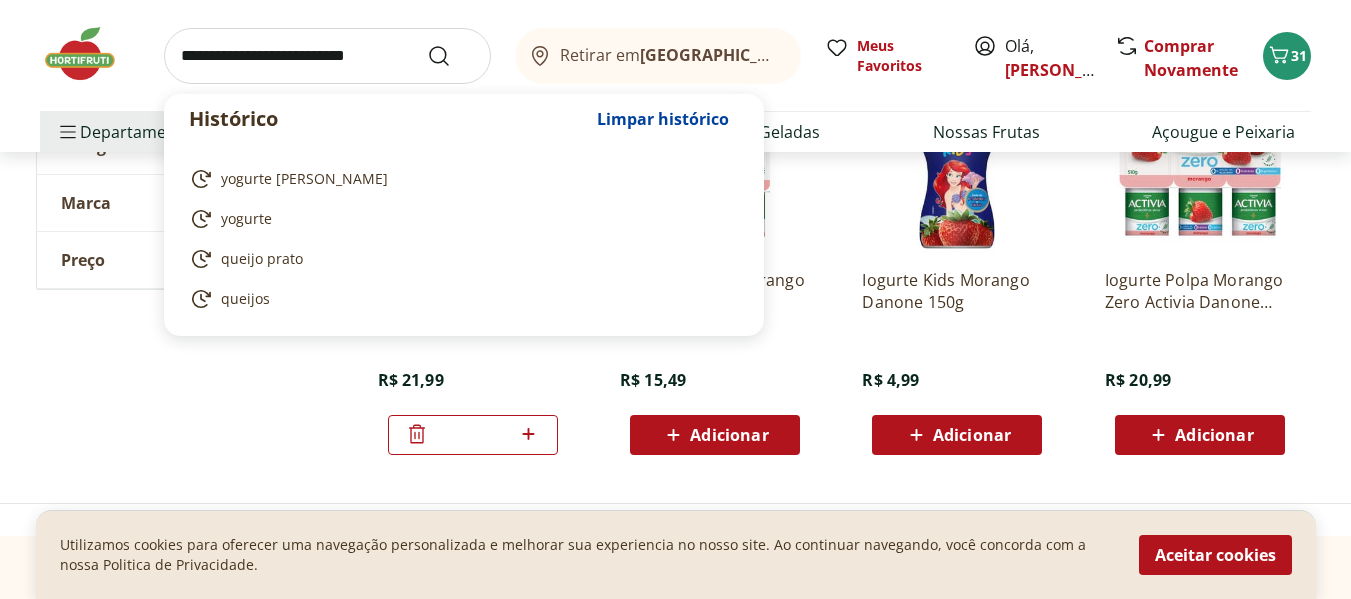click at bounding box center (327, 56) 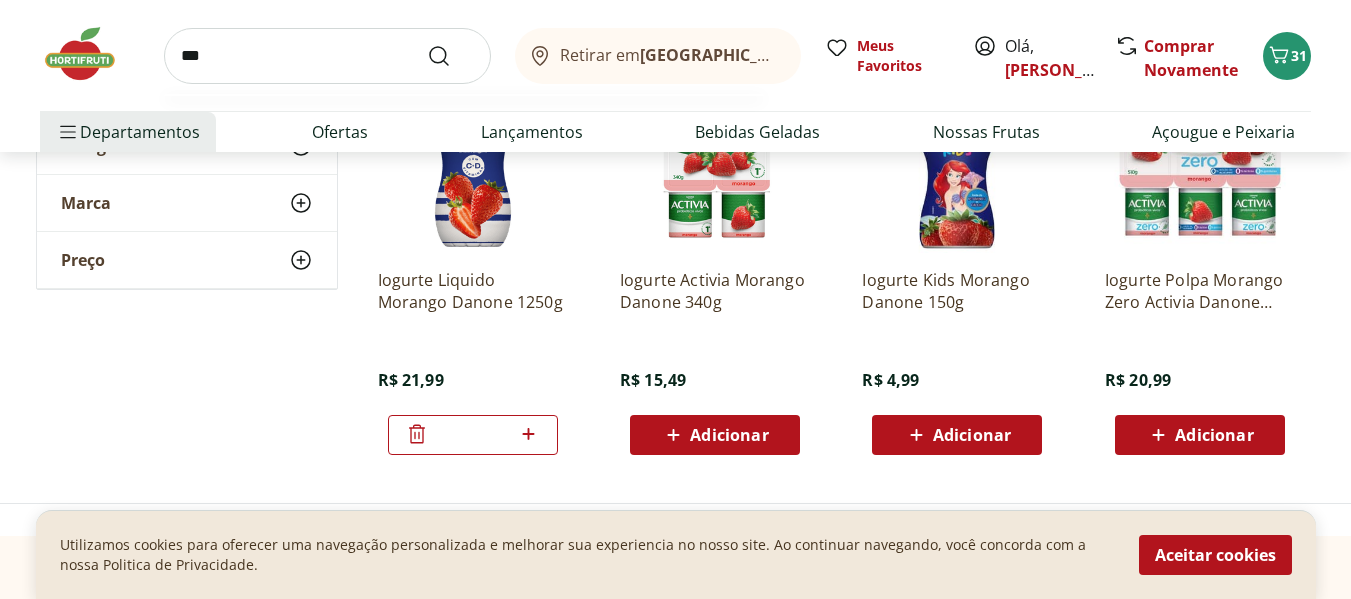 type on "***" 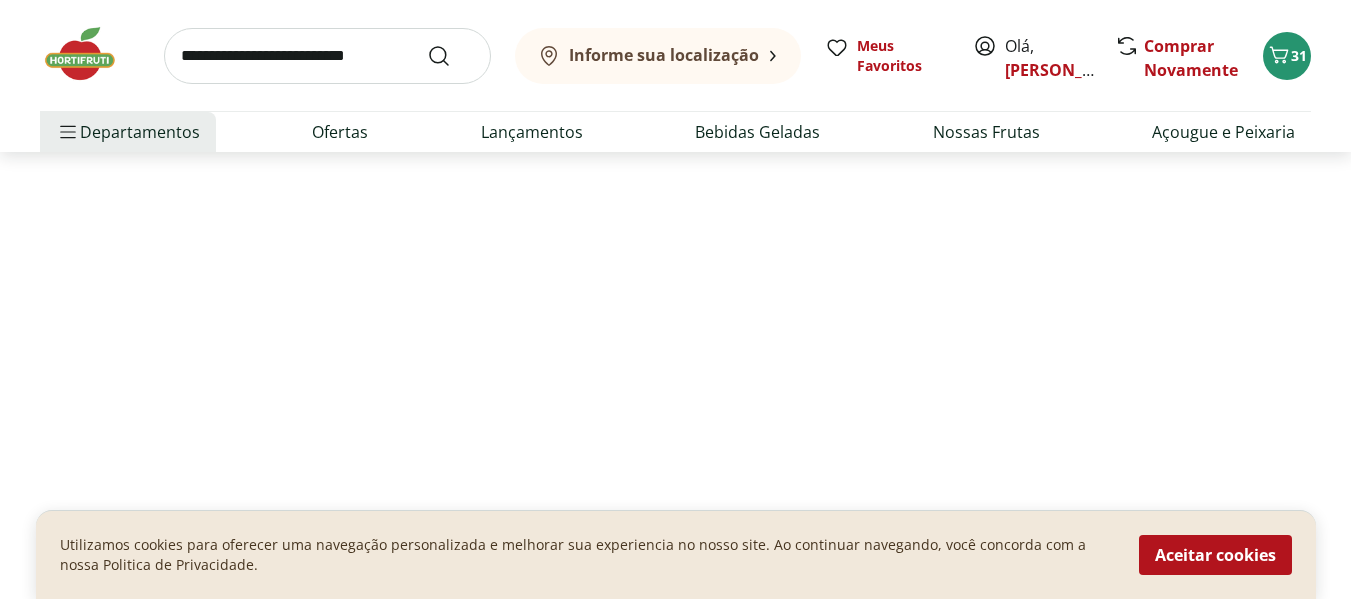 scroll, scrollTop: 0, scrollLeft: 0, axis: both 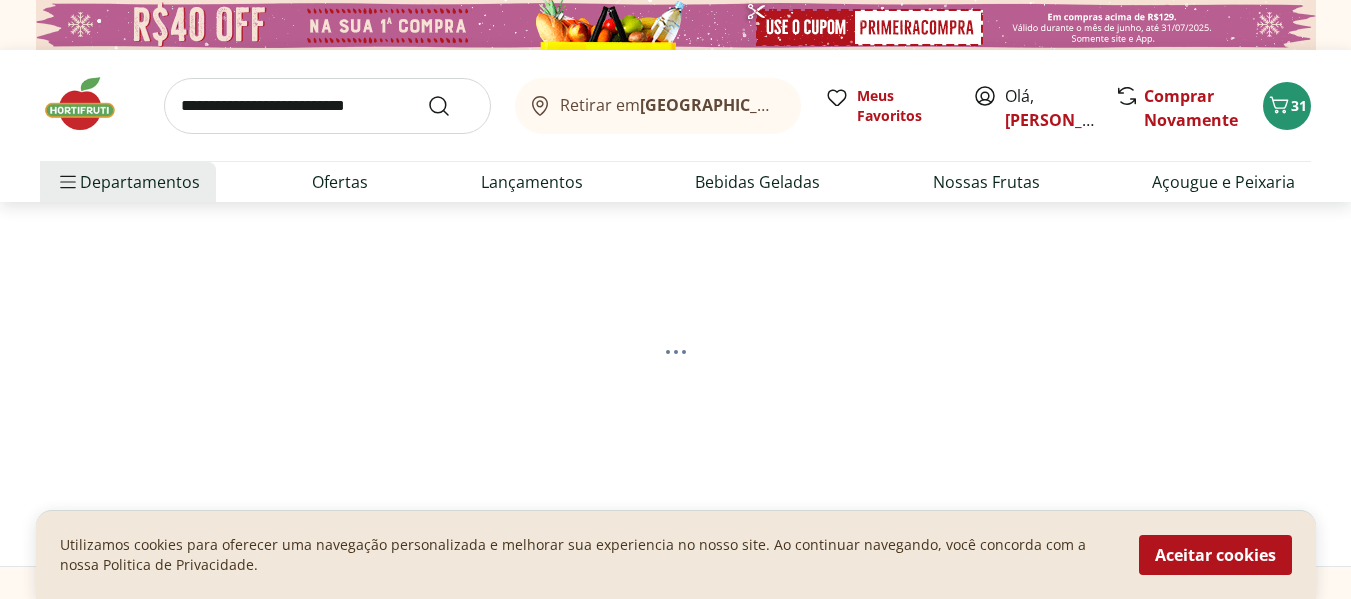 select on "**********" 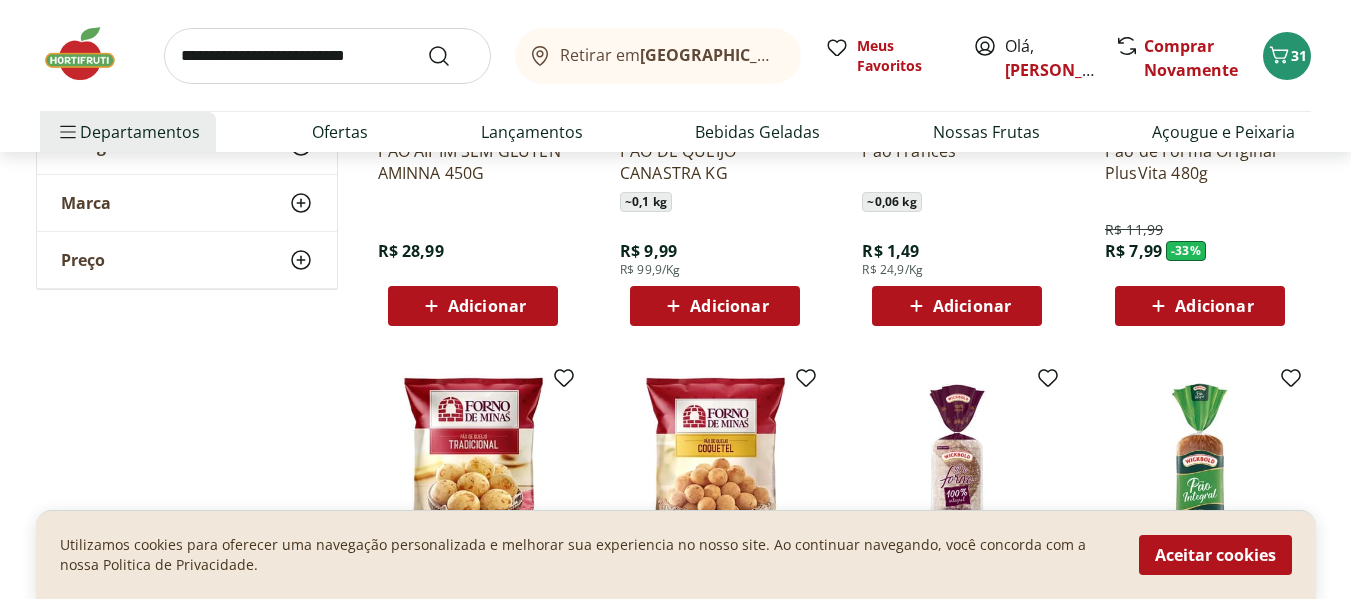 scroll, scrollTop: 500, scrollLeft: 0, axis: vertical 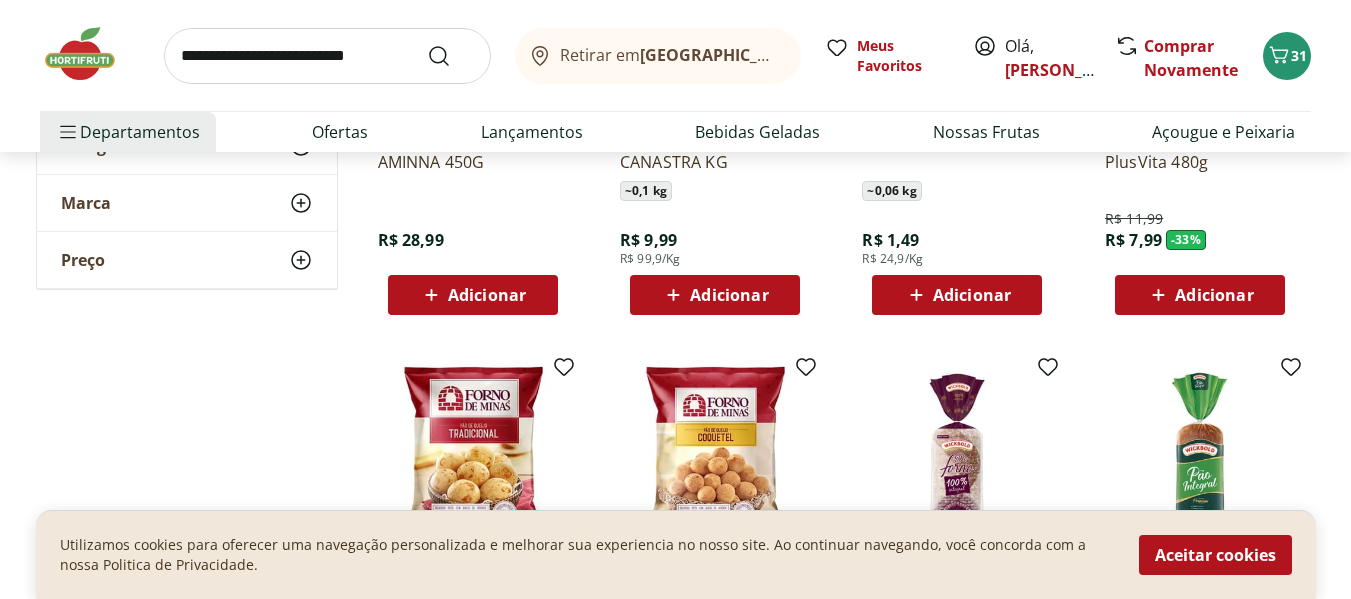 click on "Adicionar" at bounding box center (972, 295) 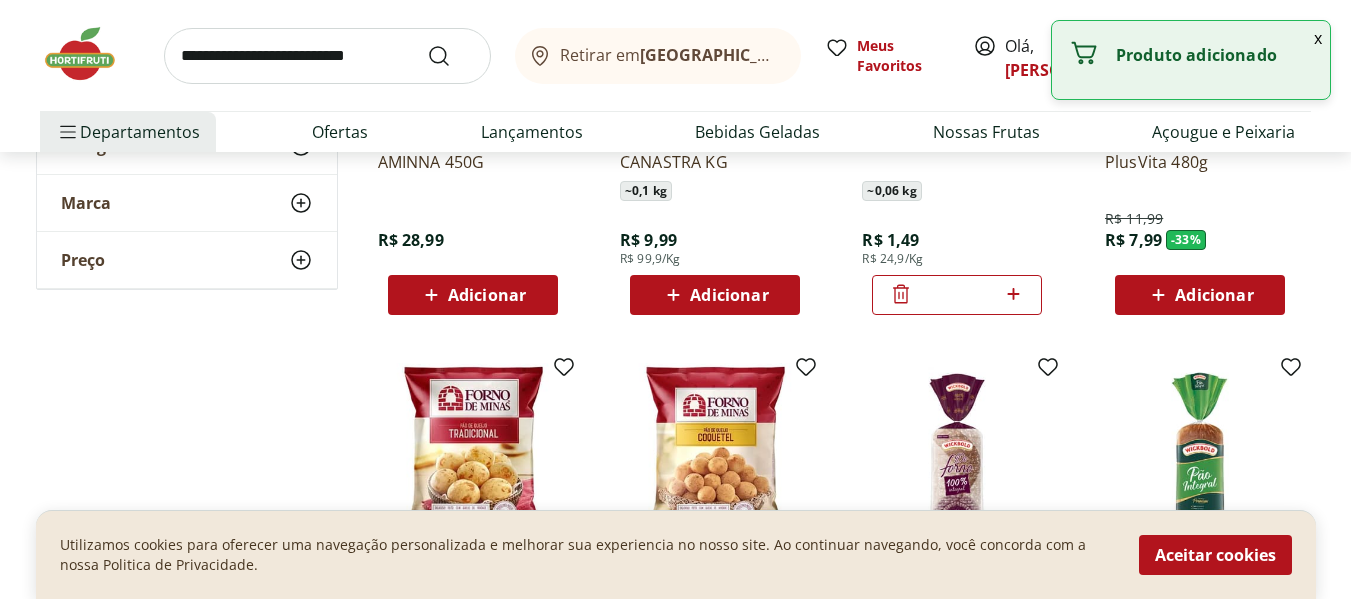 click 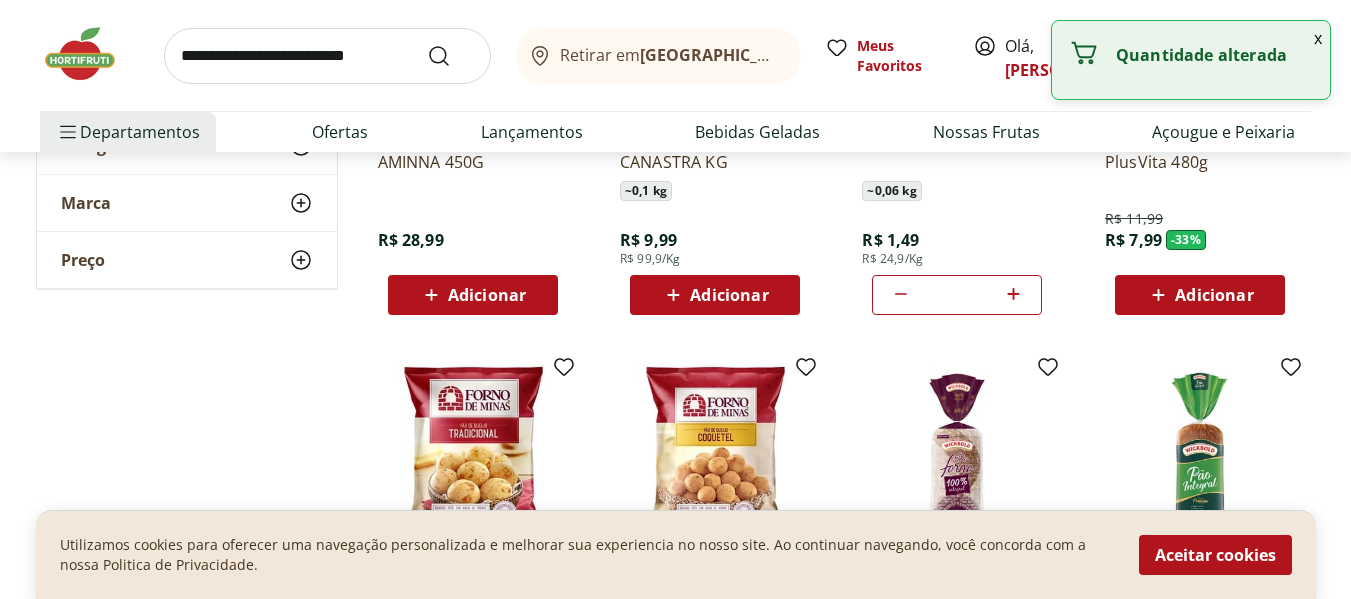 click 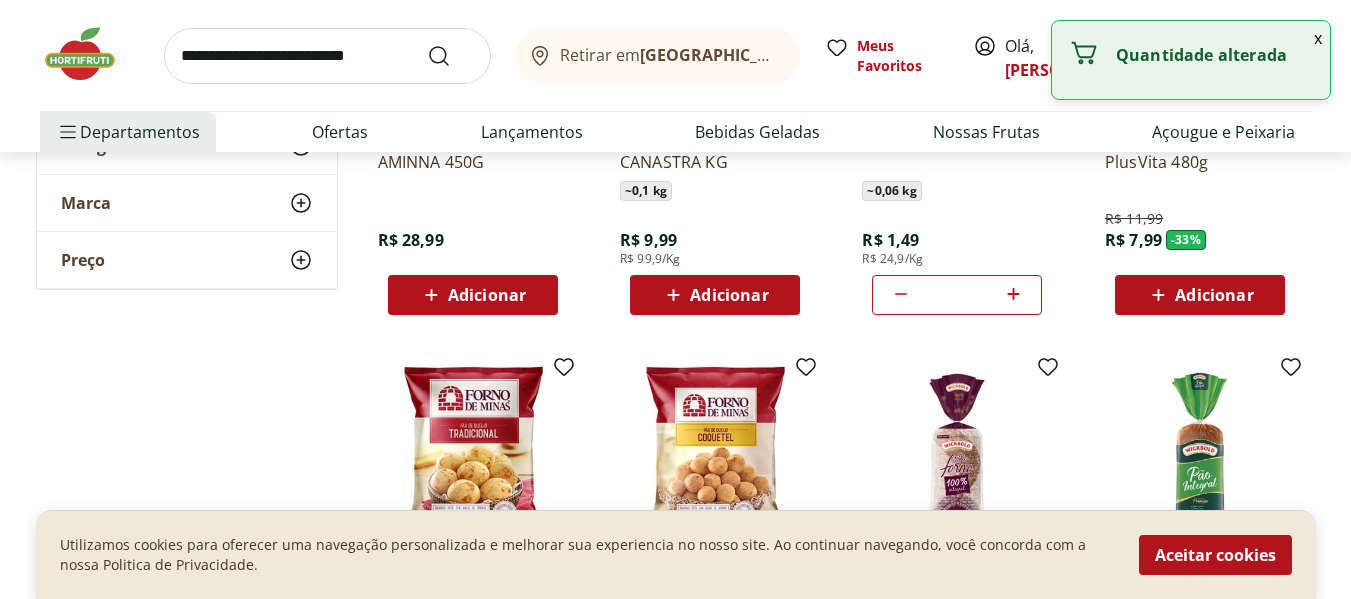 click 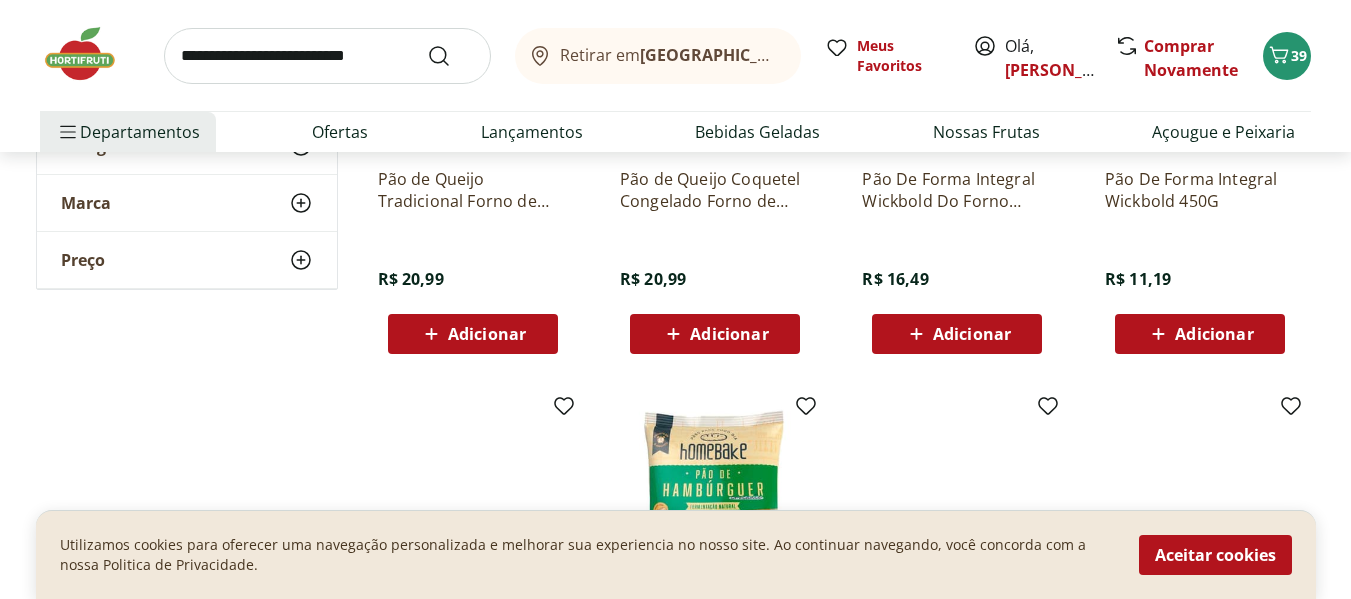 scroll, scrollTop: 900, scrollLeft: 0, axis: vertical 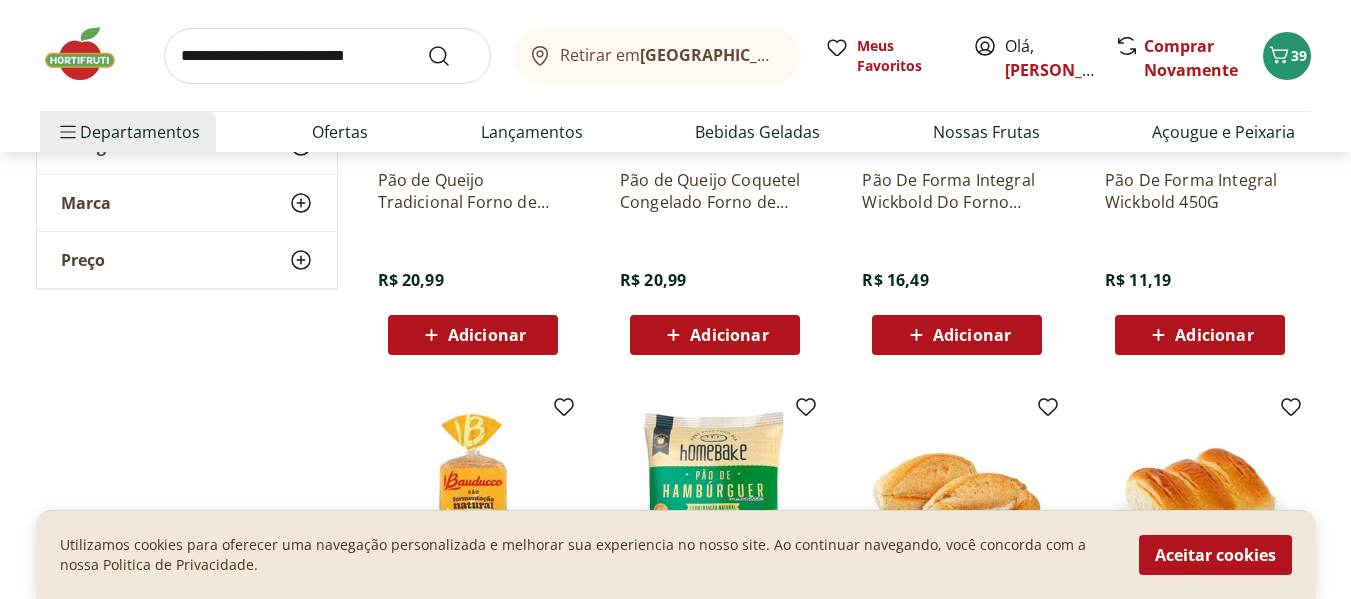 click on "Adicionar" at bounding box center (487, 335) 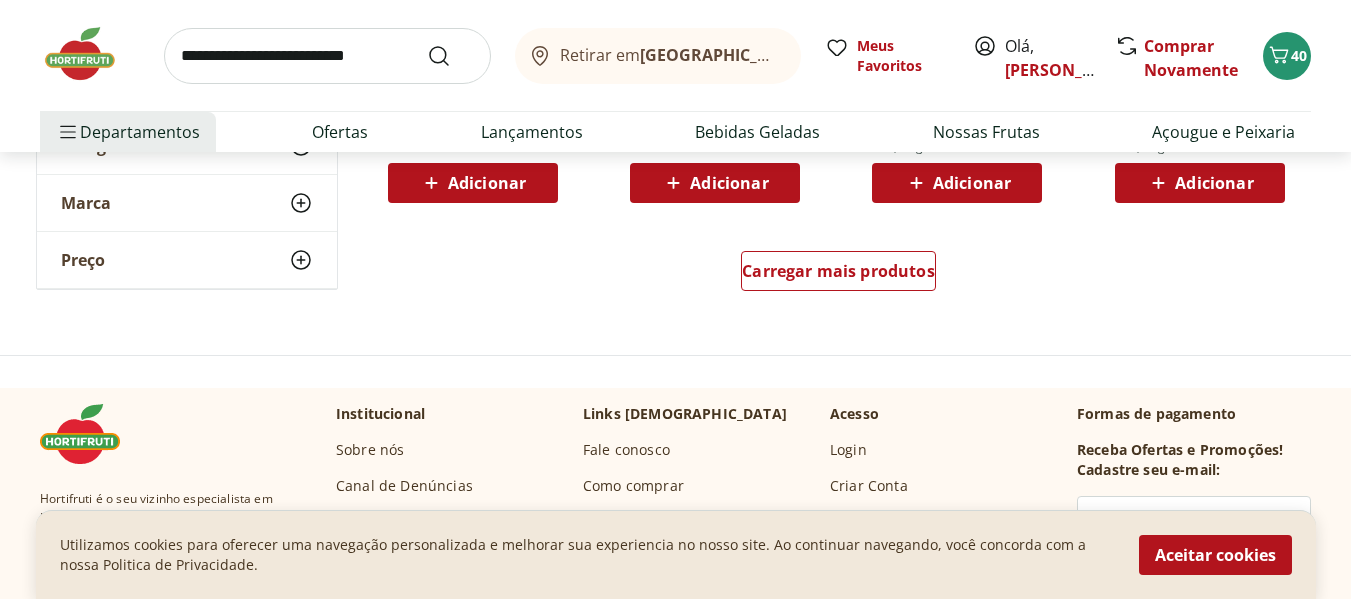 scroll, scrollTop: 1500, scrollLeft: 0, axis: vertical 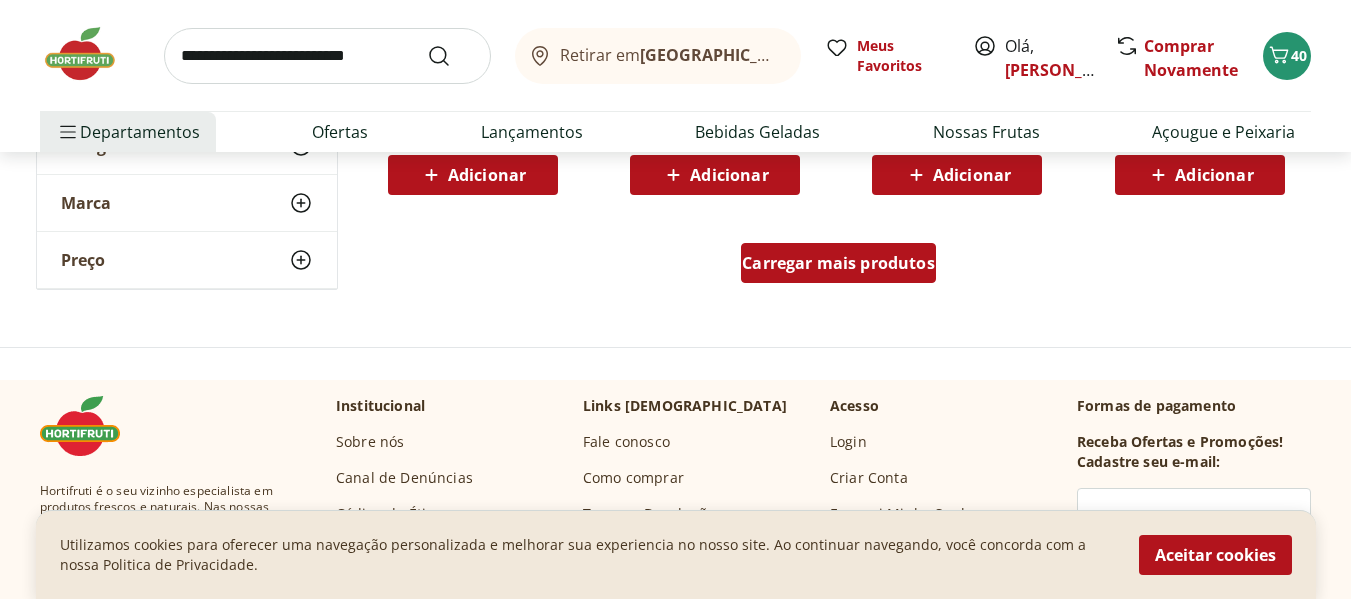 click on "Carregar mais produtos" at bounding box center (838, 263) 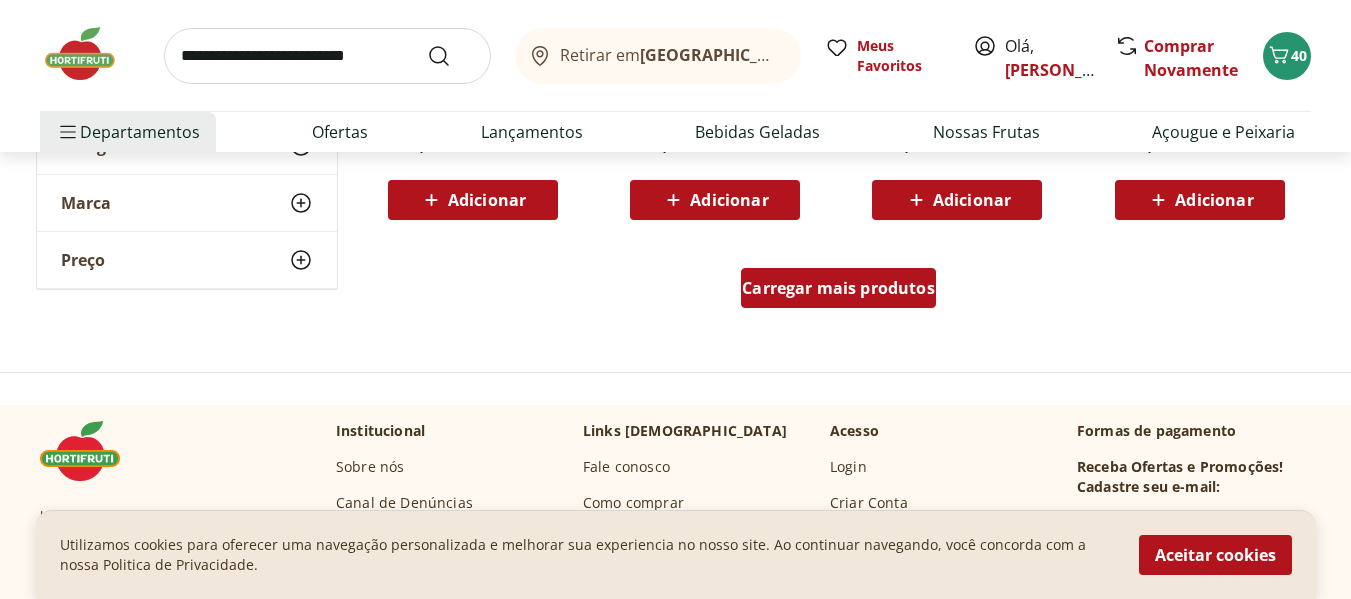 scroll, scrollTop: 2800, scrollLeft: 0, axis: vertical 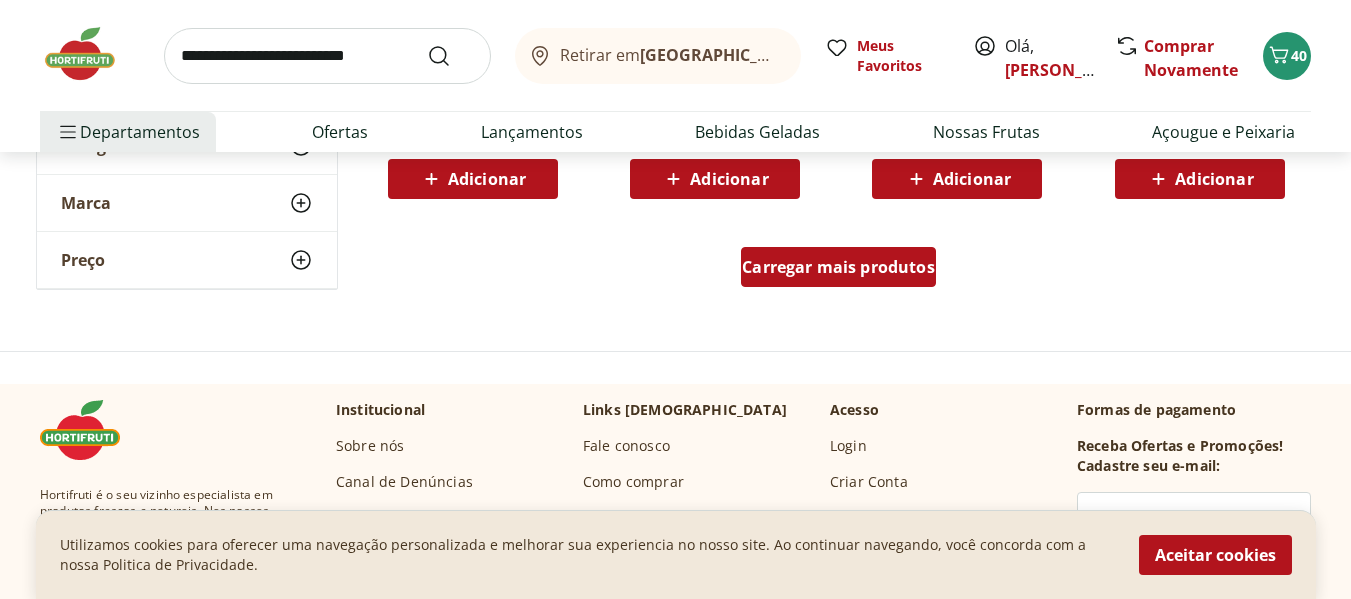 click on "Carregar mais produtos" at bounding box center [838, 267] 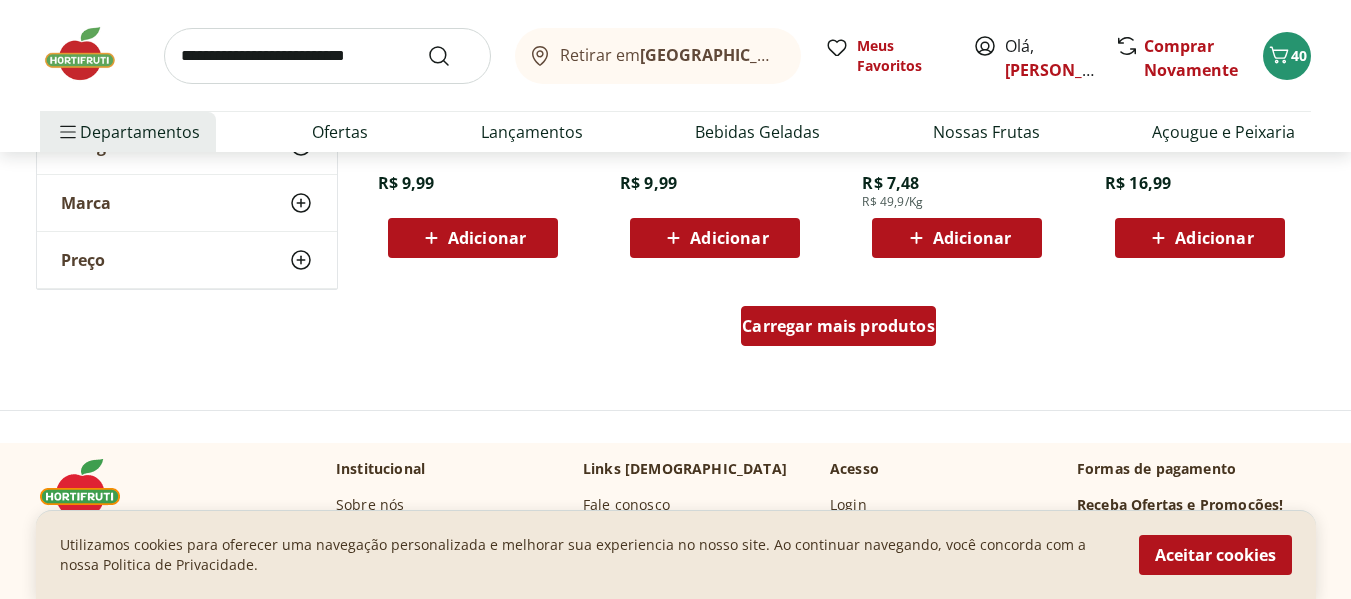 scroll, scrollTop: 4100, scrollLeft: 0, axis: vertical 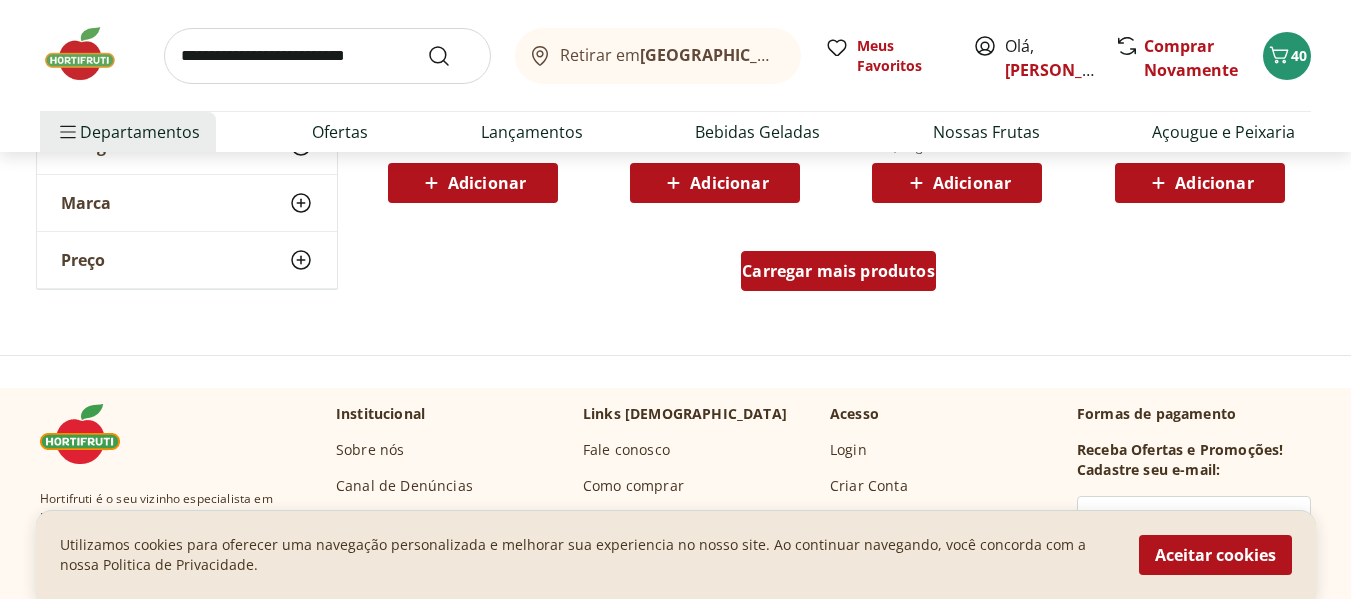click on "Carregar mais produtos" at bounding box center (838, 271) 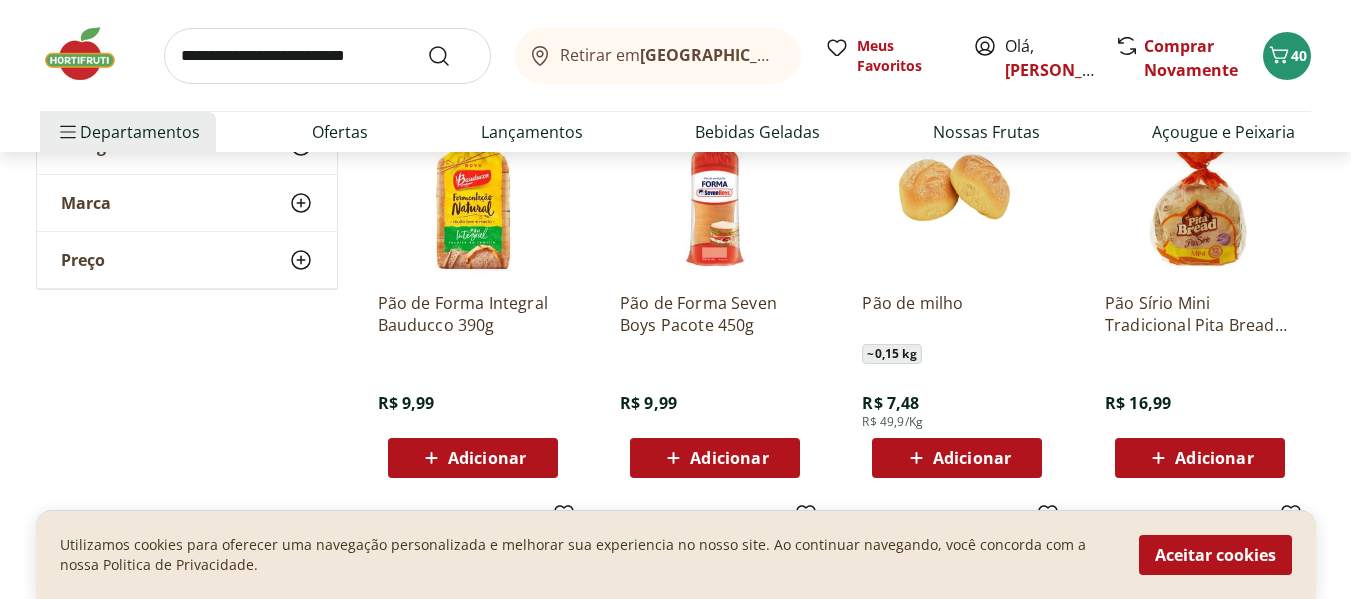 scroll, scrollTop: 3800, scrollLeft: 0, axis: vertical 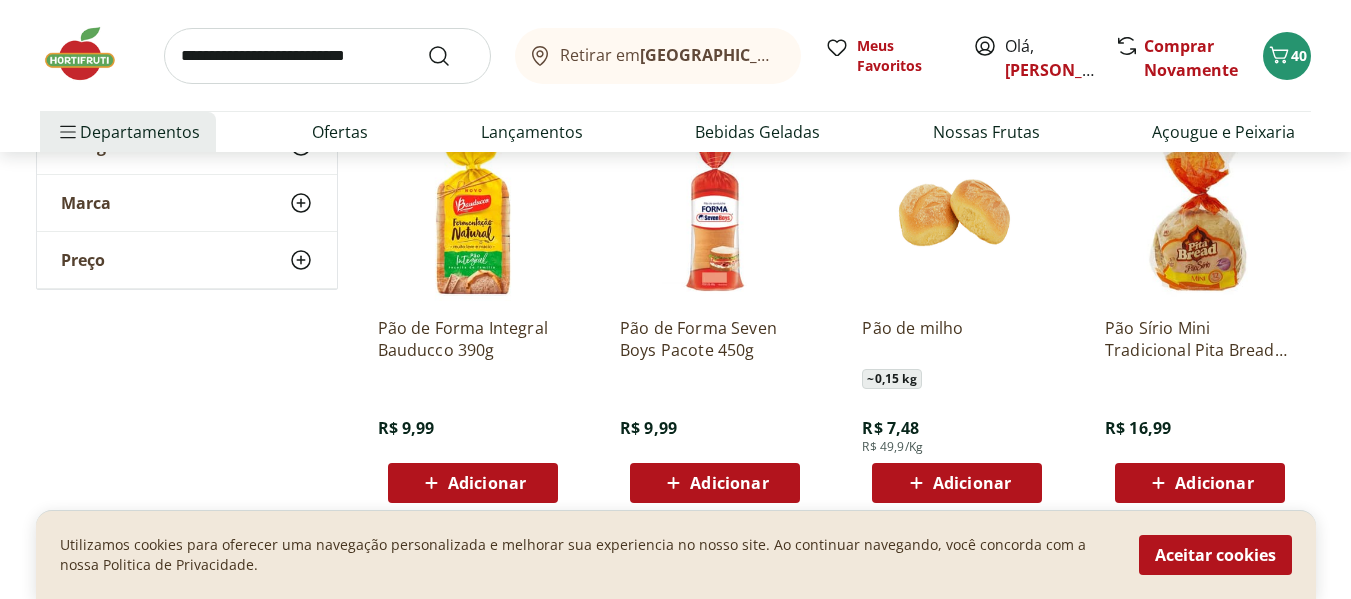 click on "Adicionar" at bounding box center [972, 483] 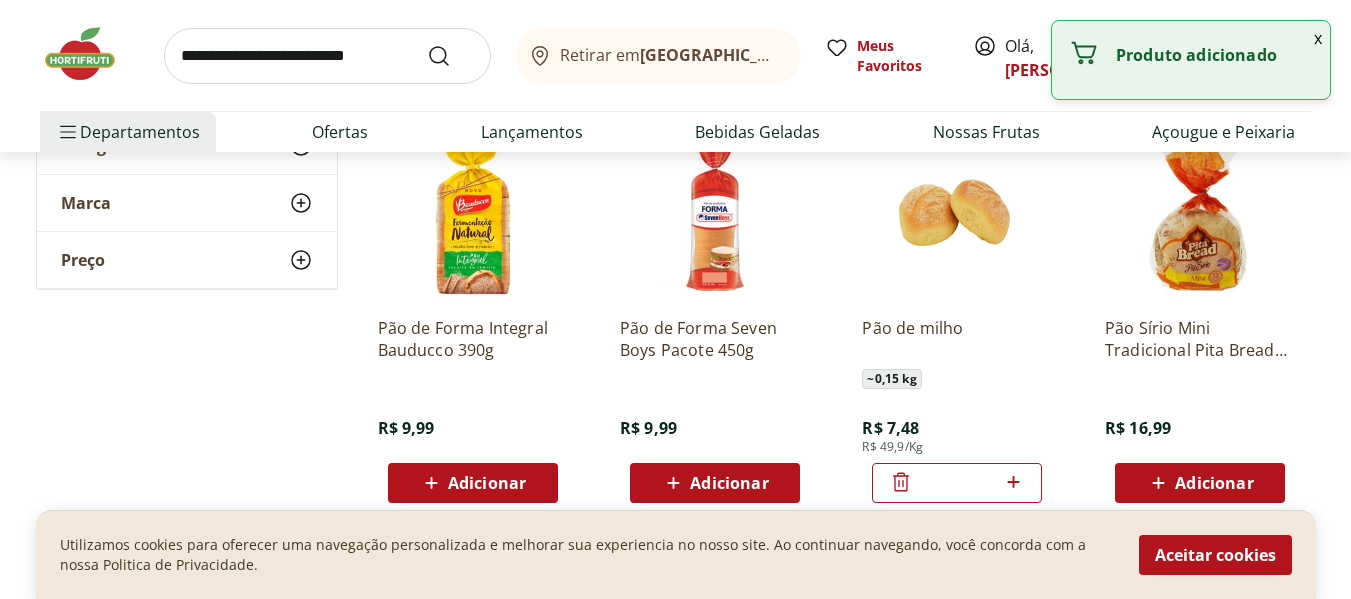 click 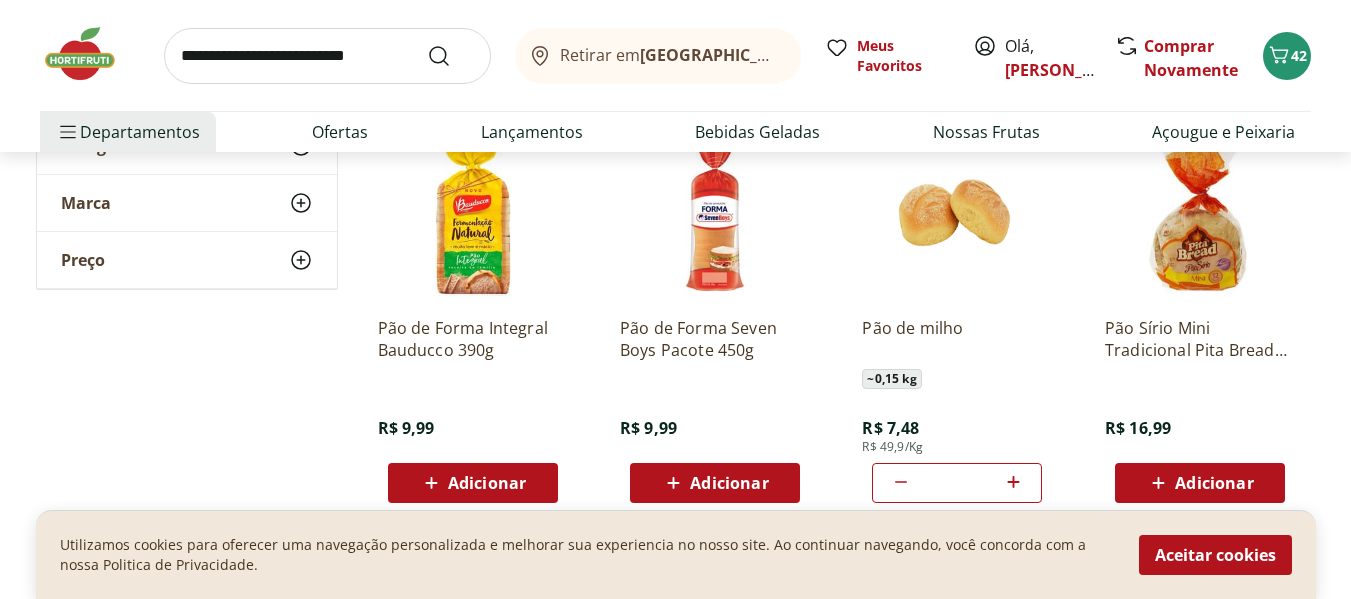 click 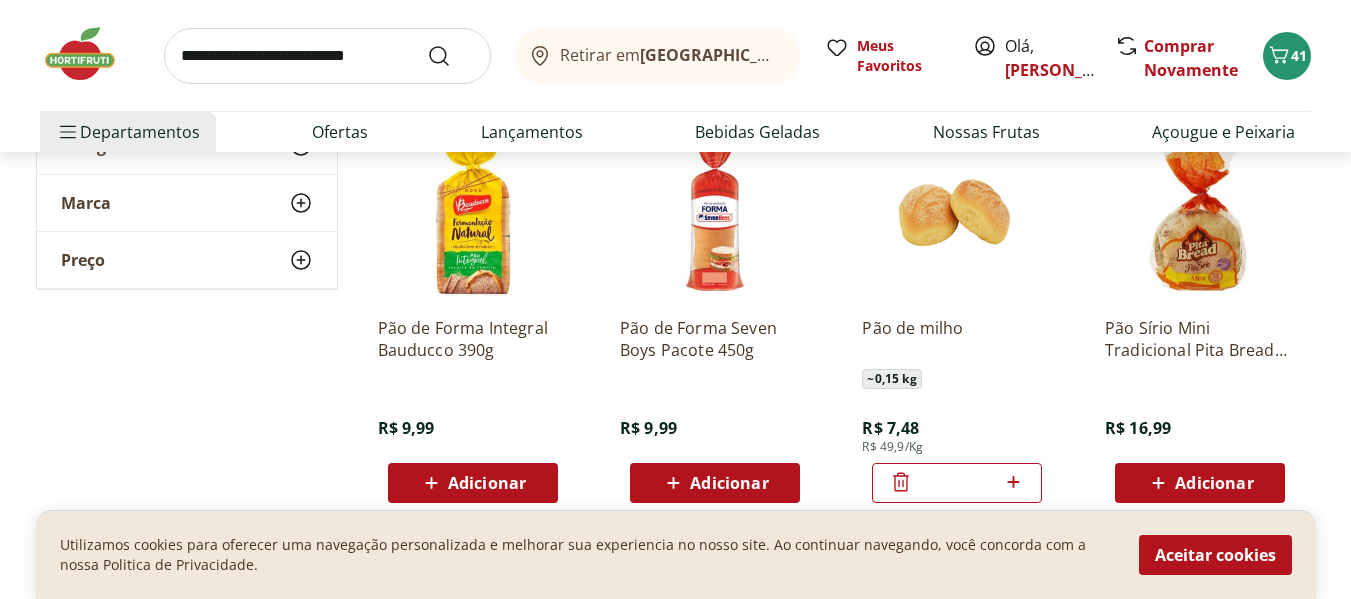 type on "*" 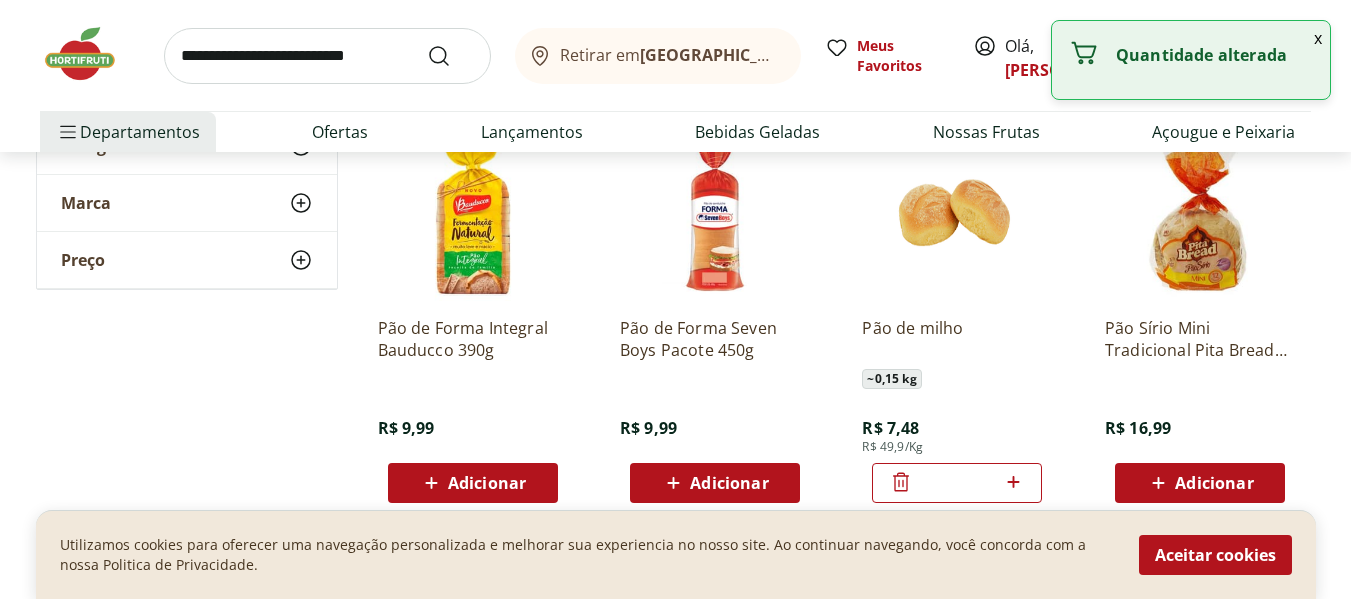 click 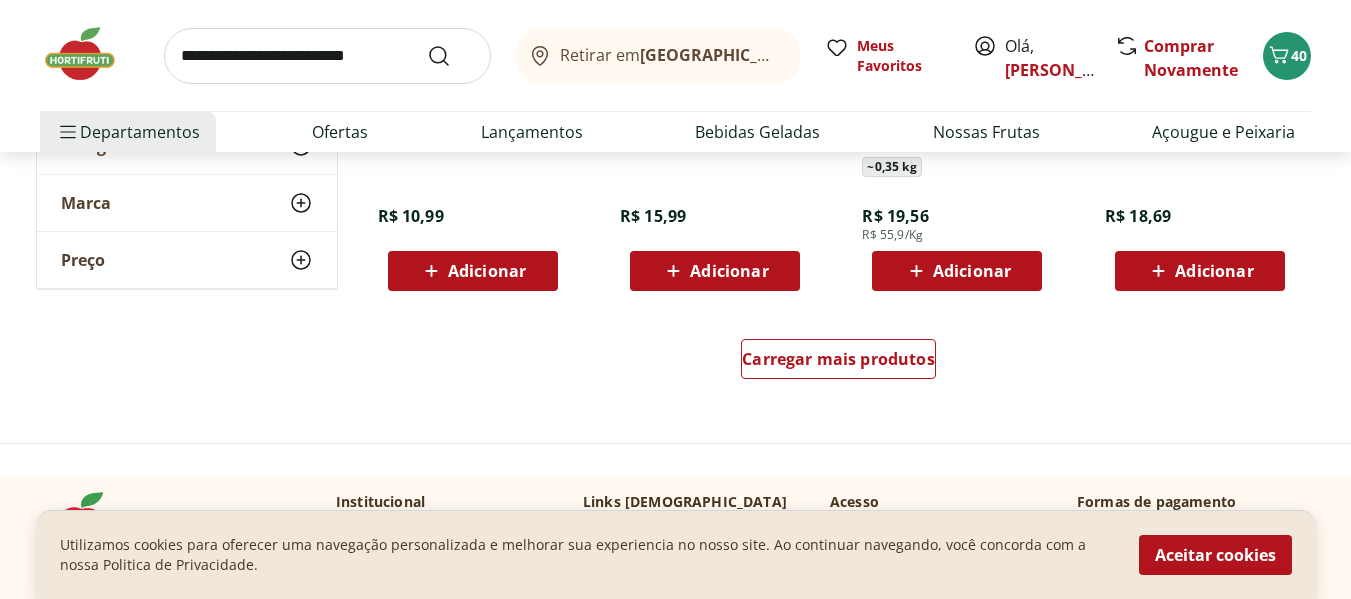 scroll, scrollTop: 5300, scrollLeft: 0, axis: vertical 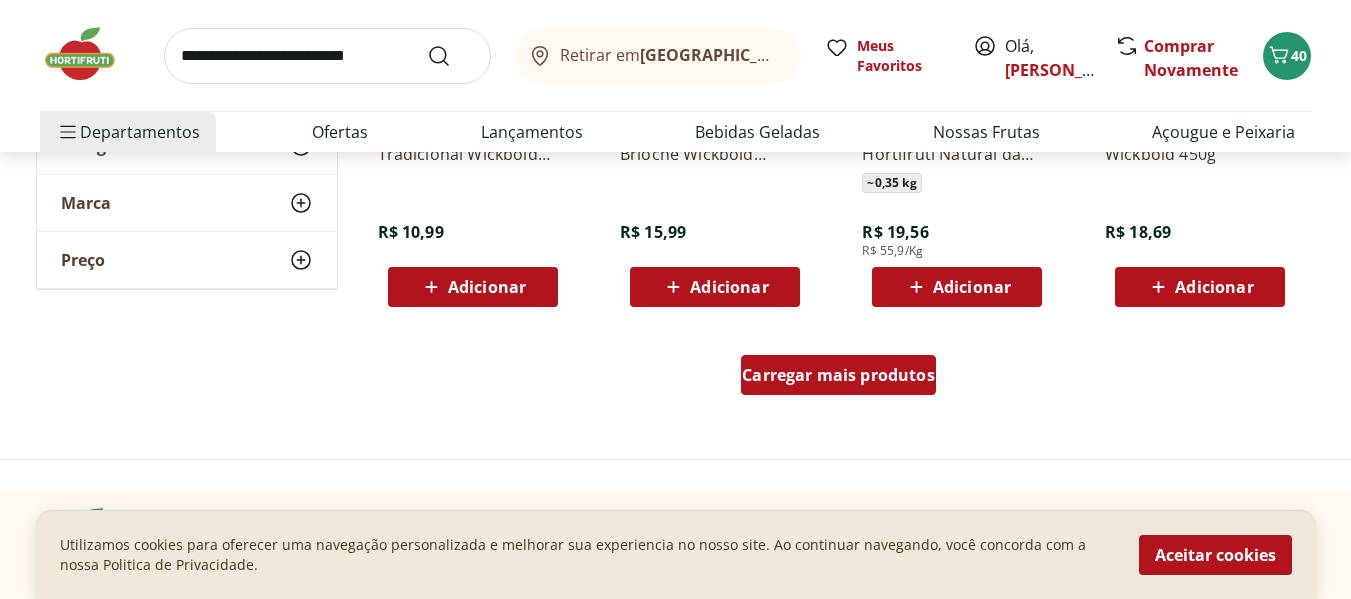 click on "Carregar mais produtos" at bounding box center [838, 375] 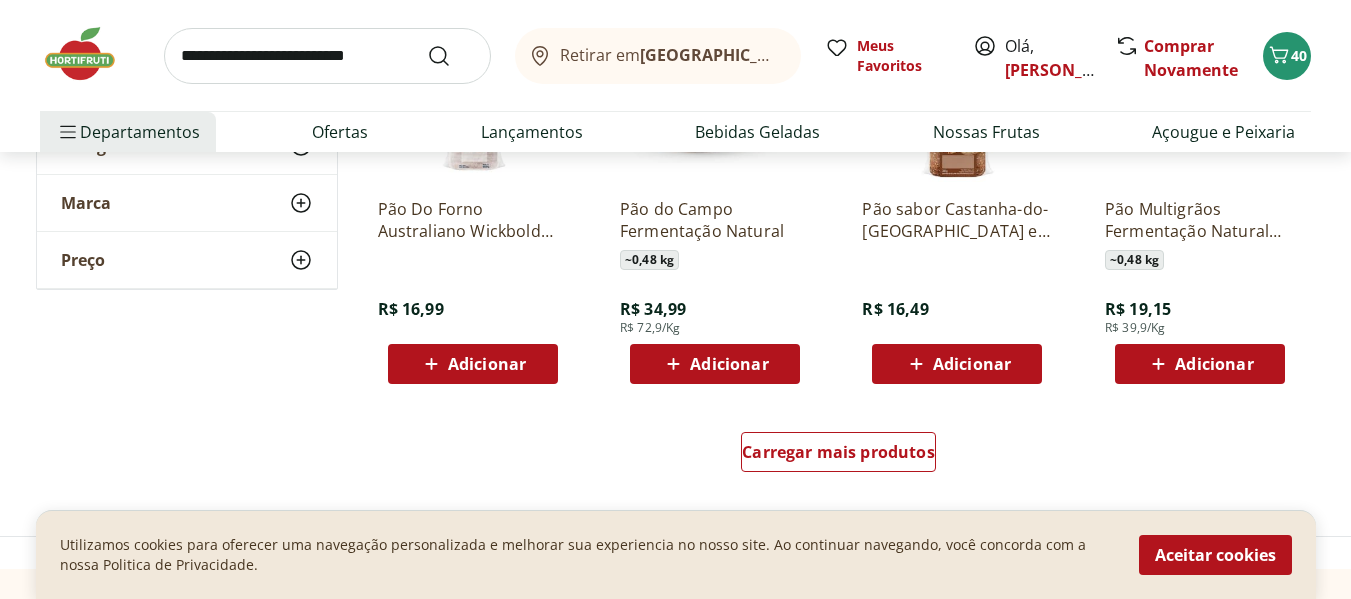 scroll, scrollTop: 6500, scrollLeft: 0, axis: vertical 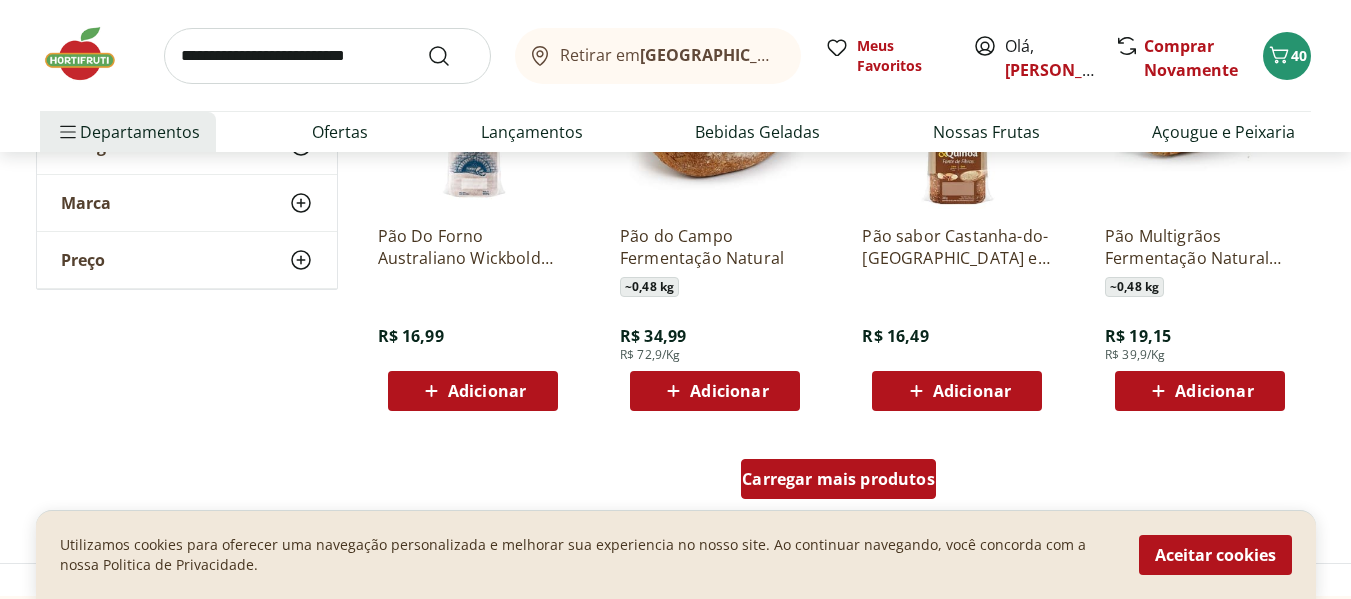 click on "Carregar mais produtos" at bounding box center [838, 479] 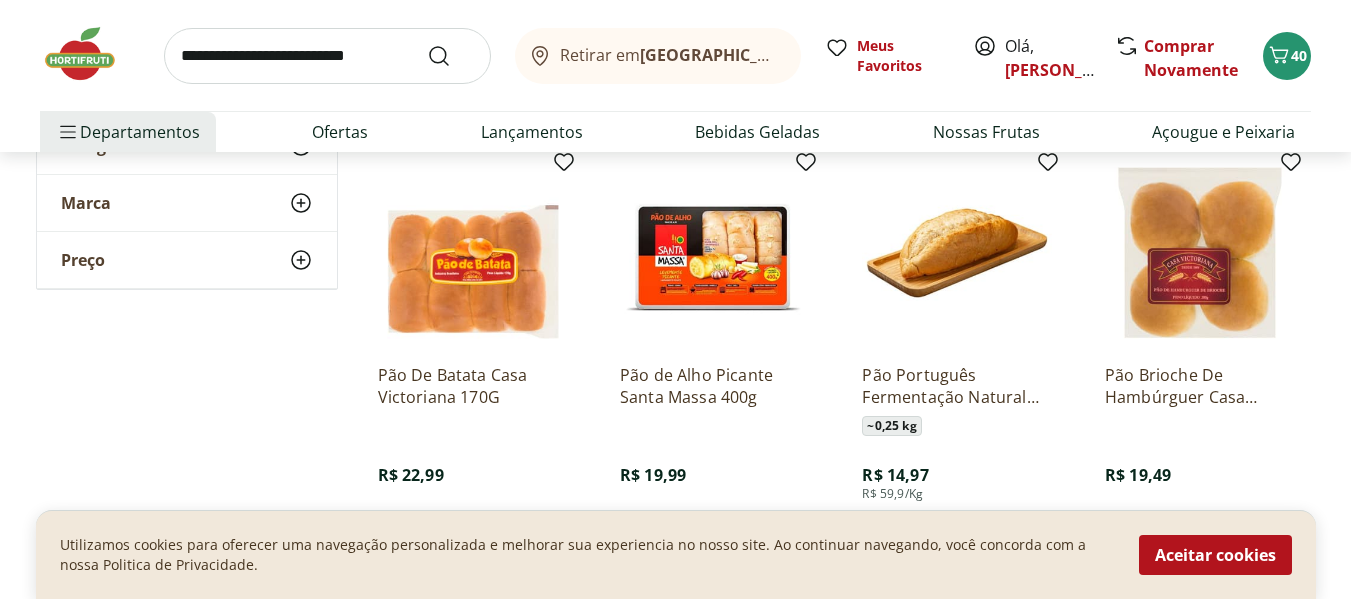 scroll, scrollTop: 7700, scrollLeft: 0, axis: vertical 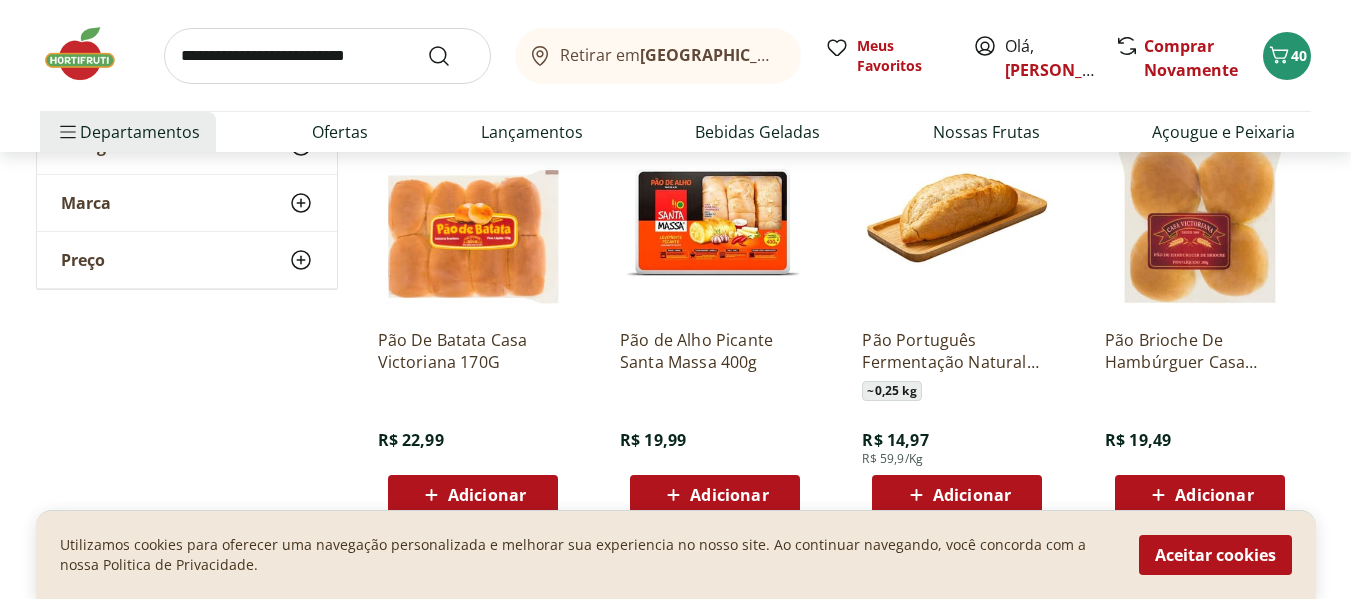 click at bounding box center (1200, 218) 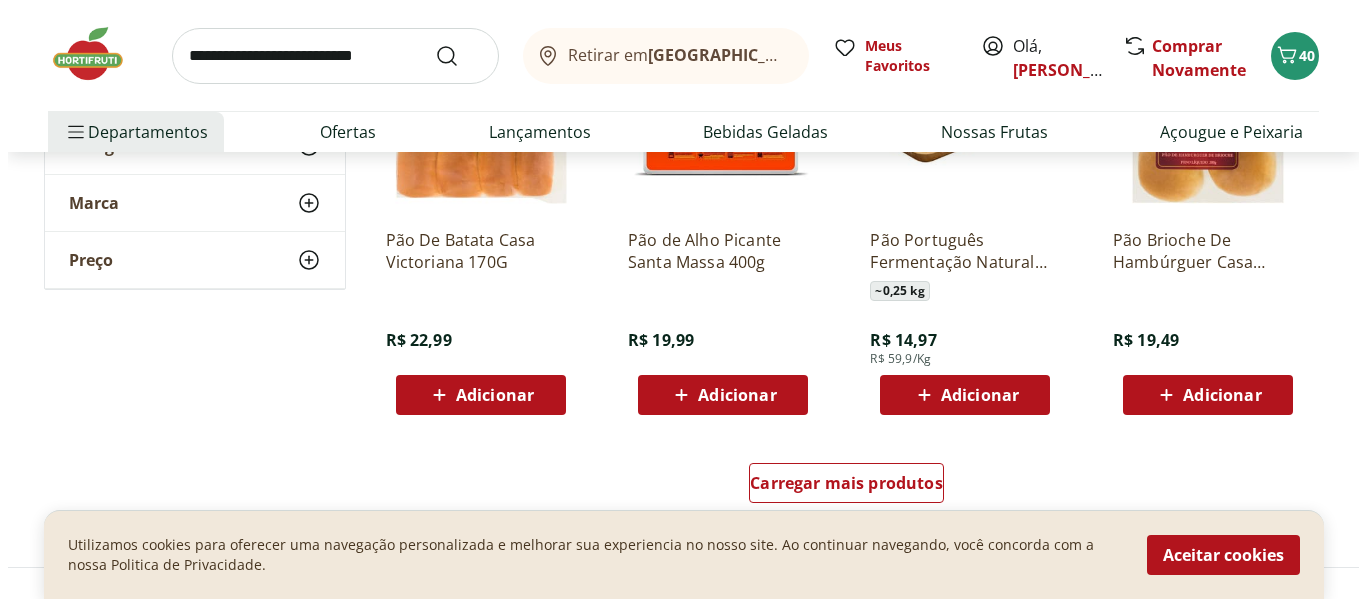 scroll, scrollTop: 7700, scrollLeft: 0, axis: vertical 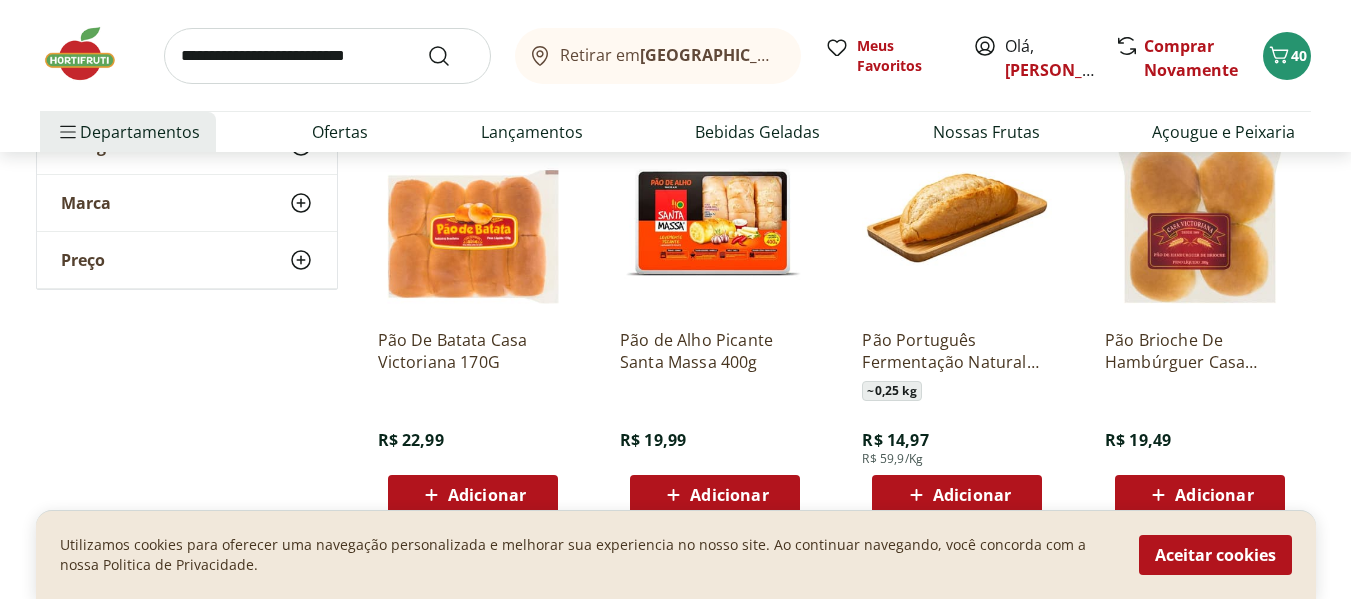 click on "Adicionar" at bounding box center [1214, 495] 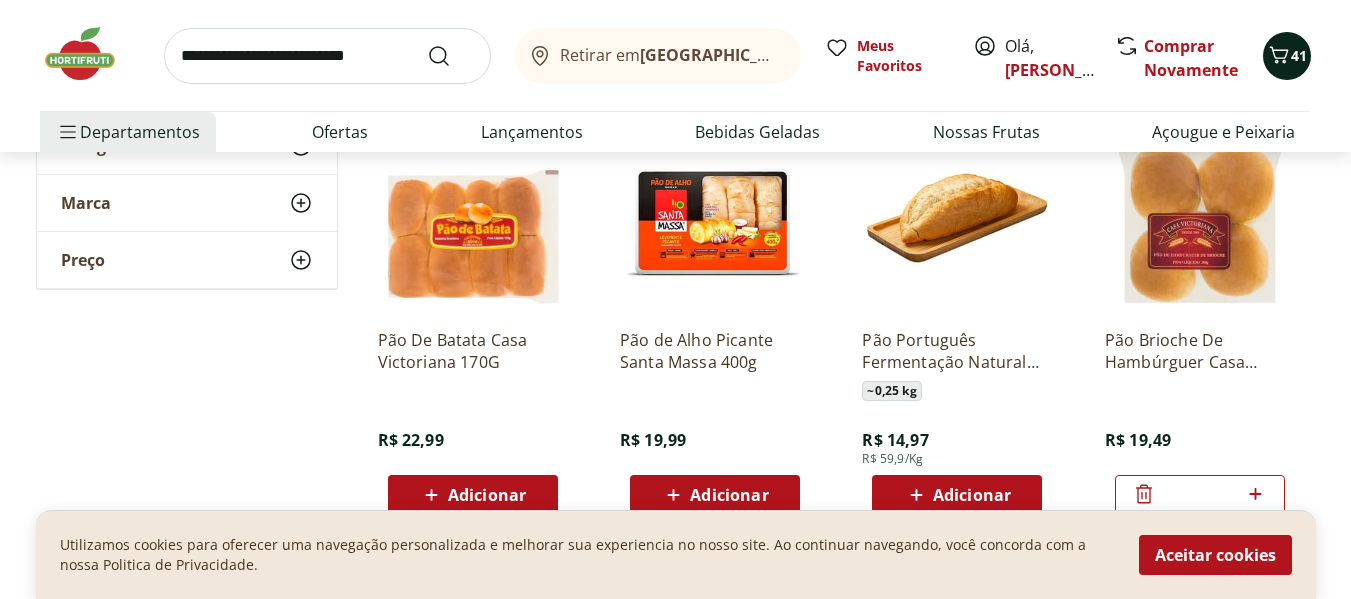 click 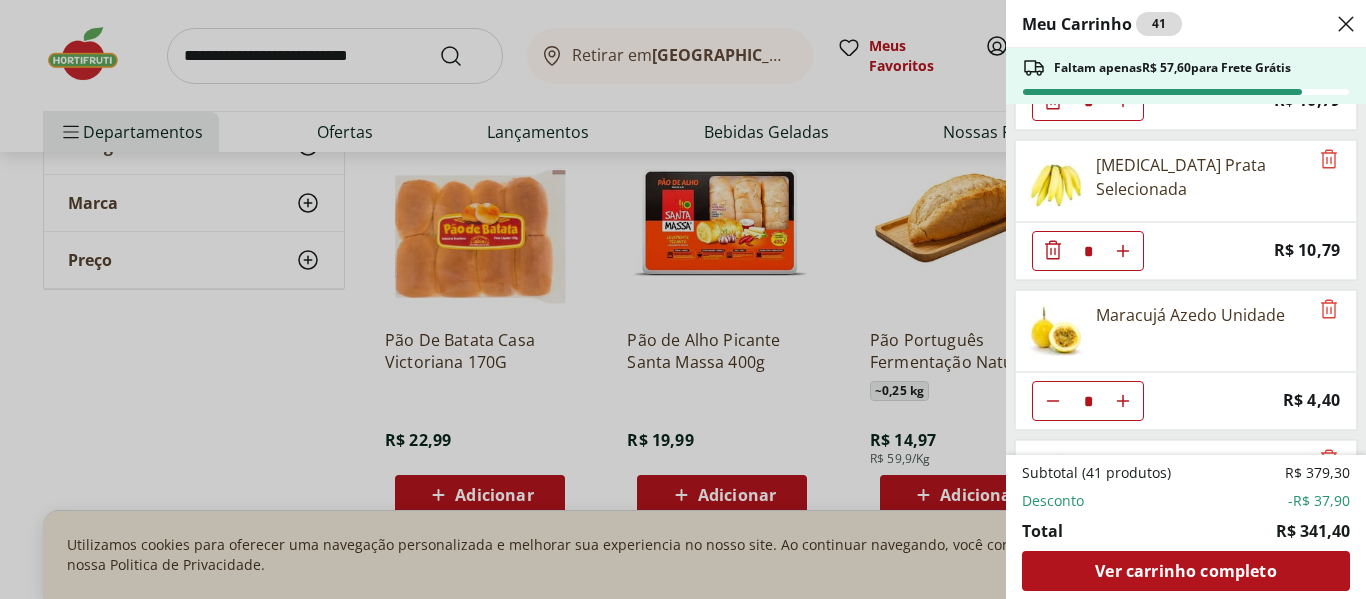 scroll, scrollTop: 1900, scrollLeft: 0, axis: vertical 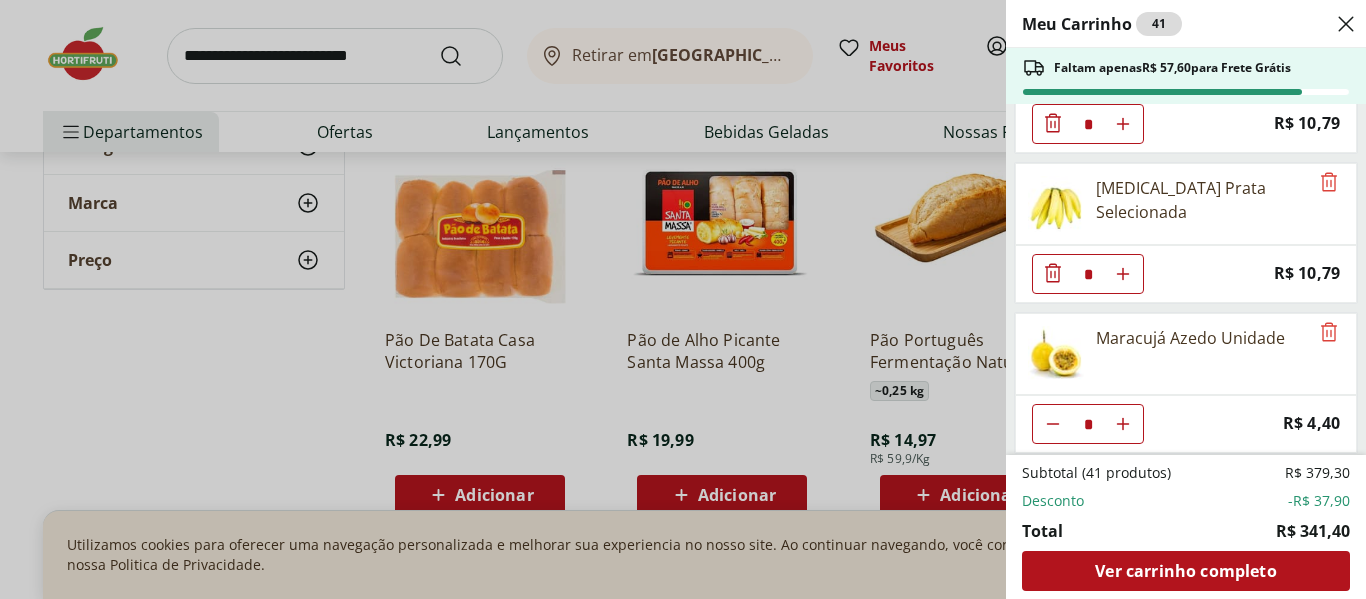click 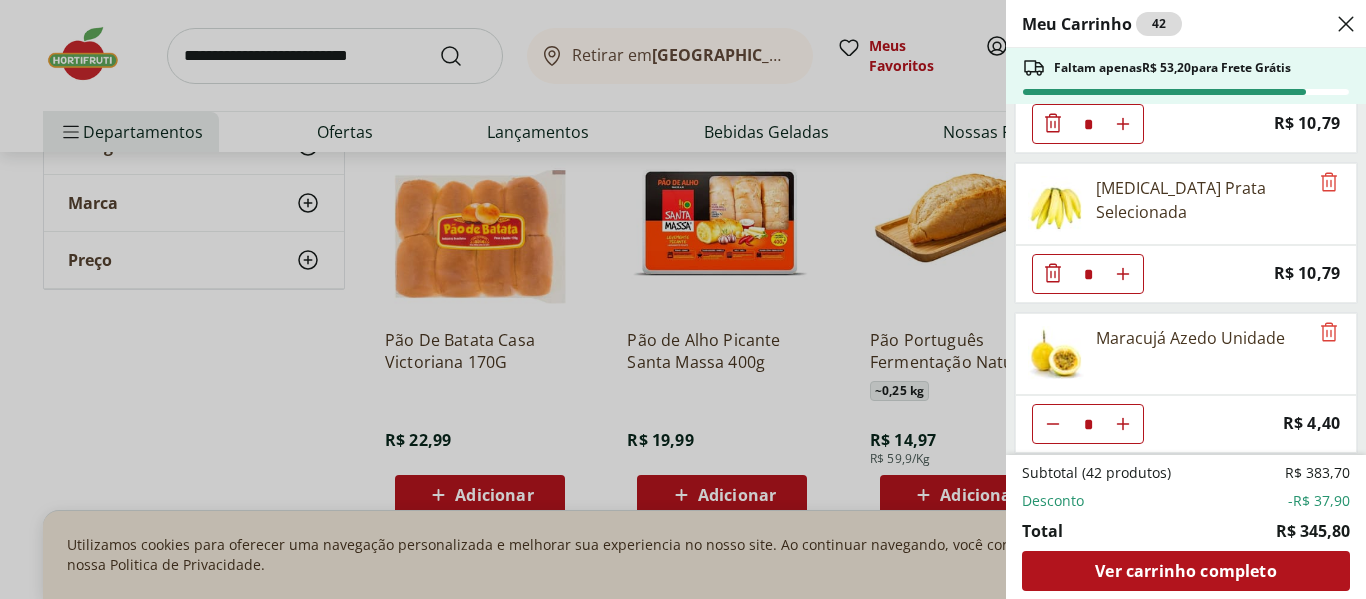 click 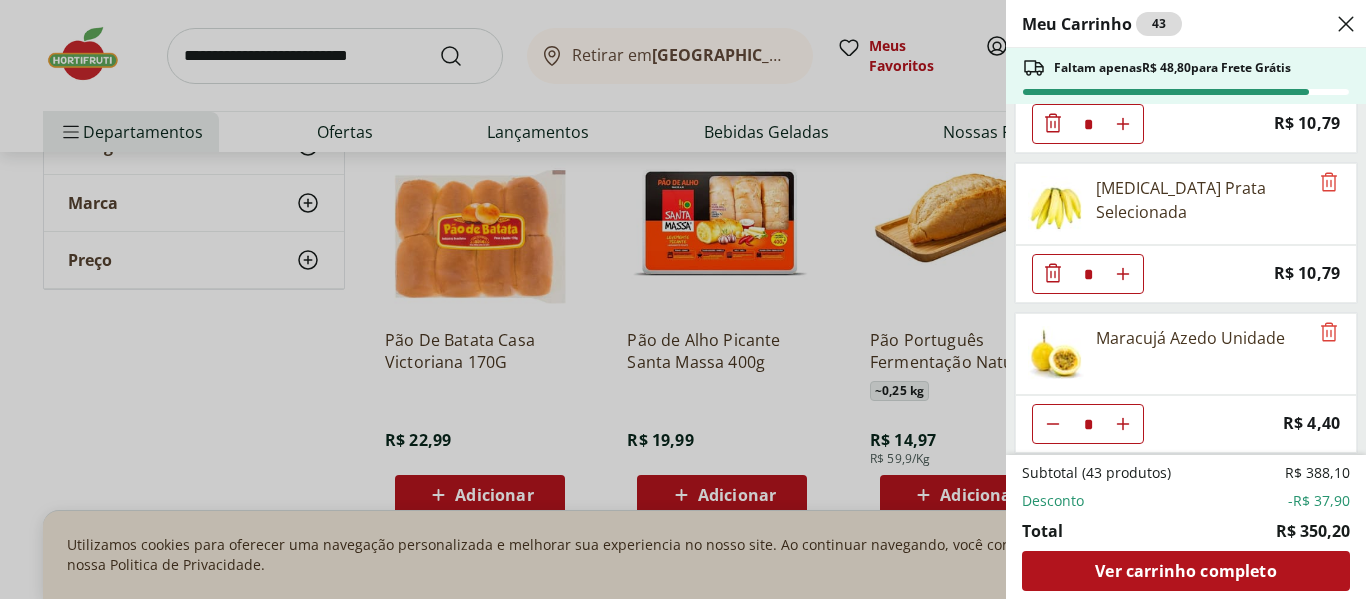 click 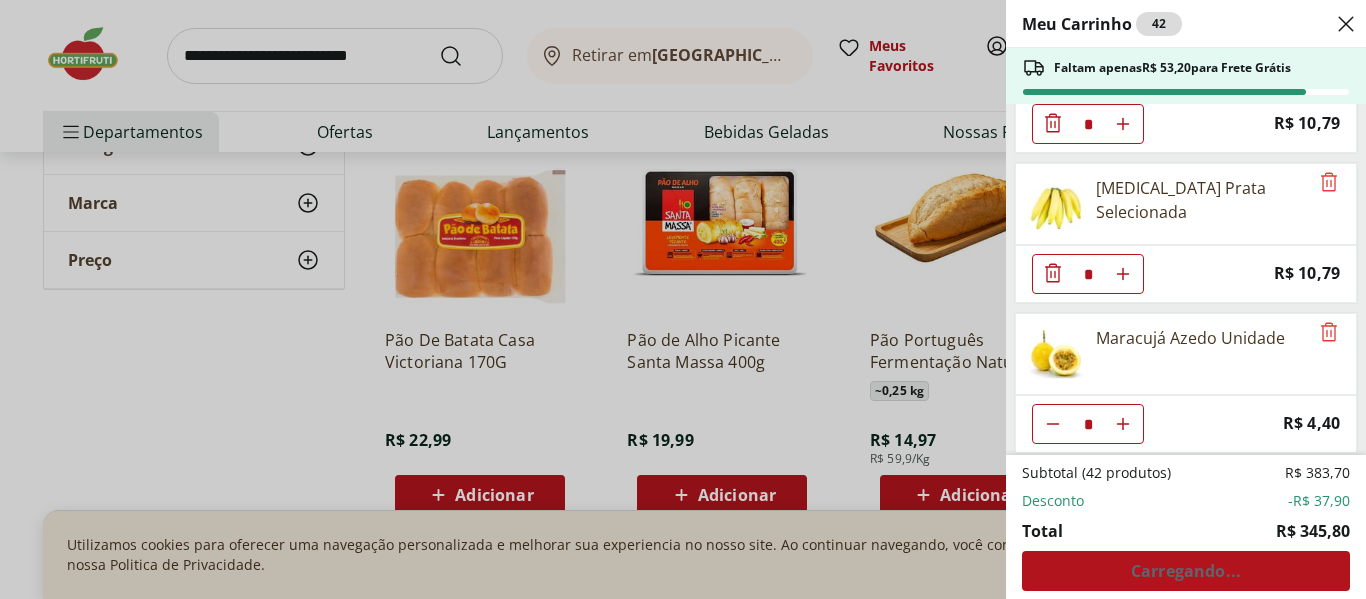 click 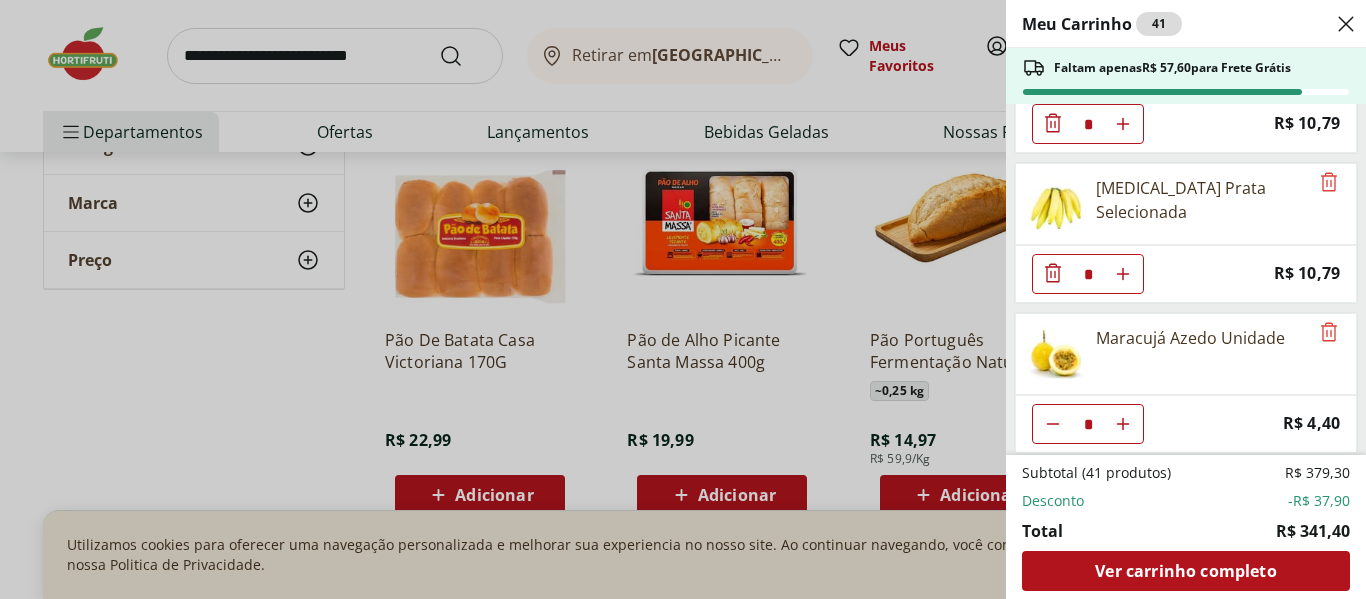 click at bounding box center [1056, 354] 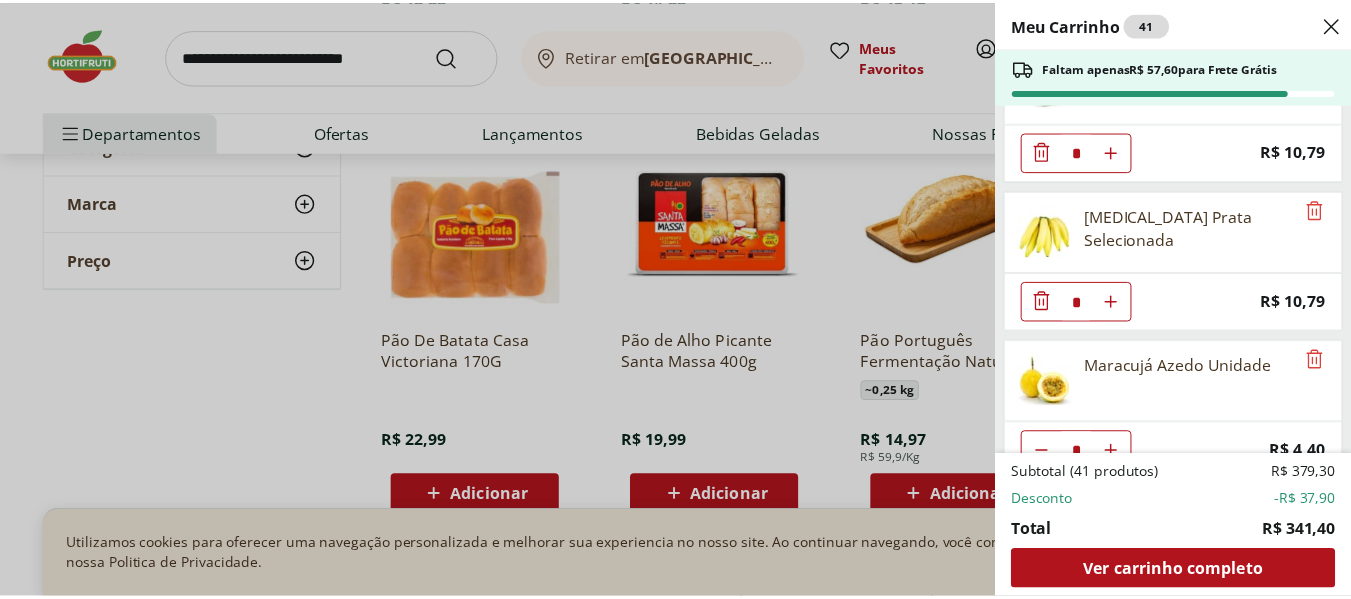 scroll, scrollTop: 1900, scrollLeft: 0, axis: vertical 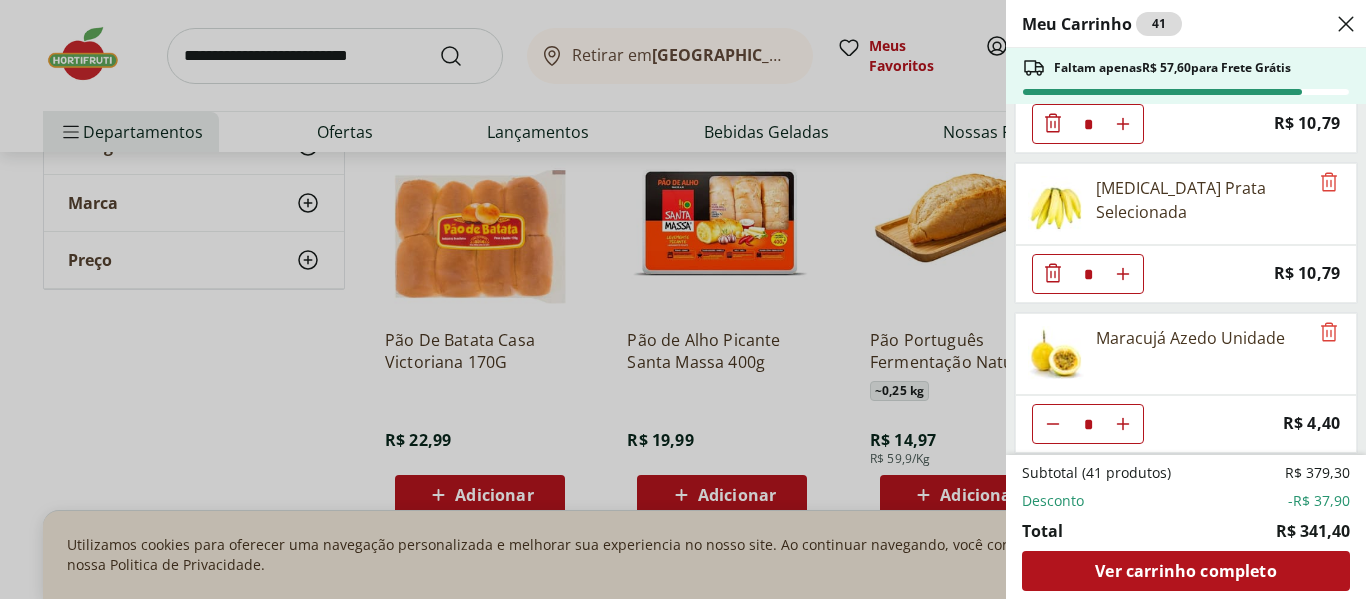 click 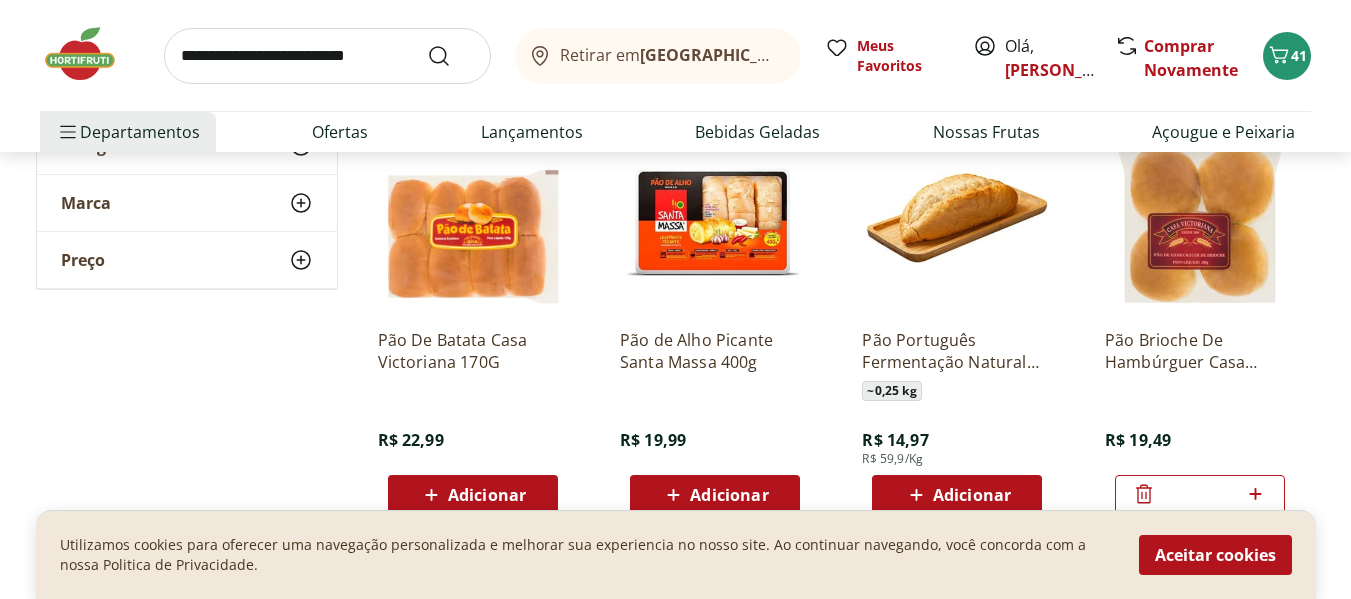 click at bounding box center (327, 56) 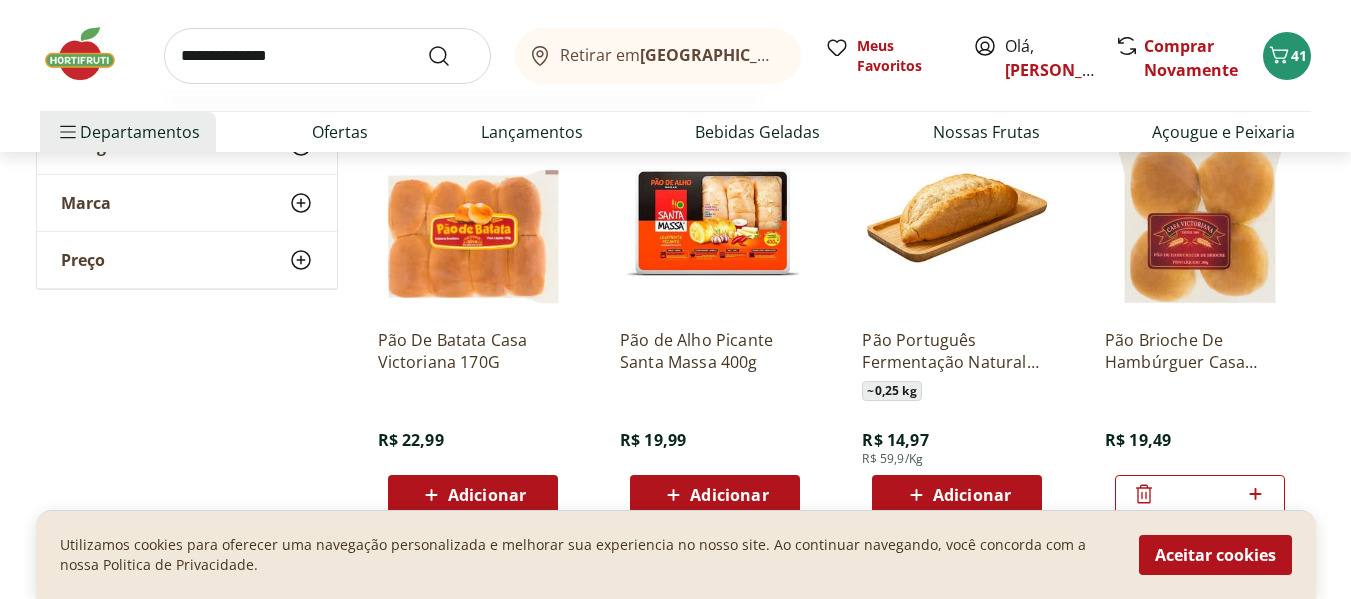 type on "**********" 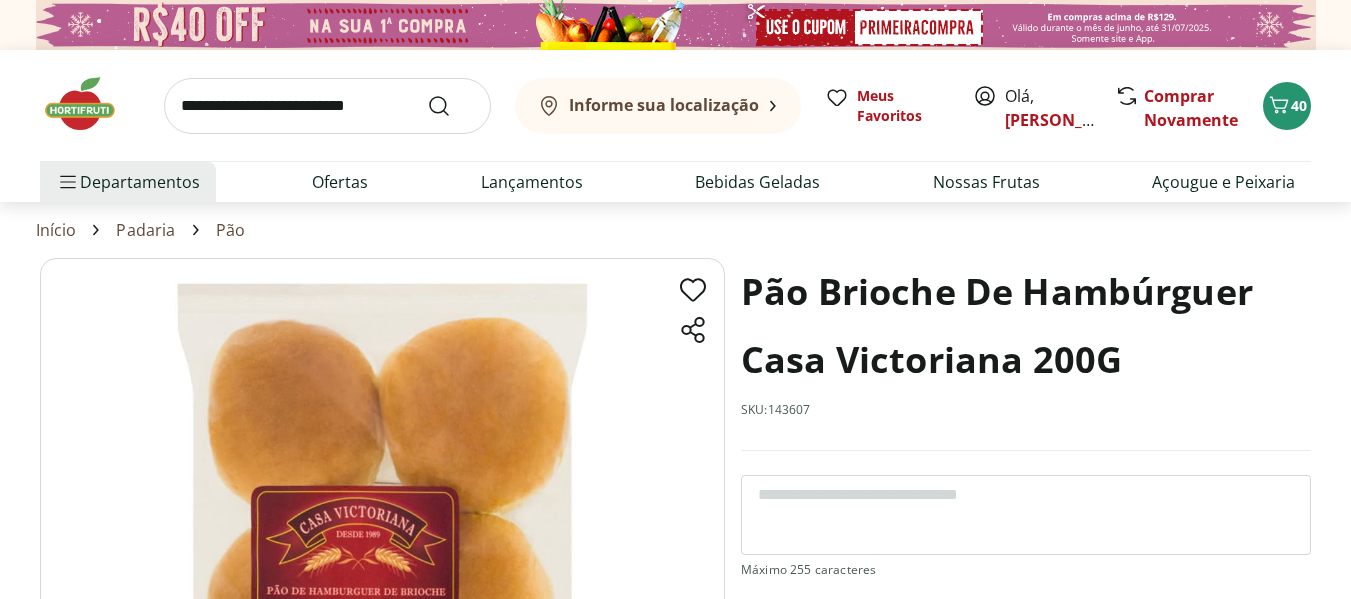 scroll, scrollTop: 0, scrollLeft: 0, axis: both 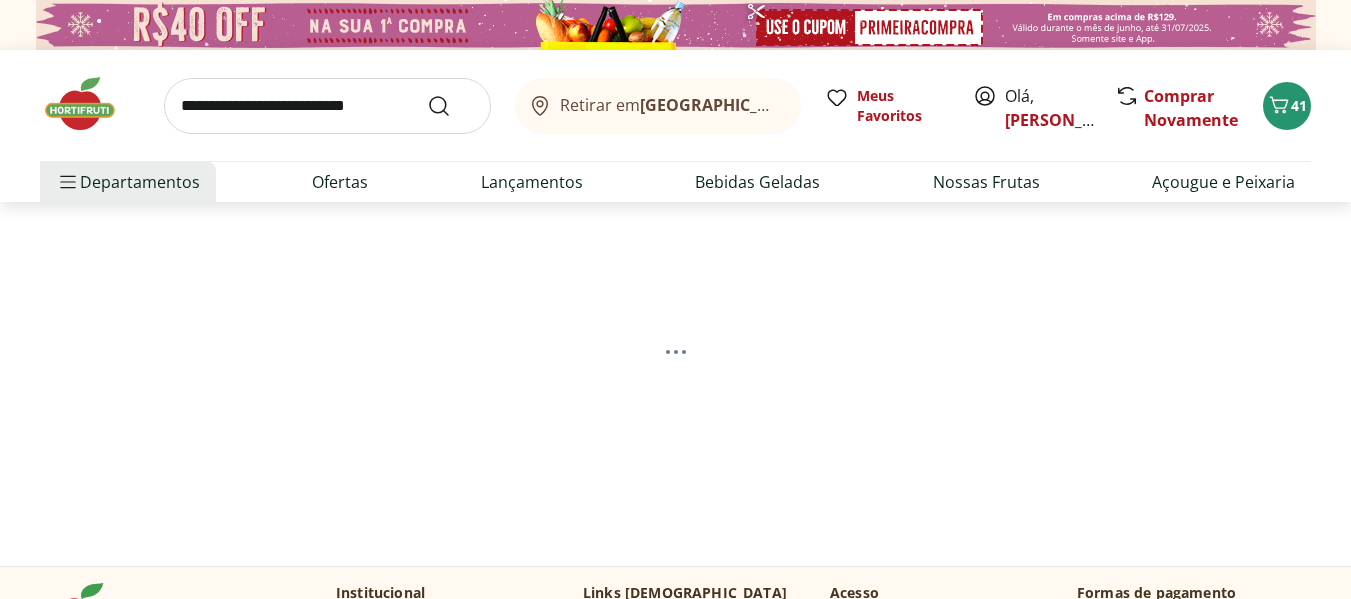 select on "**********" 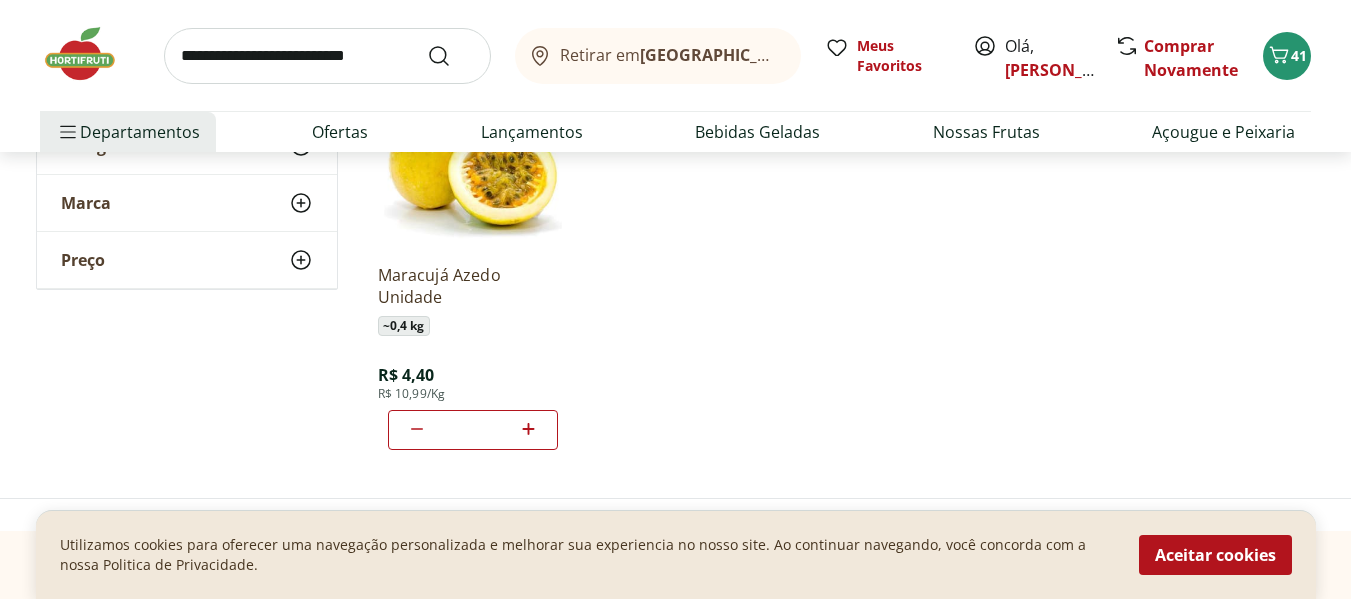 scroll, scrollTop: 400, scrollLeft: 0, axis: vertical 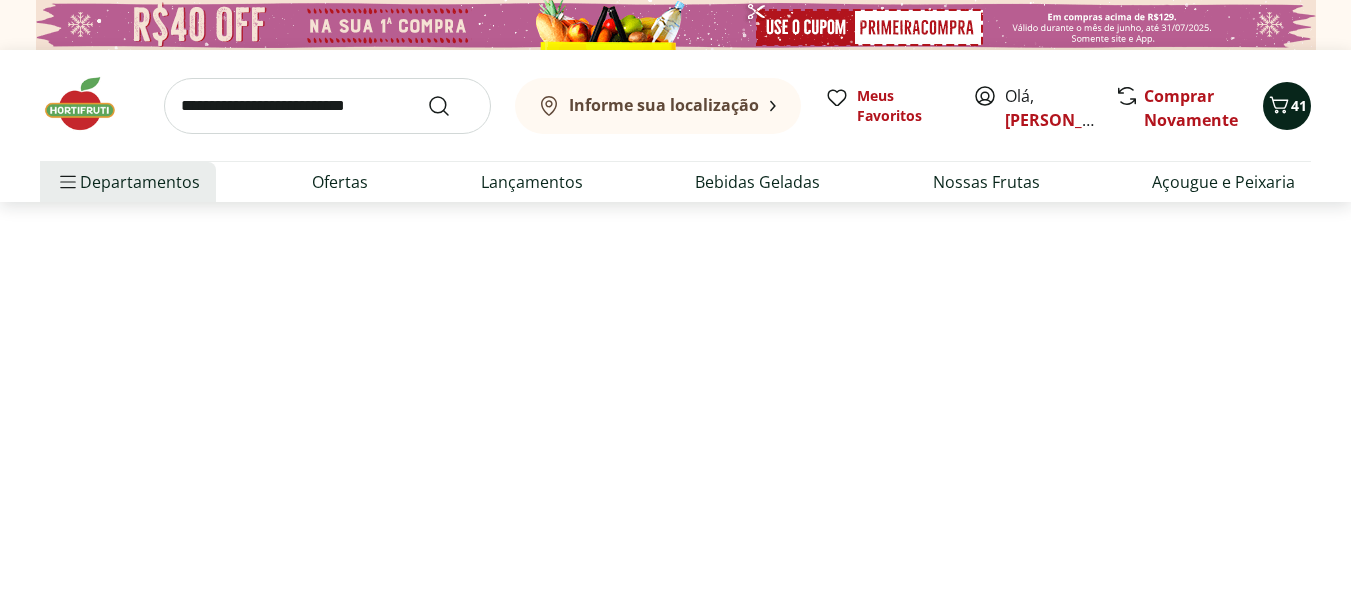 select on "**********" 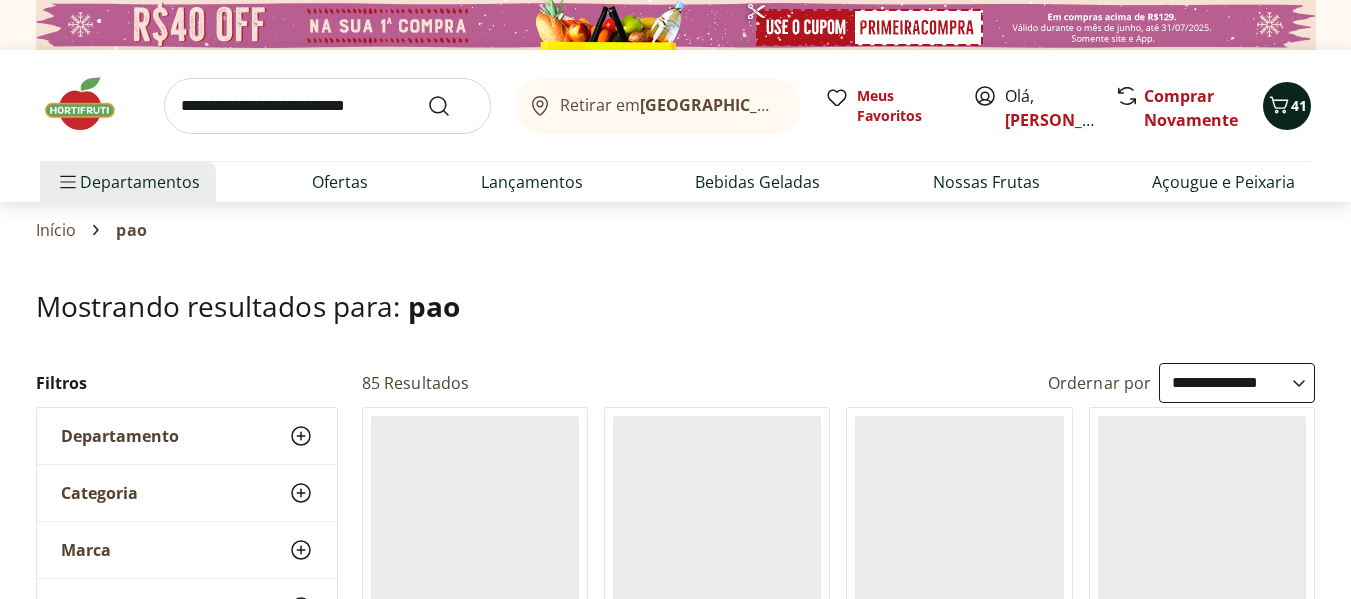 click 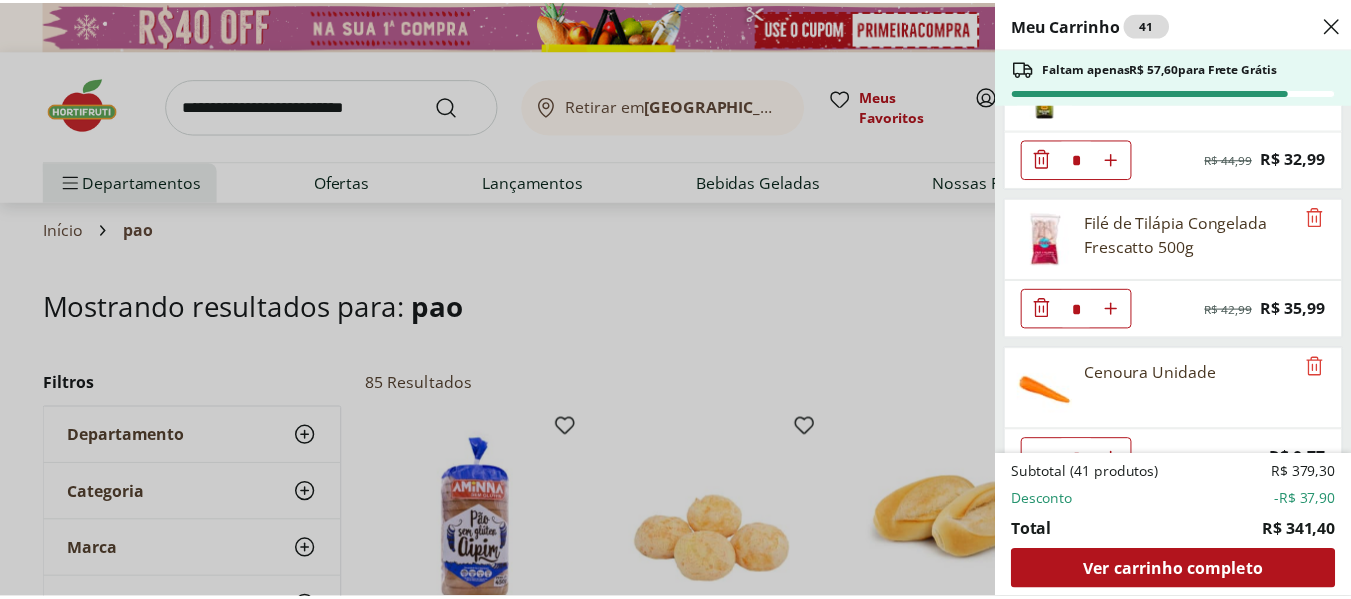 scroll, scrollTop: 100, scrollLeft: 0, axis: vertical 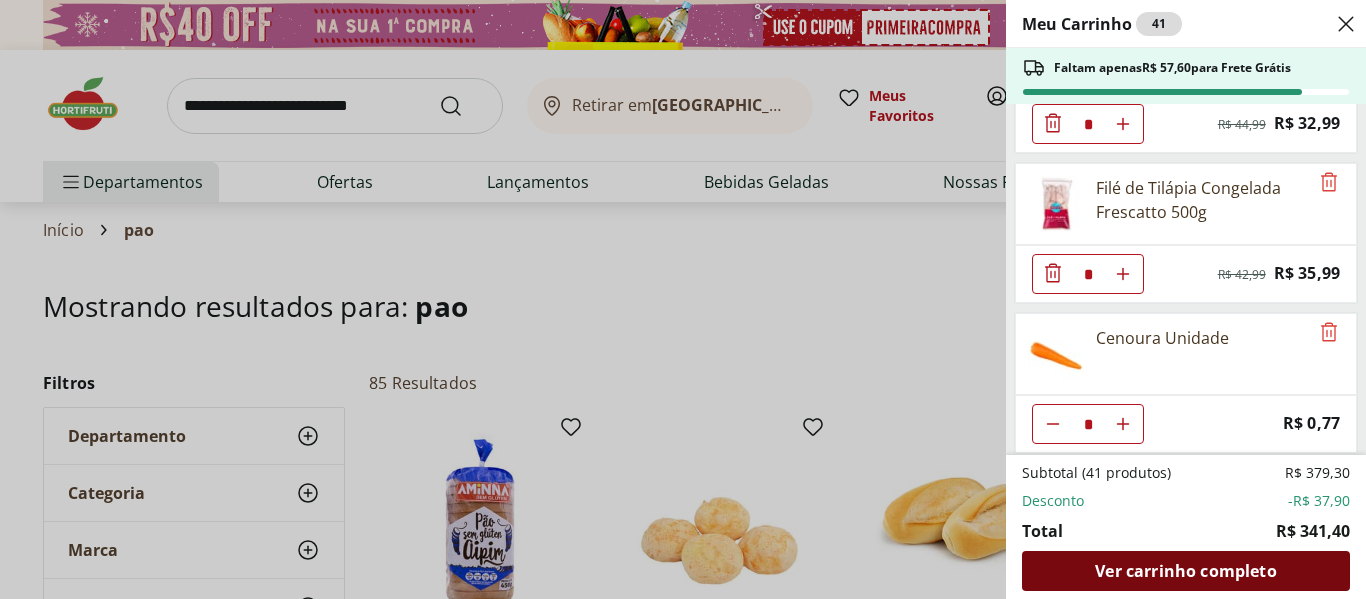 click on "Ver carrinho completo" at bounding box center (1185, 571) 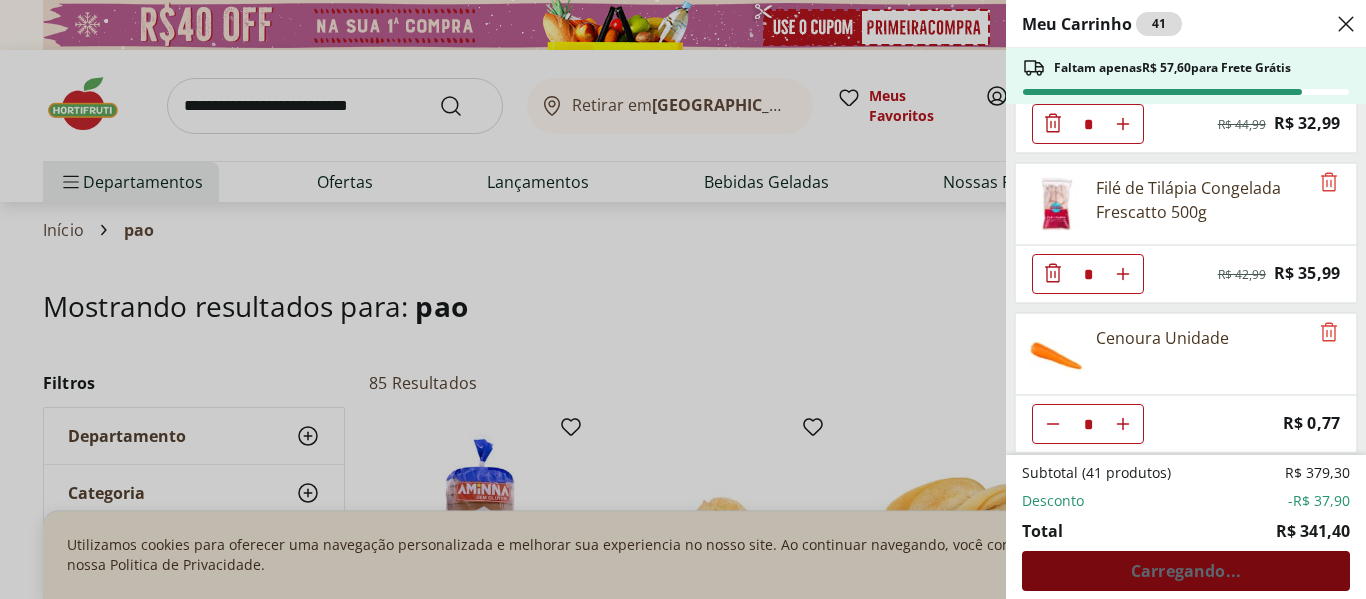 type on "*" 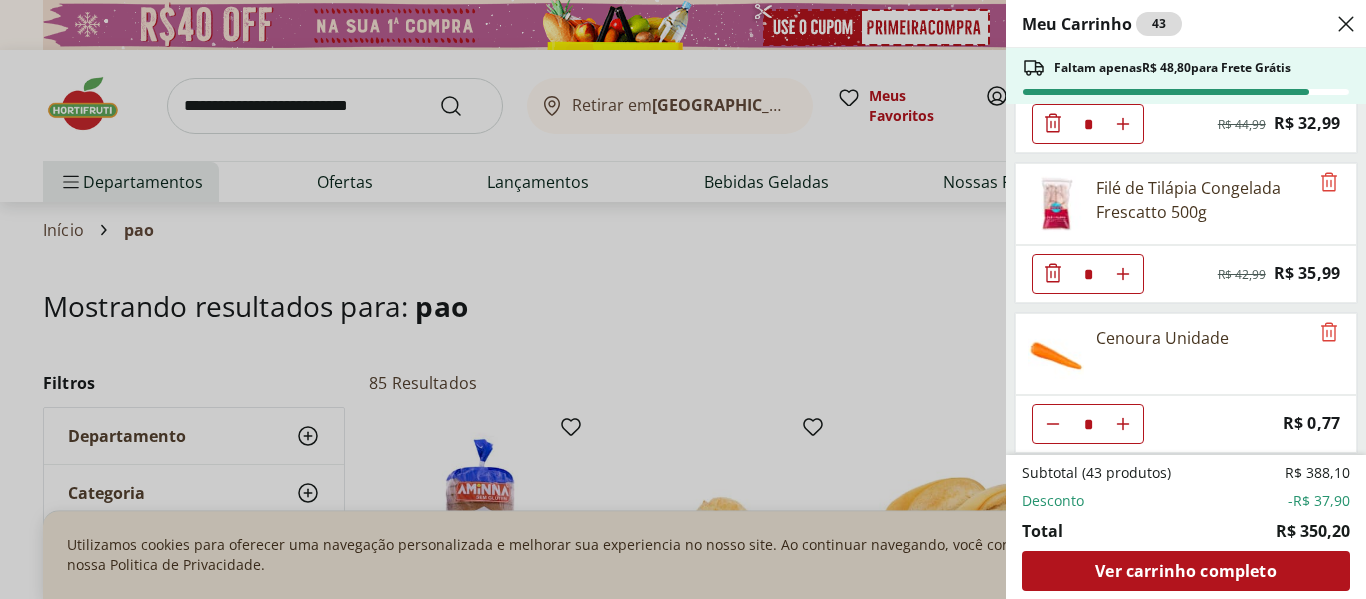 click 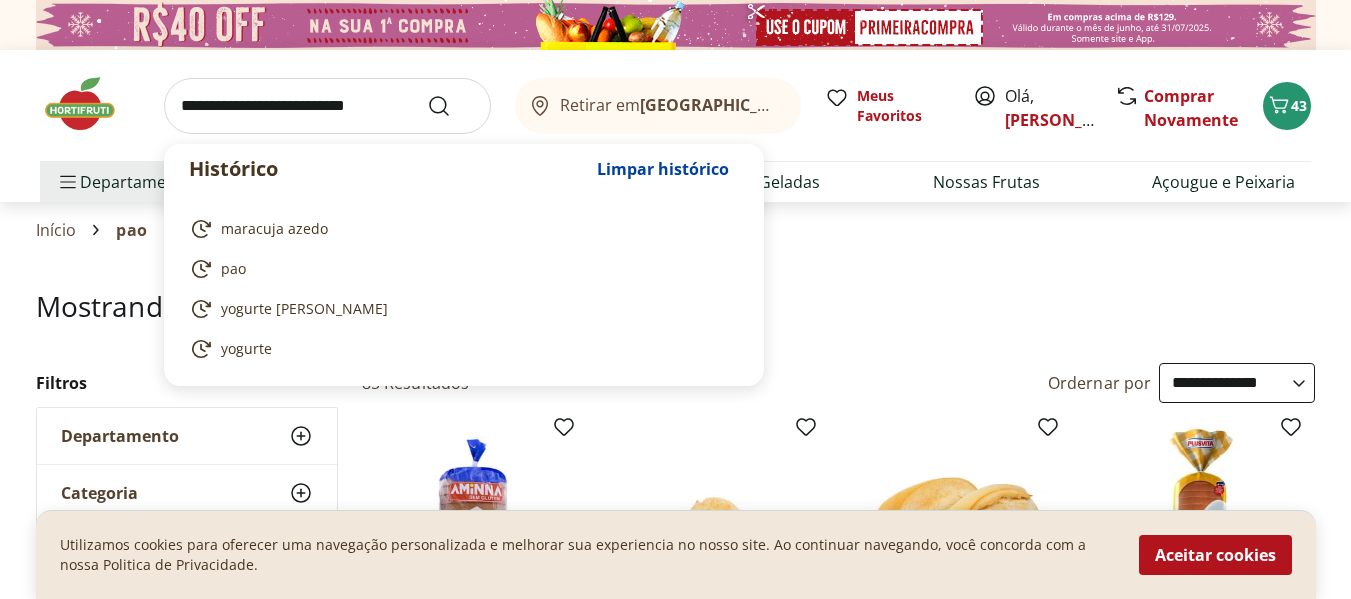 click at bounding box center [327, 106] 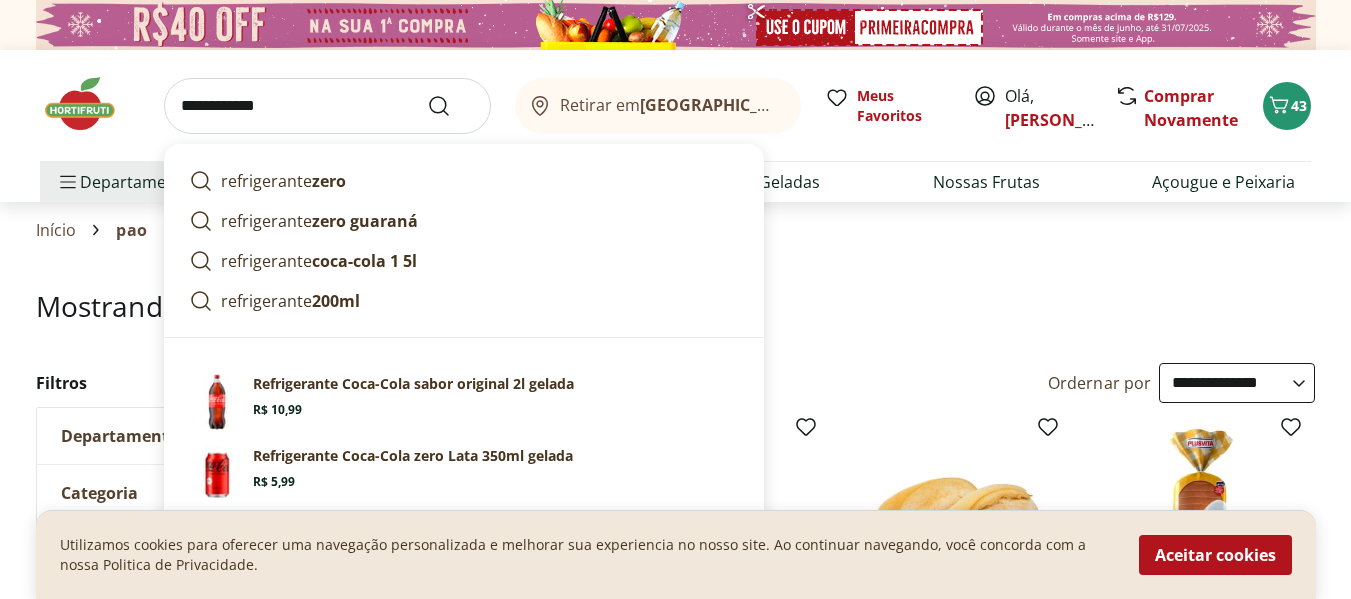 type on "**********" 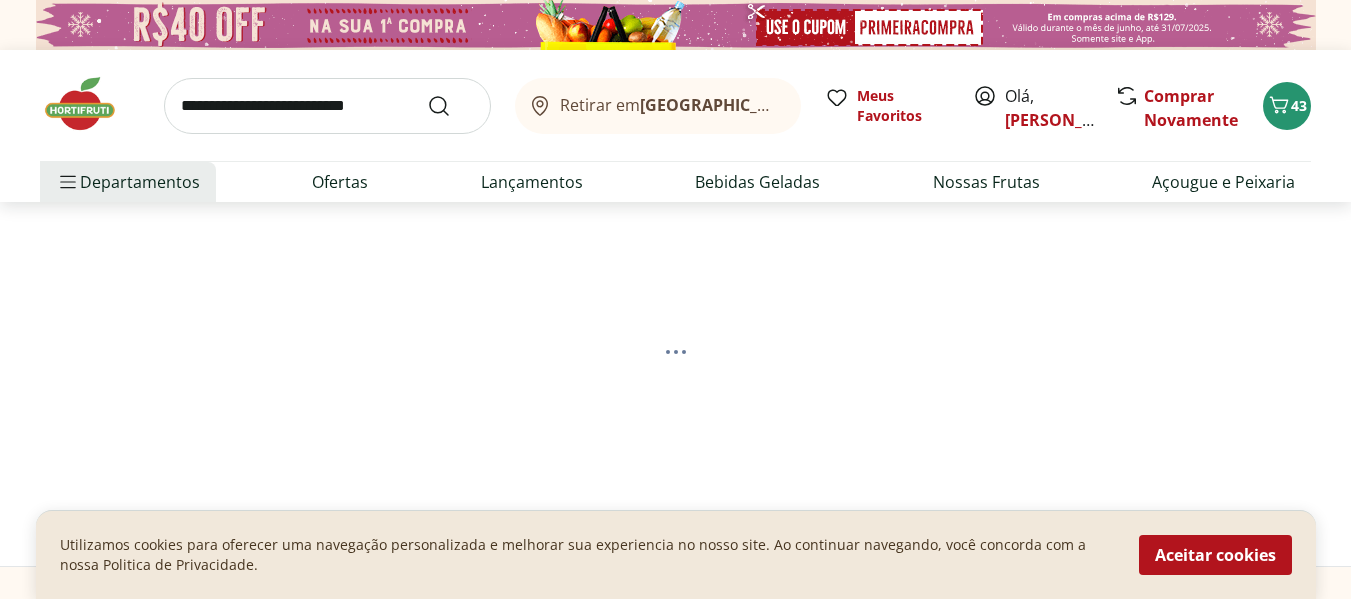 select on "**********" 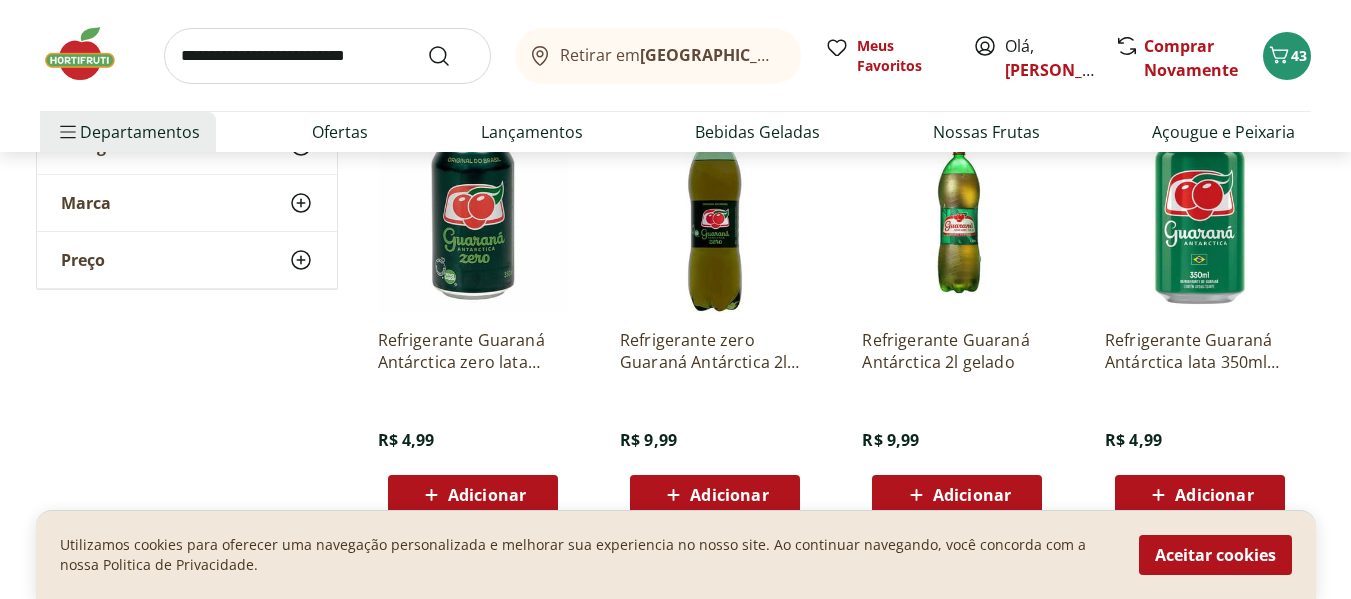 scroll, scrollTop: 1200, scrollLeft: 0, axis: vertical 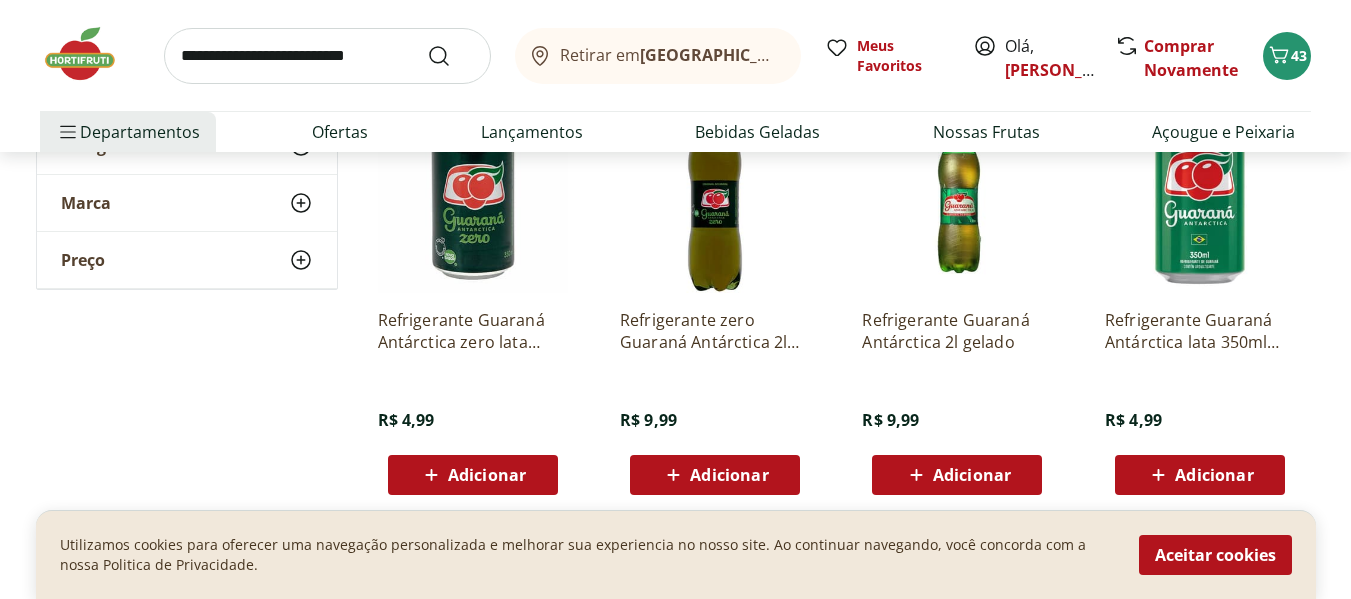 click on "Refrigerante Guaraná Antárctica zero lata 350ml gelado" at bounding box center (473, 331) 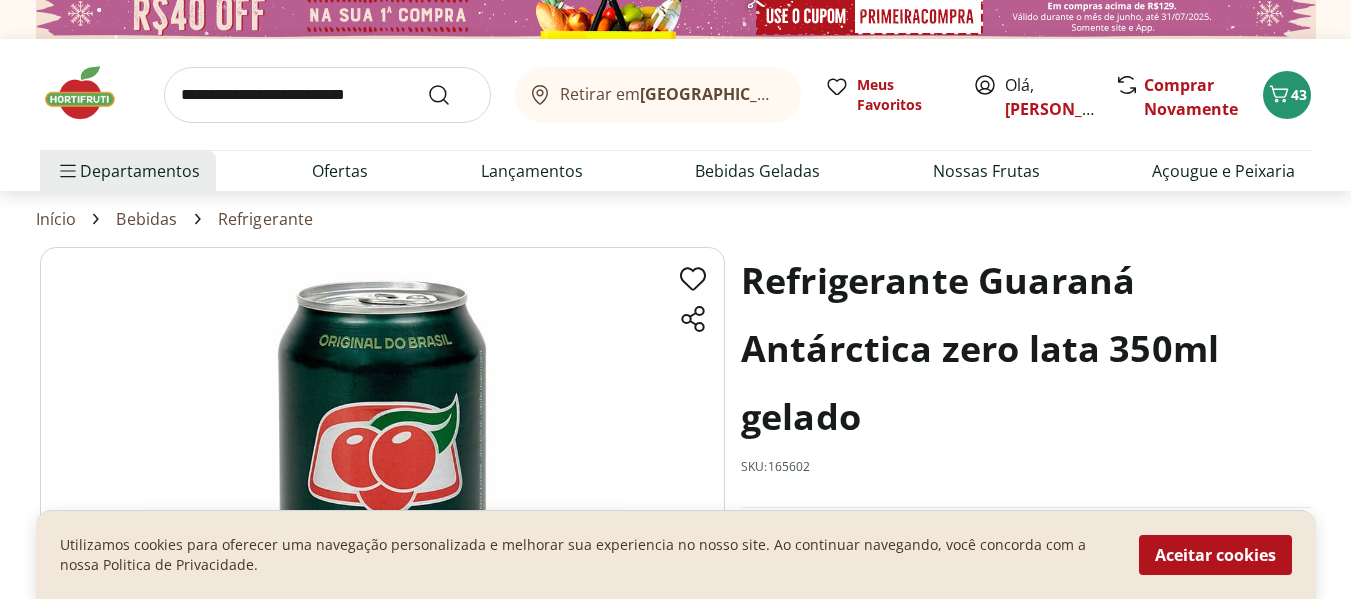 scroll, scrollTop: 0, scrollLeft: 0, axis: both 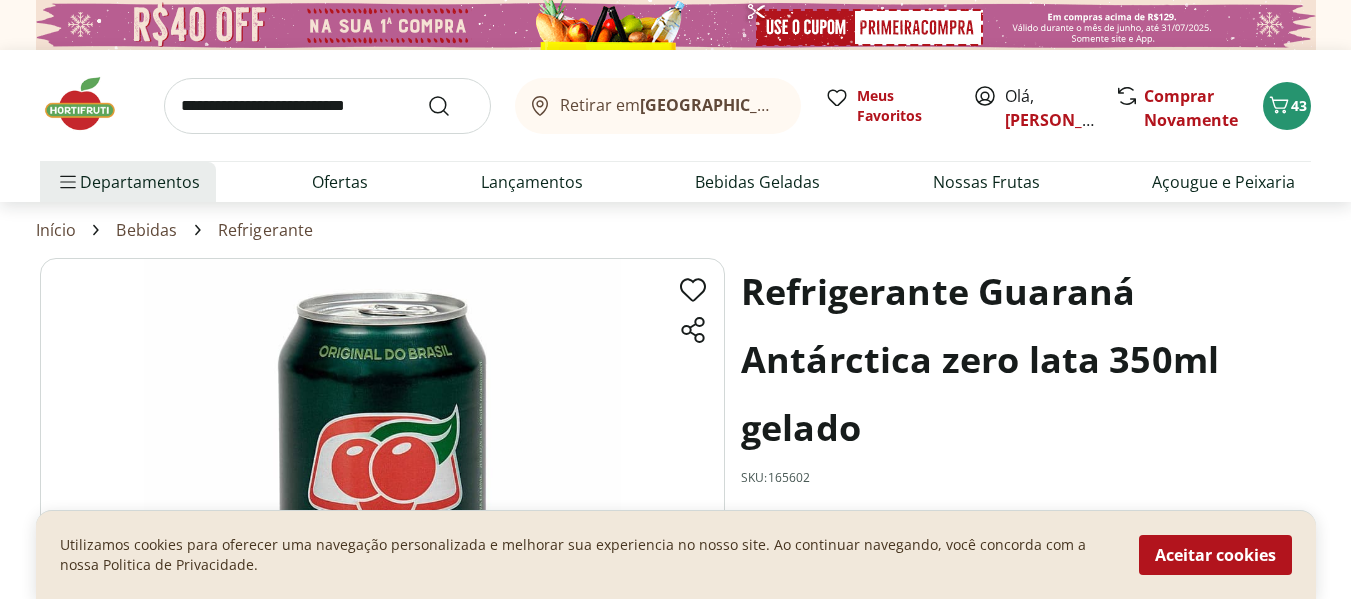 select on "**********" 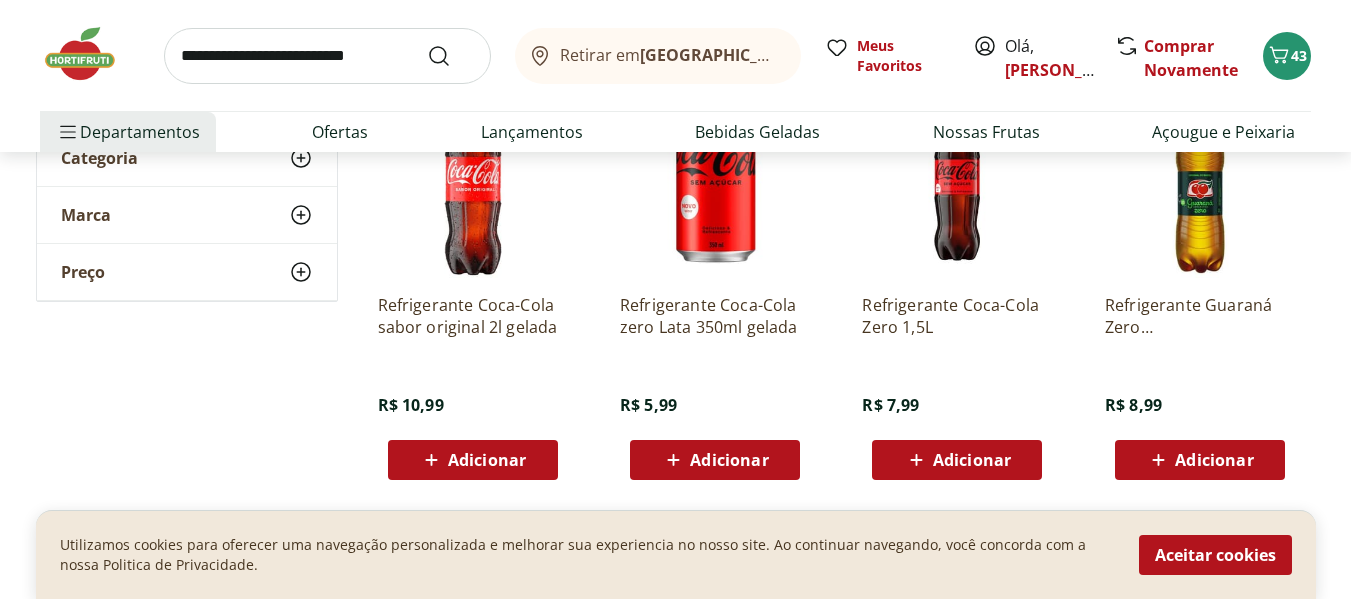 scroll, scrollTop: 300, scrollLeft: 0, axis: vertical 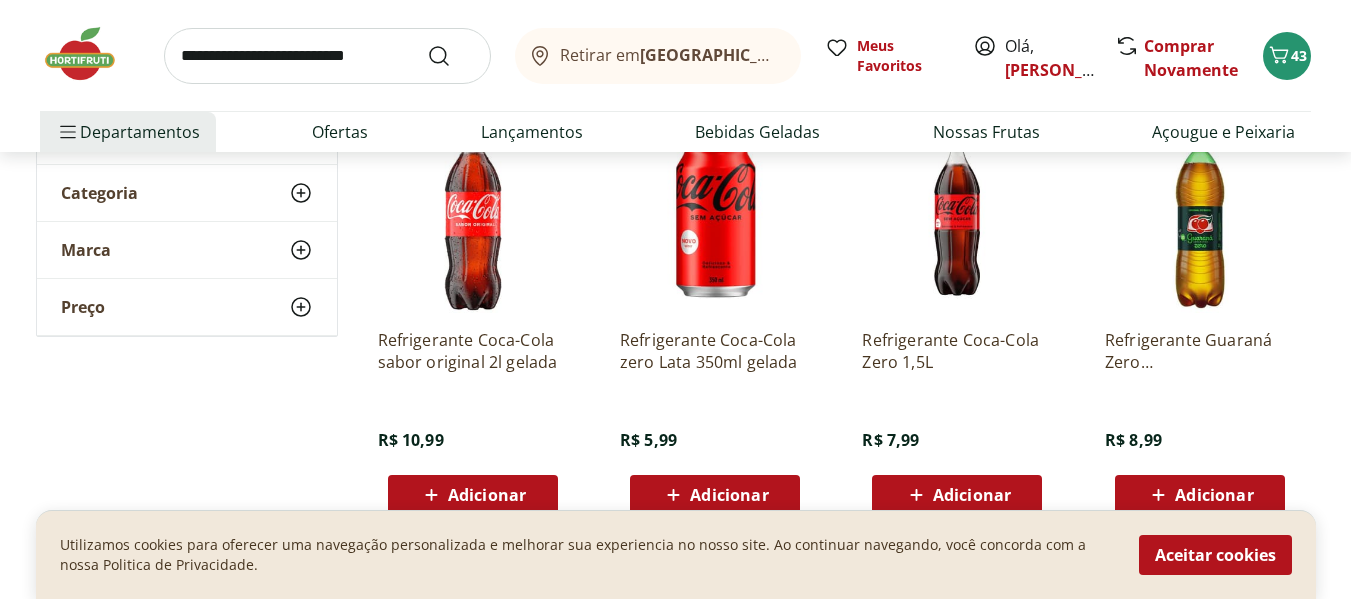 click at bounding box center [957, 218] 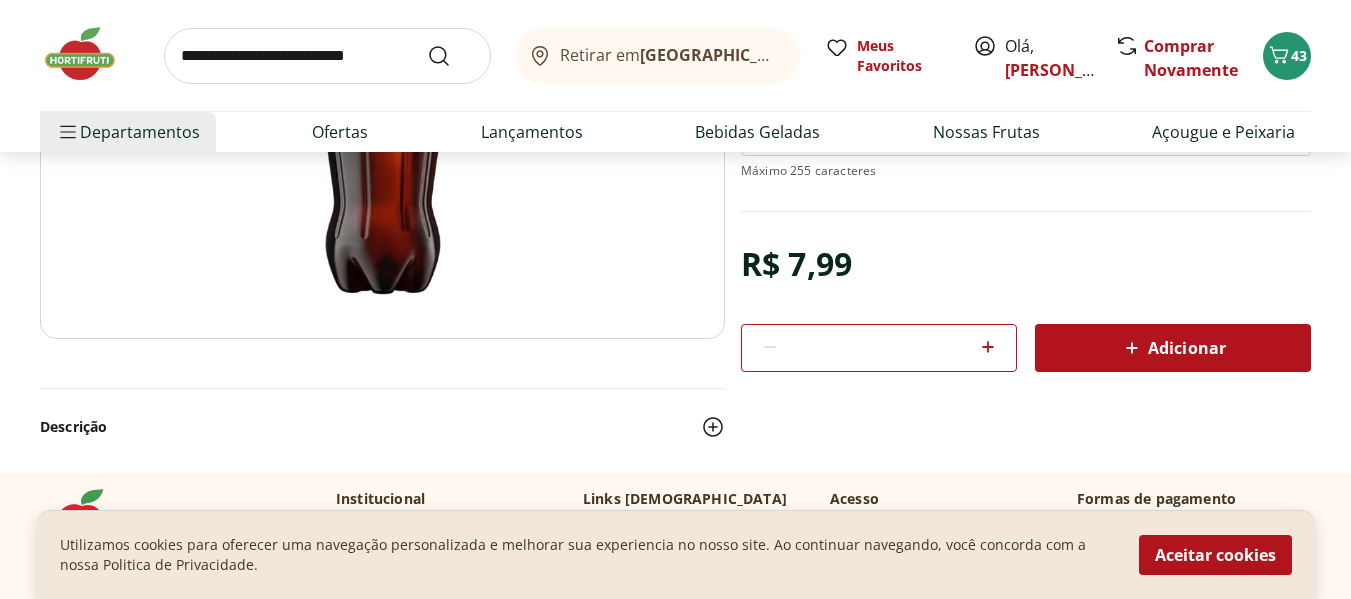 scroll, scrollTop: 400, scrollLeft: 0, axis: vertical 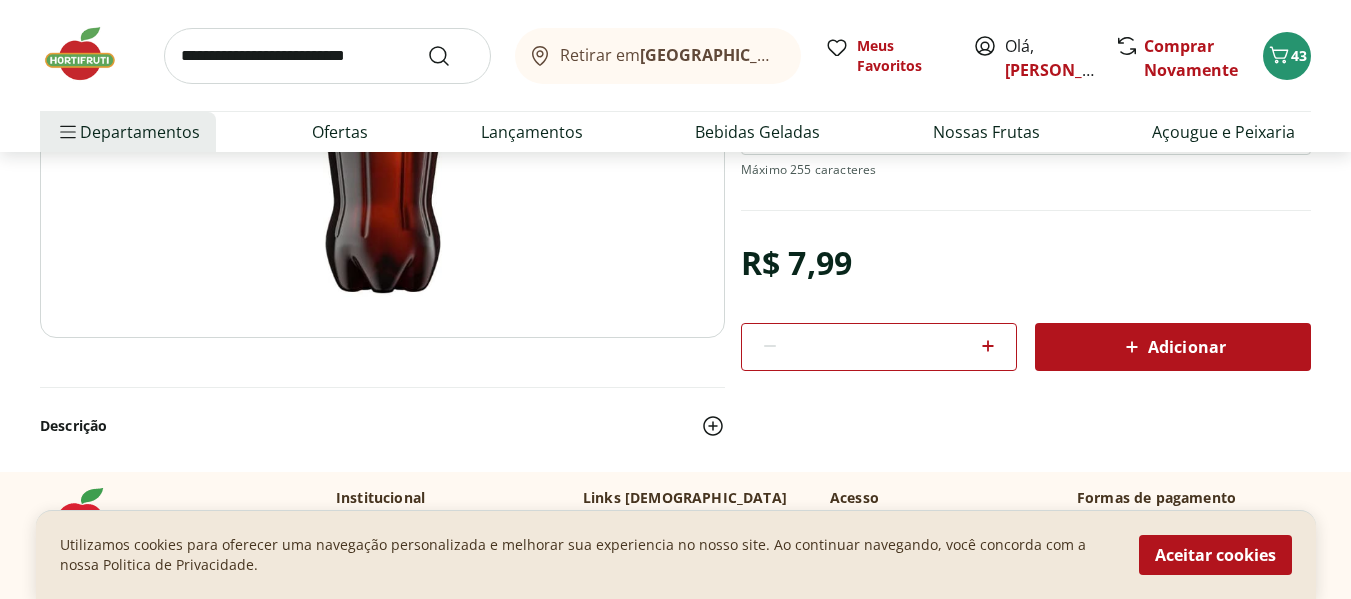 click on "Adicionar" at bounding box center (1173, 347) 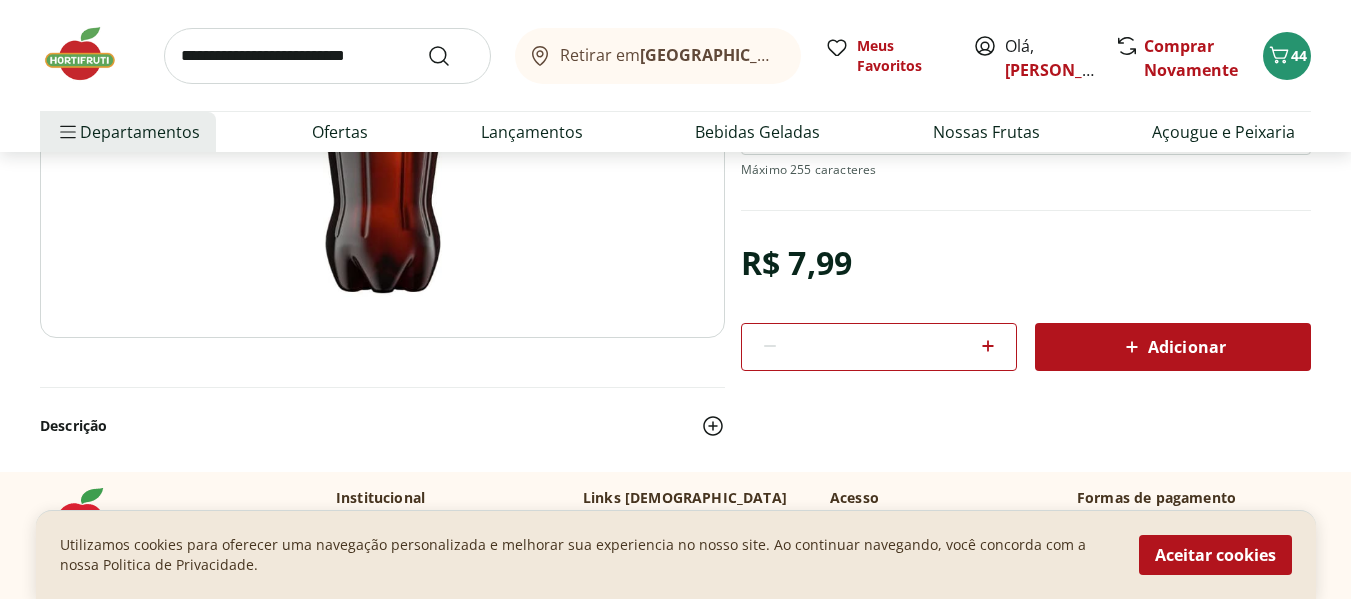 scroll, scrollTop: 300, scrollLeft: 0, axis: vertical 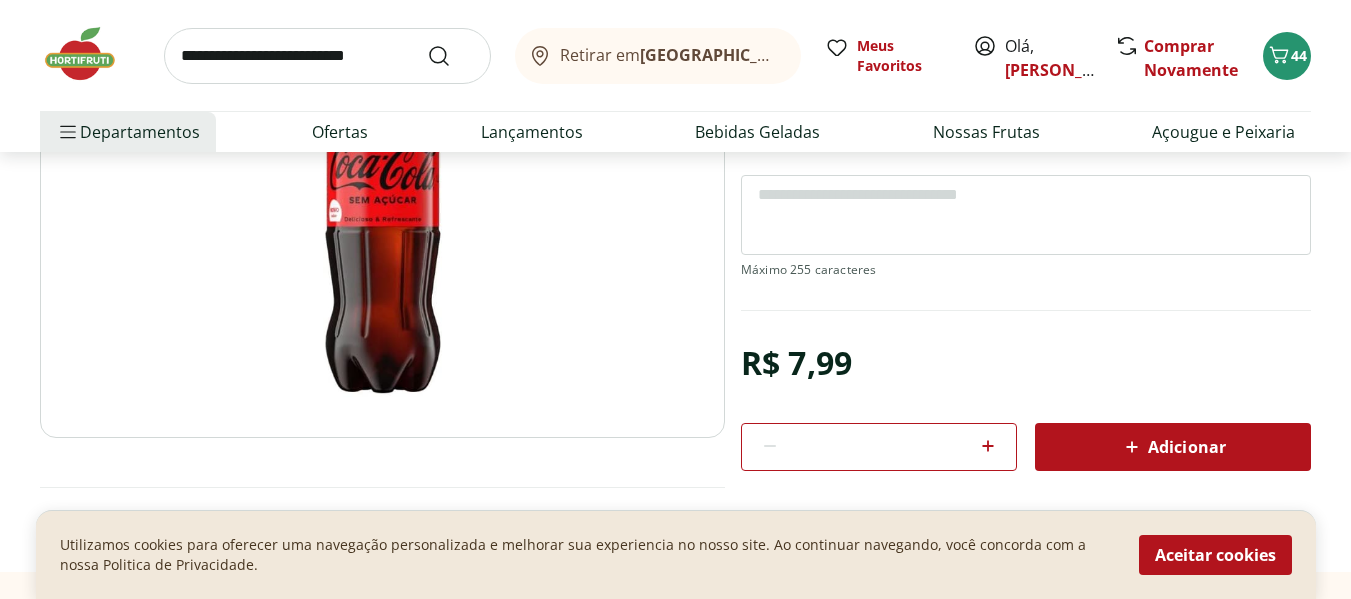 select on "**********" 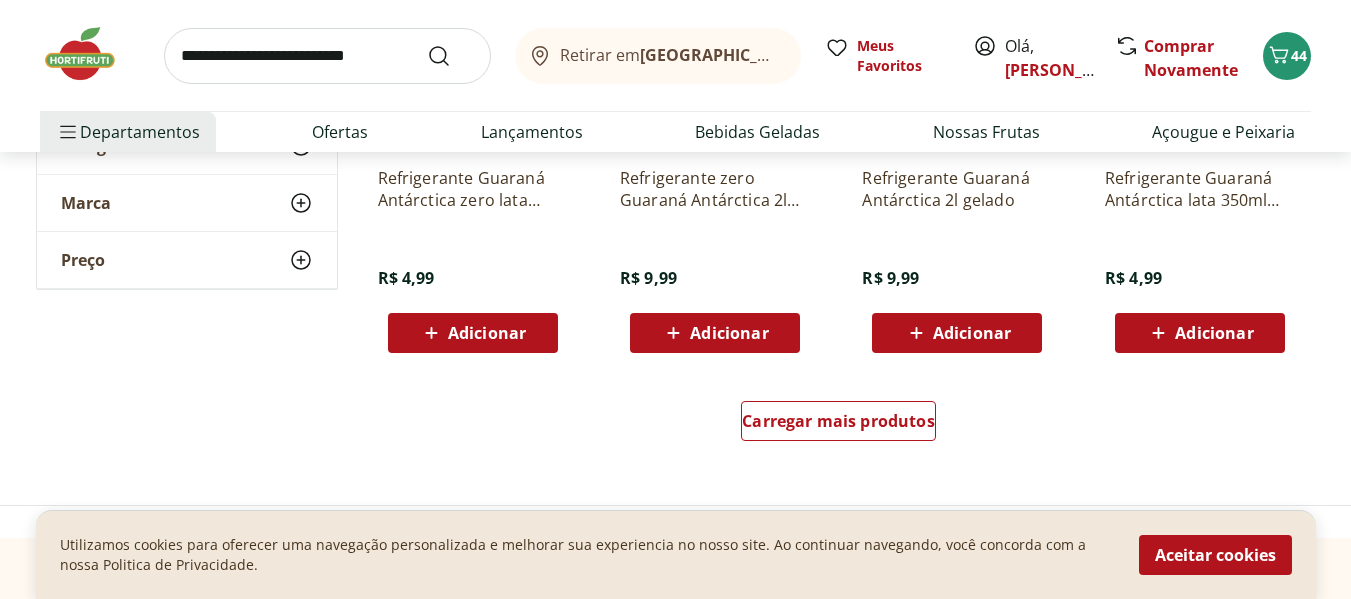 scroll, scrollTop: 1400, scrollLeft: 0, axis: vertical 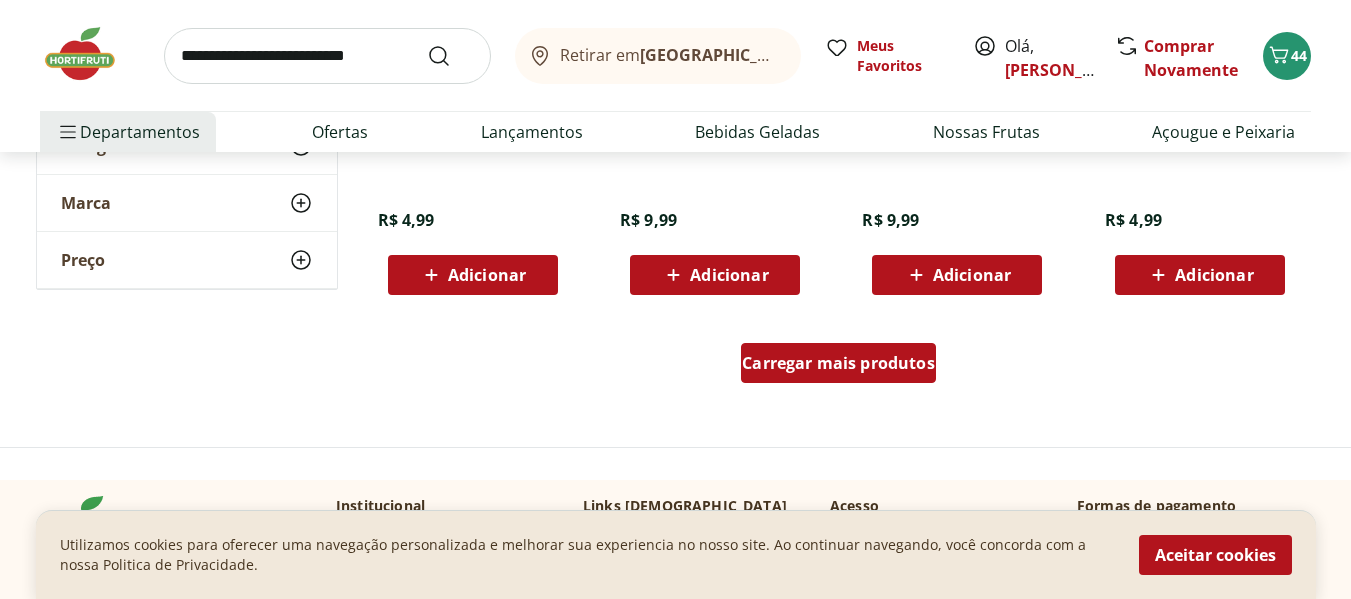 click on "Carregar mais produtos" at bounding box center [838, 363] 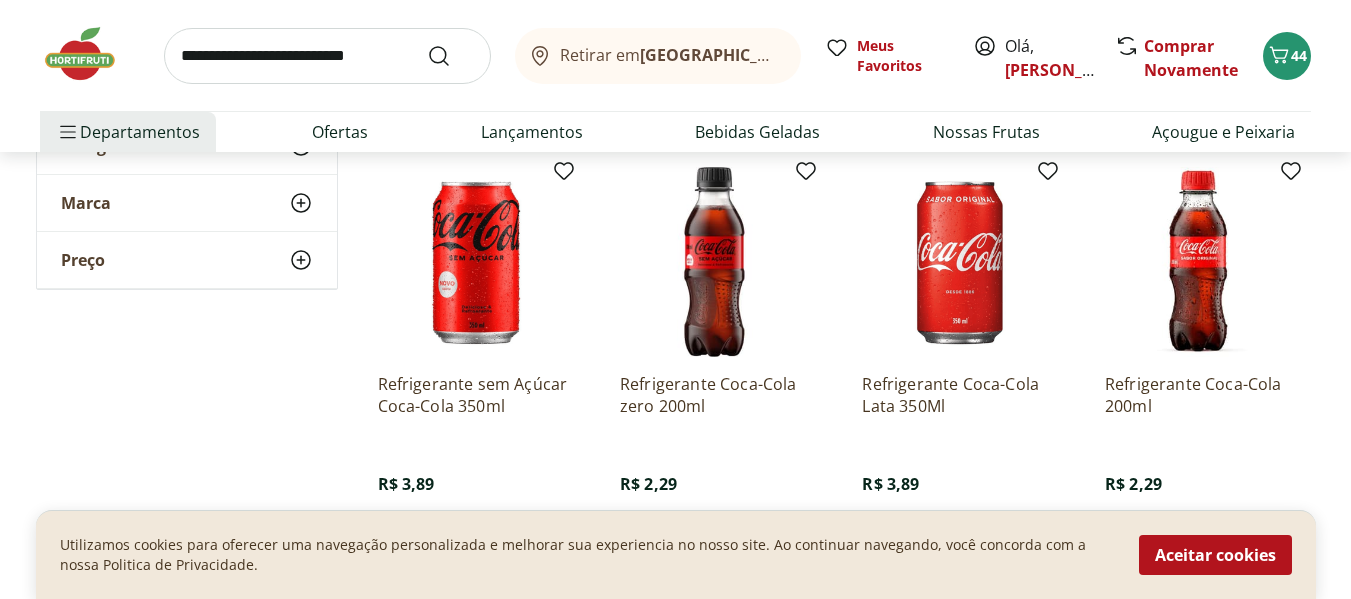 scroll, scrollTop: 2100, scrollLeft: 0, axis: vertical 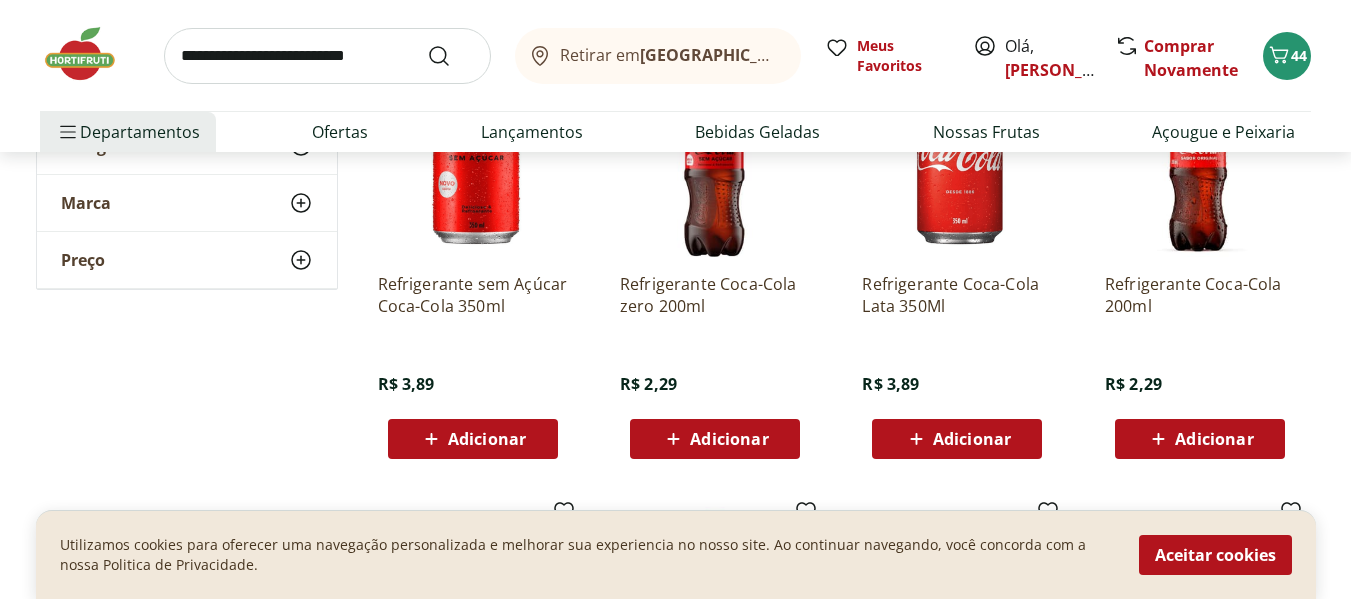 click on "Adicionar" at bounding box center (487, 439) 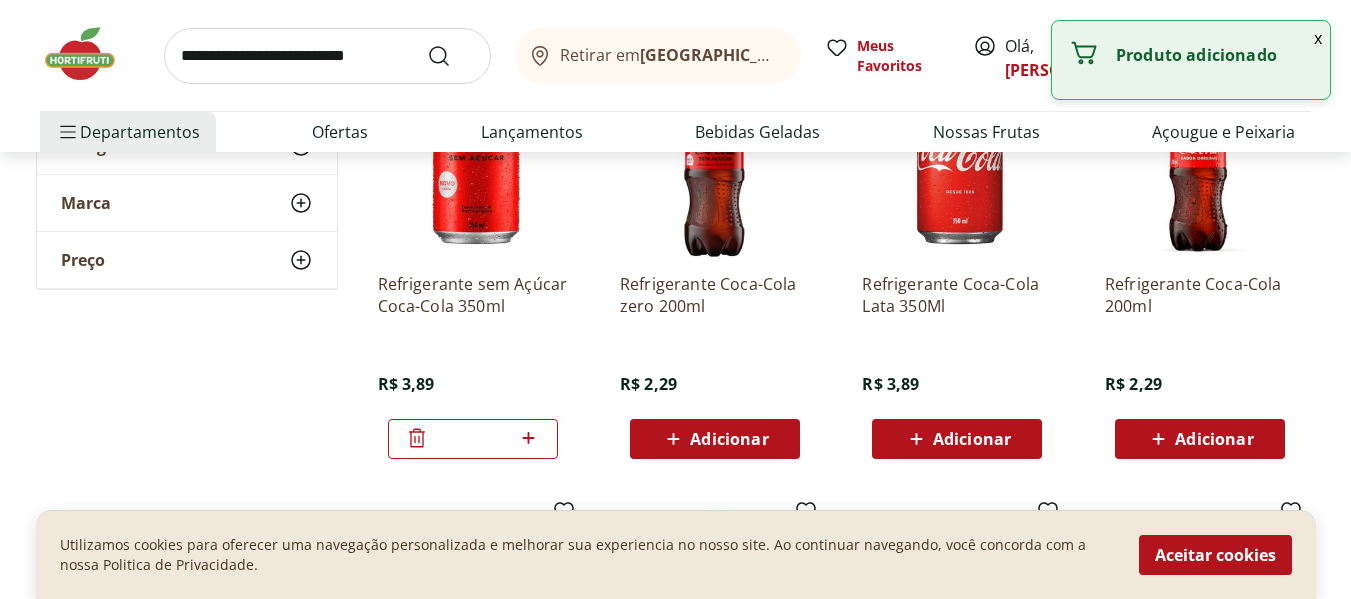 click 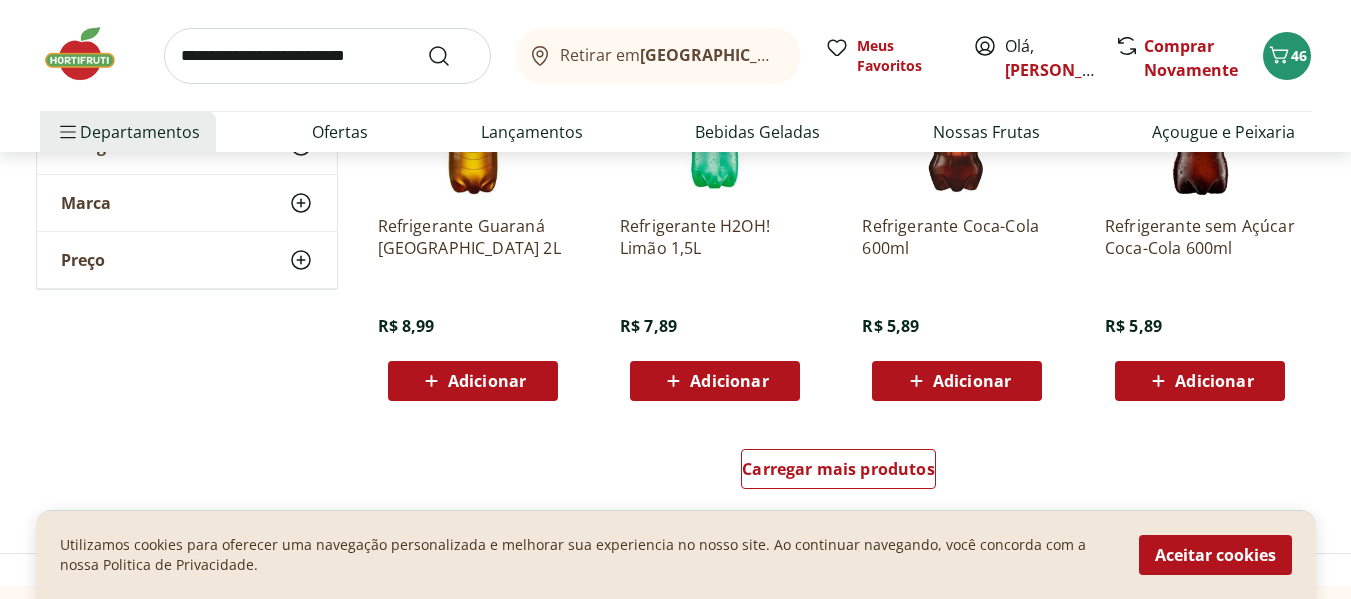 scroll, scrollTop: 2600, scrollLeft: 0, axis: vertical 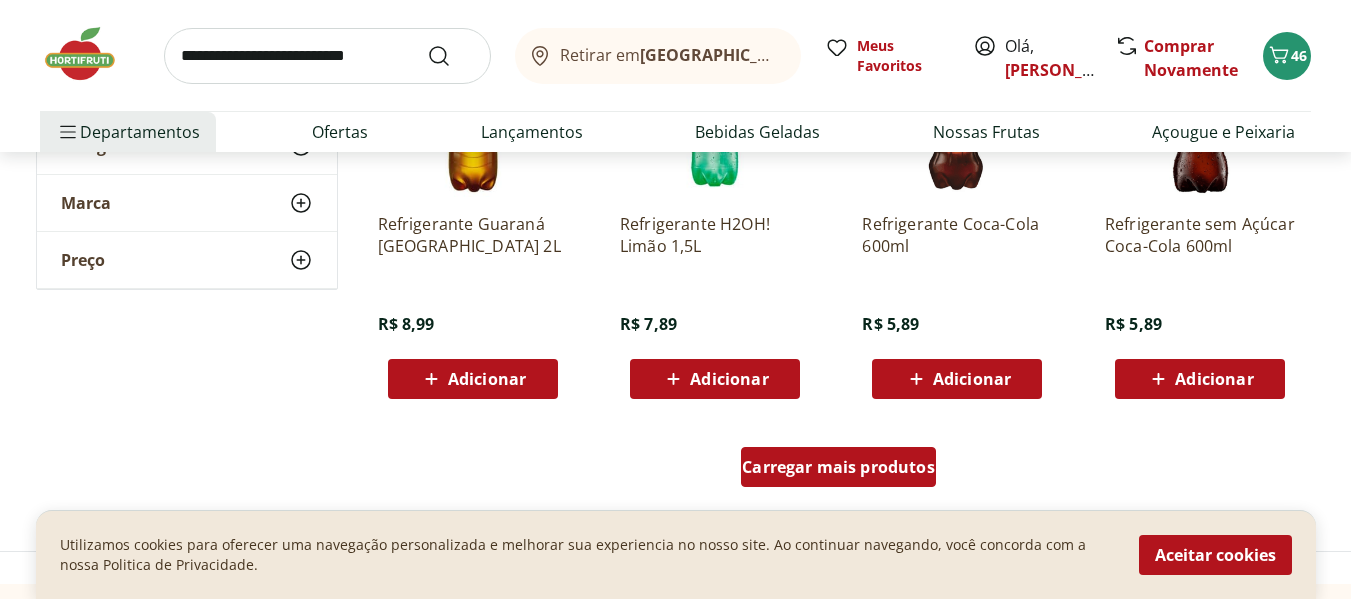 click on "Carregar mais produtos" at bounding box center (838, 467) 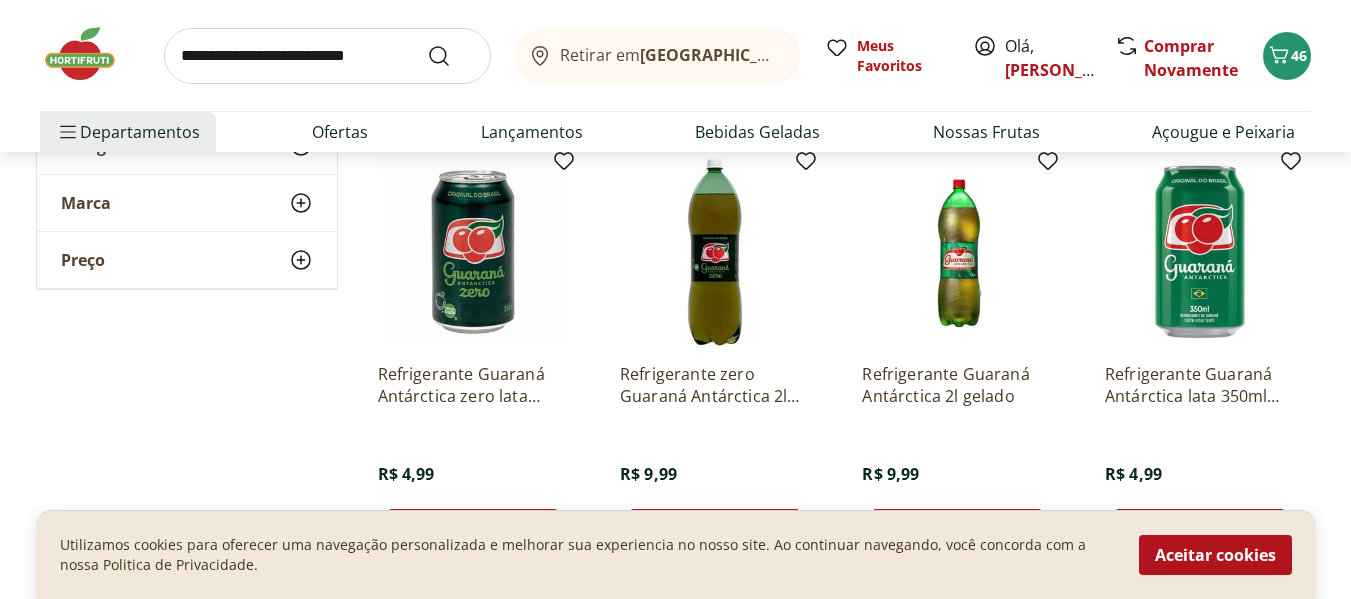 scroll, scrollTop: 1200, scrollLeft: 0, axis: vertical 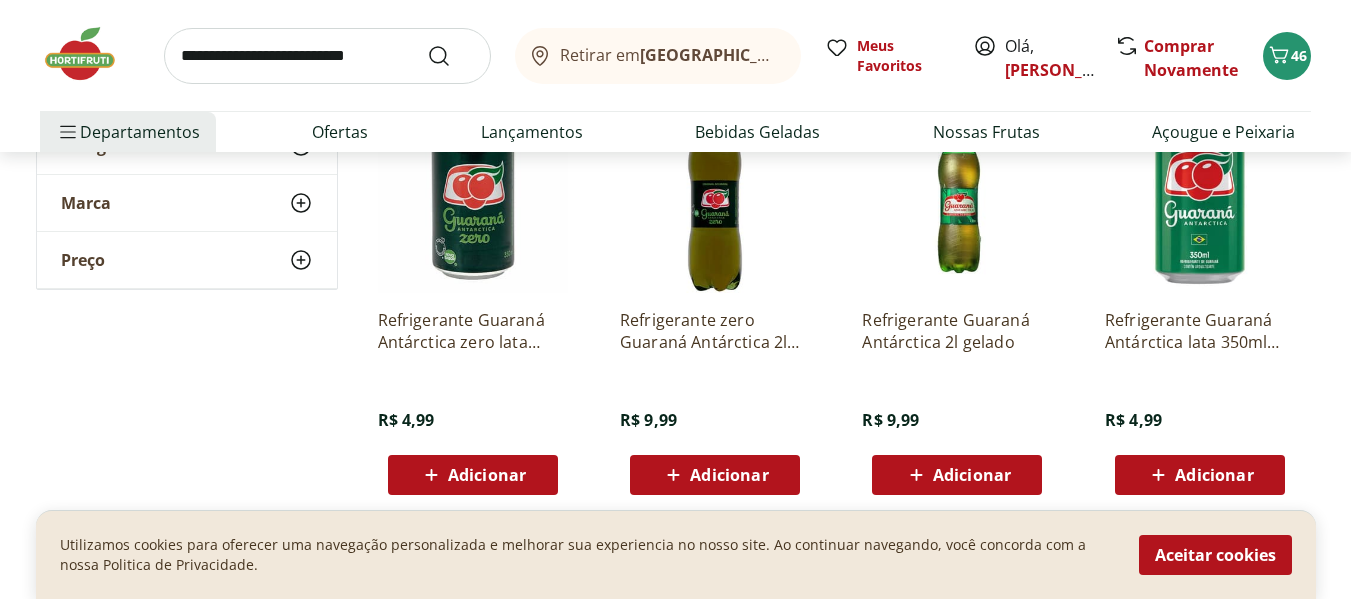 click at bounding box center [715, 198] 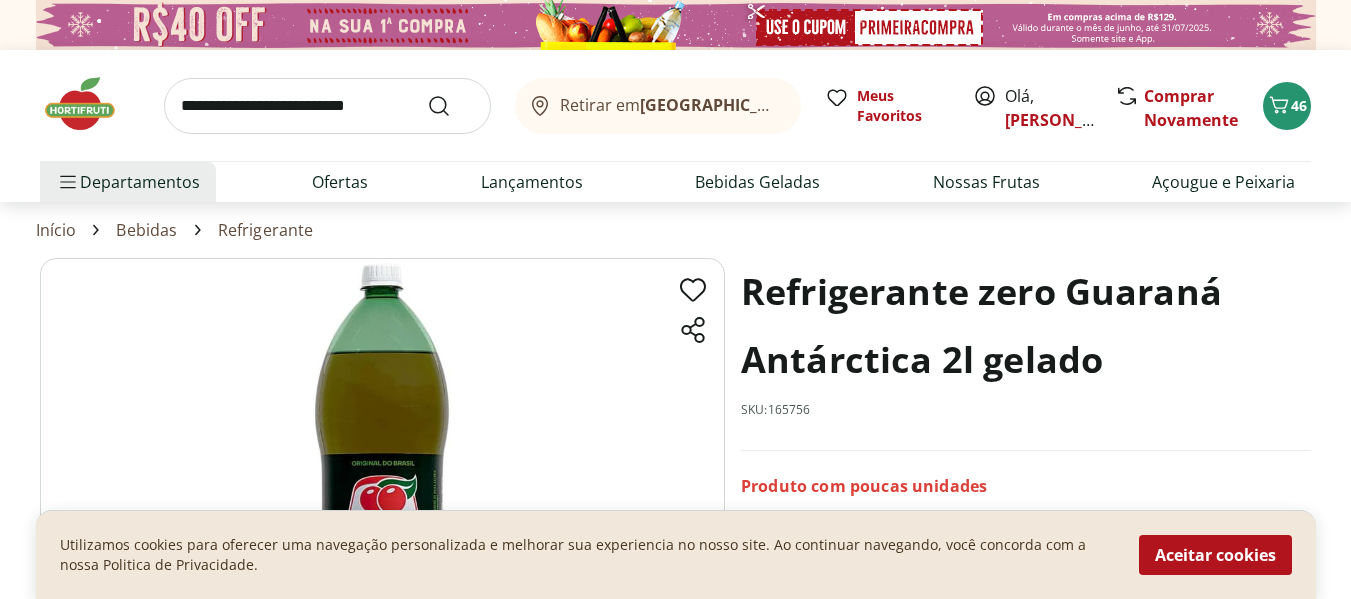scroll, scrollTop: 1200, scrollLeft: 0, axis: vertical 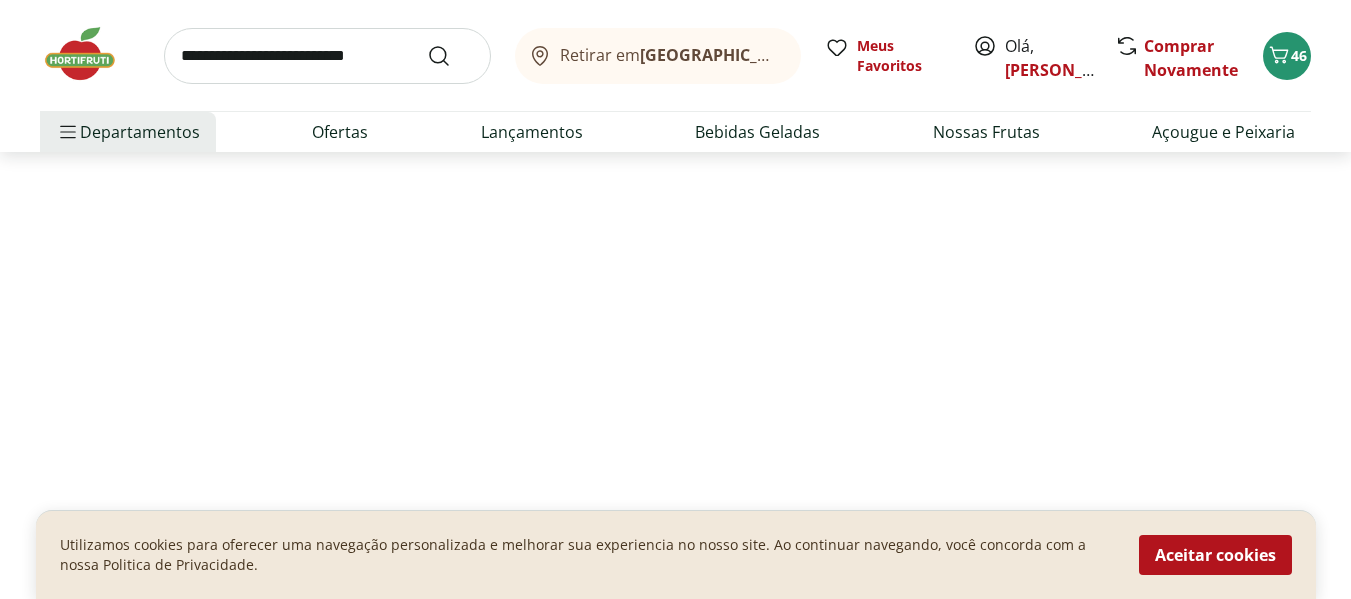 select on "**********" 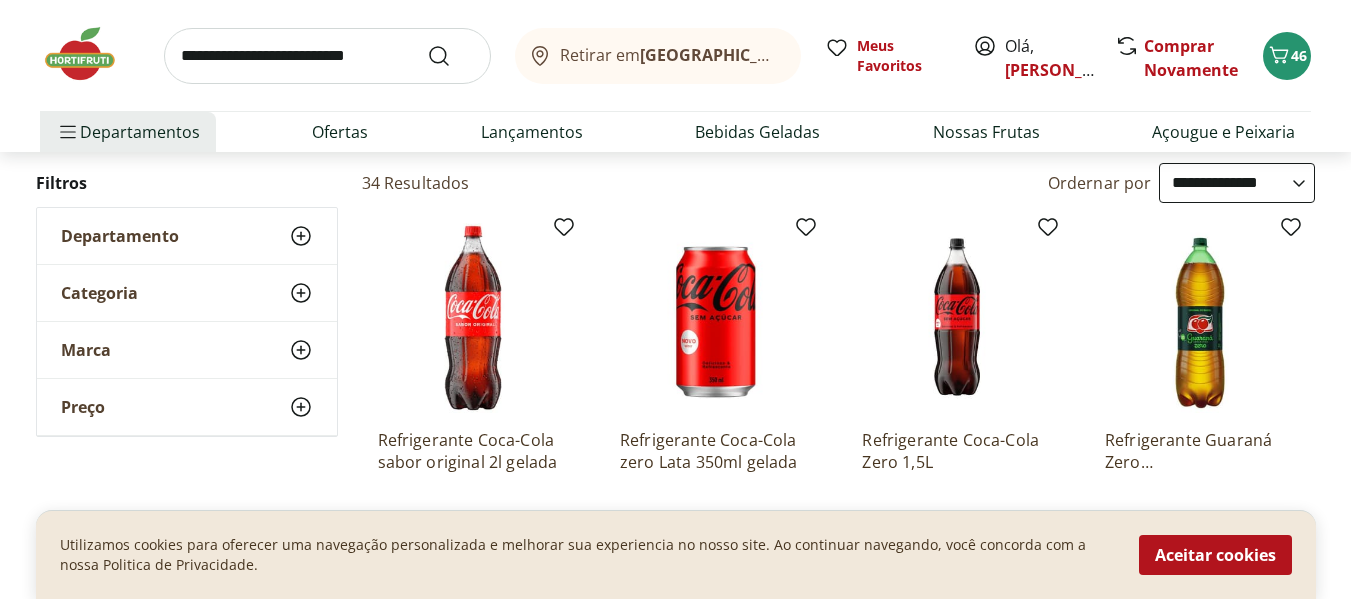 scroll, scrollTop: 1150, scrollLeft: 0, axis: vertical 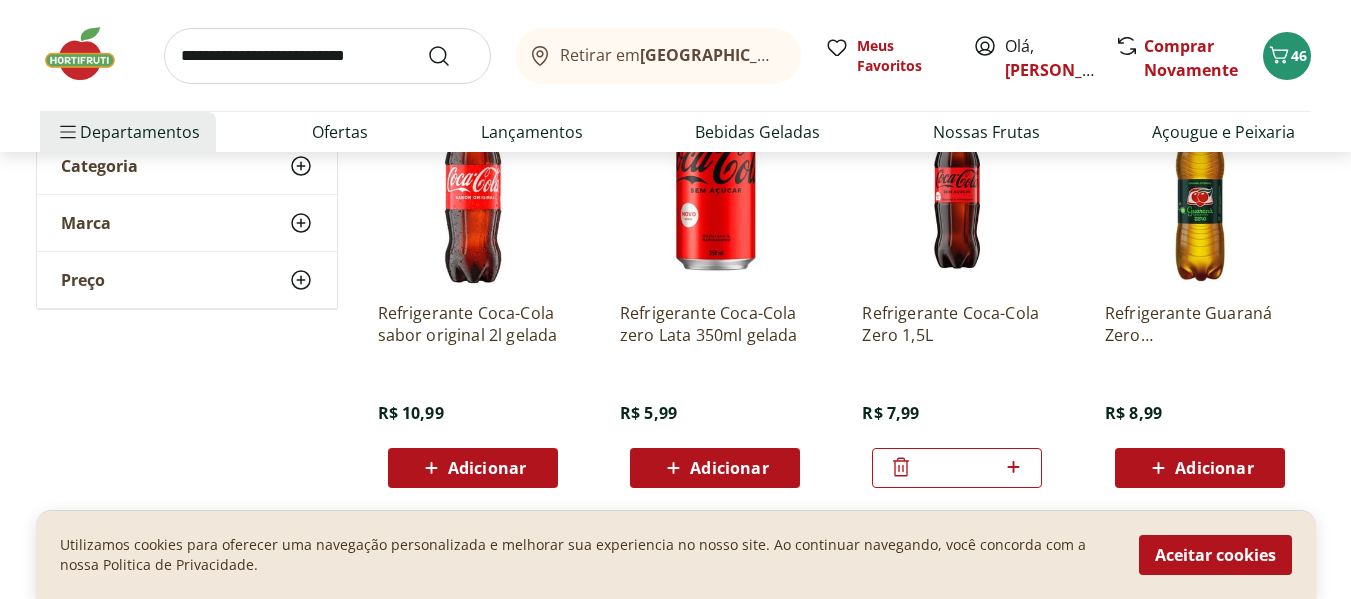 click at bounding box center [1200, 191] 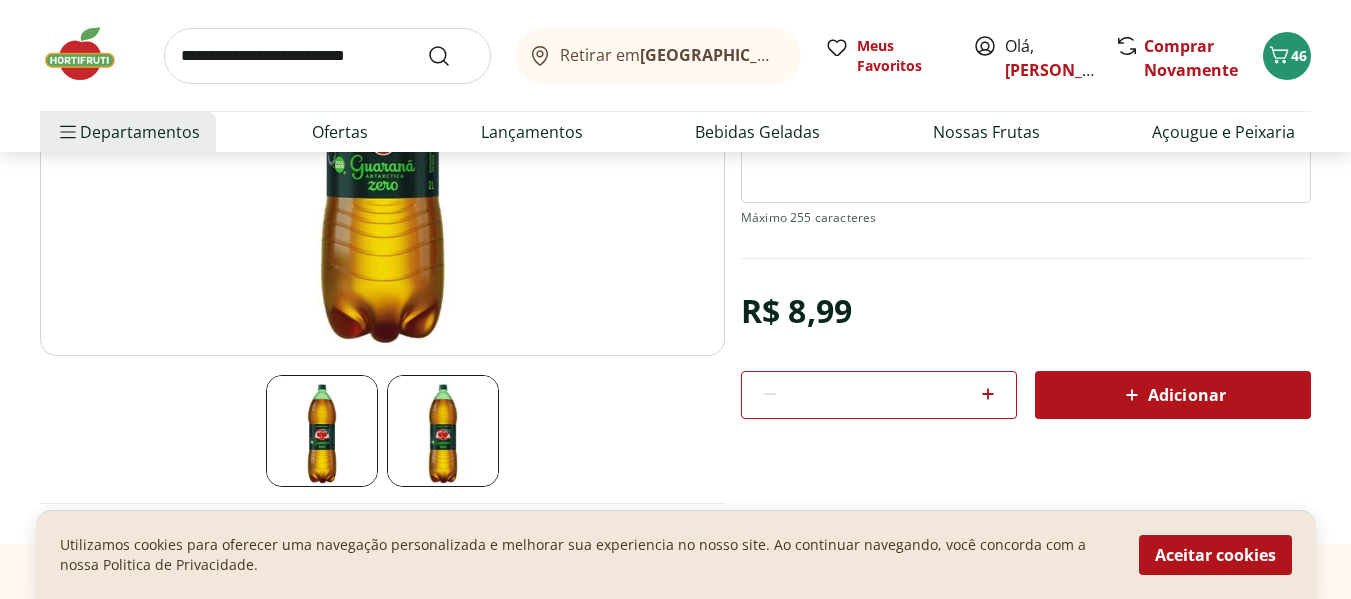 scroll, scrollTop: 400, scrollLeft: 0, axis: vertical 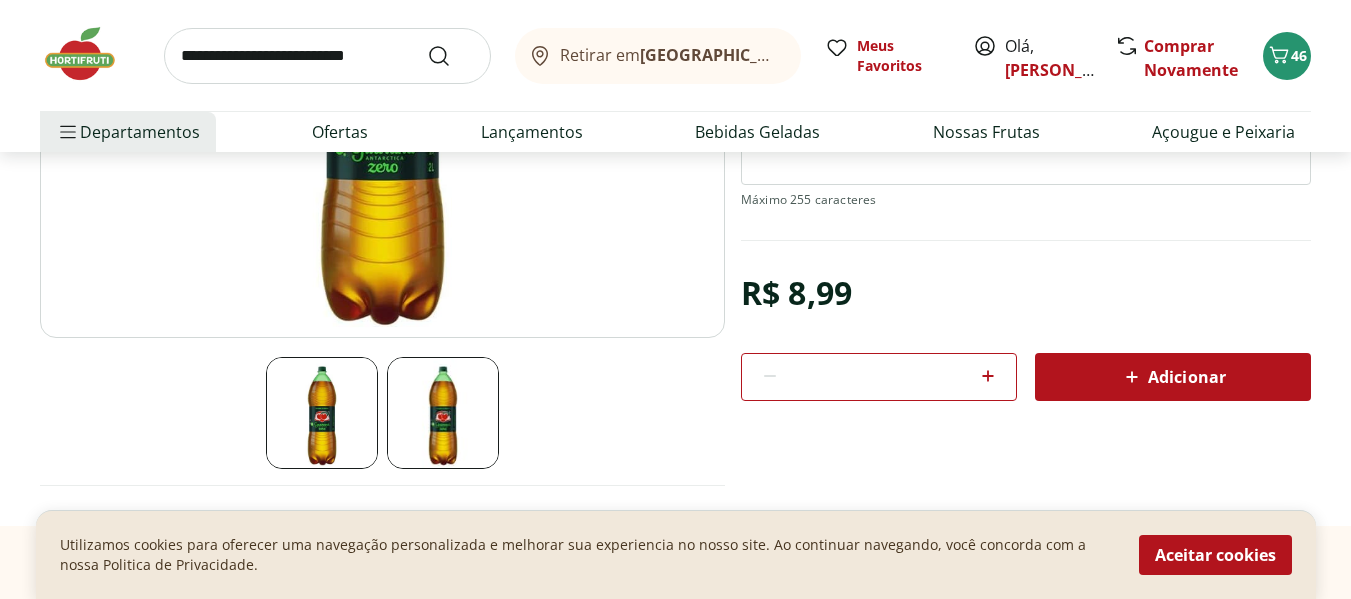 click on "Adicionar" at bounding box center [1173, 377] 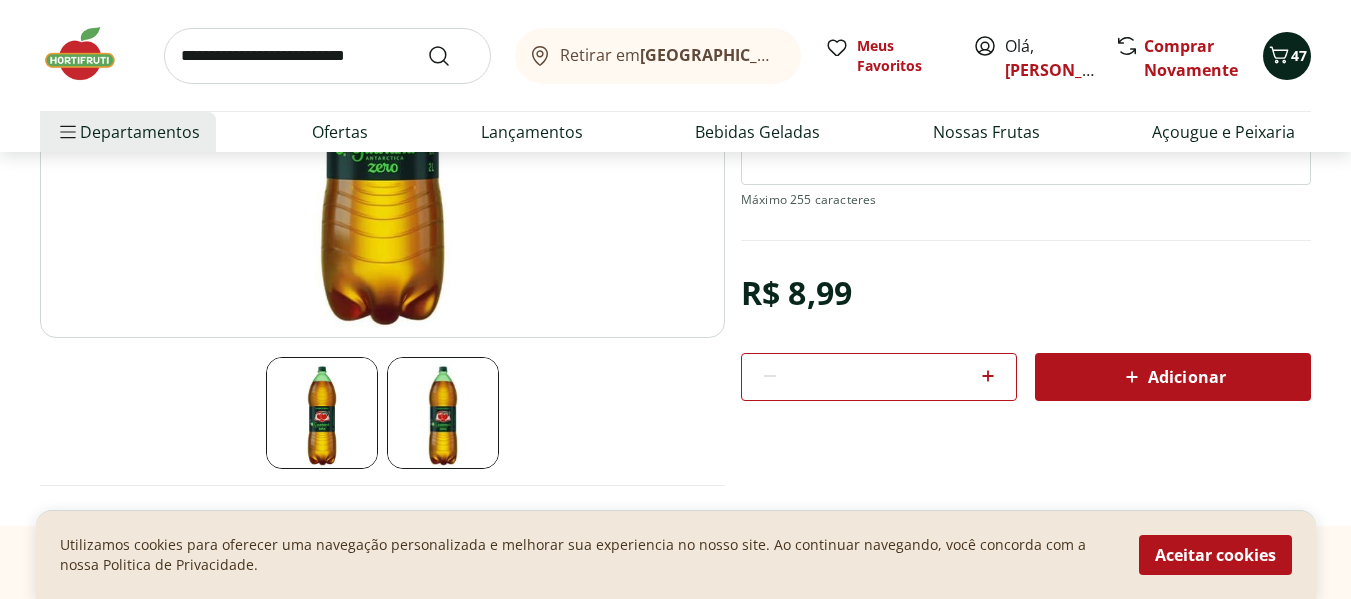 click 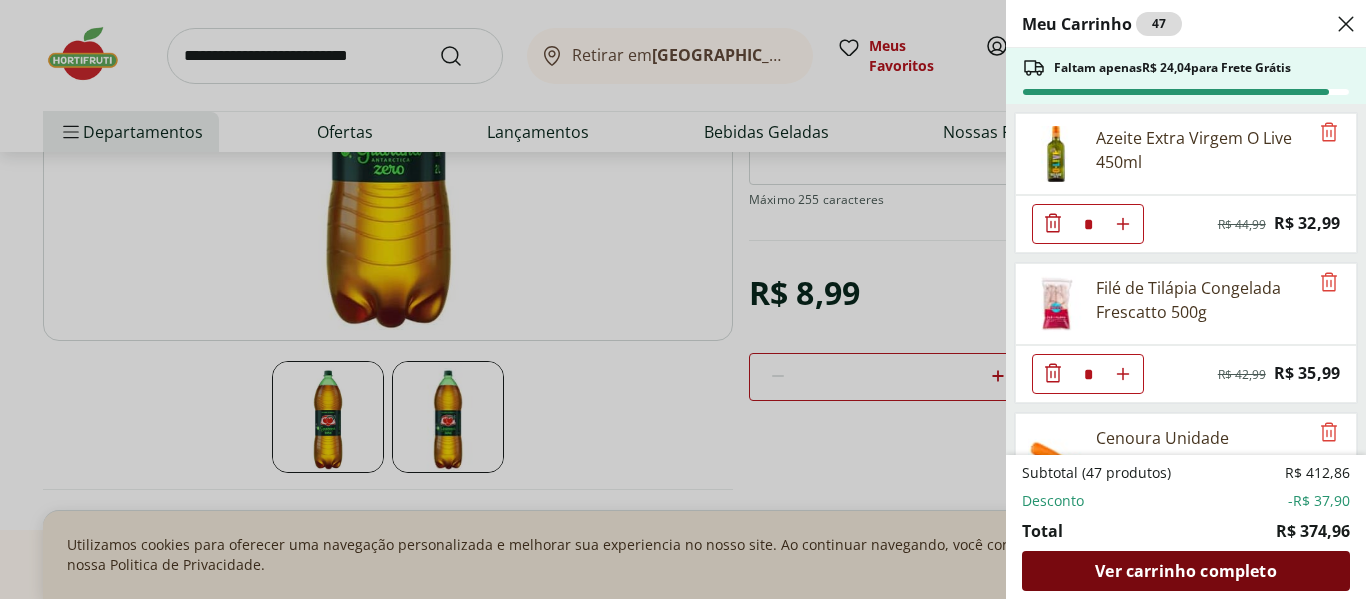 click on "Ver carrinho completo" at bounding box center (1185, 571) 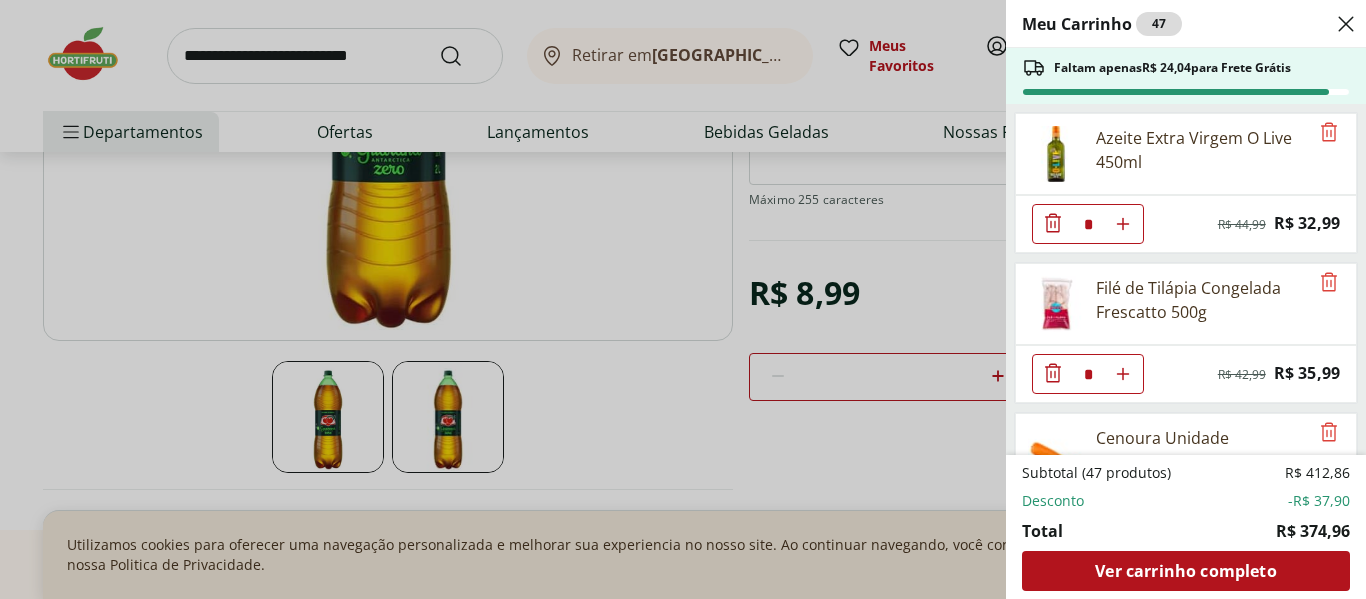 click 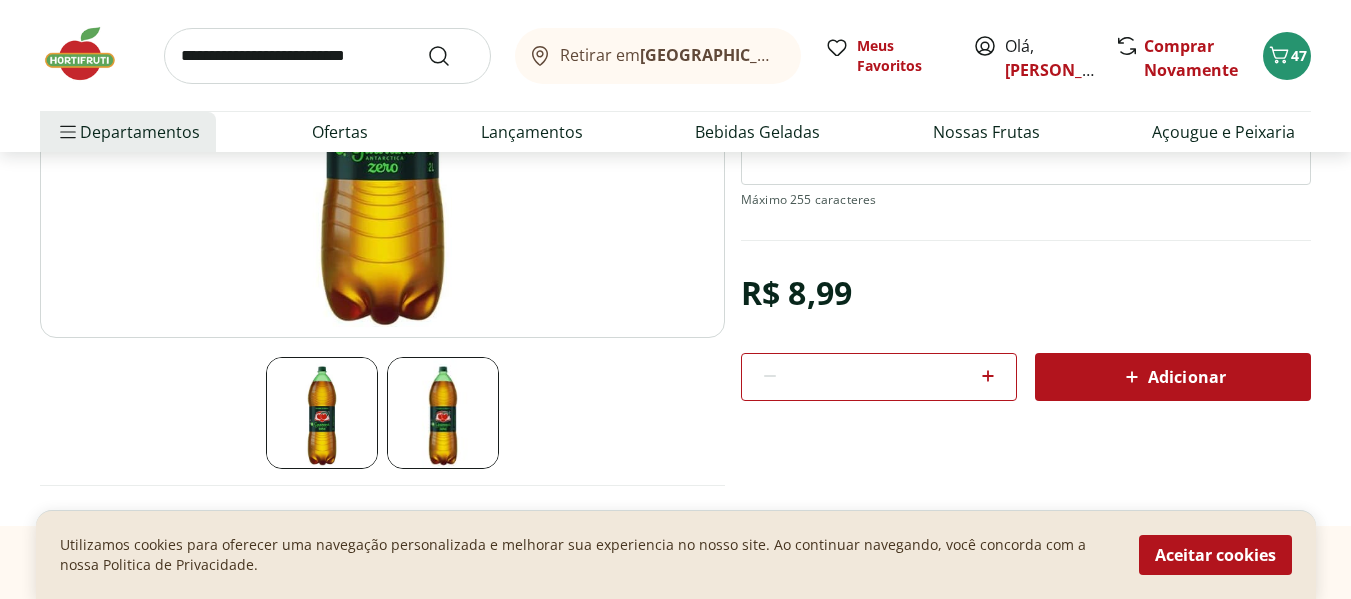 scroll, scrollTop: 1150, scrollLeft: 0, axis: vertical 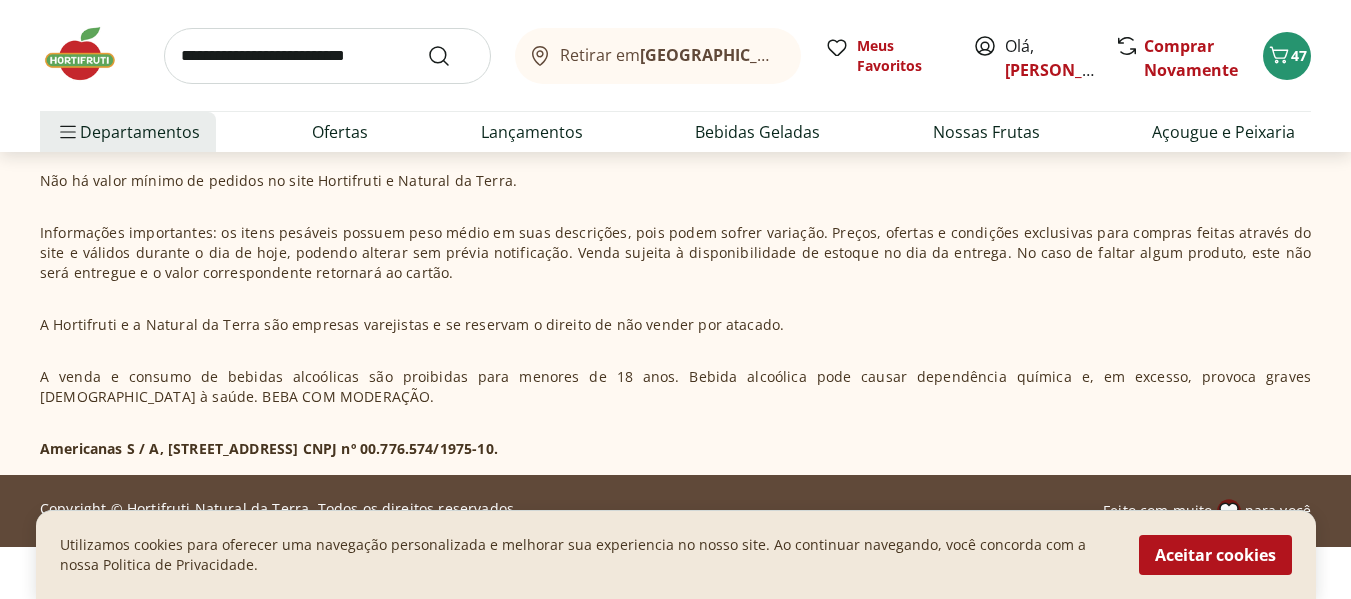 select on "**********" 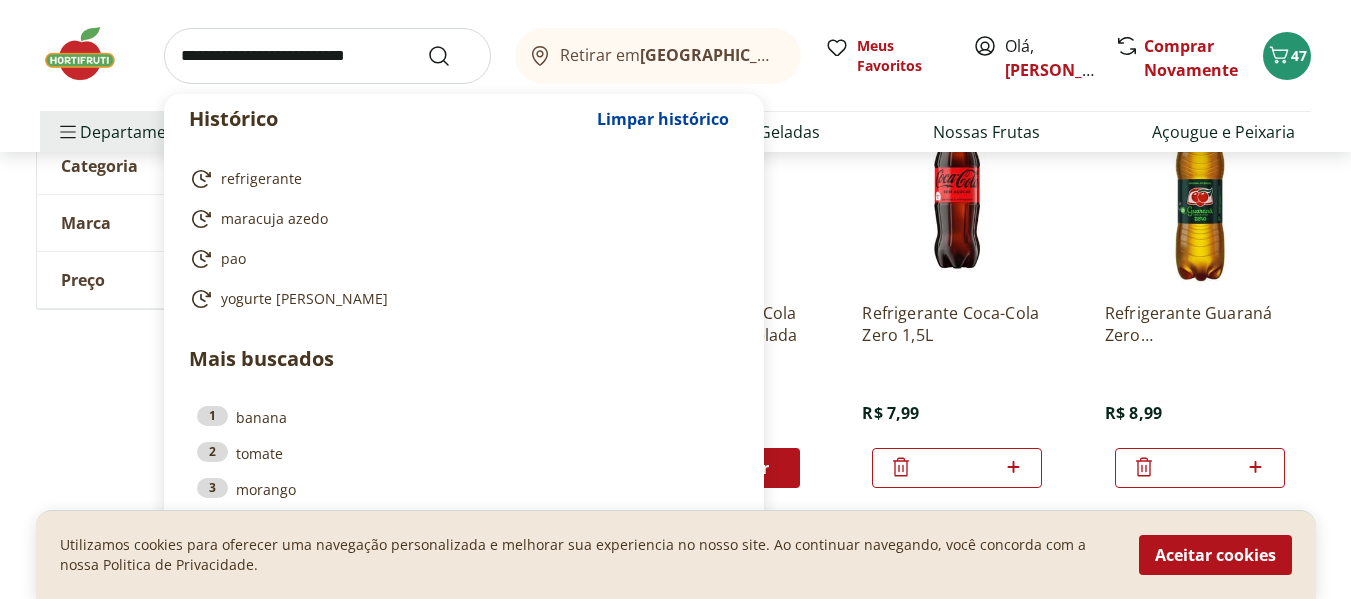 click at bounding box center [327, 56] 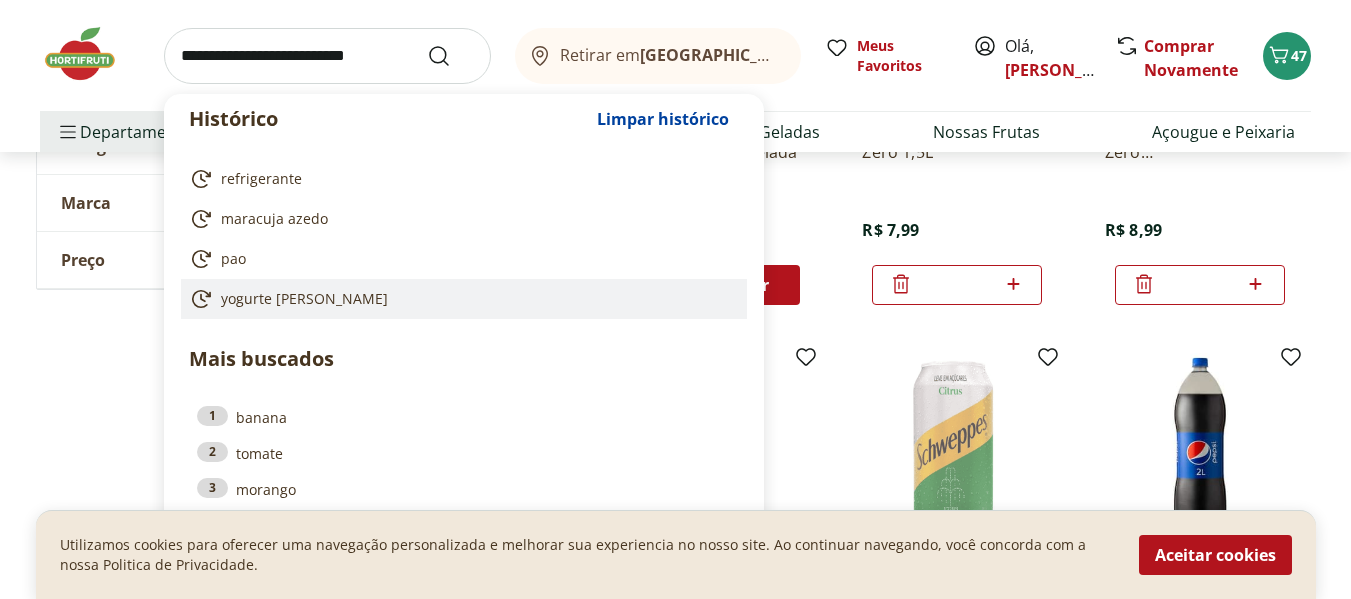 scroll, scrollTop: 1350, scrollLeft: 0, axis: vertical 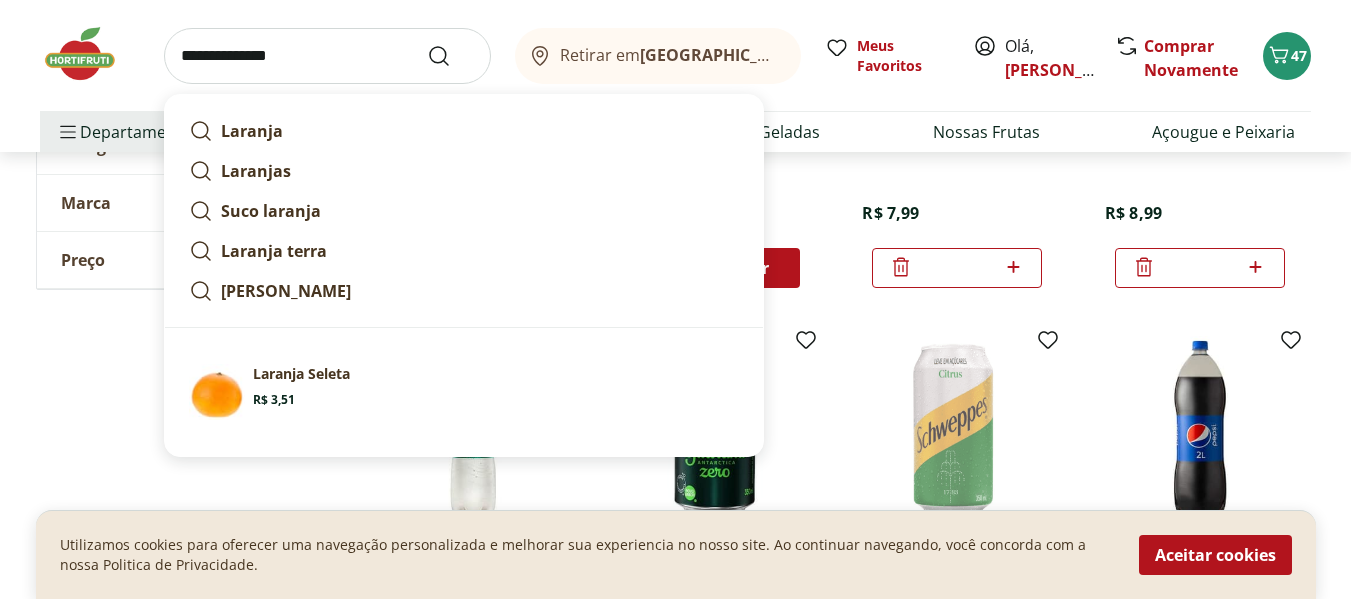 type on "**********" 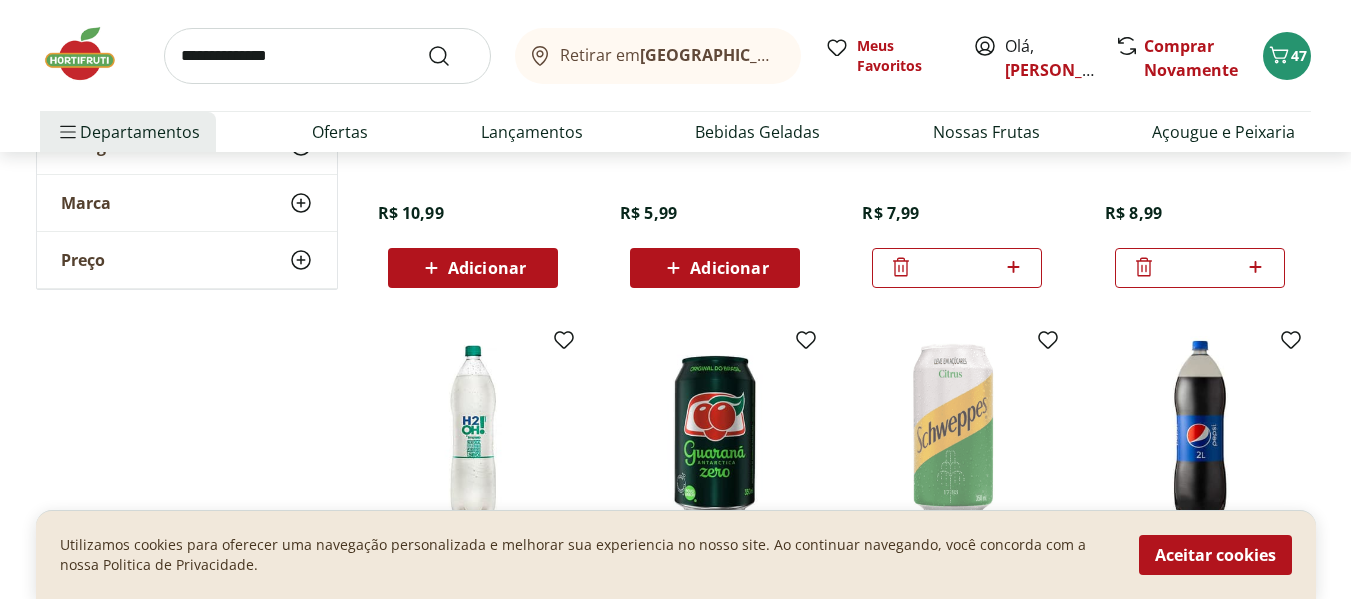 scroll, scrollTop: 0, scrollLeft: 0, axis: both 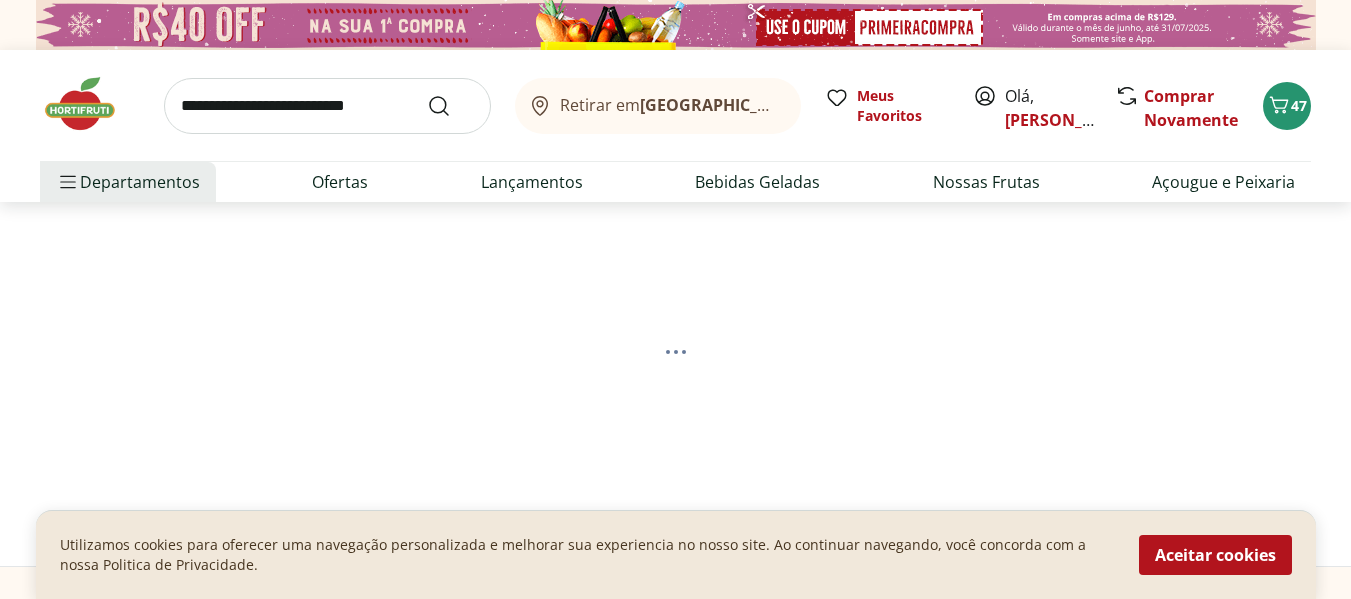 select on "**********" 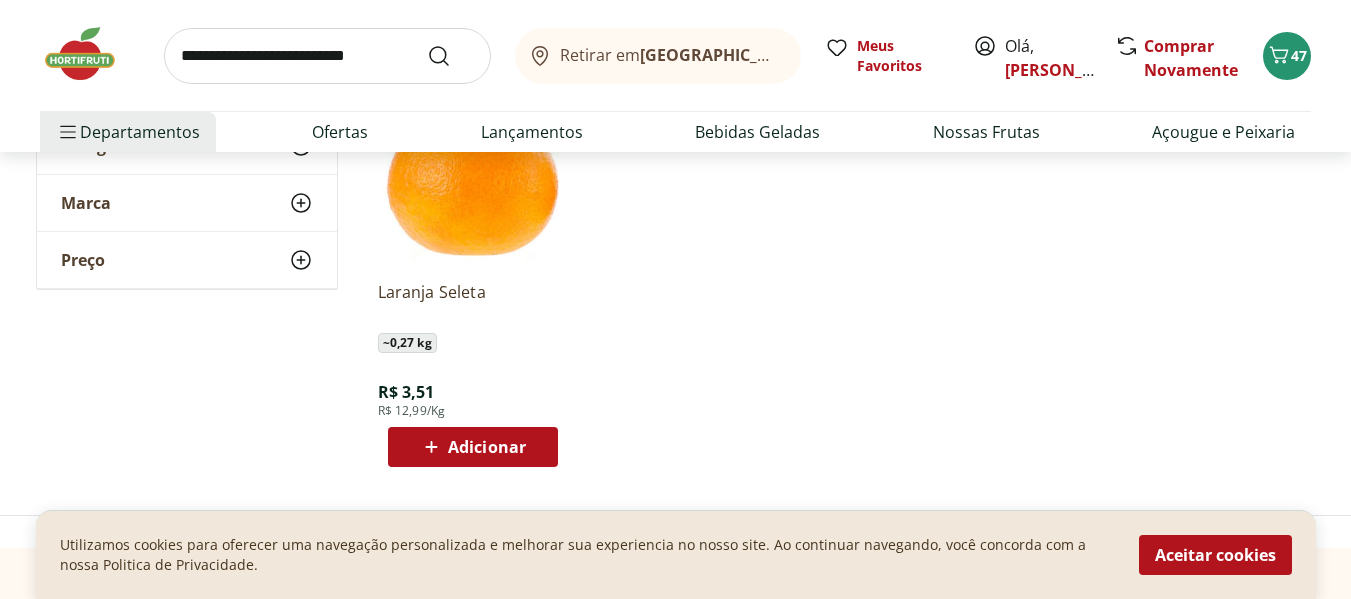 scroll, scrollTop: 300, scrollLeft: 0, axis: vertical 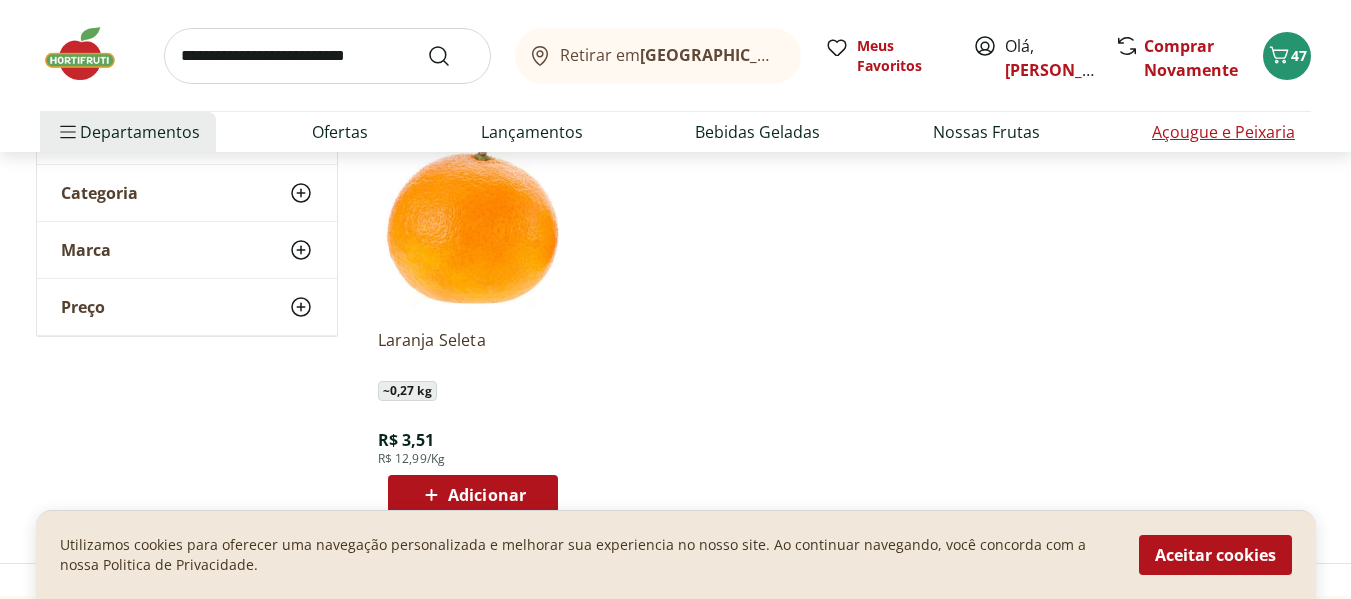 click on "Açougue e Peixaria" at bounding box center [1223, 132] 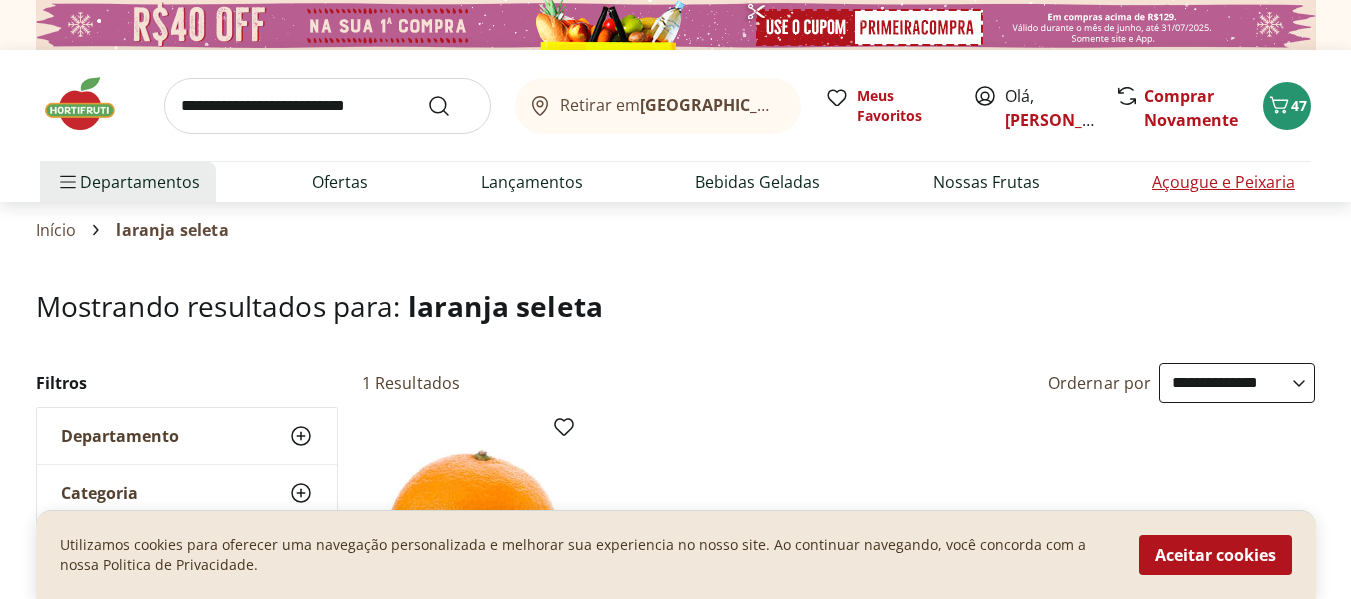 select on "**********" 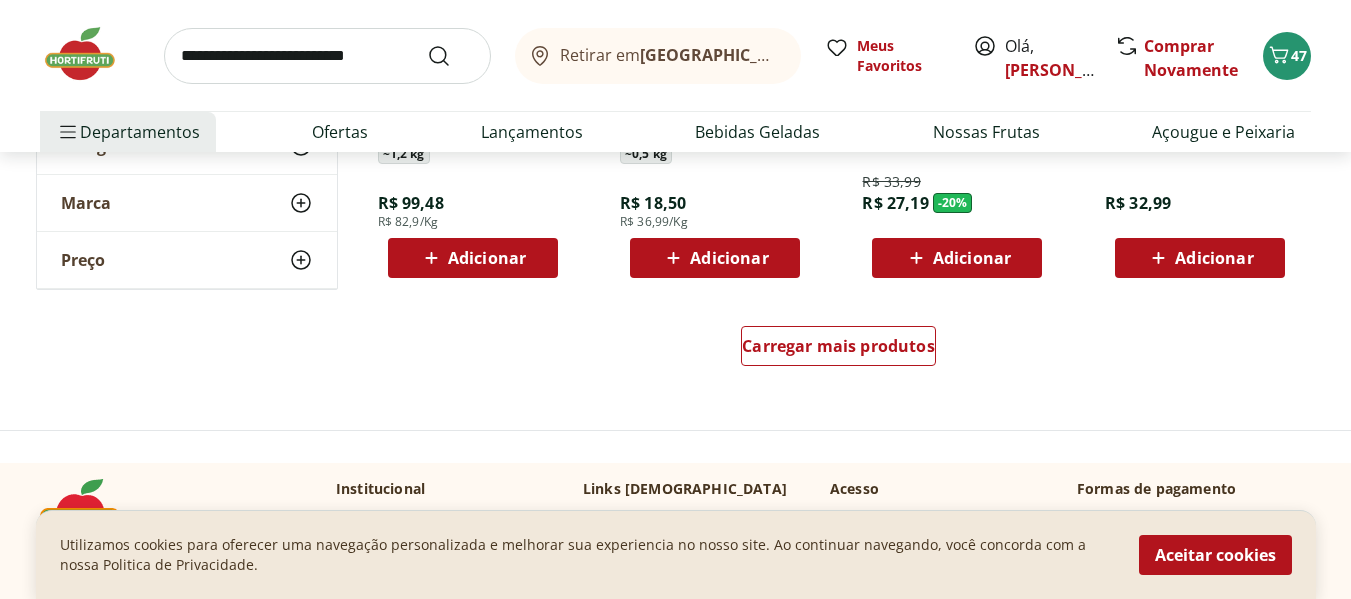 scroll, scrollTop: 1300, scrollLeft: 0, axis: vertical 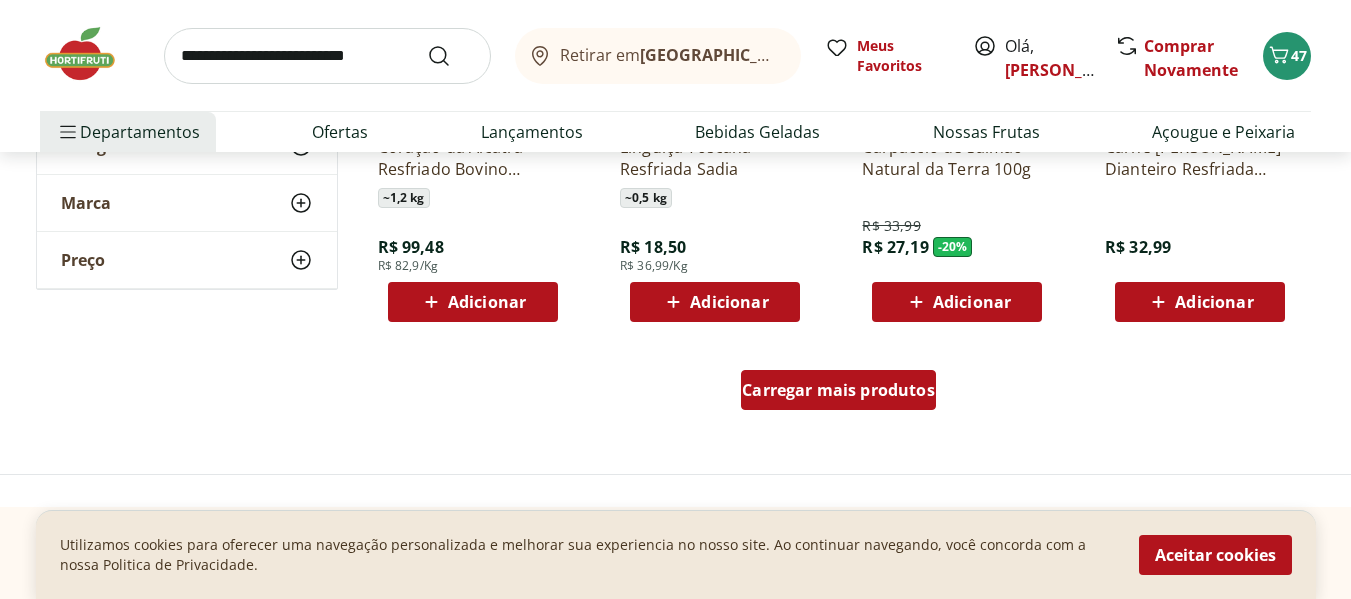 click on "Carregar mais produtos" at bounding box center [838, 390] 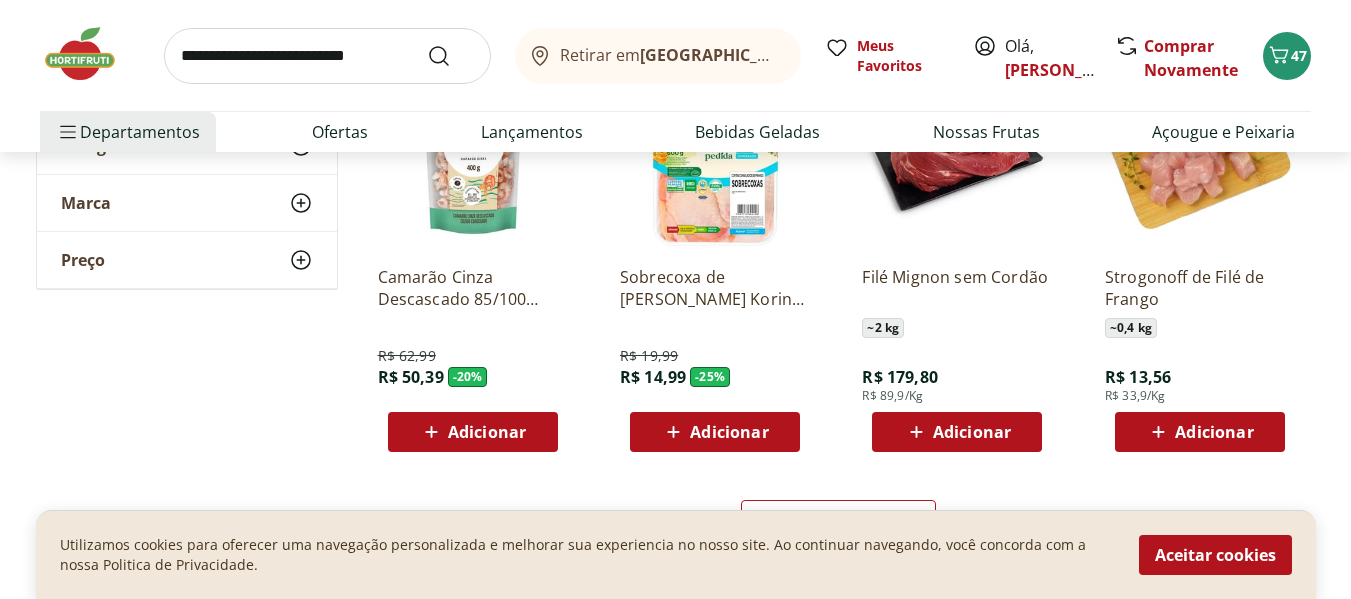 scroll, scrollTop: 2600, scrollLeft: 0, axis: vertical 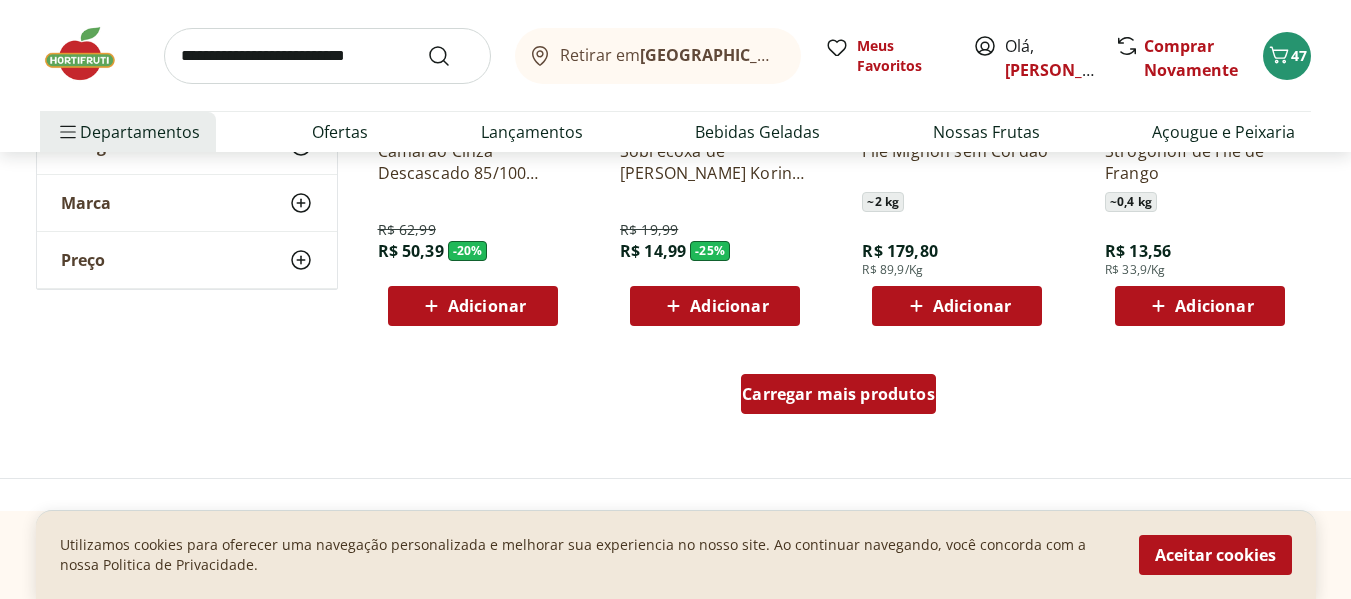 click on "Carregar mais produtos" at bounding box center (838, 394) 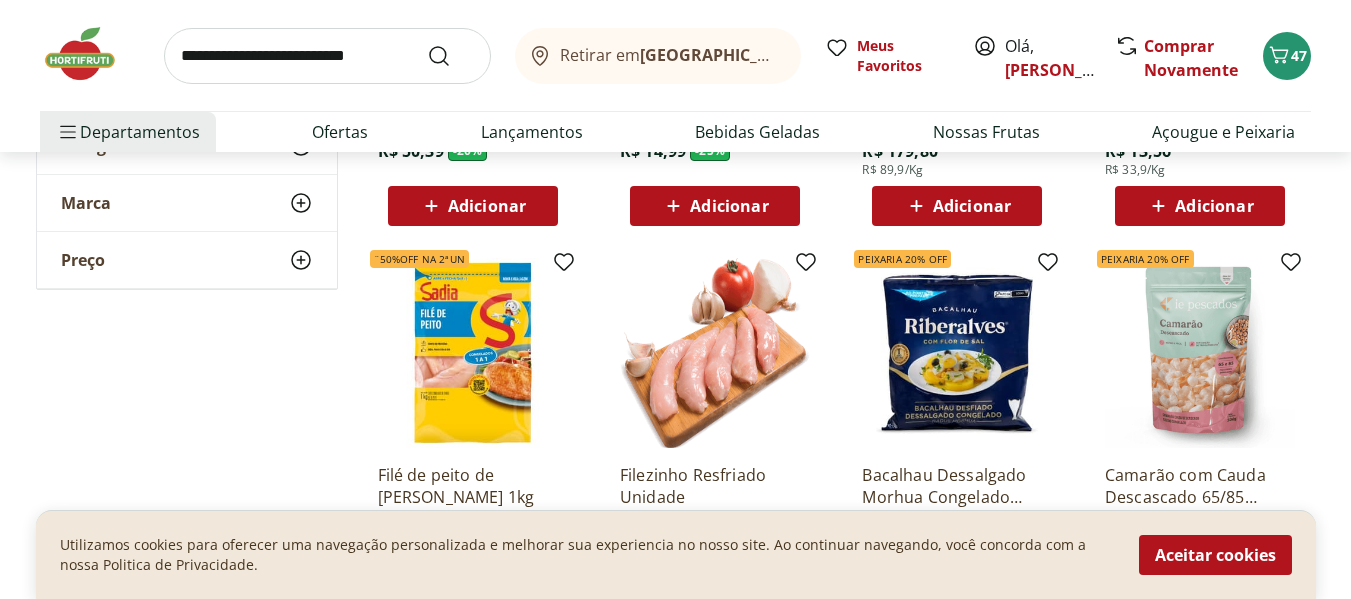 scroll, scrollTop: 2800, scrollLeft: 0, axis: vertical 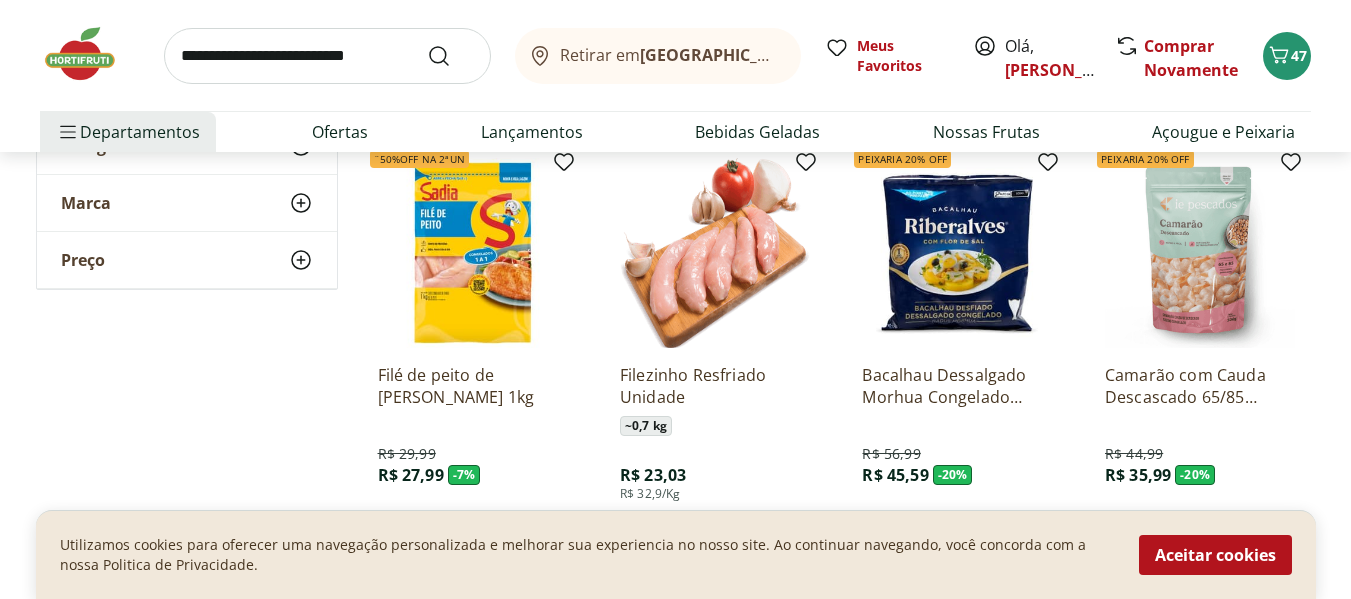 click on "Bacalhau Dessalgado Morhua Congelado Riberalves 400G" at bounding box center [957, 386] 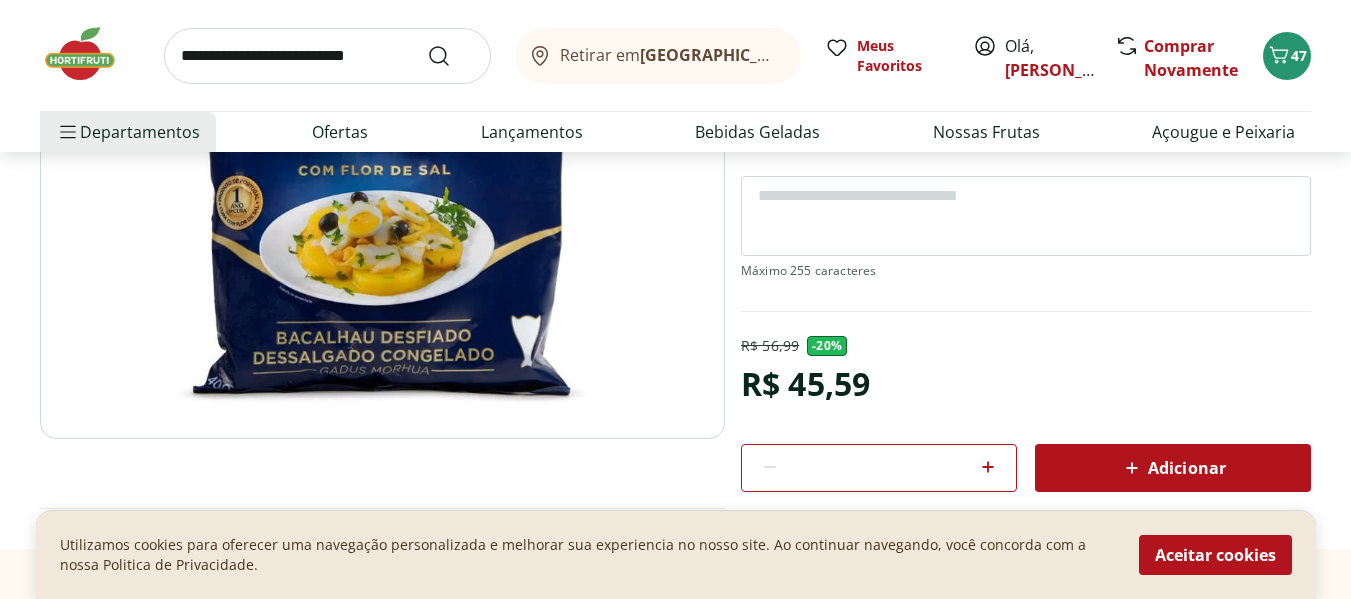 scroll, scrollTop: 300, scrollLeft: 0, axis: vertical 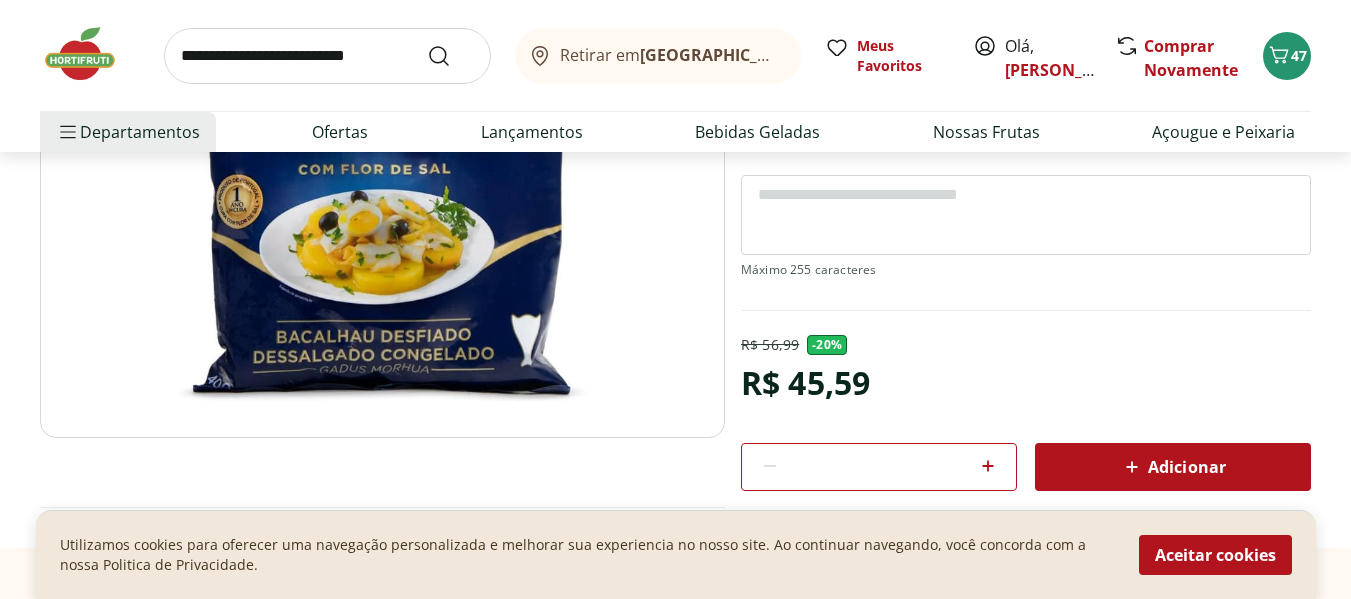 click on "Adicionar" at bounding box center [1173, 467] 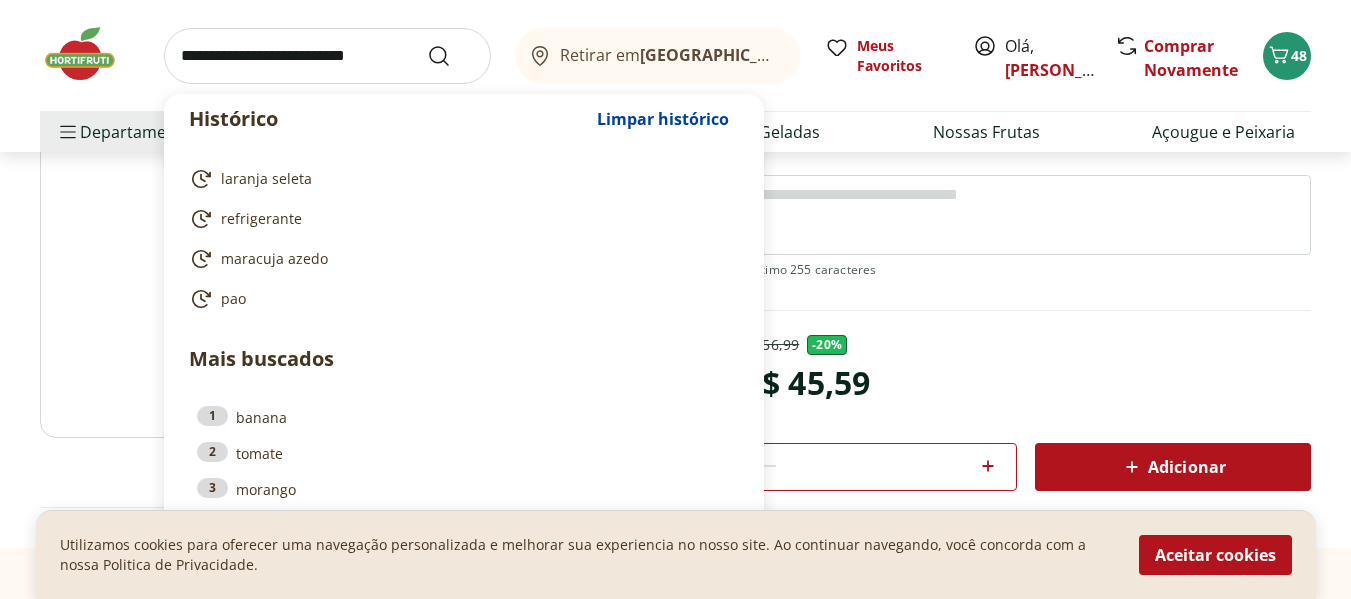 click at bounding box center [327, 56] 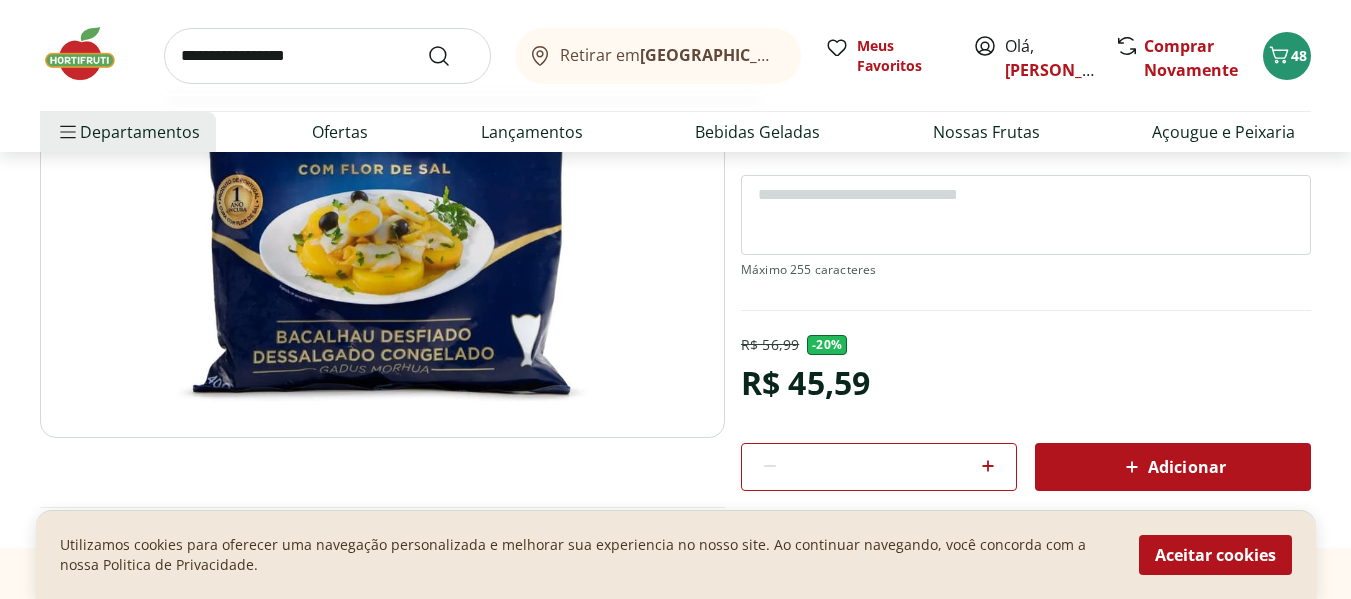 type on "**********" 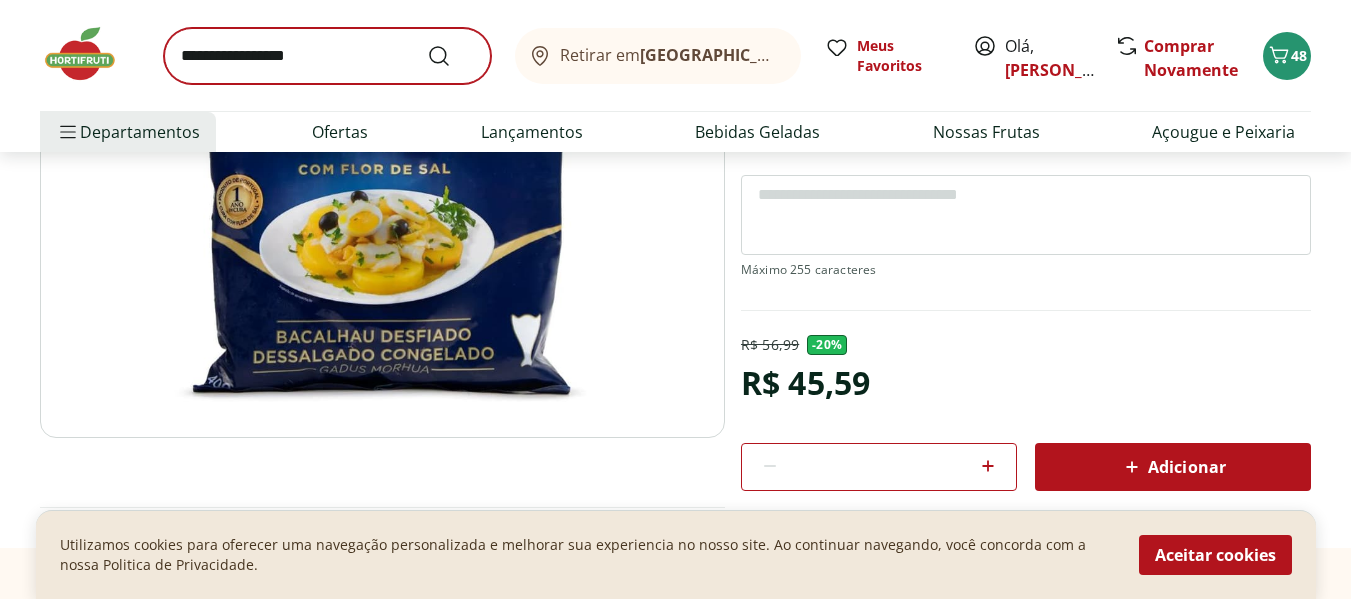 scroll, scrollTop: 0, scrollLeft: 0, axis: both 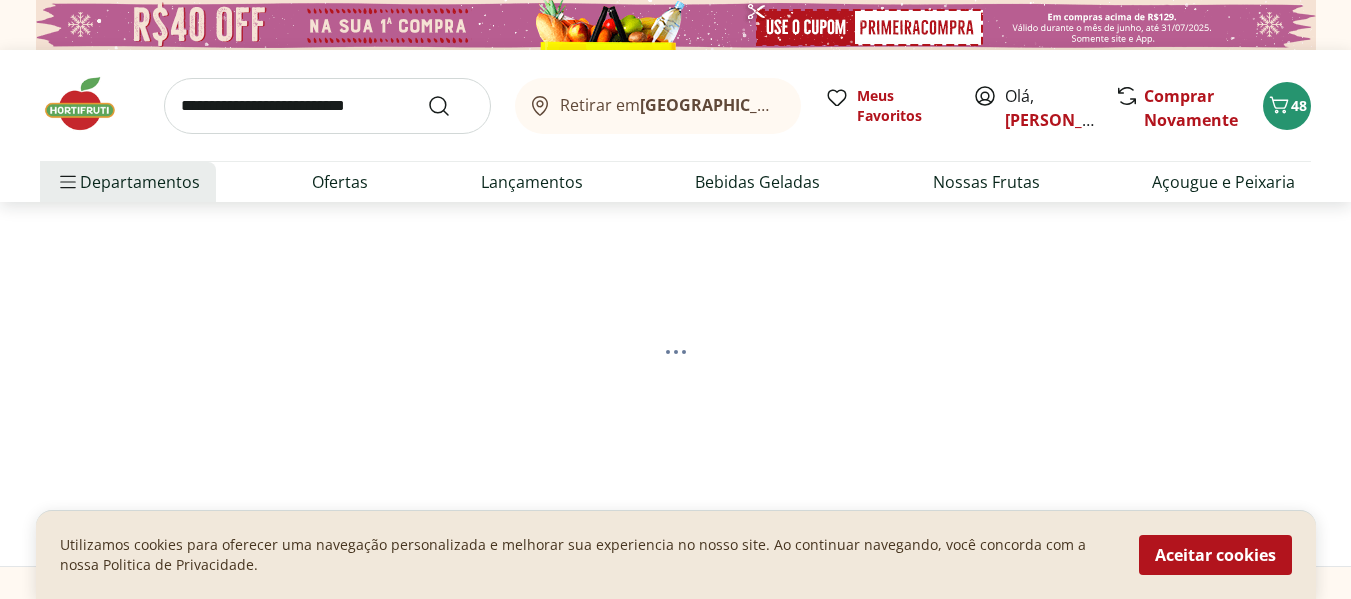 select on "**********" 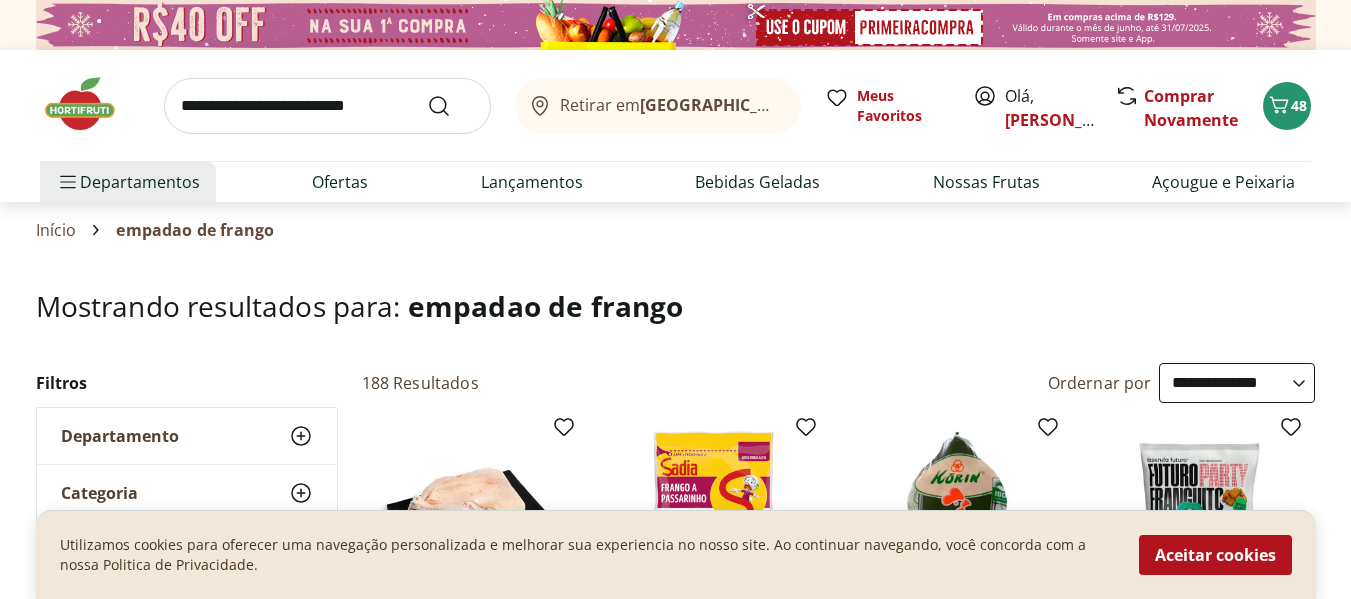 select on "**********" 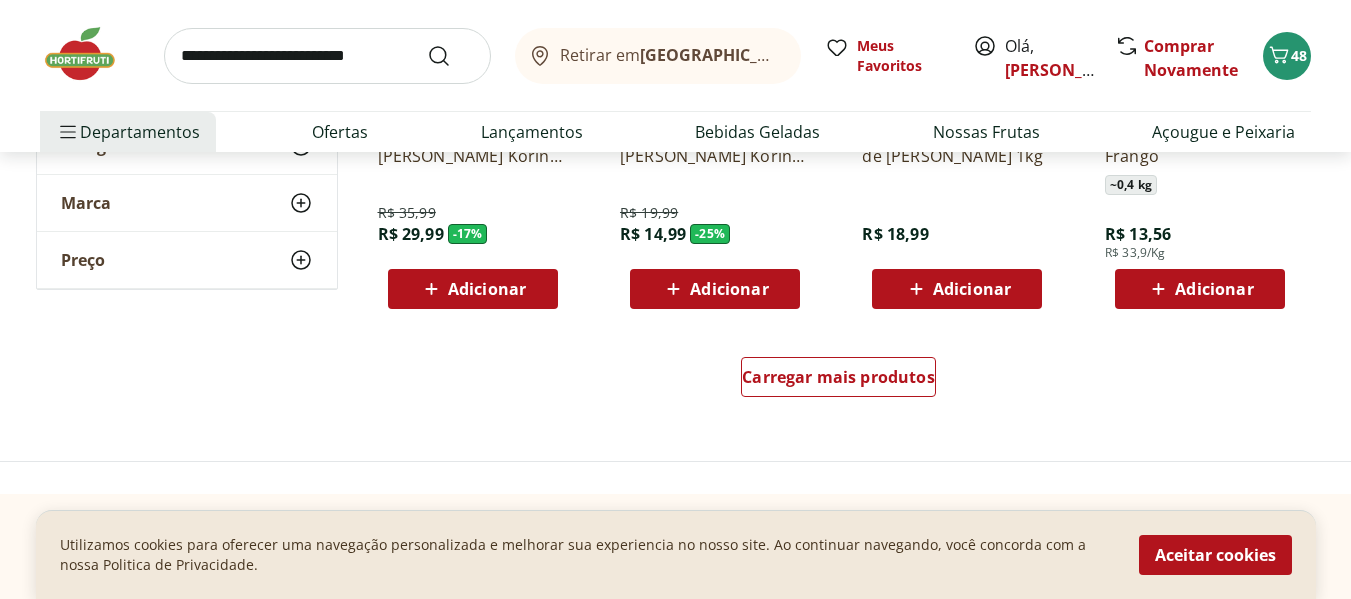 scroll, scrollTop: 1400, scrollLeft: 0, axis: vertical 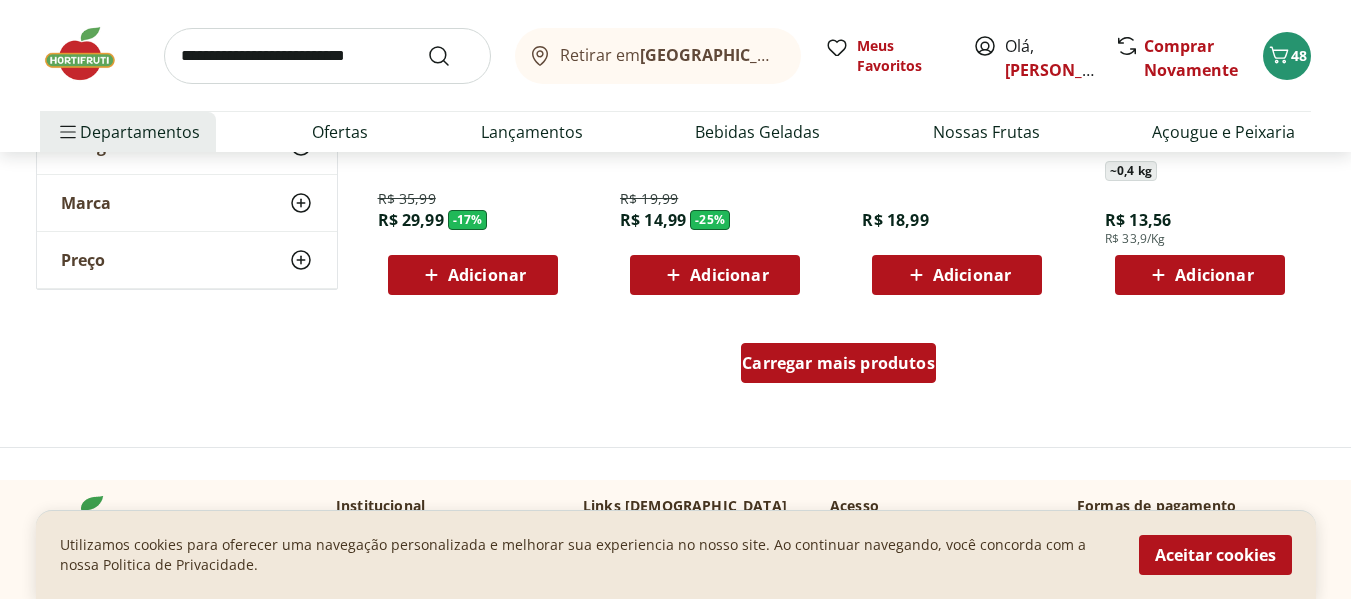 click on "Carregar mais produtos" at bounding box center (838, 363) 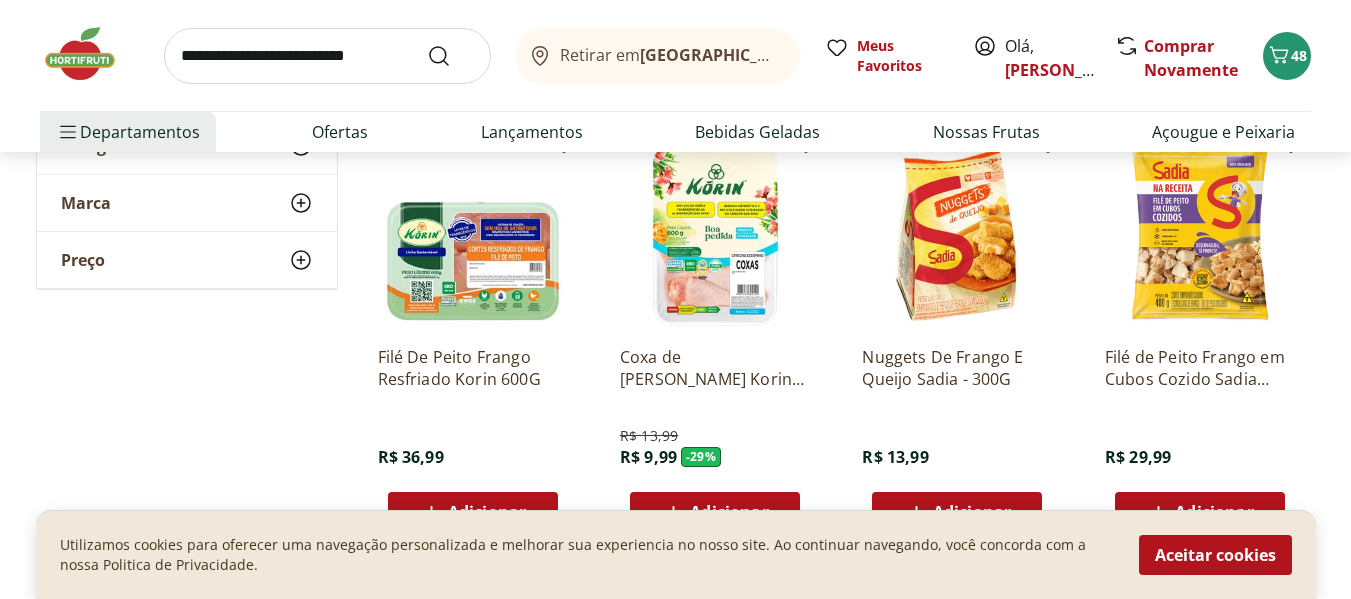 scroll, scrollTop: 2600, scrollLeft: 0, axis: vertical 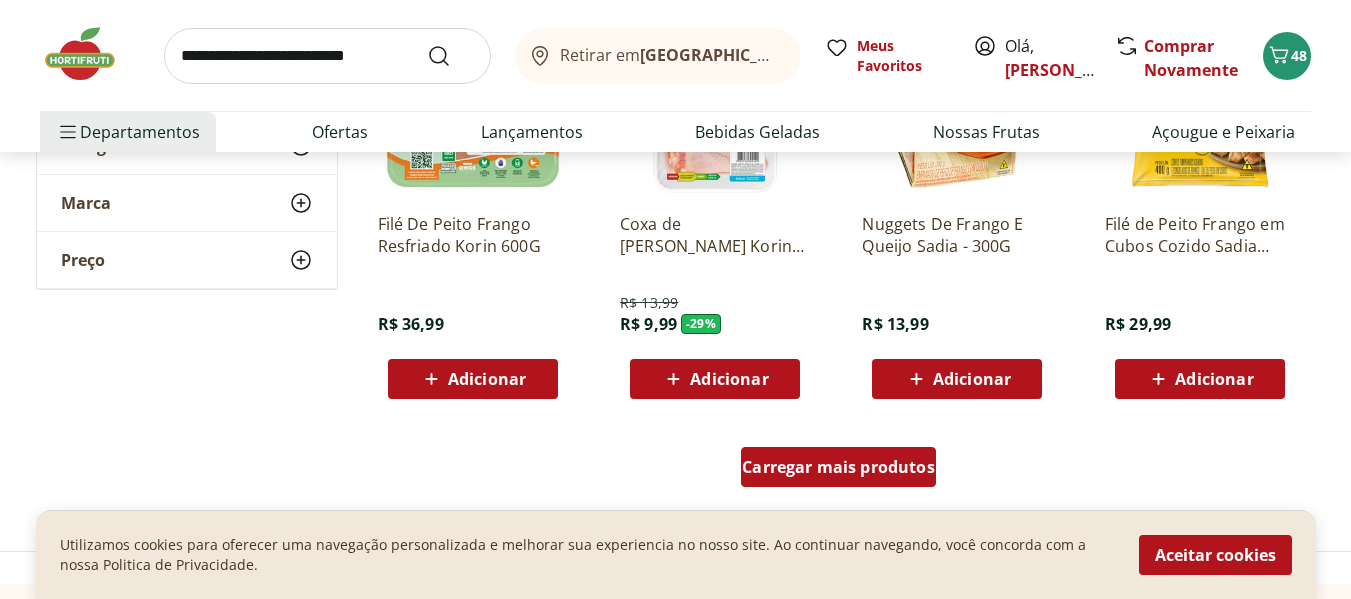 click on "Carregar mais produtos" at bounding box center (838, 467) 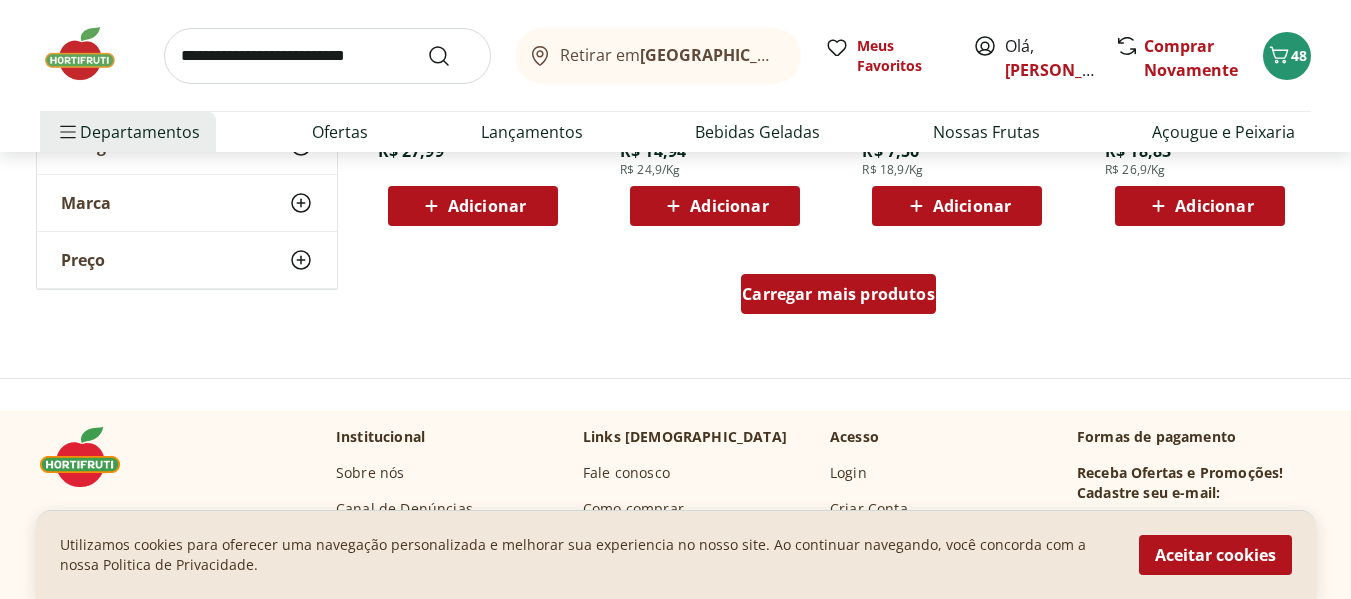 scroll, scrollTop: 4100, scrollLeft: 0, axis: vertical 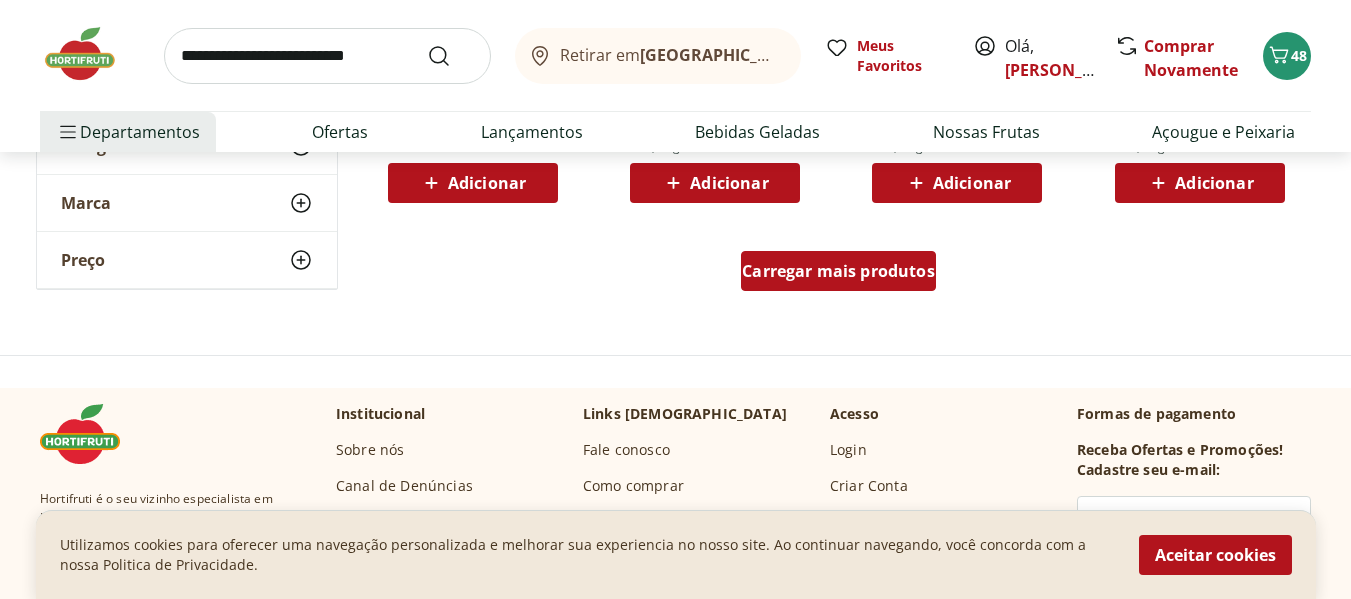 click on "Carregar mais produtos" at bounding box center [838, 271] 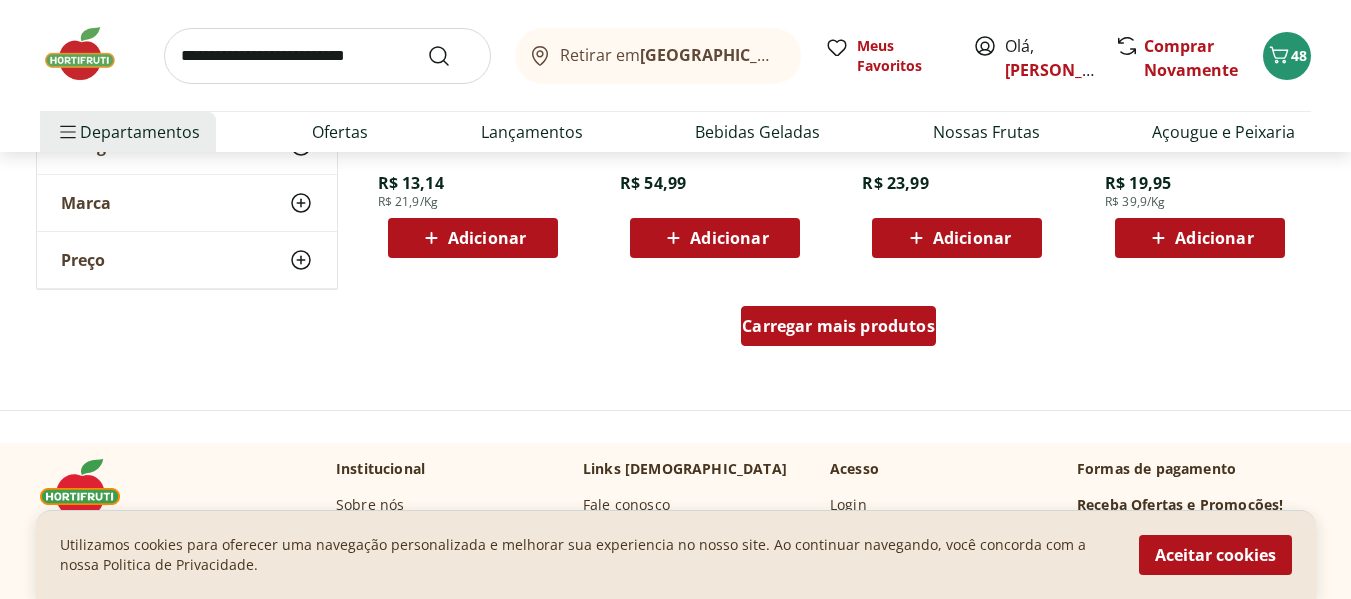 scroll, scrollTop: 5400, scrollLeft: 0, axis: vertical 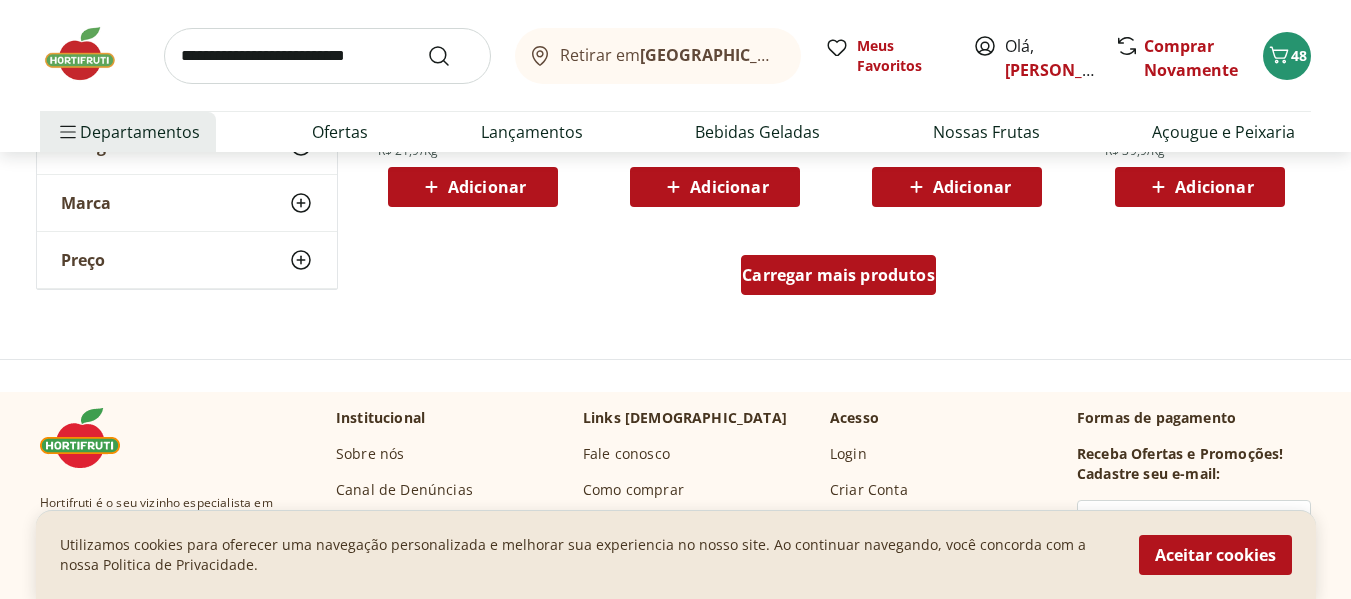 click on "Carregar mais produtos" at bounding box center (838, 275) 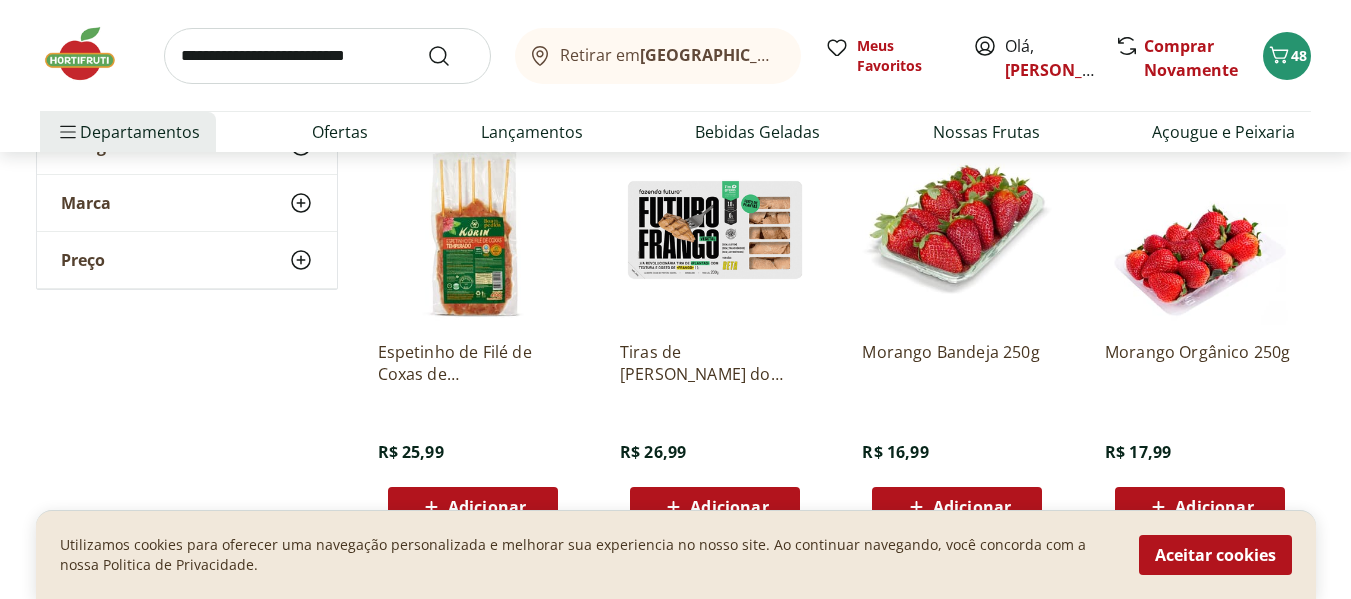 scroll, scrollTop: 6500, scrollLeft: 0, axis: vertical 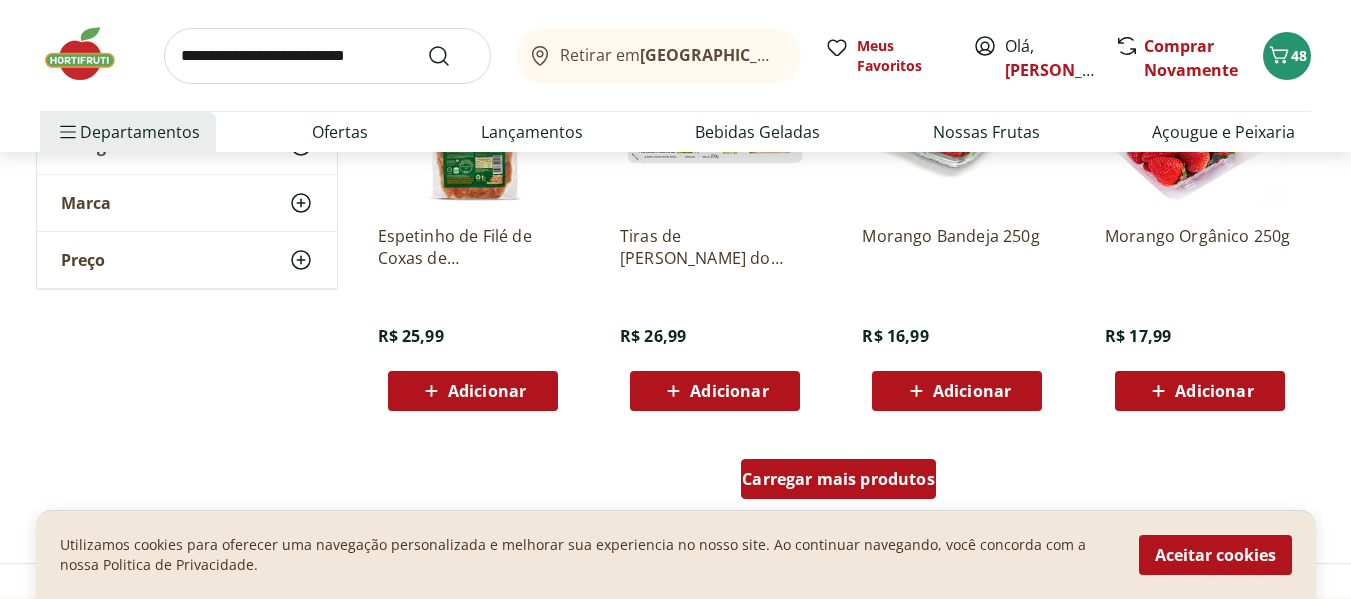 click on "Carregar mais produtos" at bounding box center [838, 479] 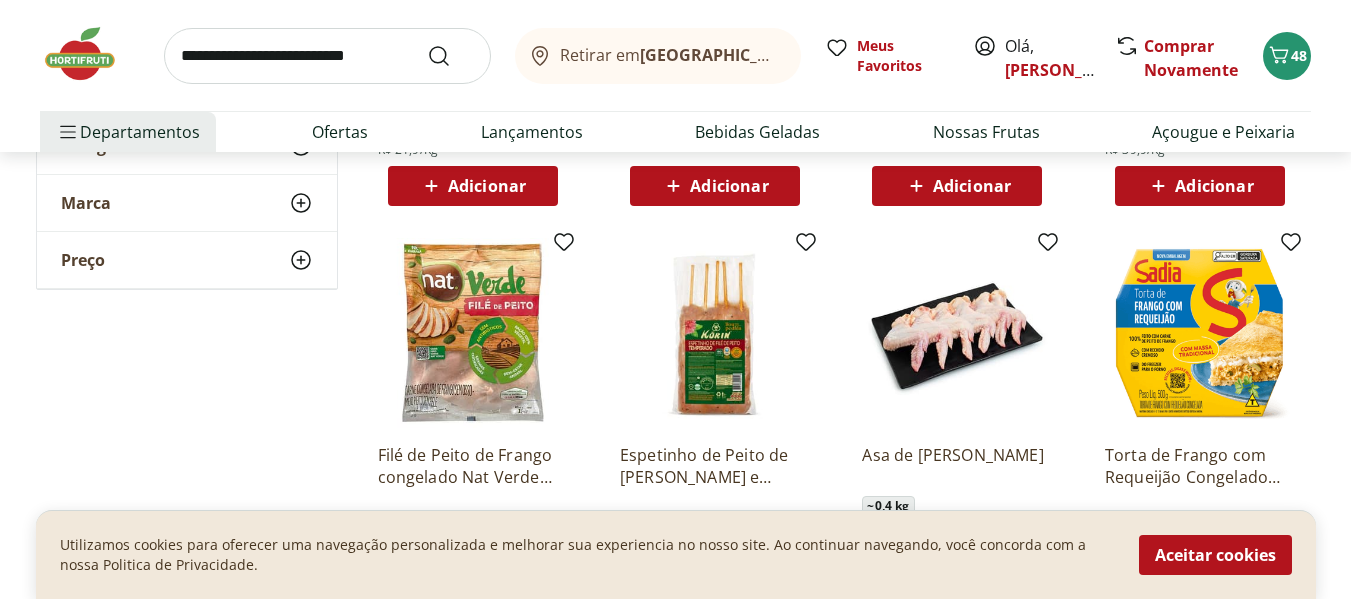 scroll, scrollTop: 5400, scrollLeft: 0, axis: vertical 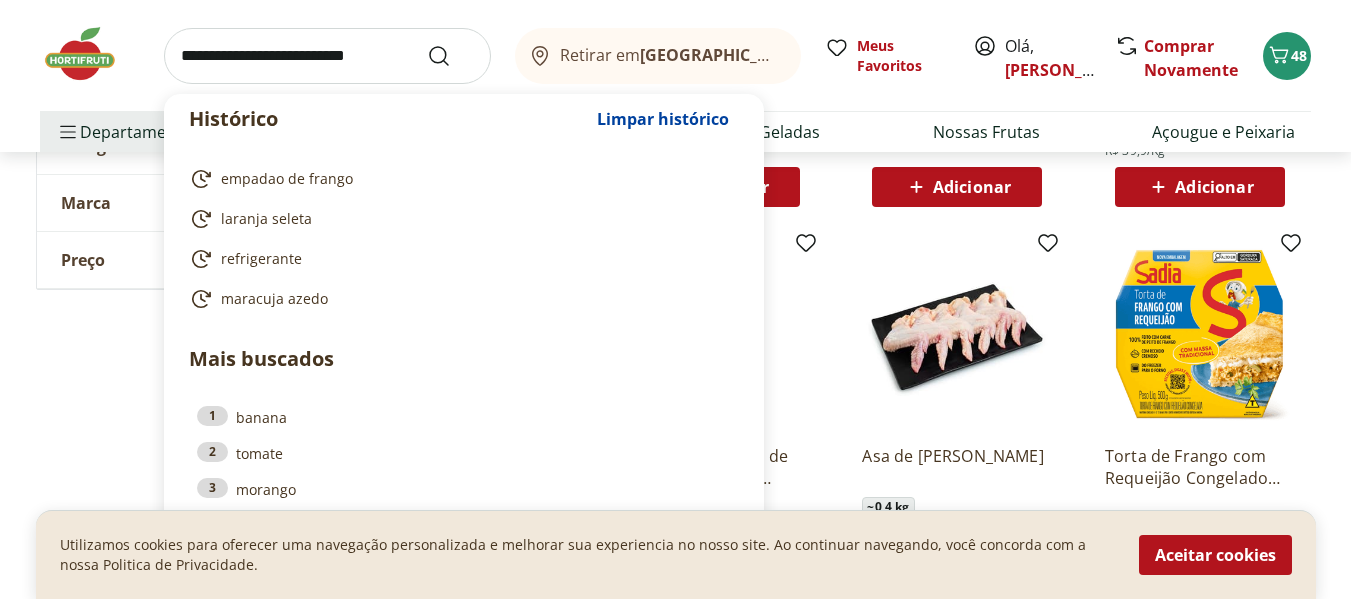 click at bounding box center (327, 56) 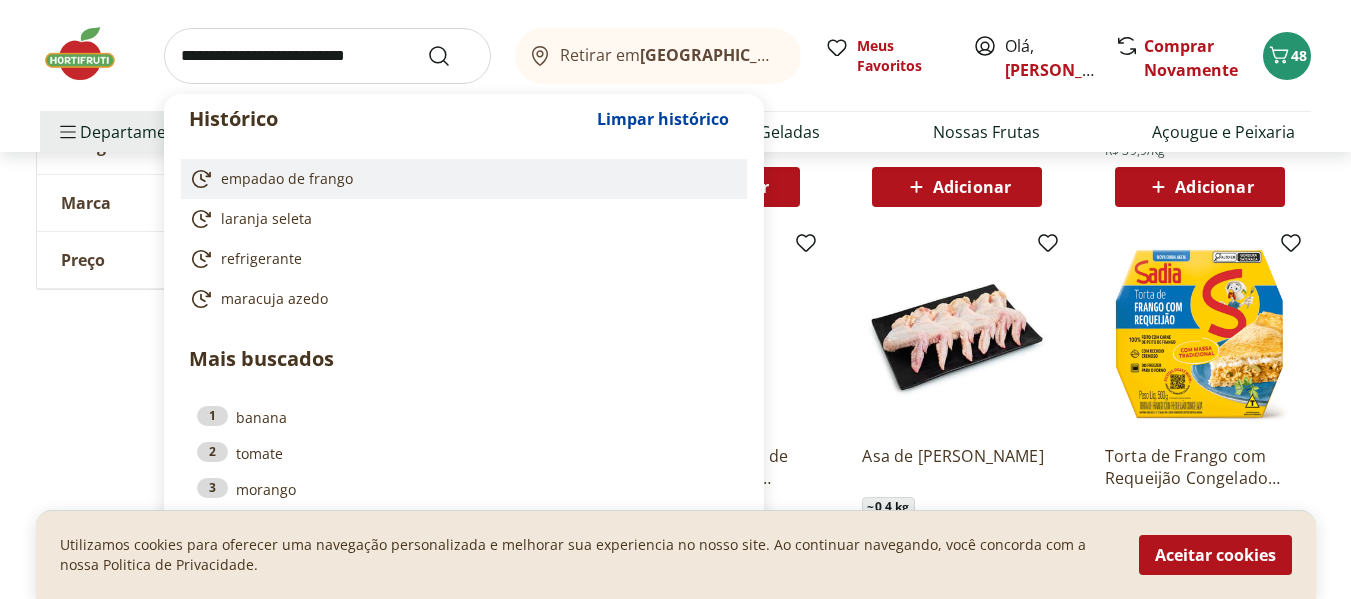 click on "empadao de frango" at bounding box center [287, 179] 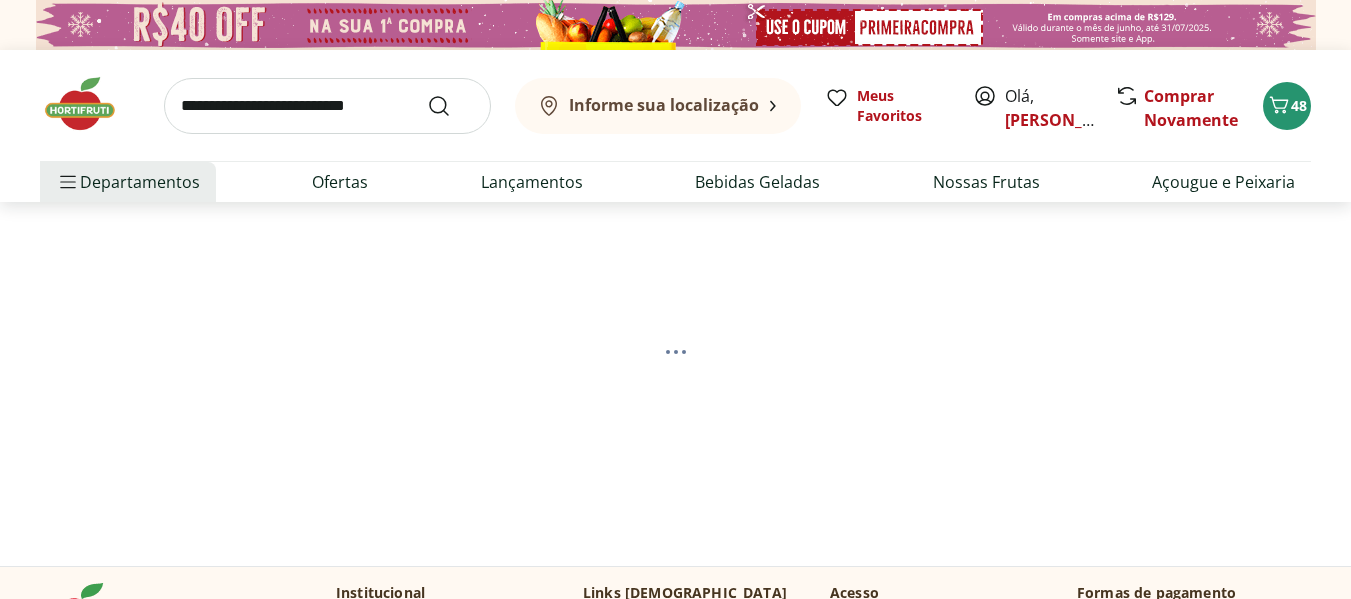 scroll, scrollTop: 0, scrollLeft: 0, axis: both 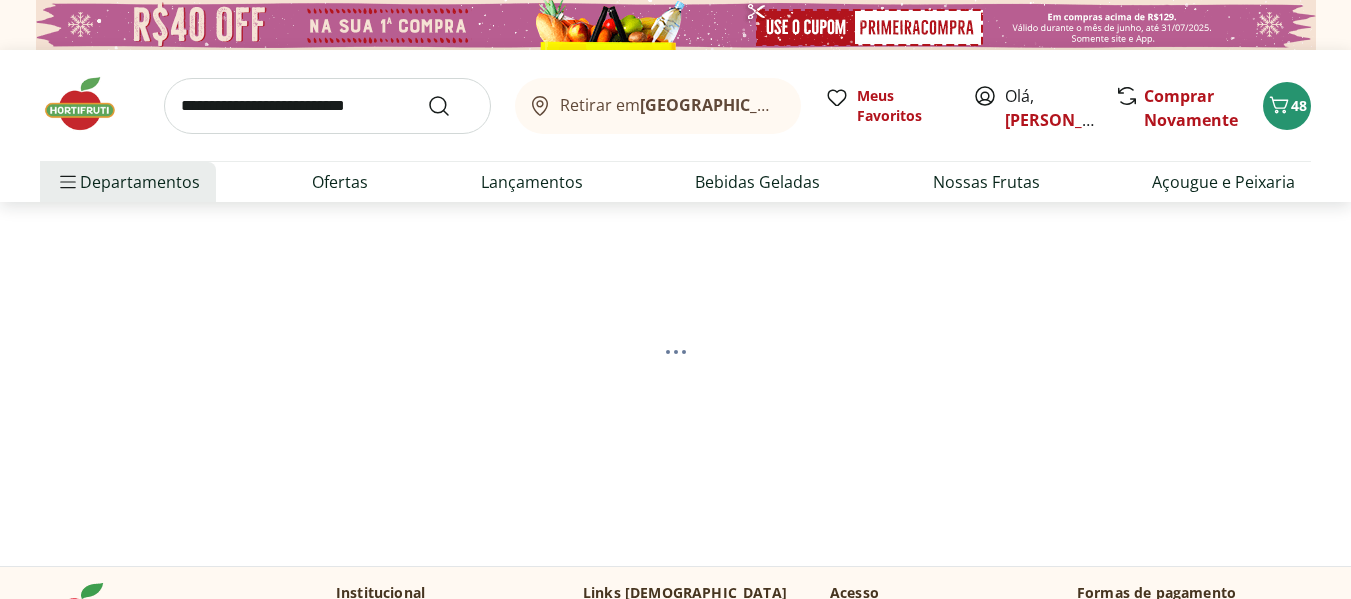 select on "**********" 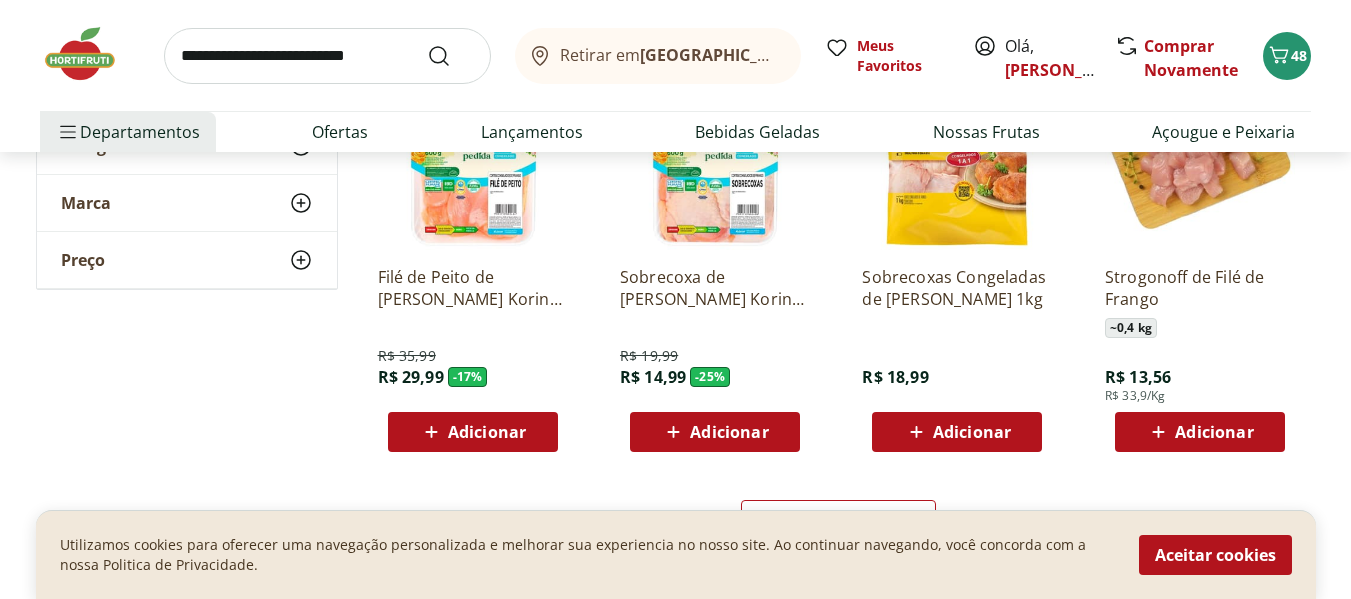 scroll, scrollTop: 1500, scrollLeft: 0, axis: vertical 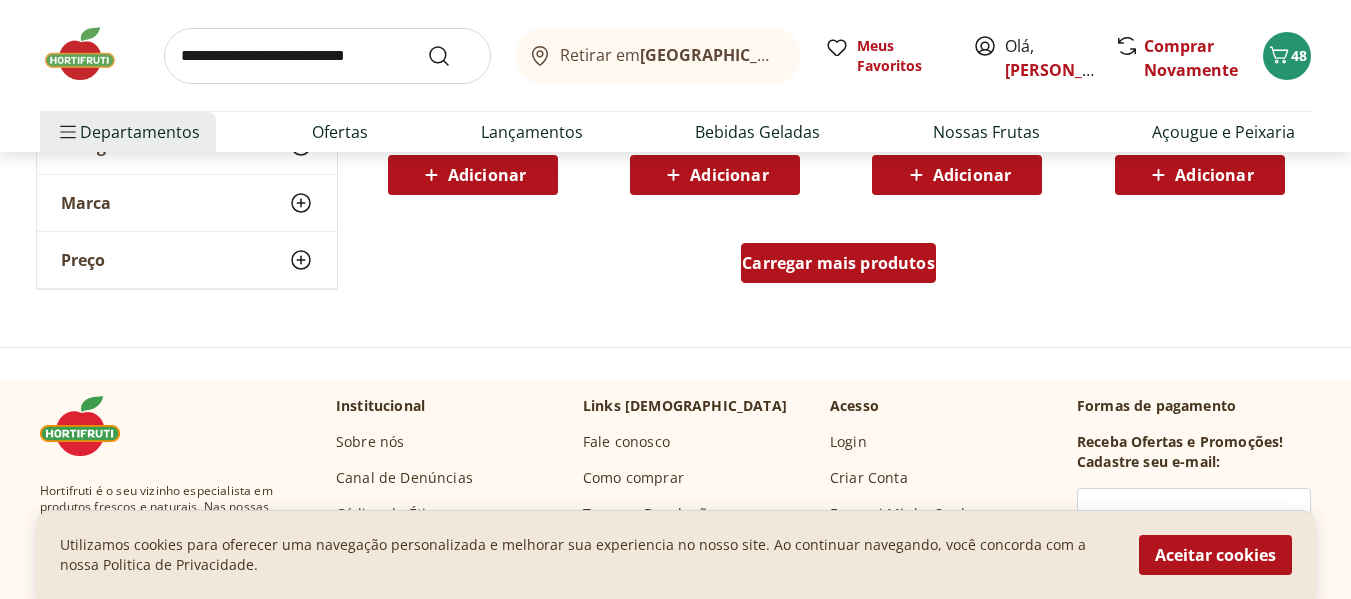click on "Carregar mais produtos" at bounding box center [838, 263] 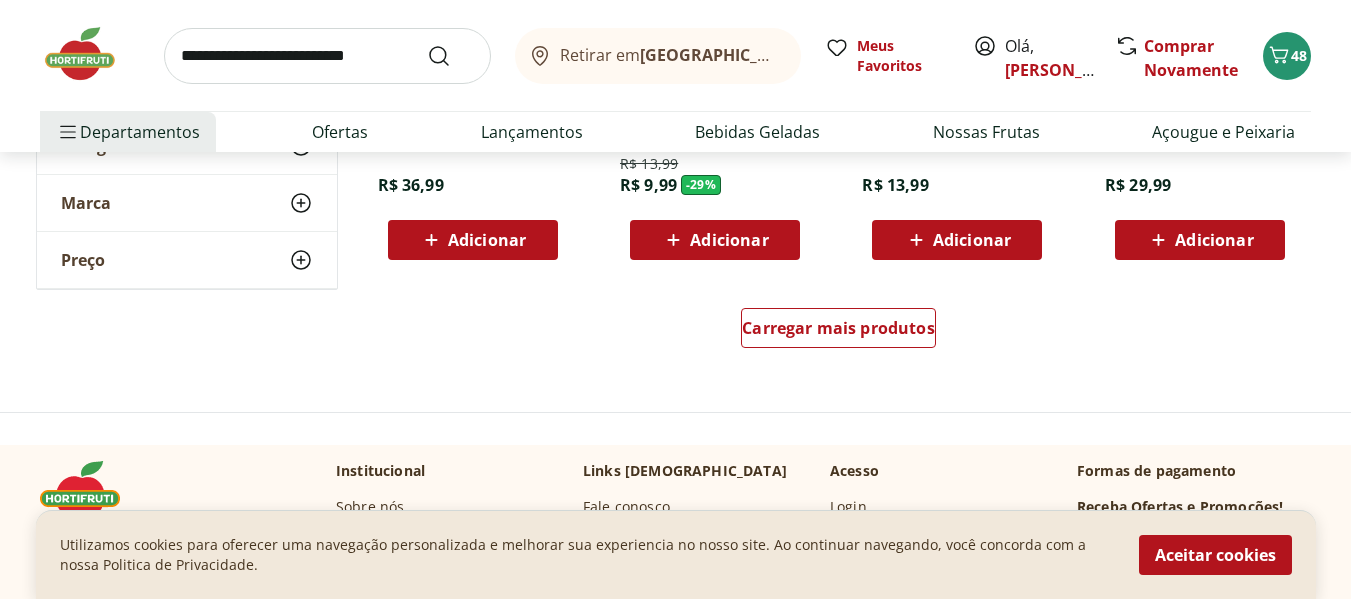 scroll, scrollTop: 2800, scrollLeft: 0, axis: vertical 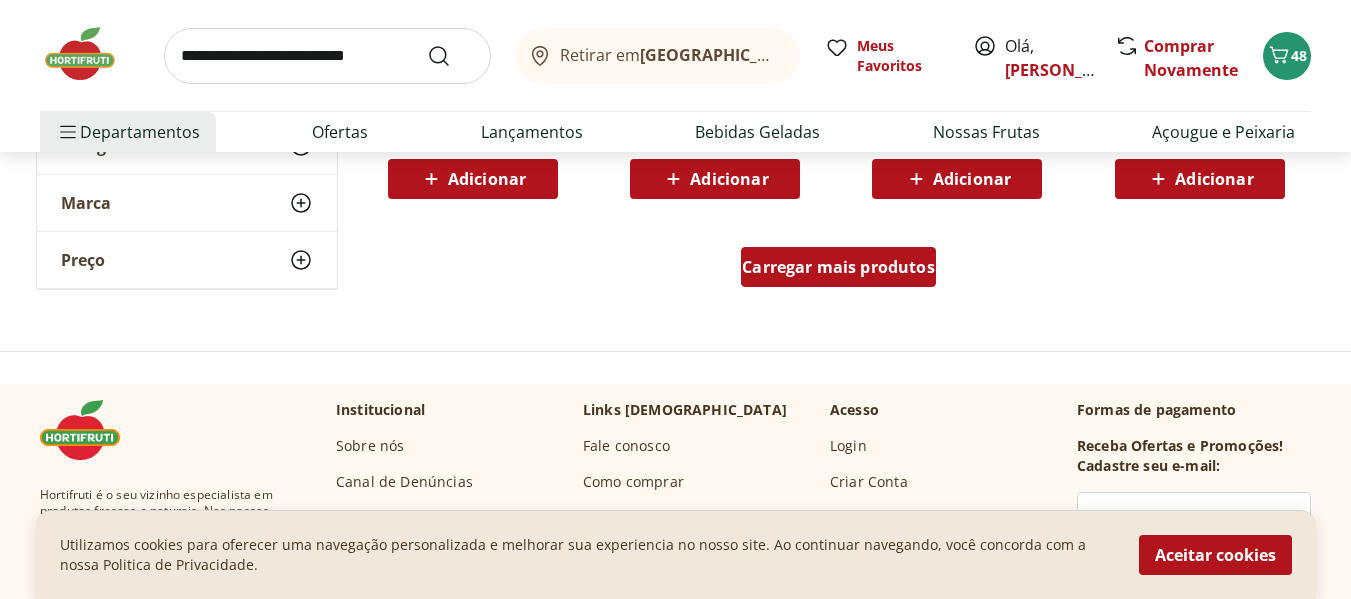 click on "Carregar mais produtos" at bounding box center (838, 267) 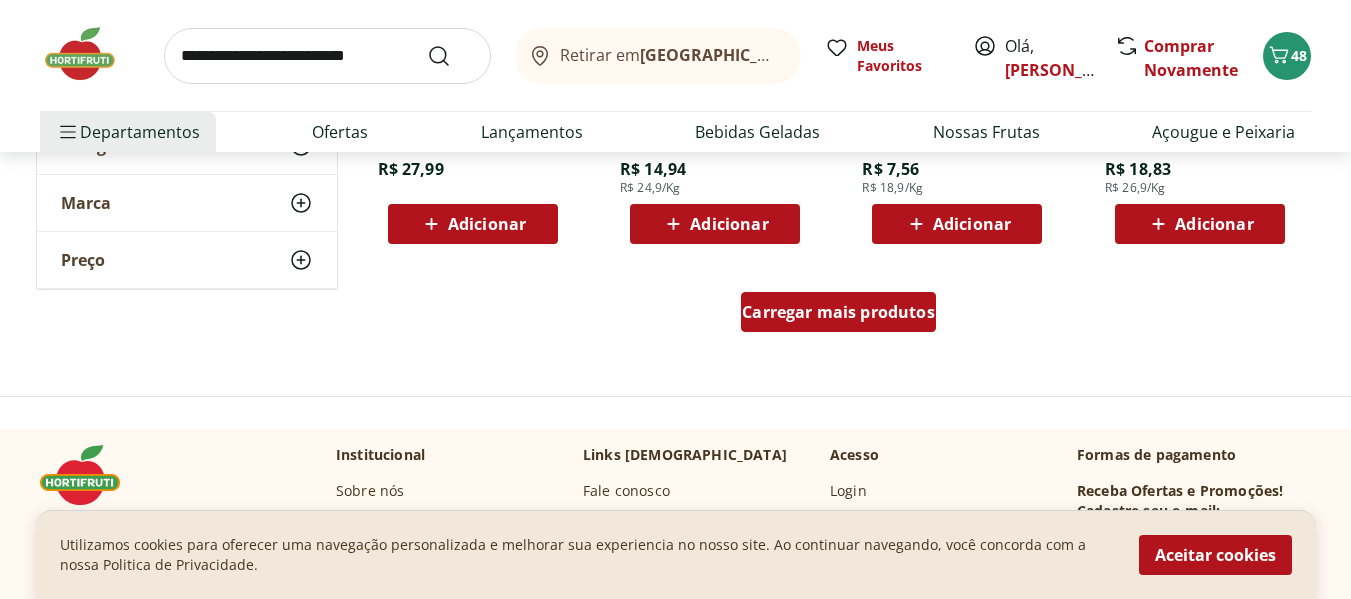 scroll, scrollTop: 4100, scrollLeft: 0, axis: vertical 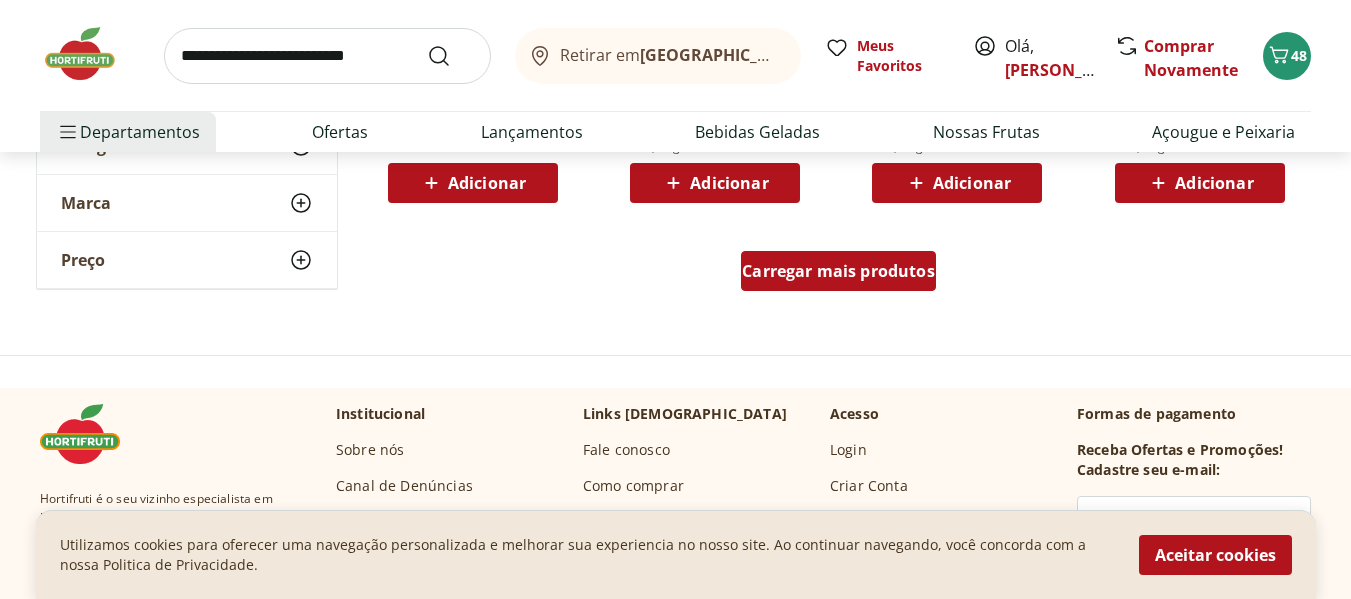 click on "Carregar mais produtos" at bounding box center [838, 271] 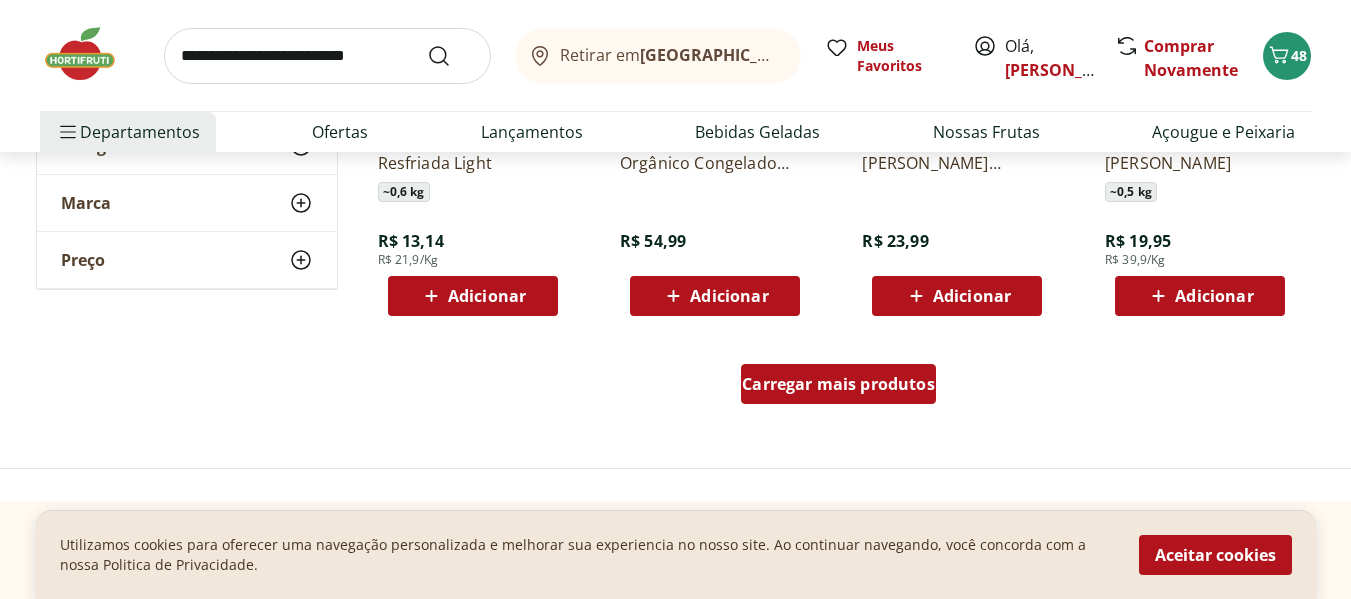 scroll, scrollTop: 5300, scrollLeft: 0, axis: vertical 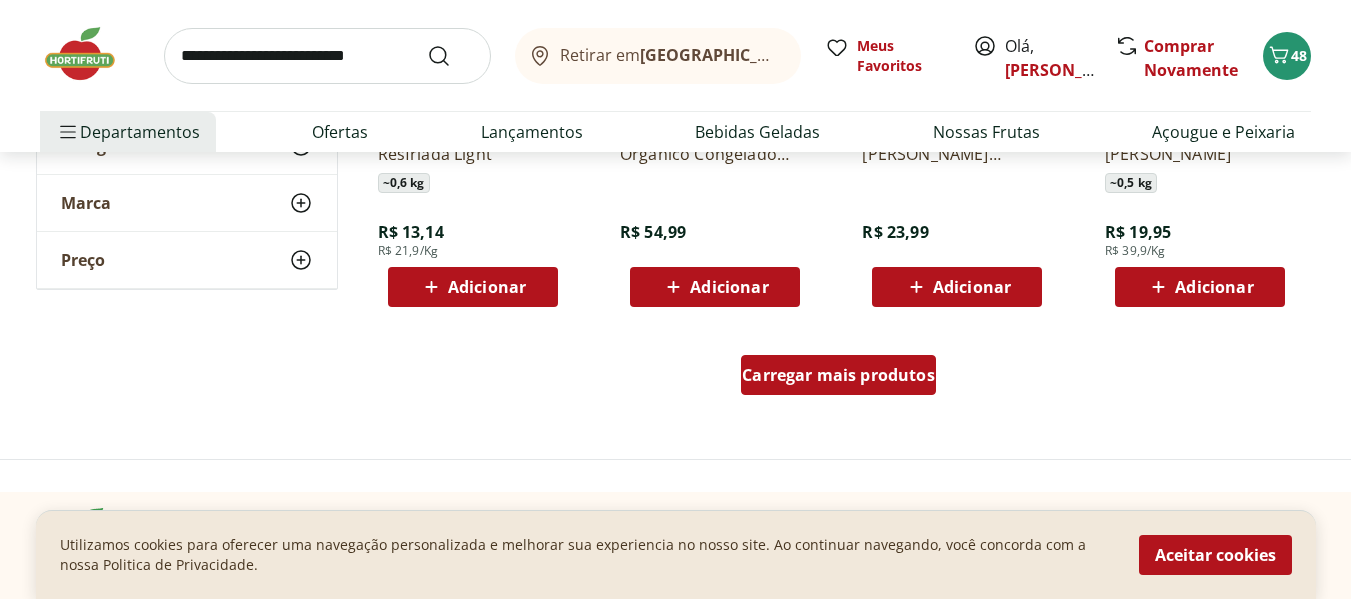 click on "Carregar mais produtos" at bounding box center [838, 375] 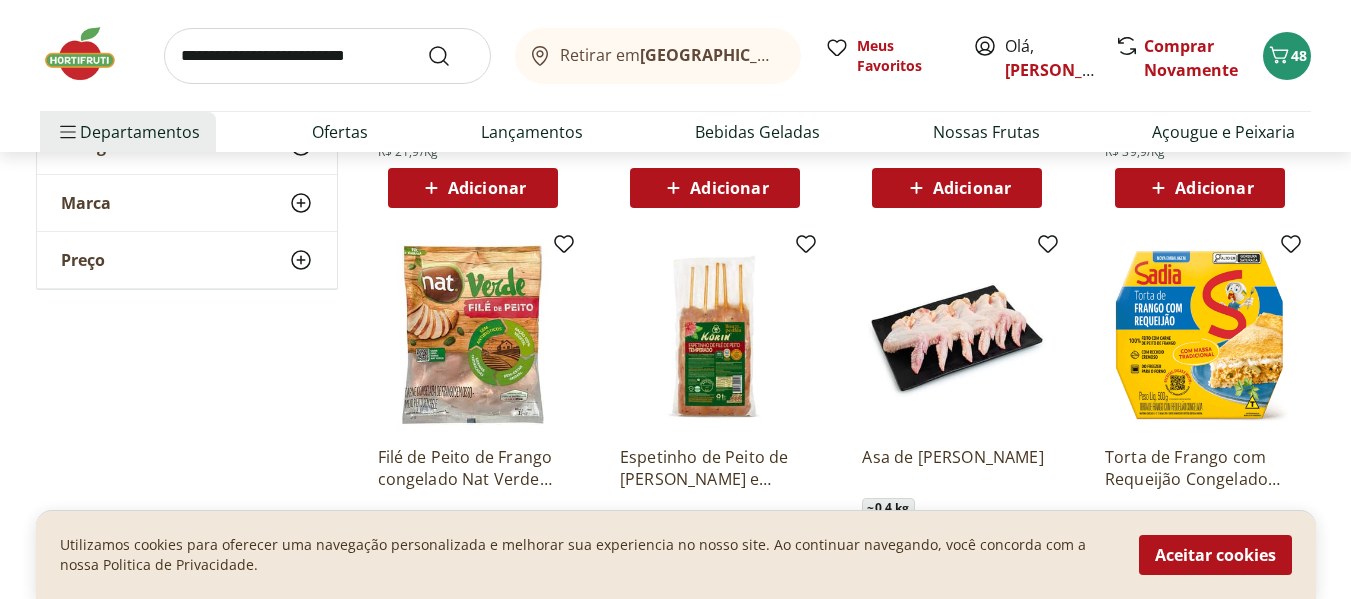 scroll, scrollTop: 5400, scrollLeft: 0, axis: vertical 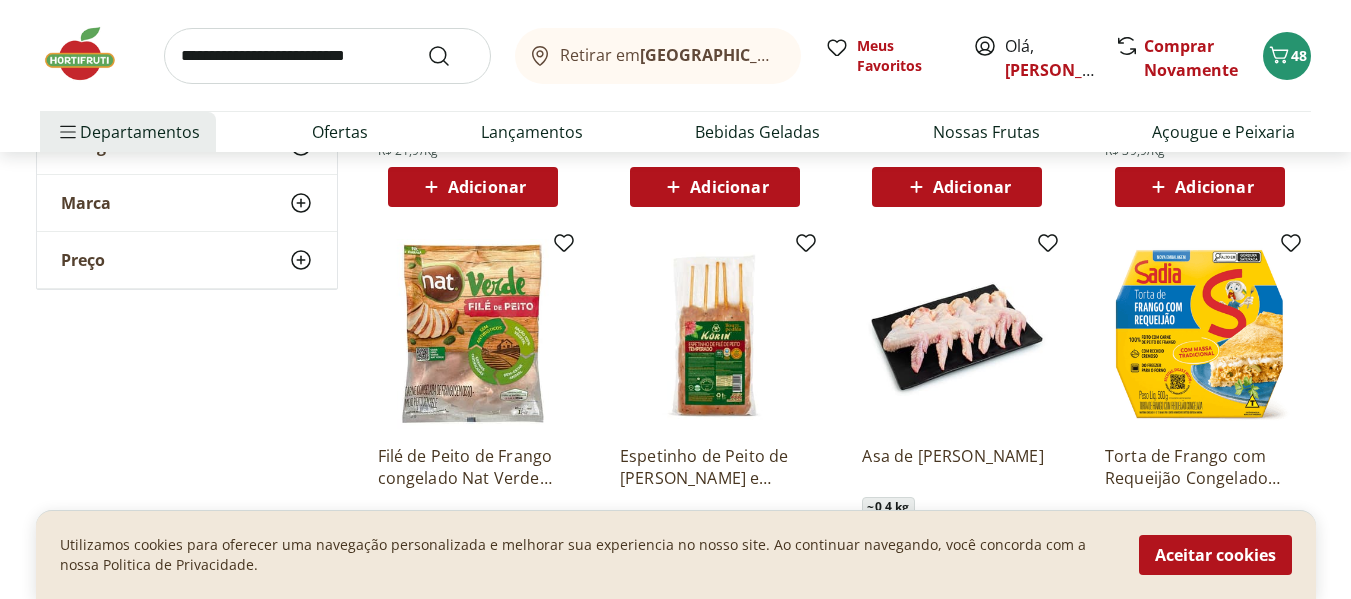 click at bounding box center (1200, 334) 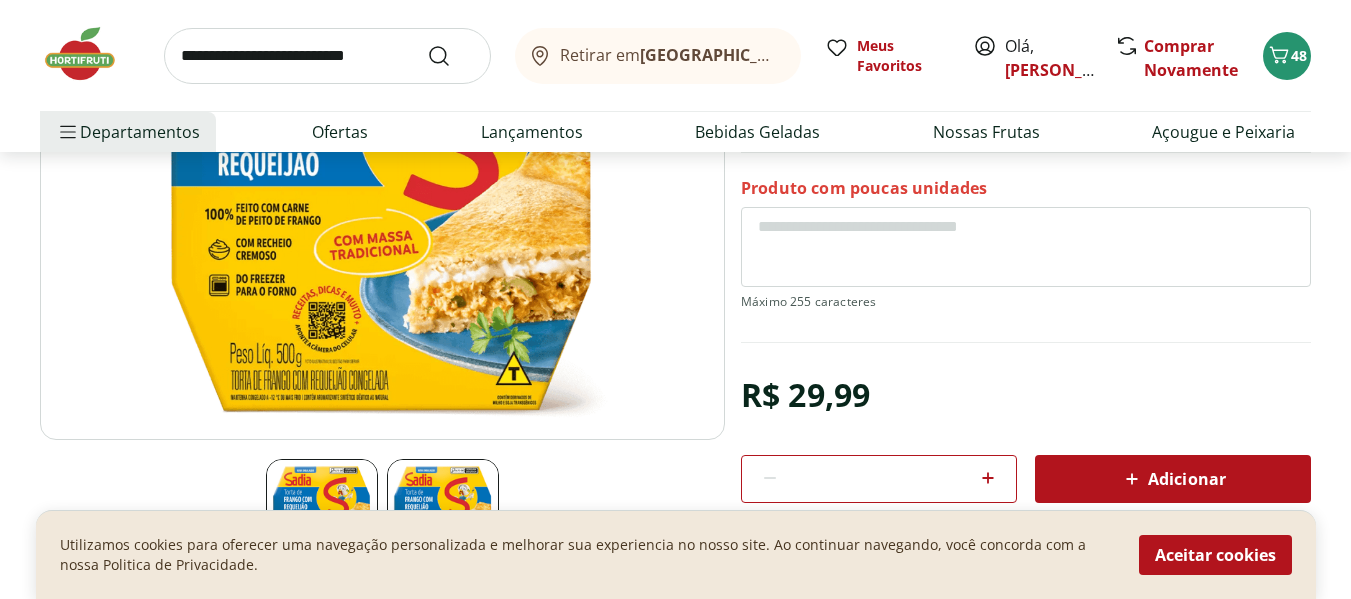 scroll, scrollTop: 400, scrollLeft: 0, axis: vertical 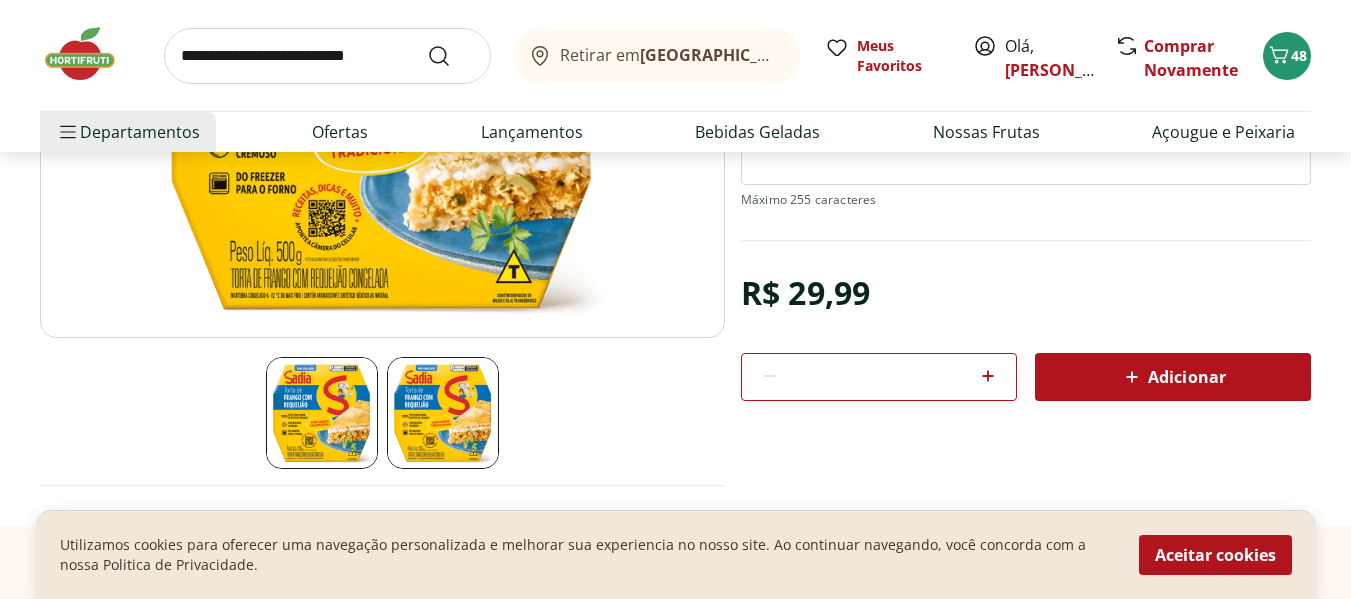 click on "Adicionar" at bounding box center [1173, 377] 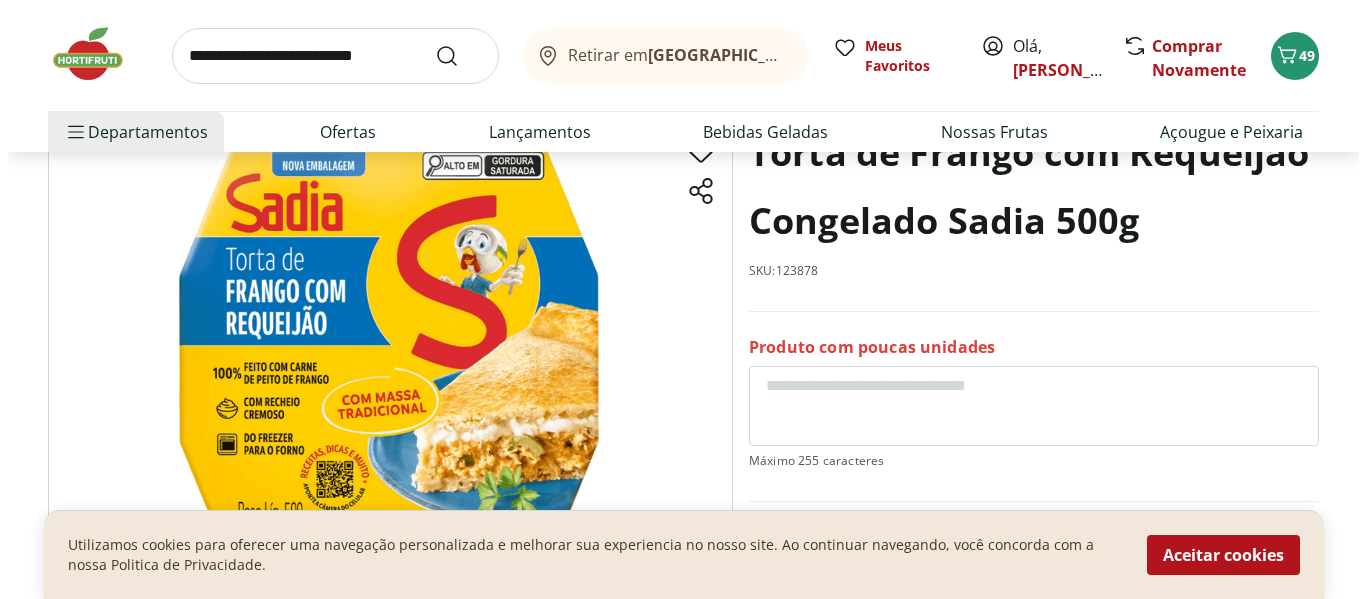 scroll, scrollTop: 87, scrollLeft: 0, axis: vertical 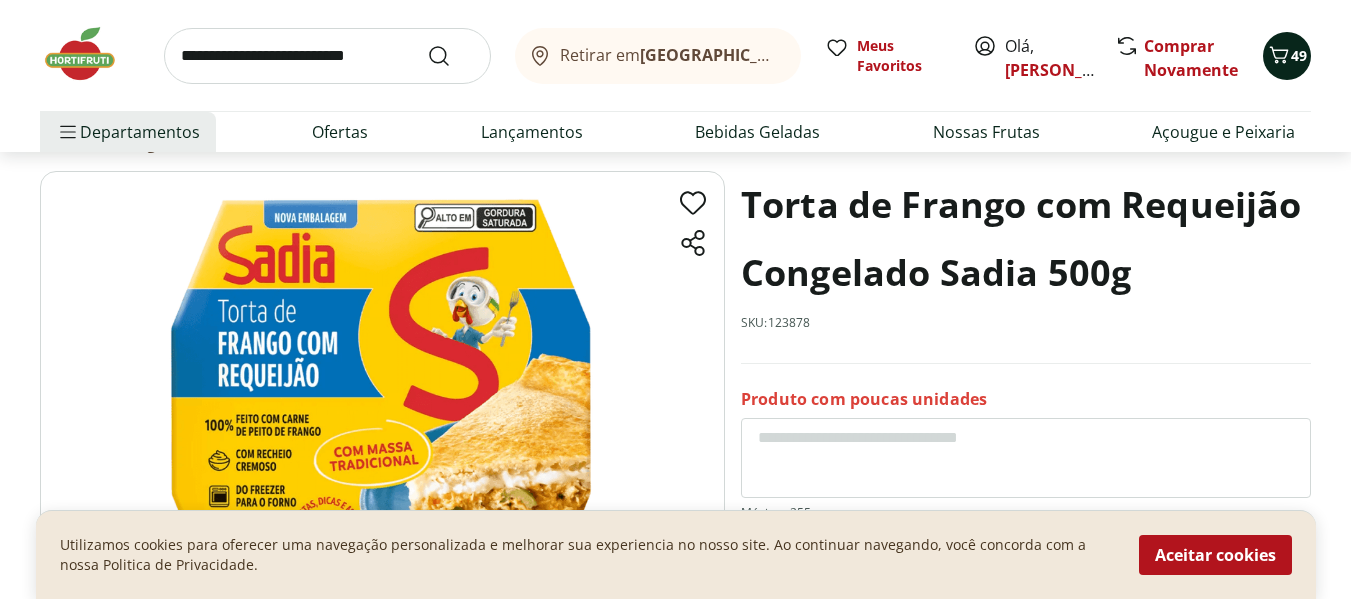click 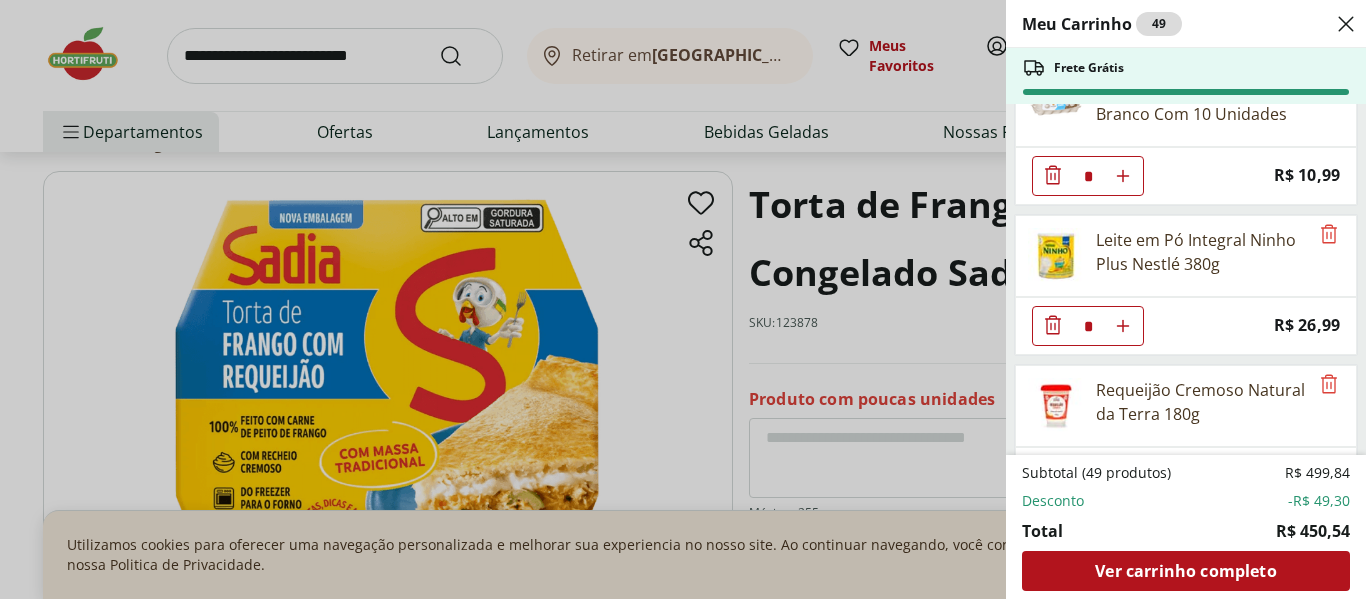 scroll, scrollTop: 1100, scrollLeft: 0, axis: vertical 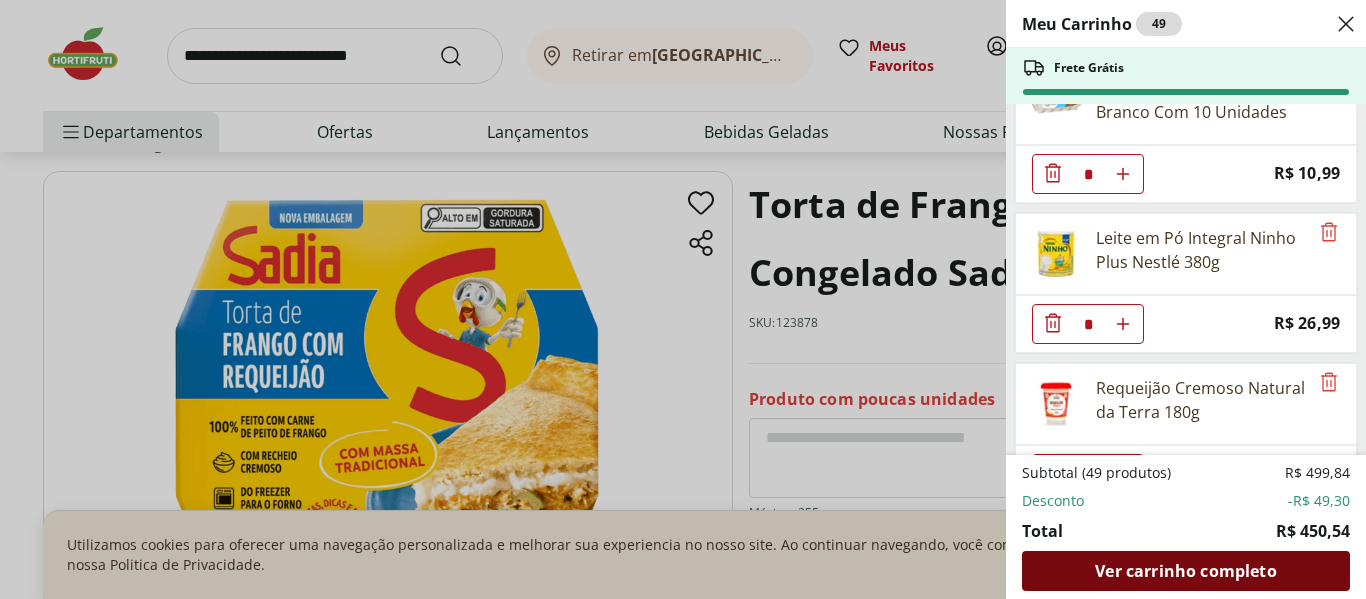 click on "Ver carrinho completo" at bounding box center (1185, 571) 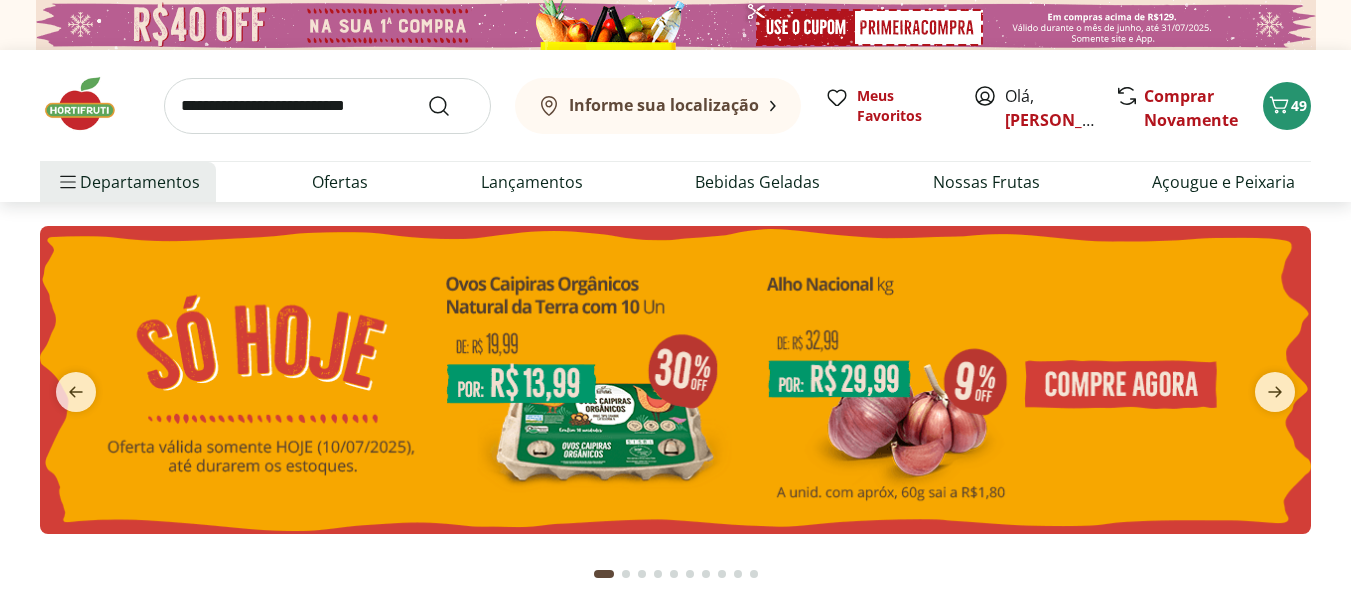 scroll, scrollTop: 0, scrollLeft: 0, axis: both 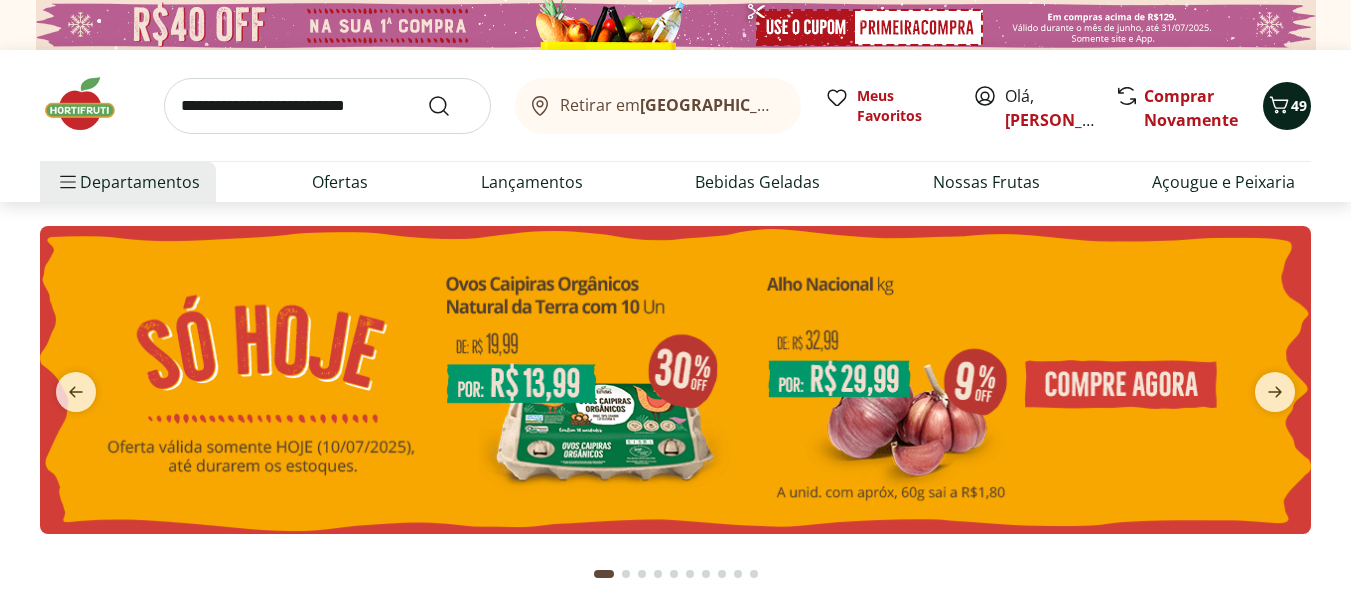 click on "49" at bounding box center [1299, 105] 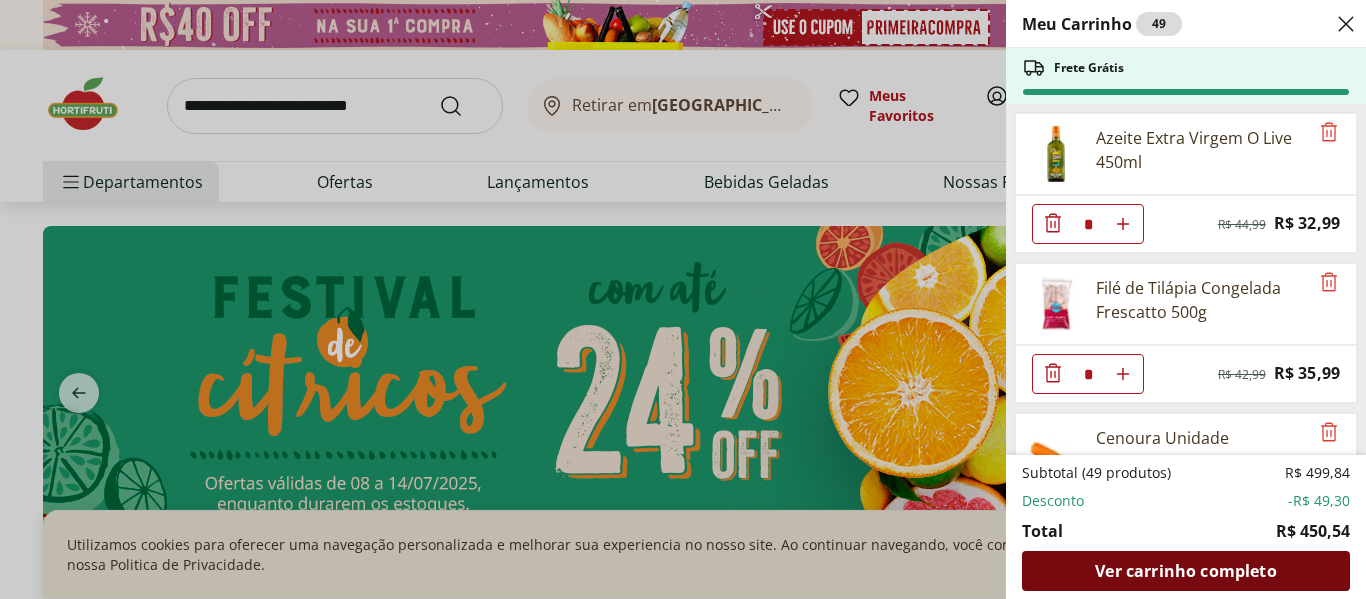 click on "Ver carrinho completo" at bounding box center [1185, 571] 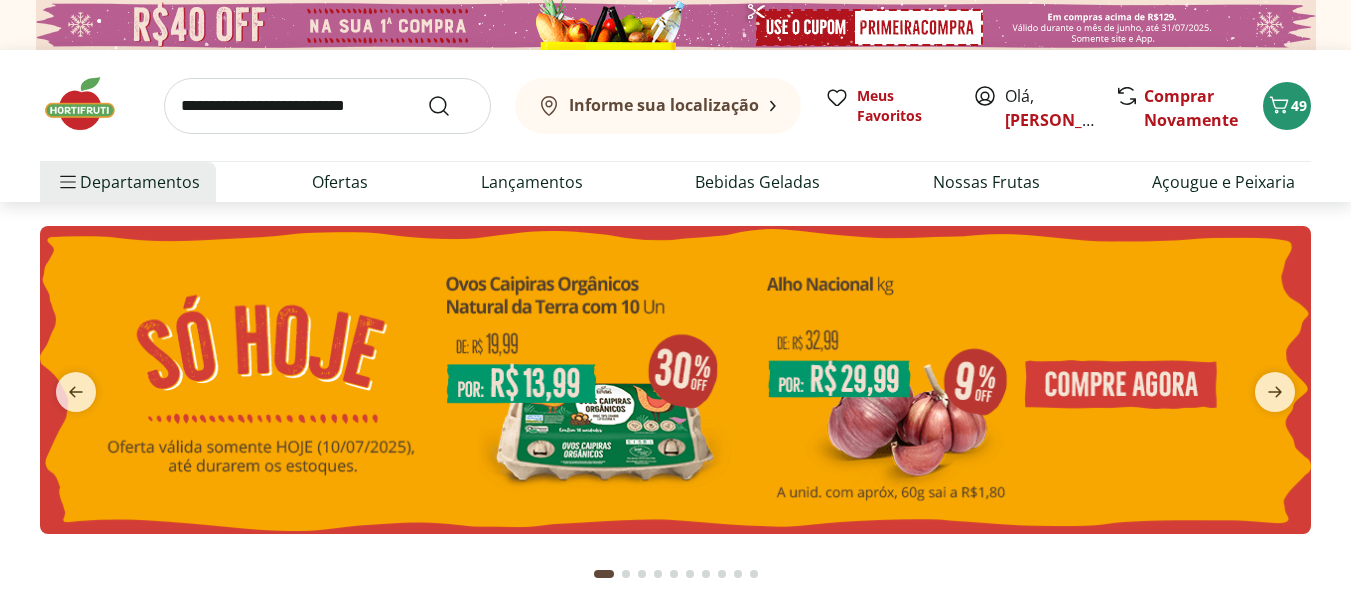 scroll, scrollTop: 0, scrollLeft: 0, axis: both 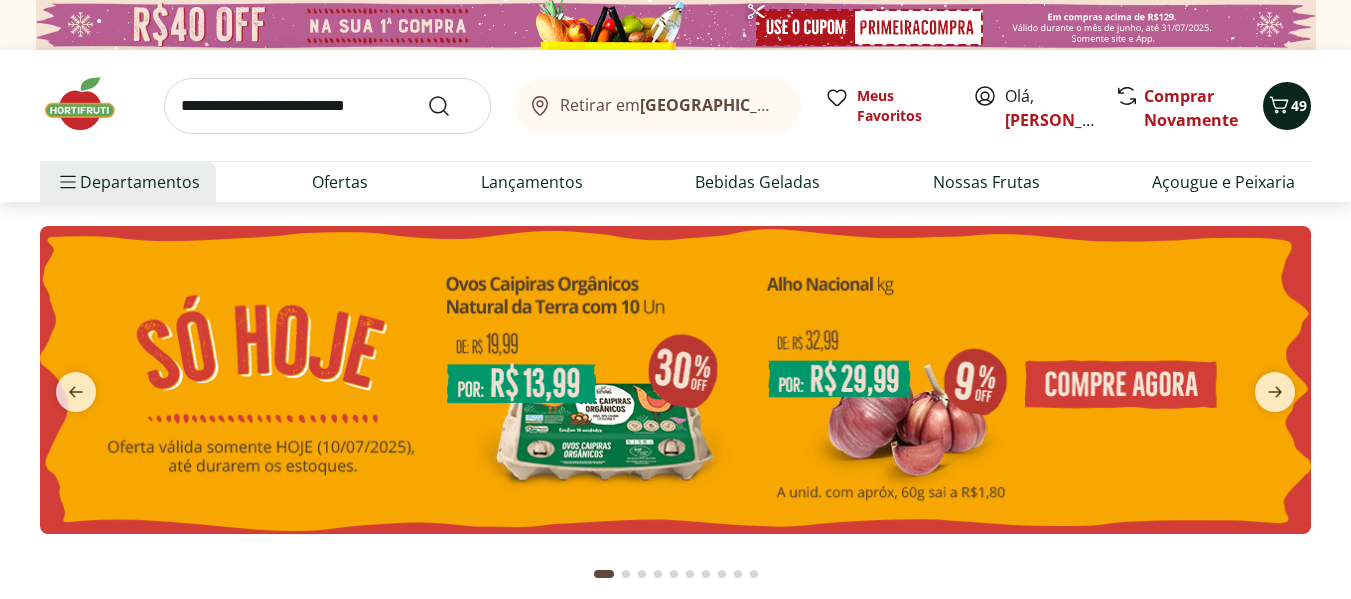 click on "49" at bounding box center [1299, 105] 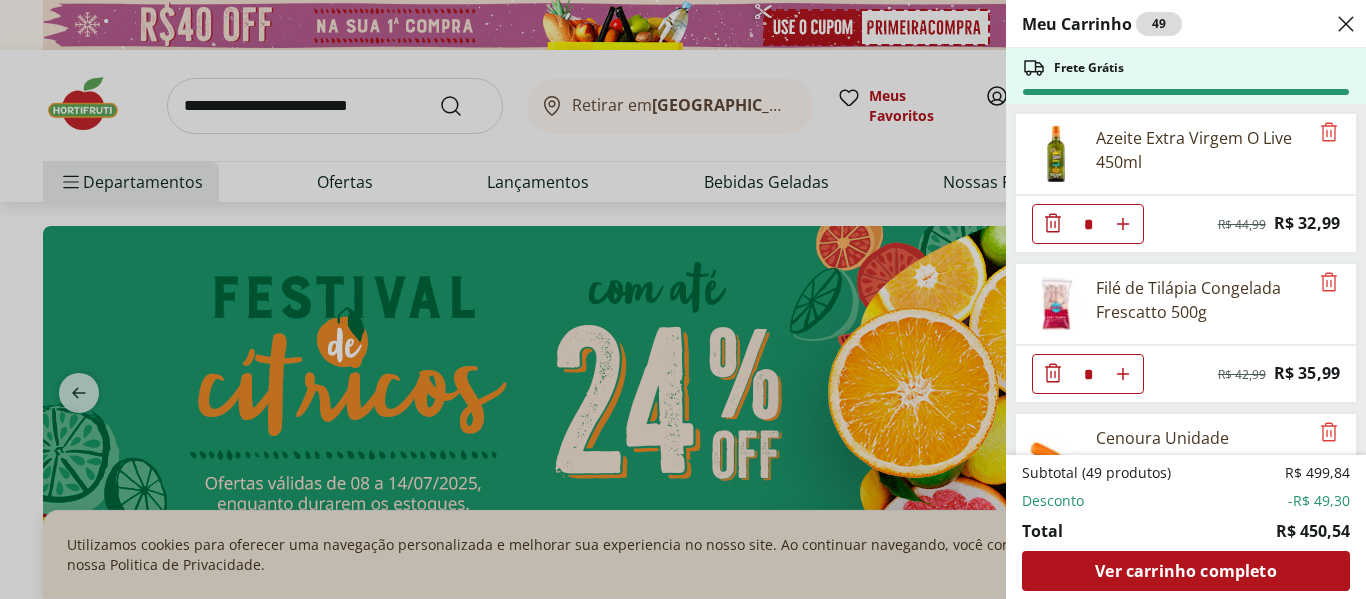 click 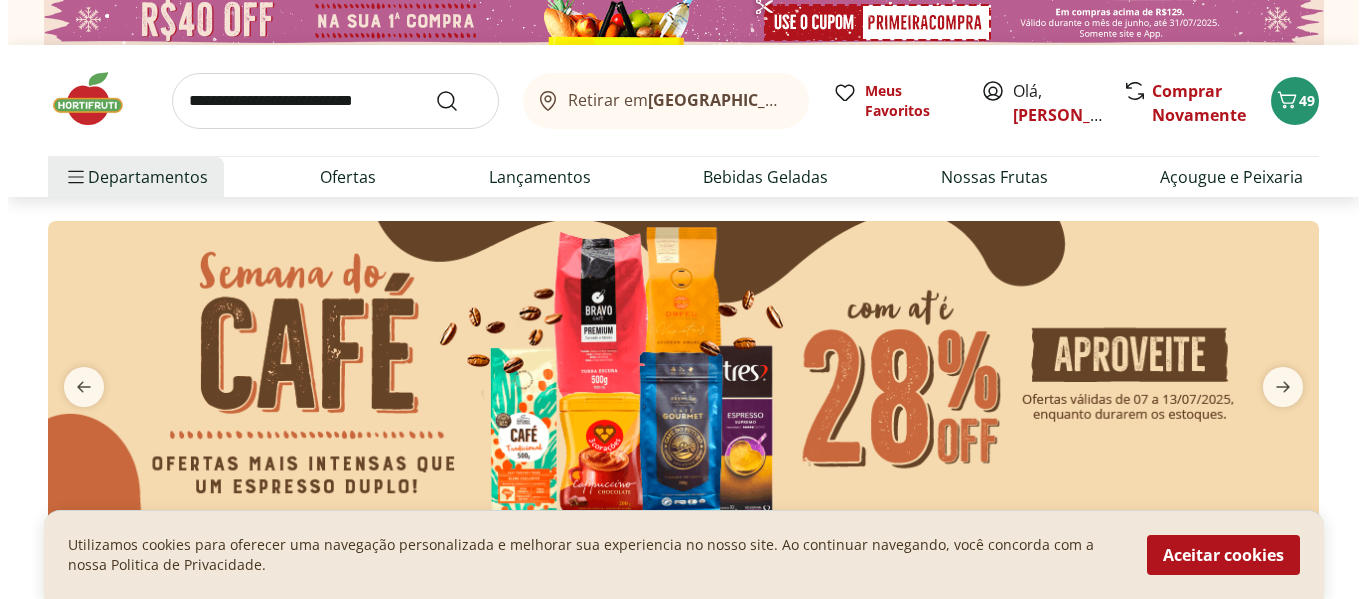 scroll, scrollTop: 0, scrollLeft: 0, axis: both 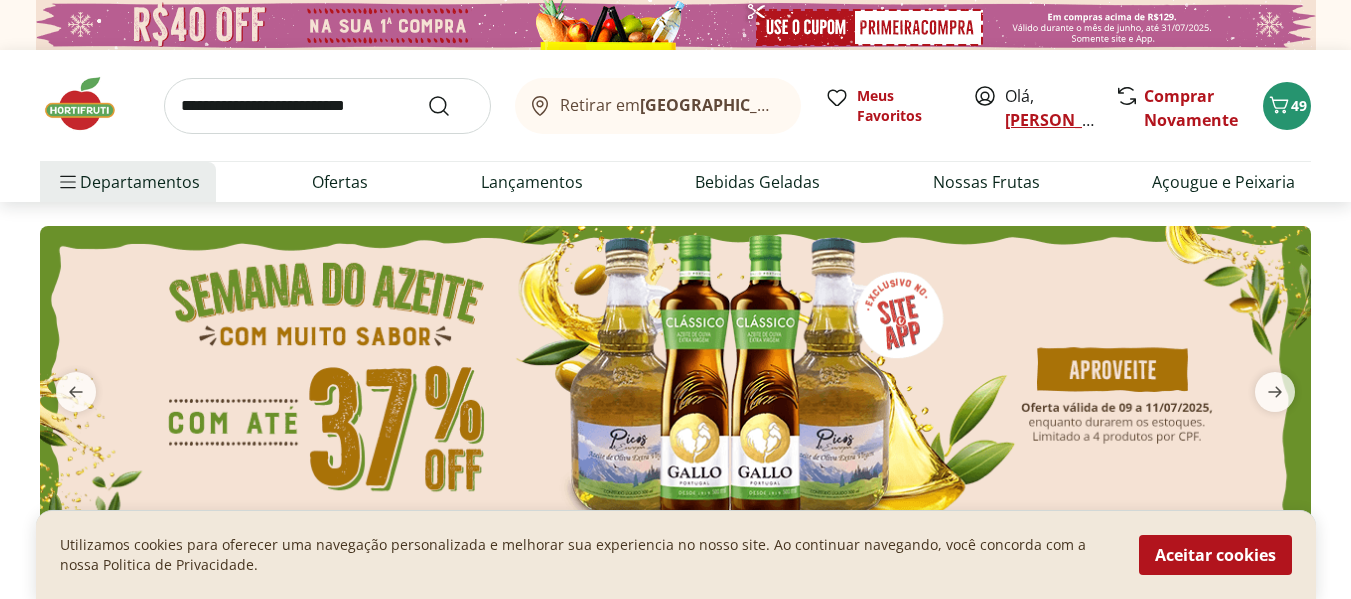 click on "[PERSON_NAME]" at bounding box center [1070, 120] 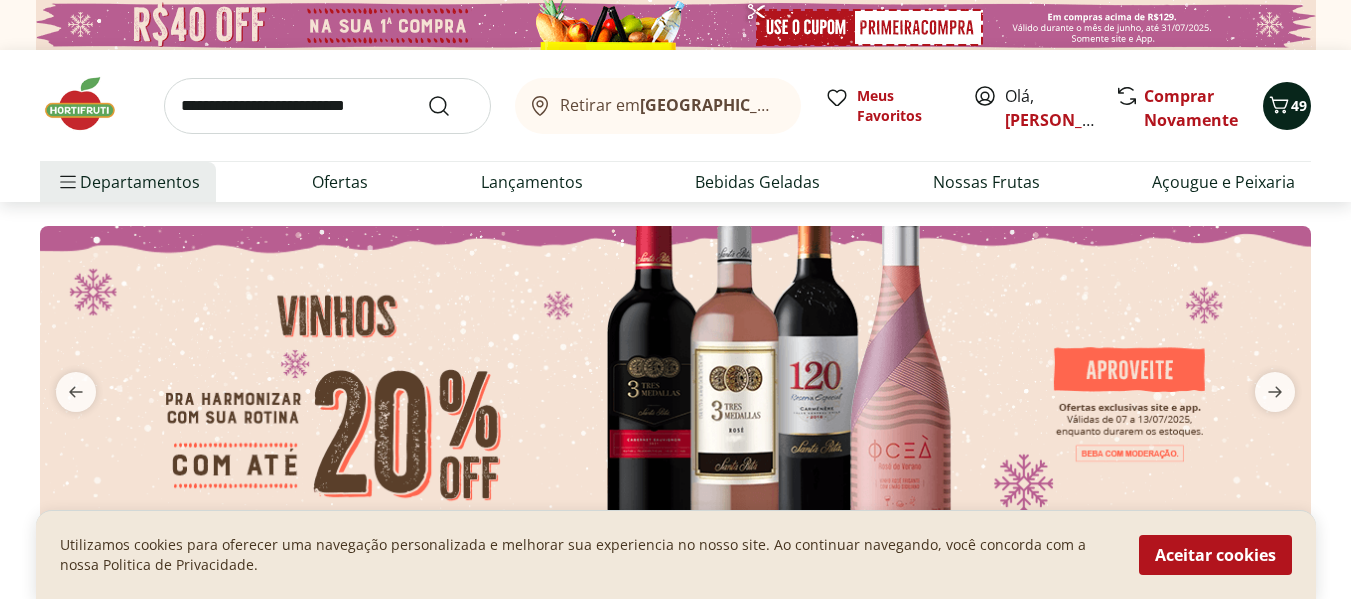click 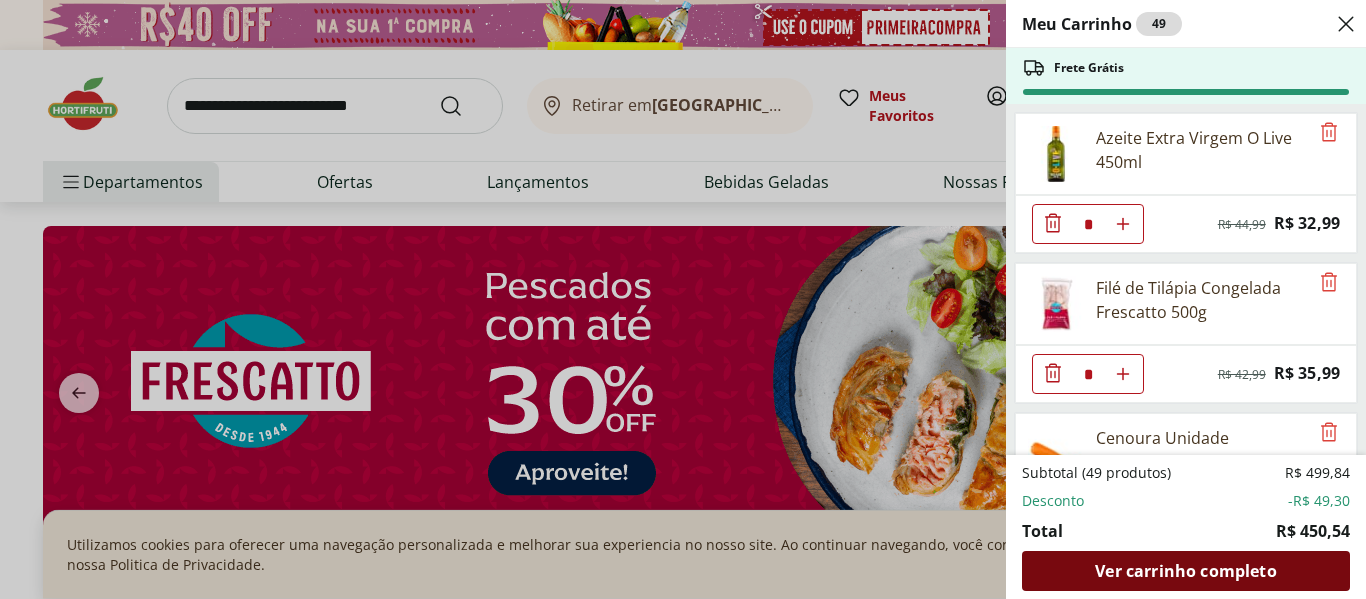 click on "Ver carrinho completo" at bounding box center [1185, 571] 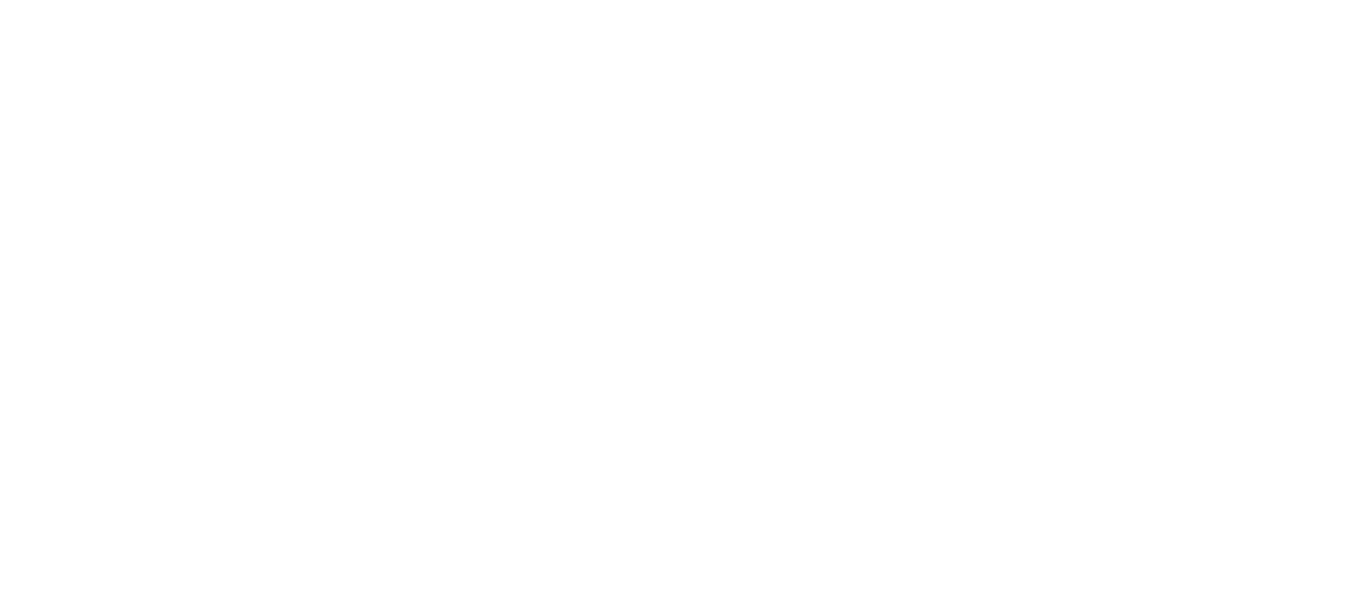 scroll, scrollTop: 0, scrollLeft: 0, axis: both 